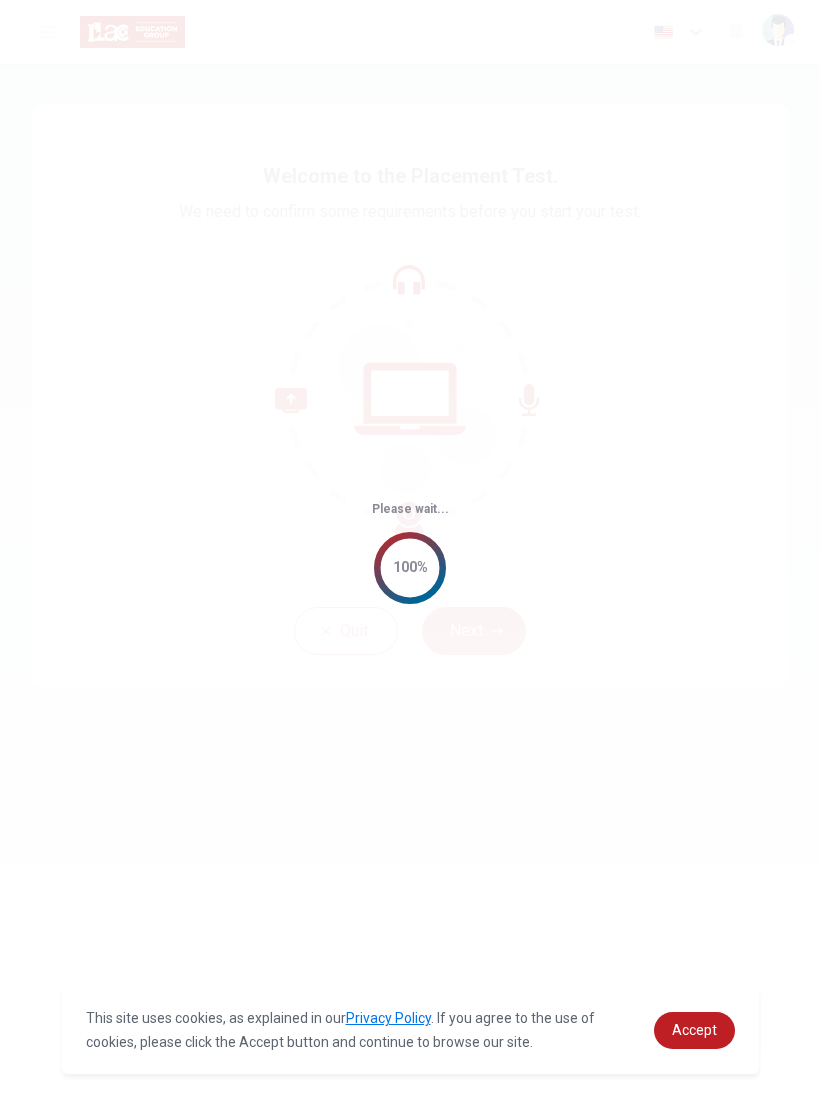 scroll, scrollTop: 0, scrollLeft: 0, axis: both 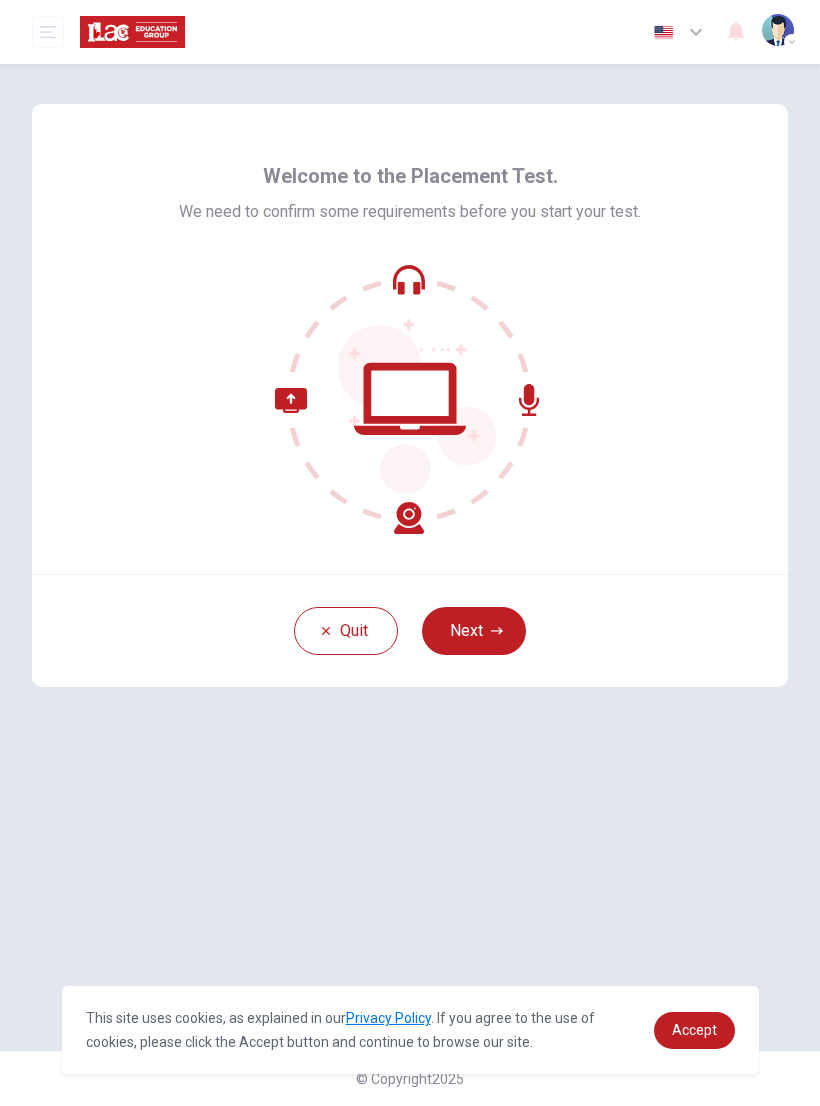 click 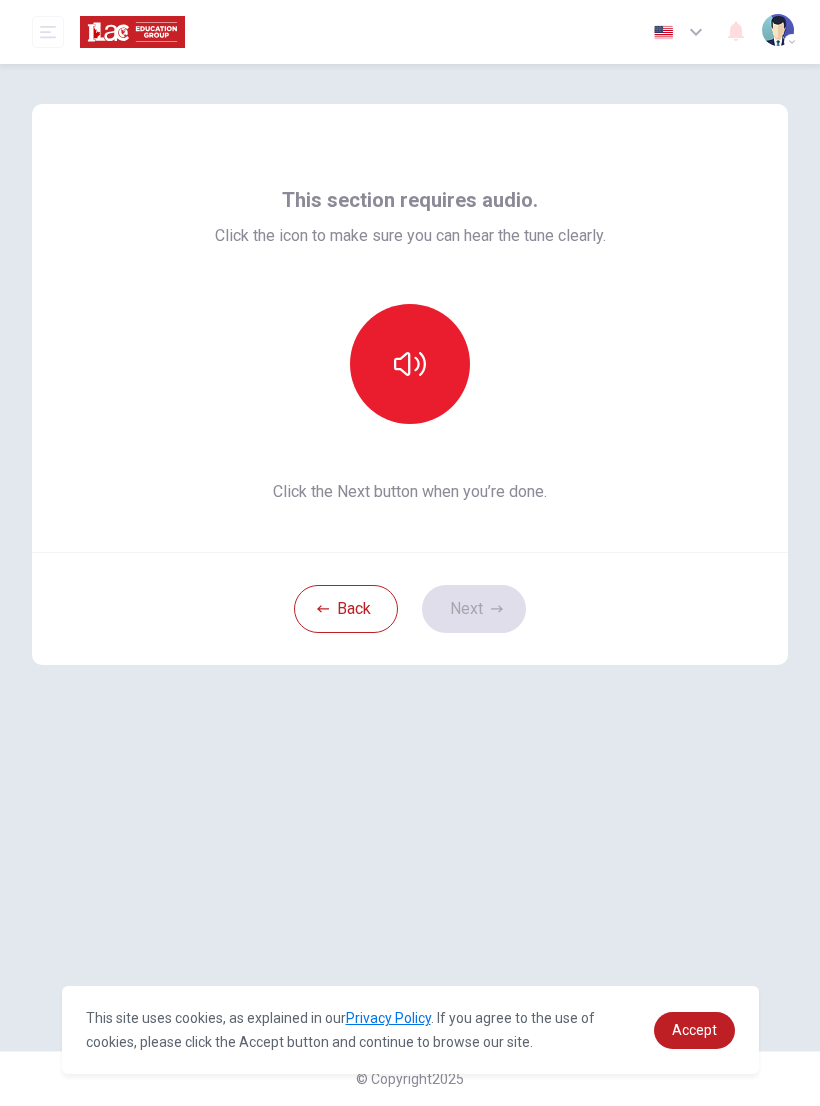 click at bounding box center (410, 364) 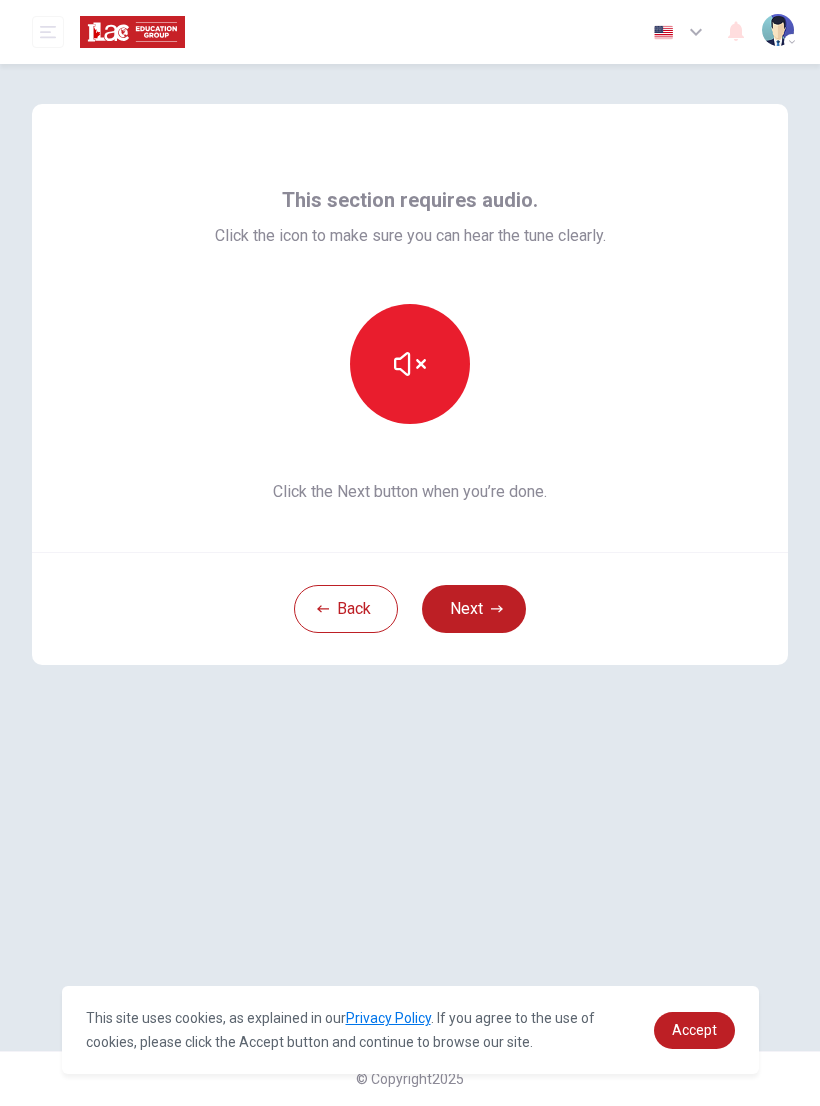 click at bounding box center (410, 364) 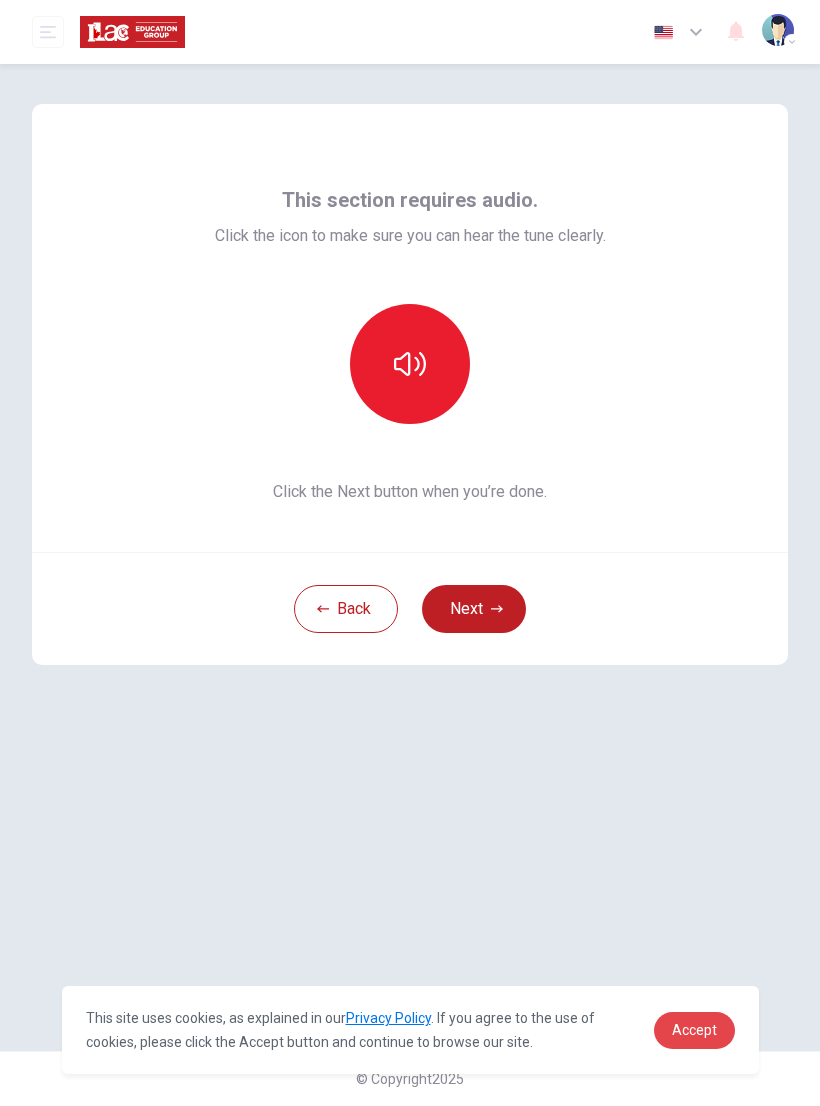 click on "Accept" at bounding box center (694, 1030) 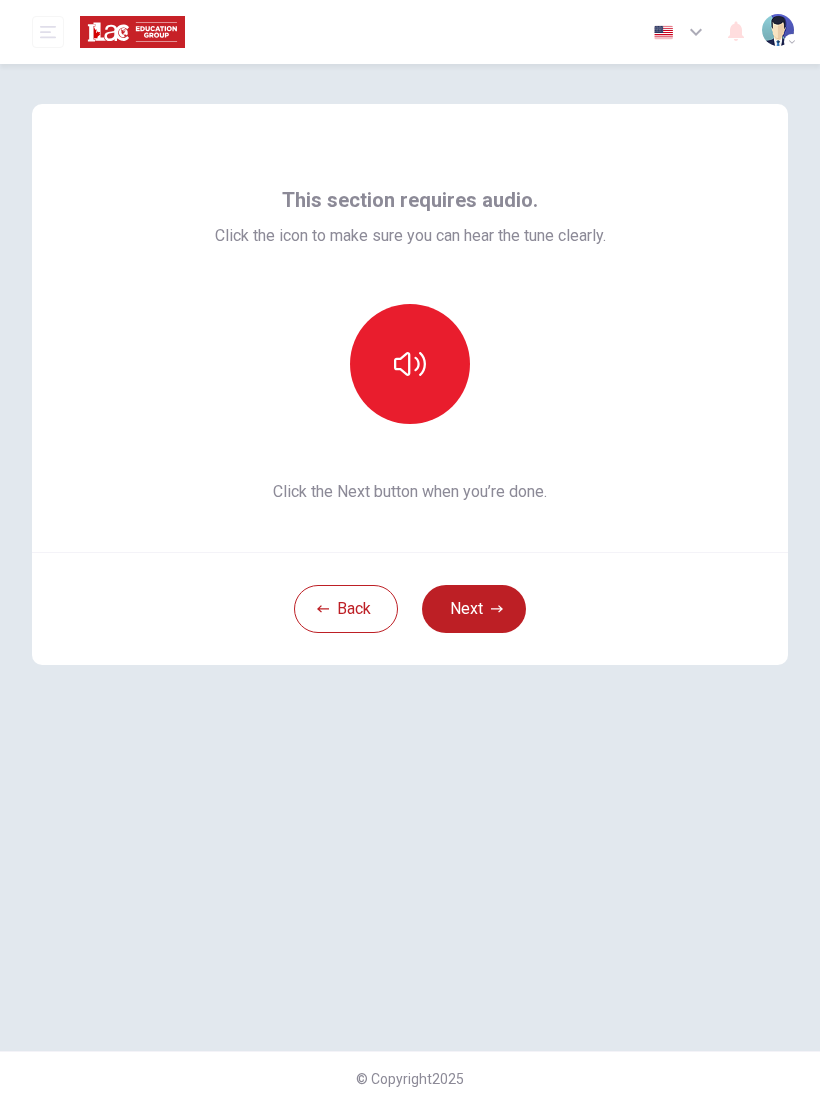 click at bounding box center (410, 364) 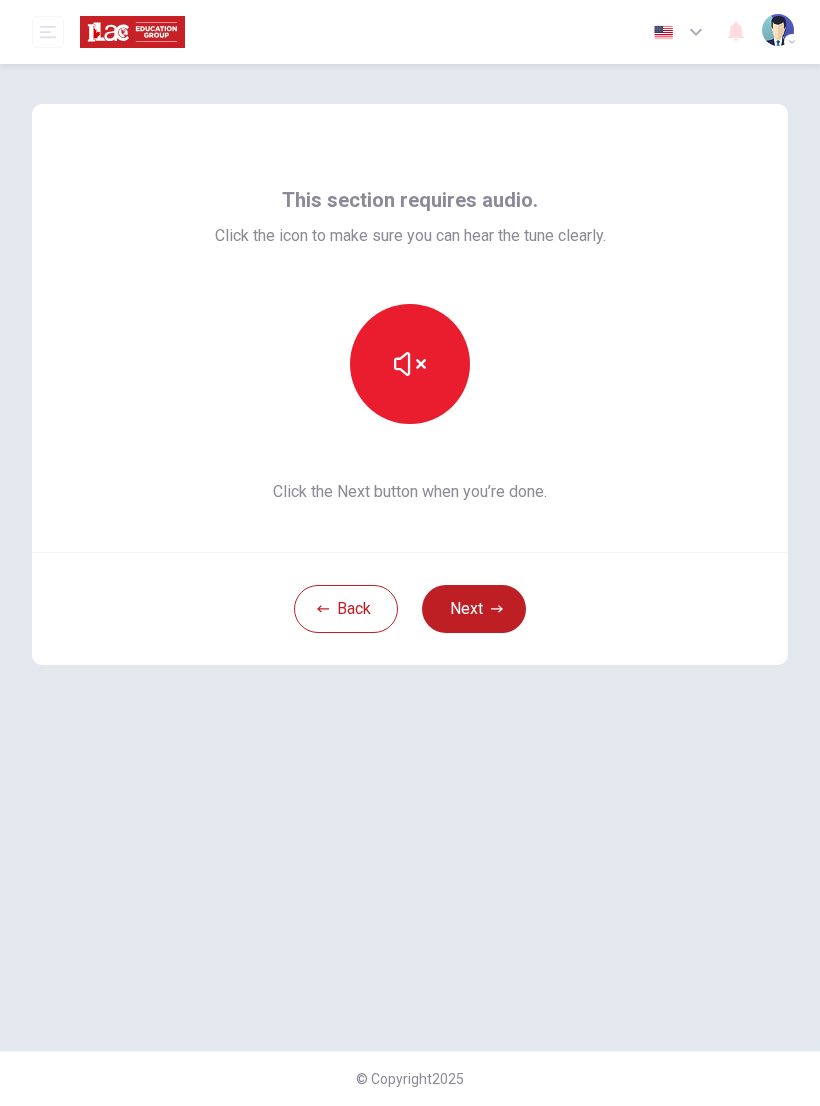 click at bounding box center [410, 364] 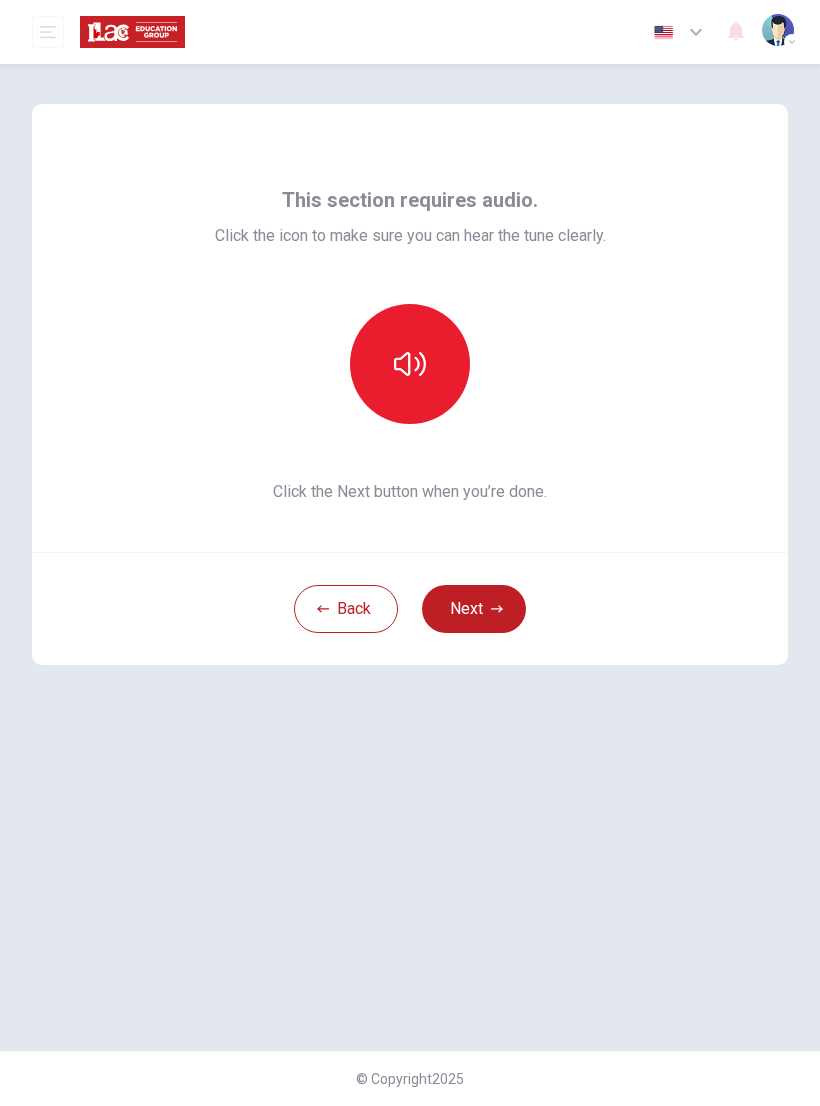 click on "Next" at bounding box center [474, 609] 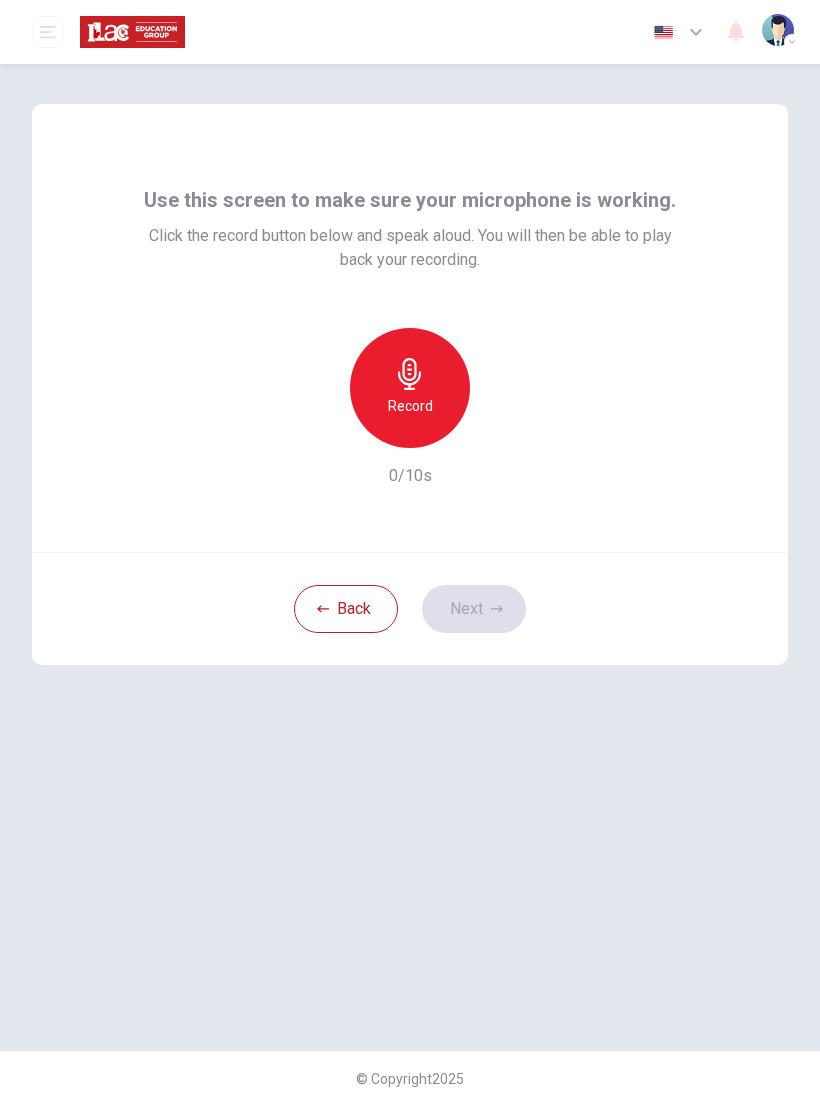 click 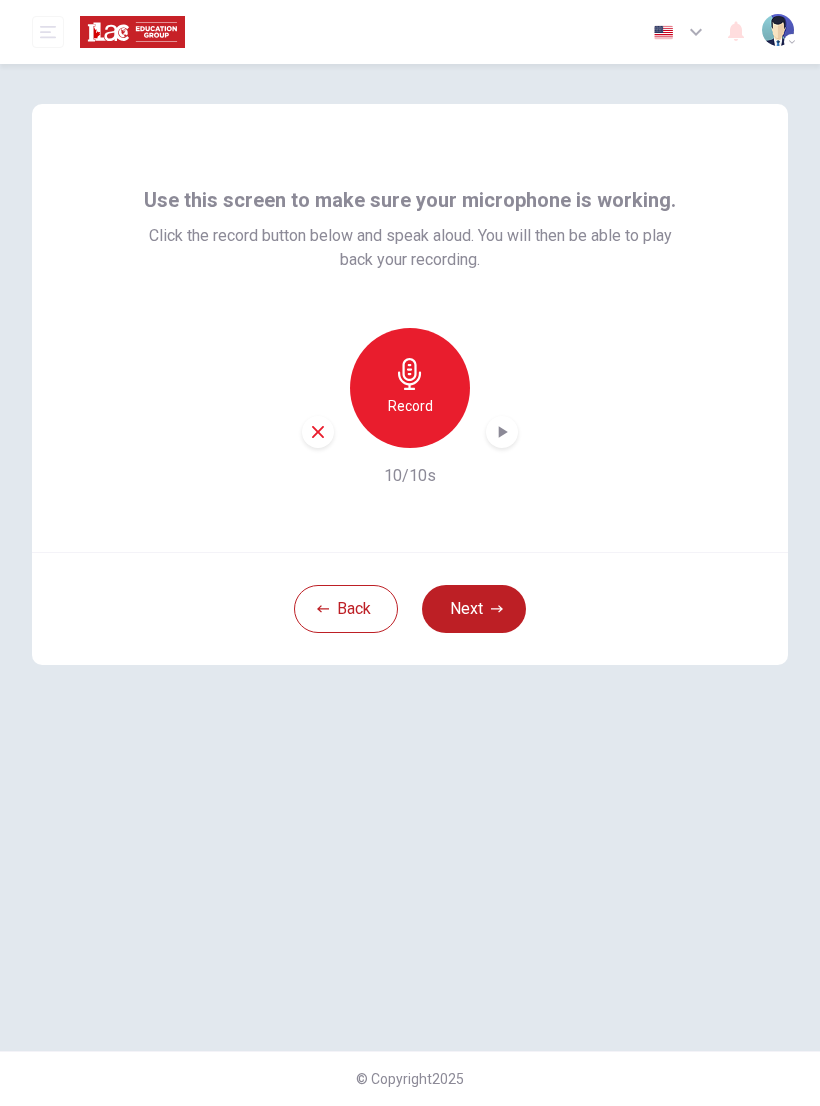 click on "Next" at bounding box center [474, 609] 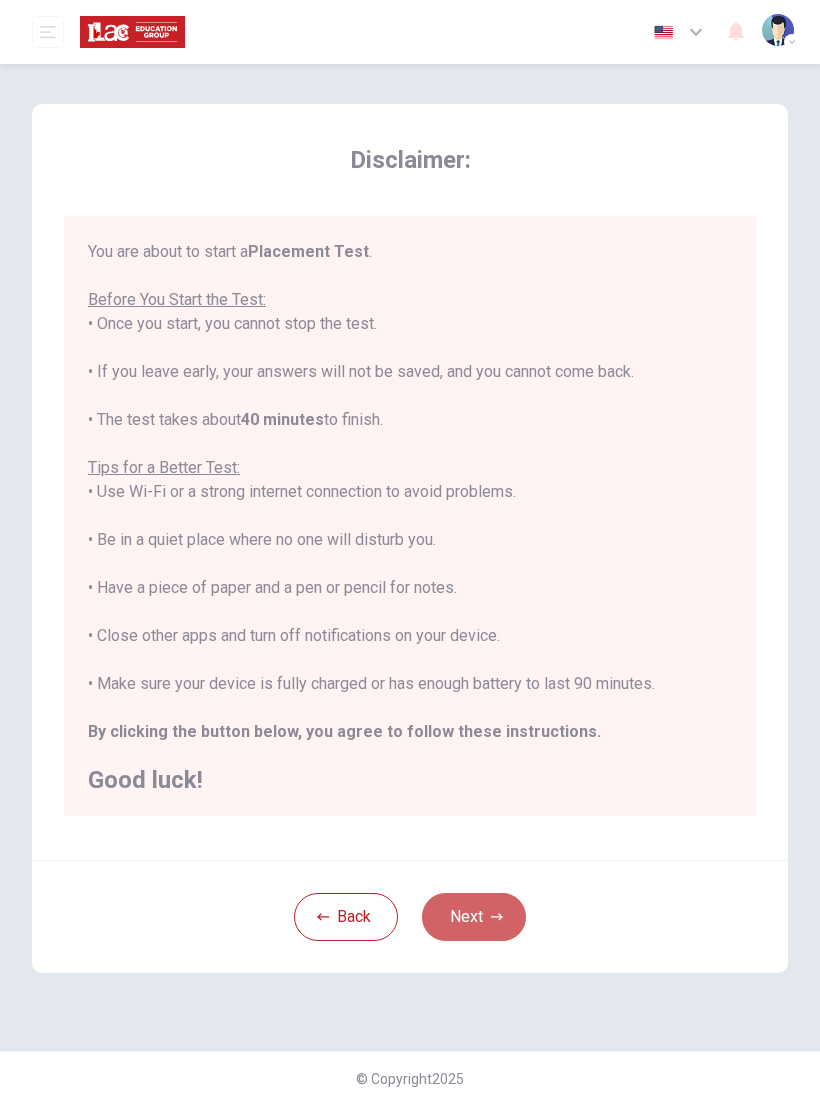 click on "Next" at bounding box center [474, 917] 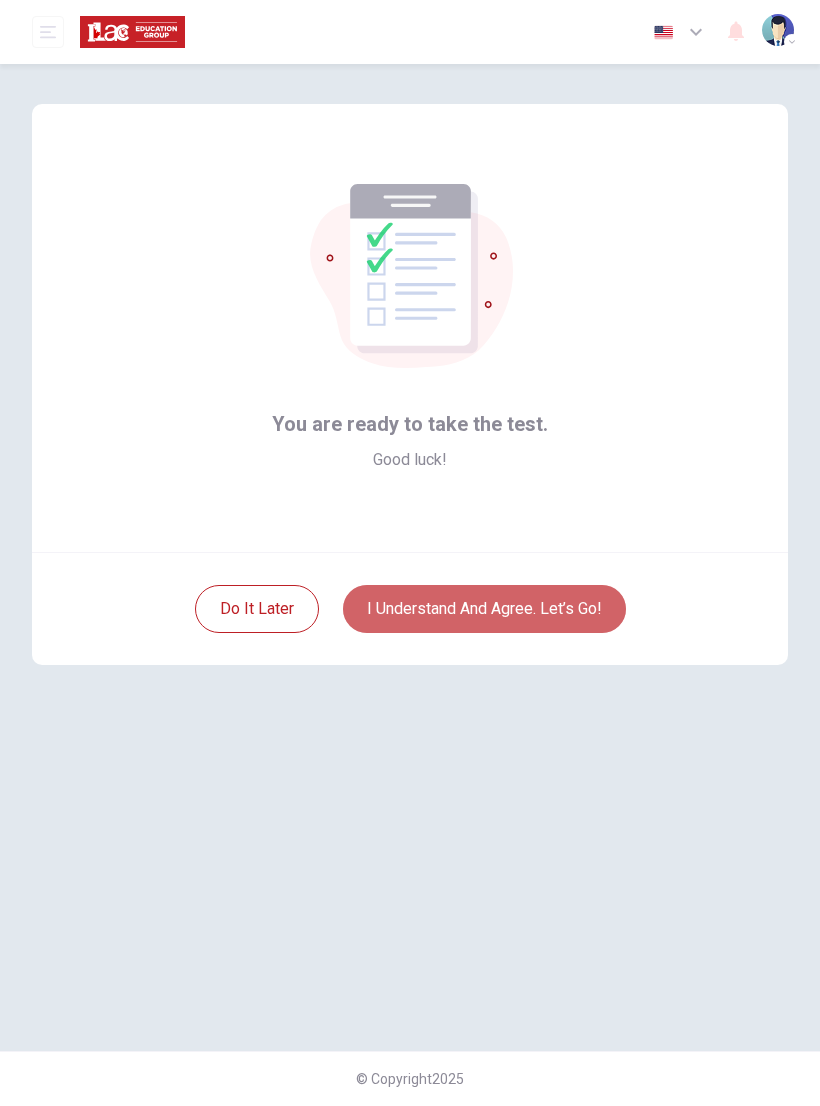 click on "I understand and agree. Let’s go!" at bounding box center [484, 609] 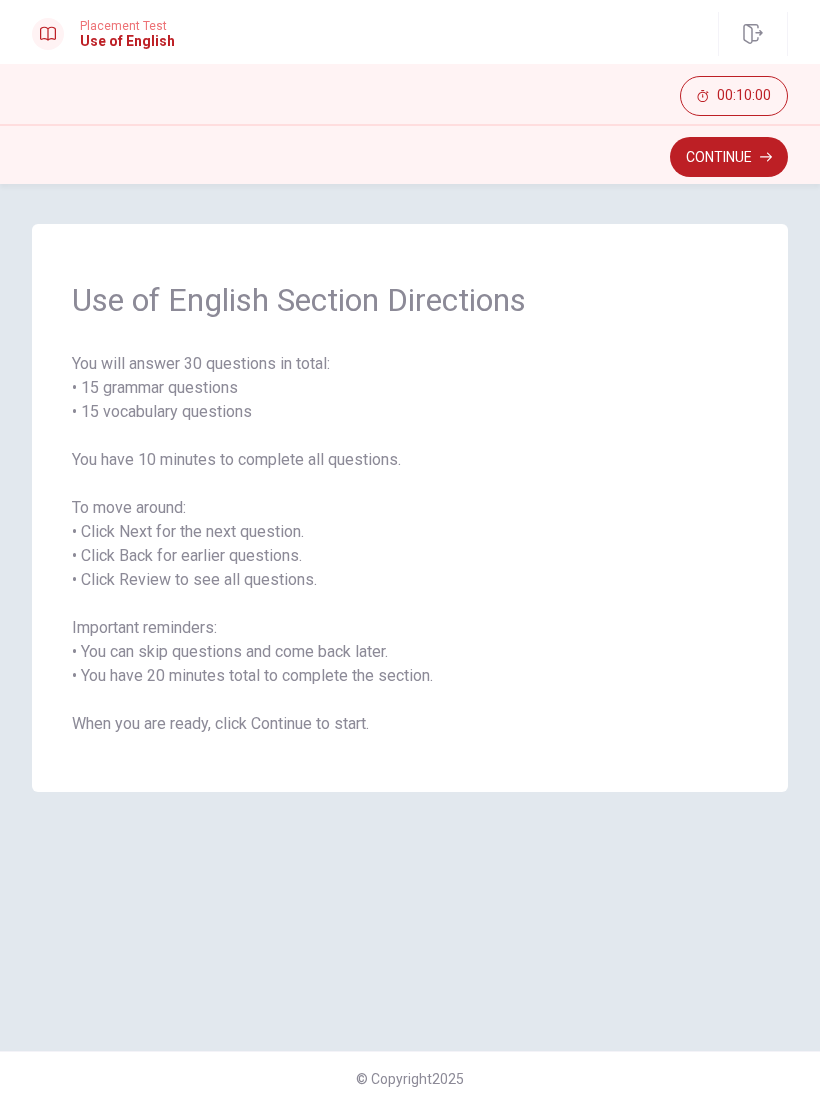 click on "Continue" at bounding box center [729, 157] 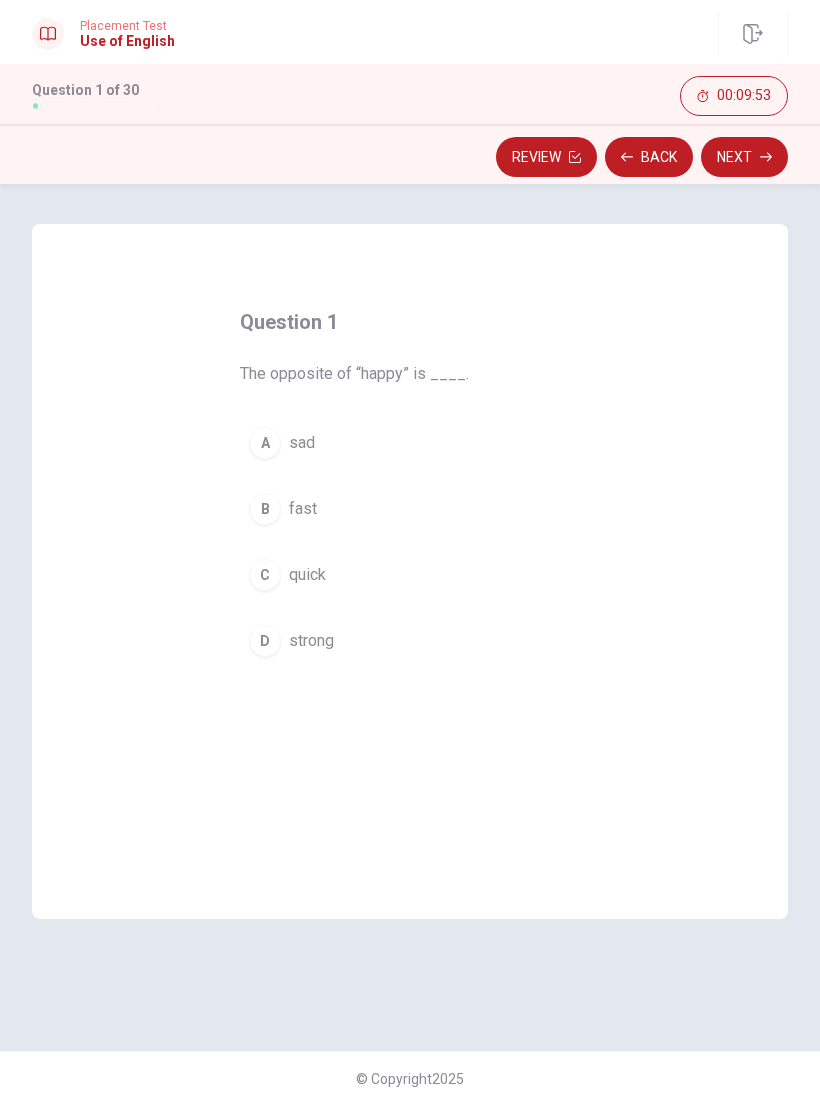 click on "A" at bounding box center (265, 443) 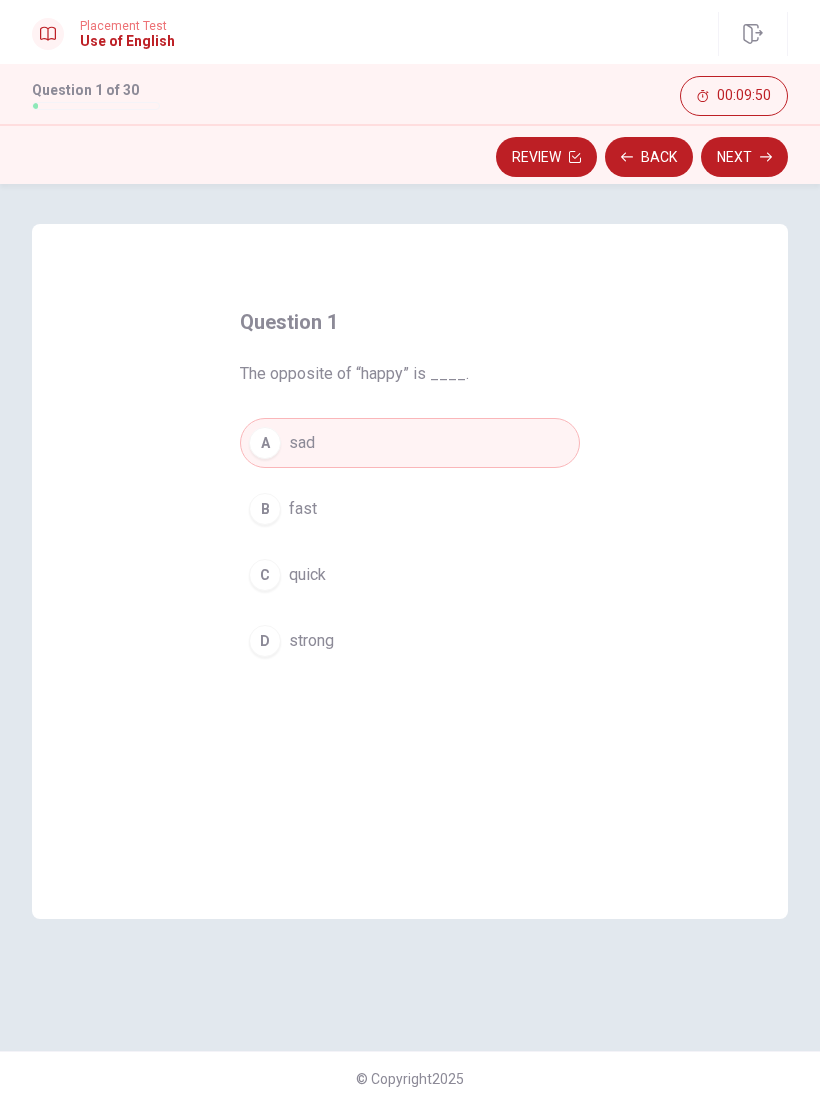 click on "Next" at bounding box center (744, 157) 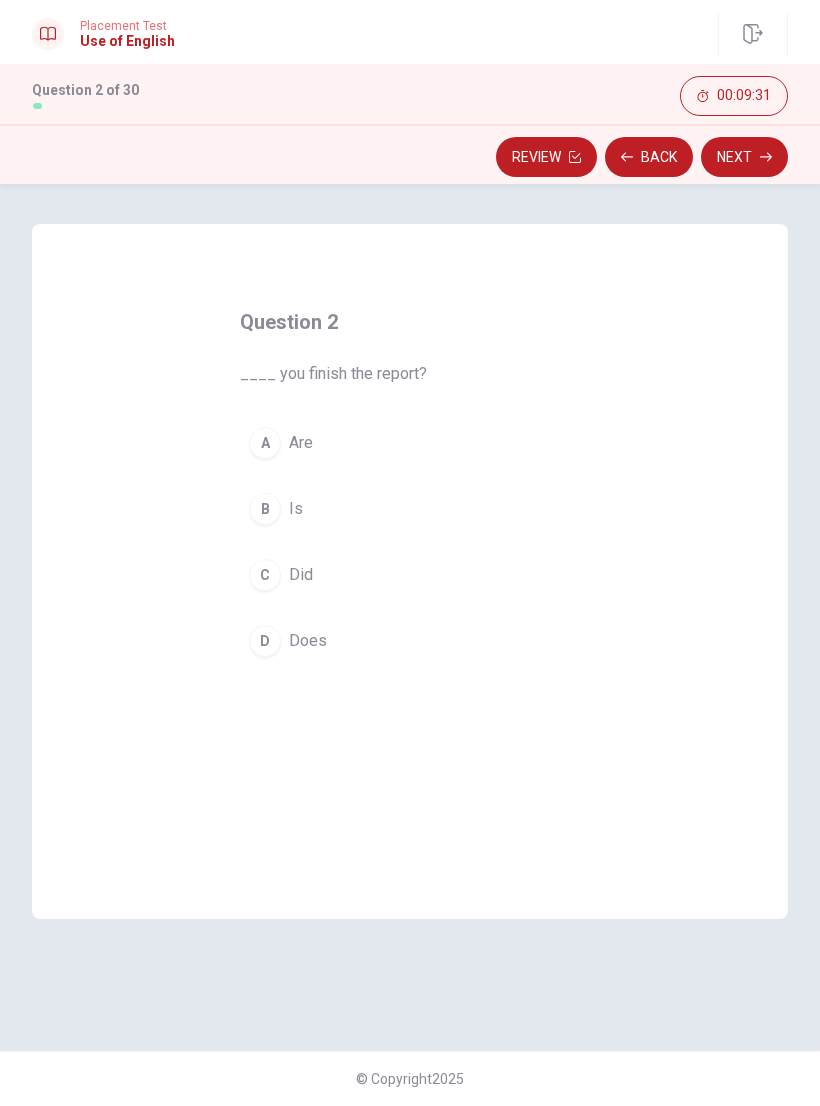 click on "A" at bounding box center (265, 443) 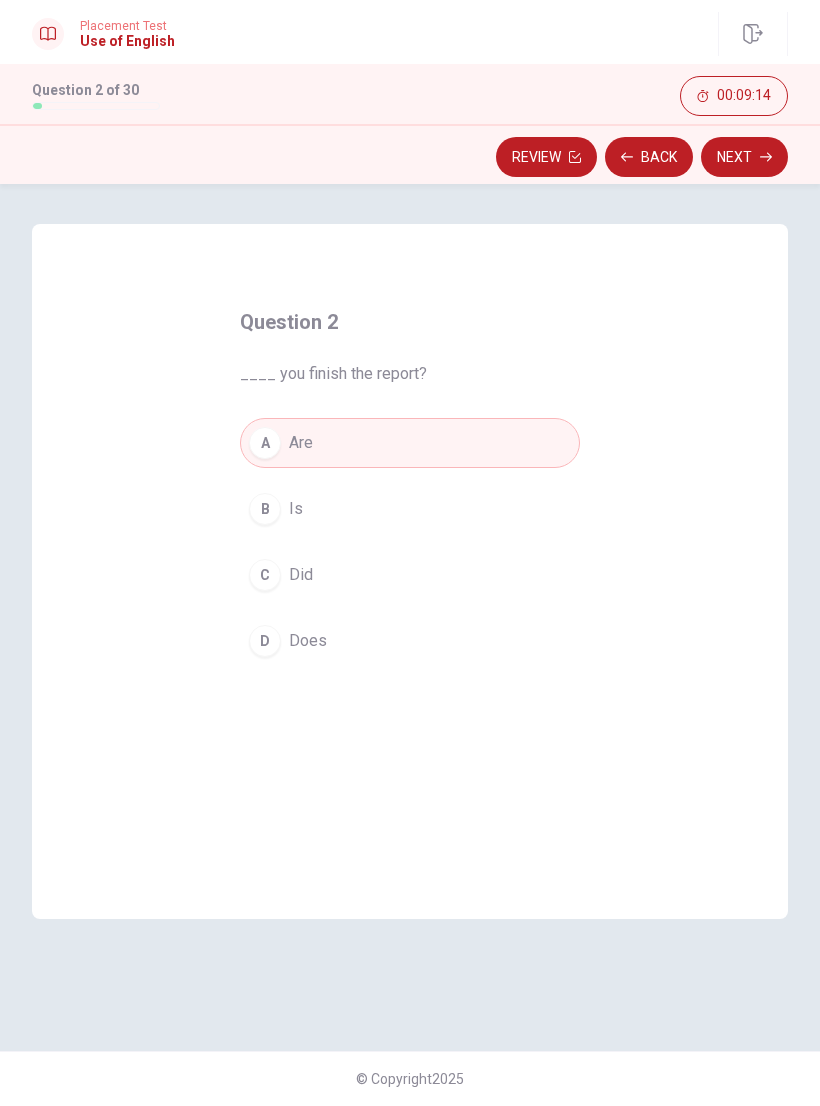 click on "Next" at bounding box center [744, 157] 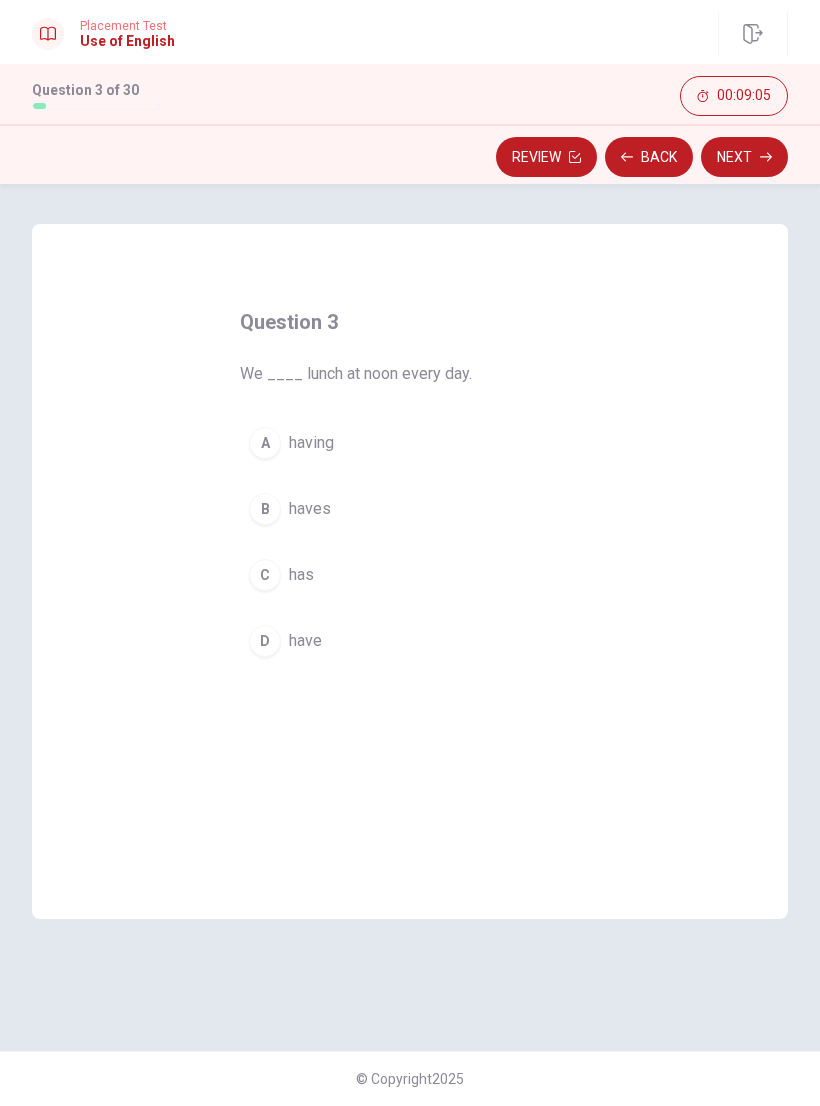 click on "have" at bounding box center [305, 641] 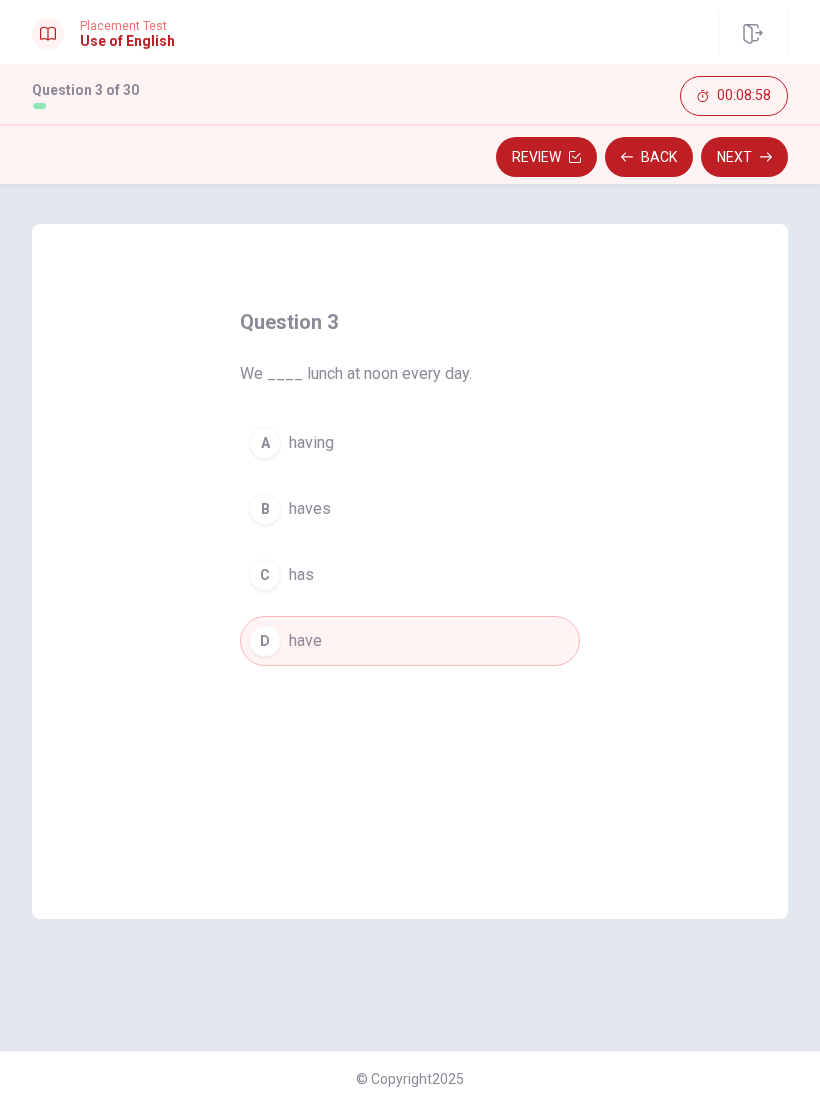 click on "Next" at bounding box center (744, 157) 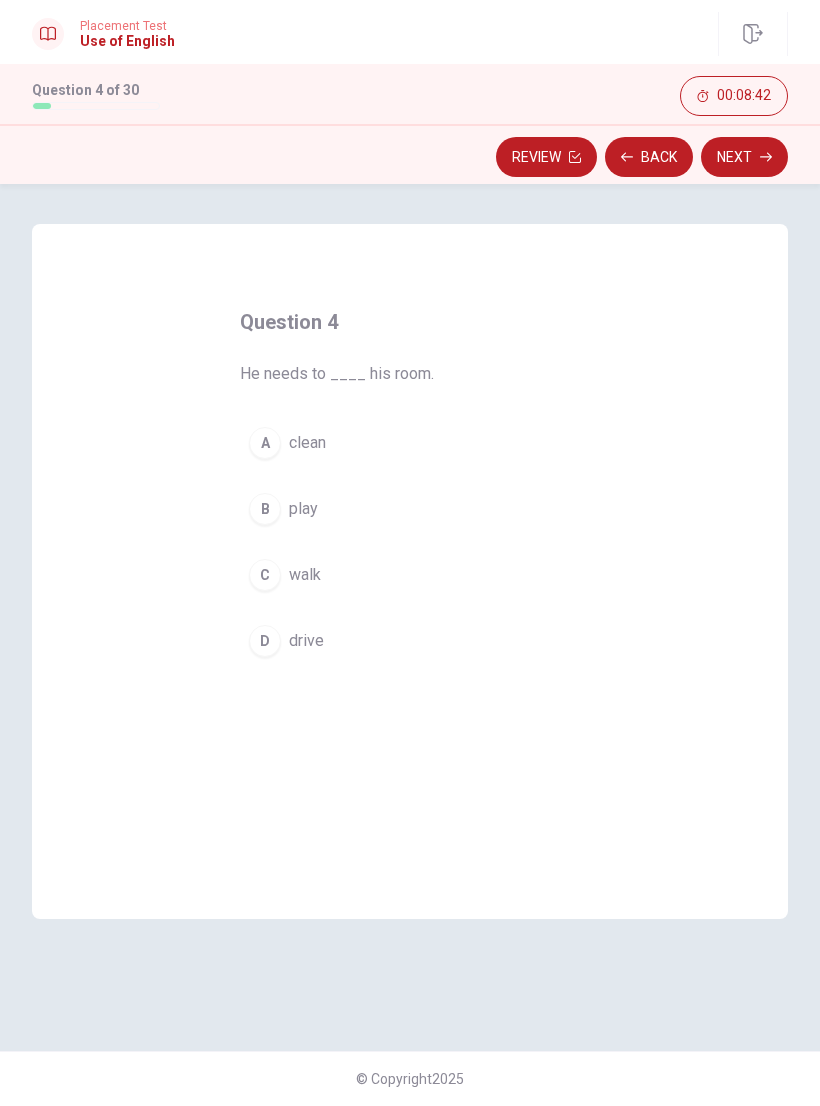 click on "A" at bounding box center [265, 443] 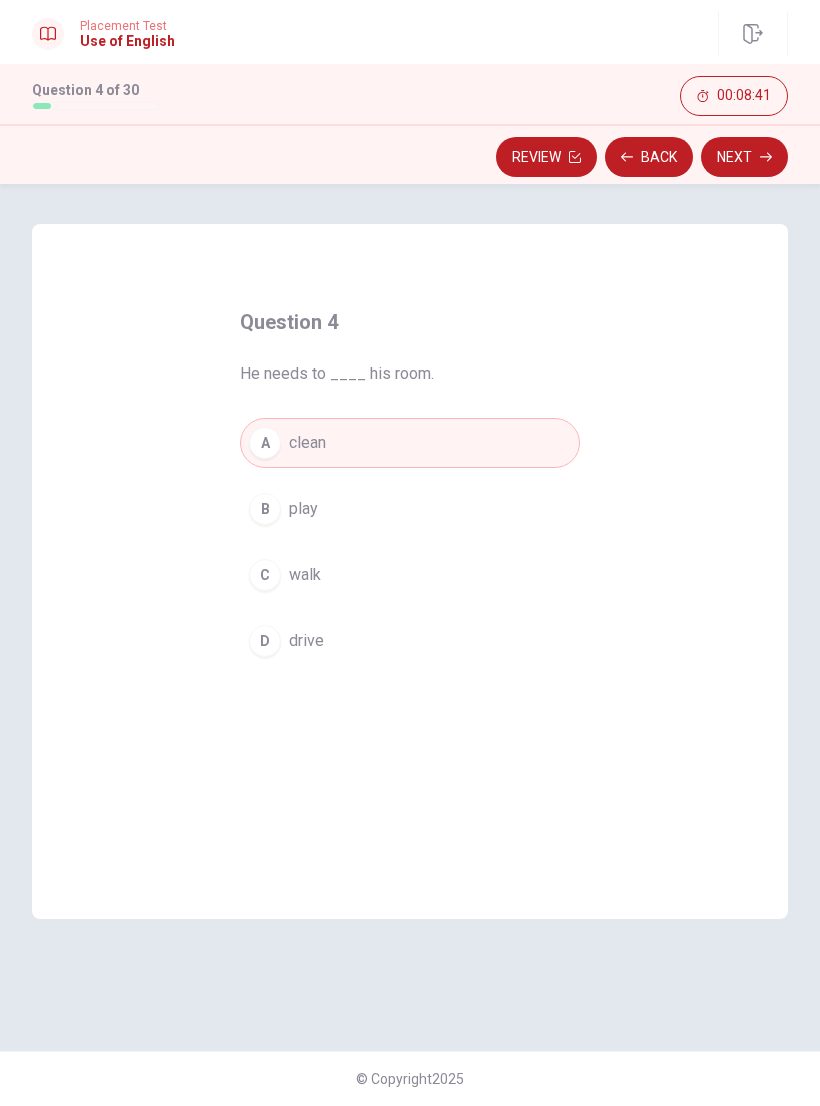 click on "Next" at bounding box center (744, 157) 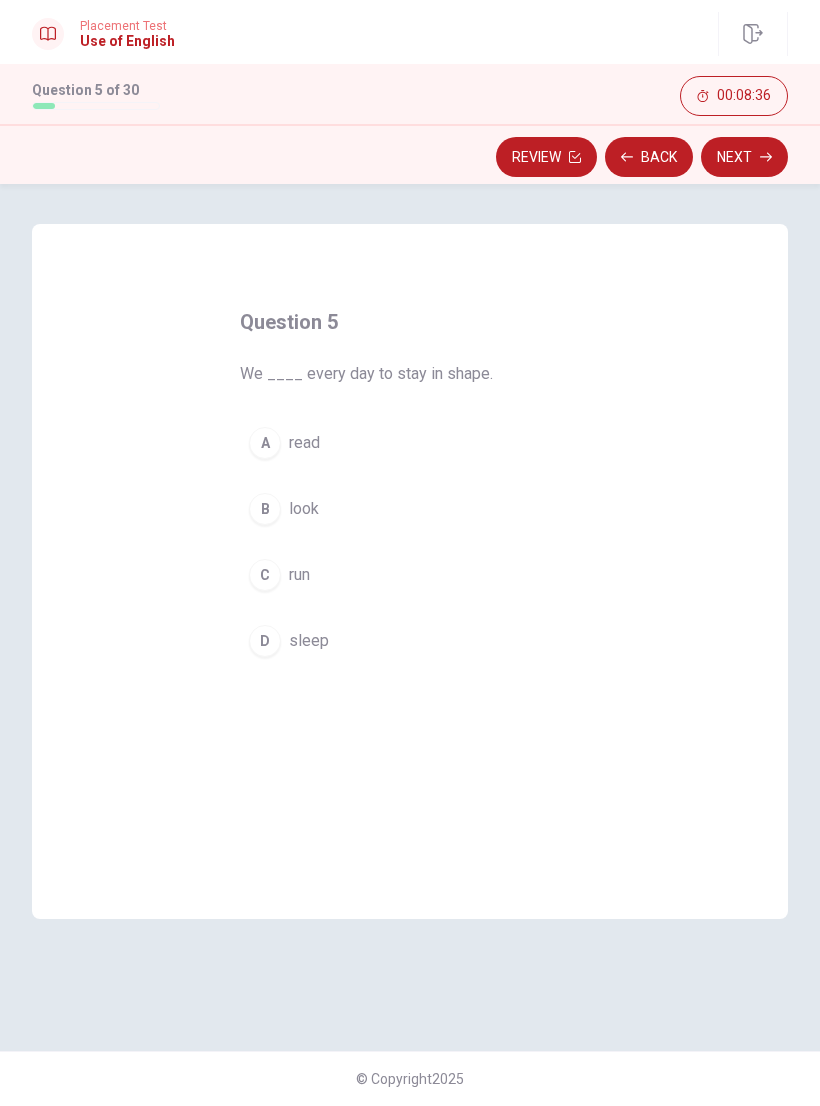 click on "C run" at bounding box center (410, 575) 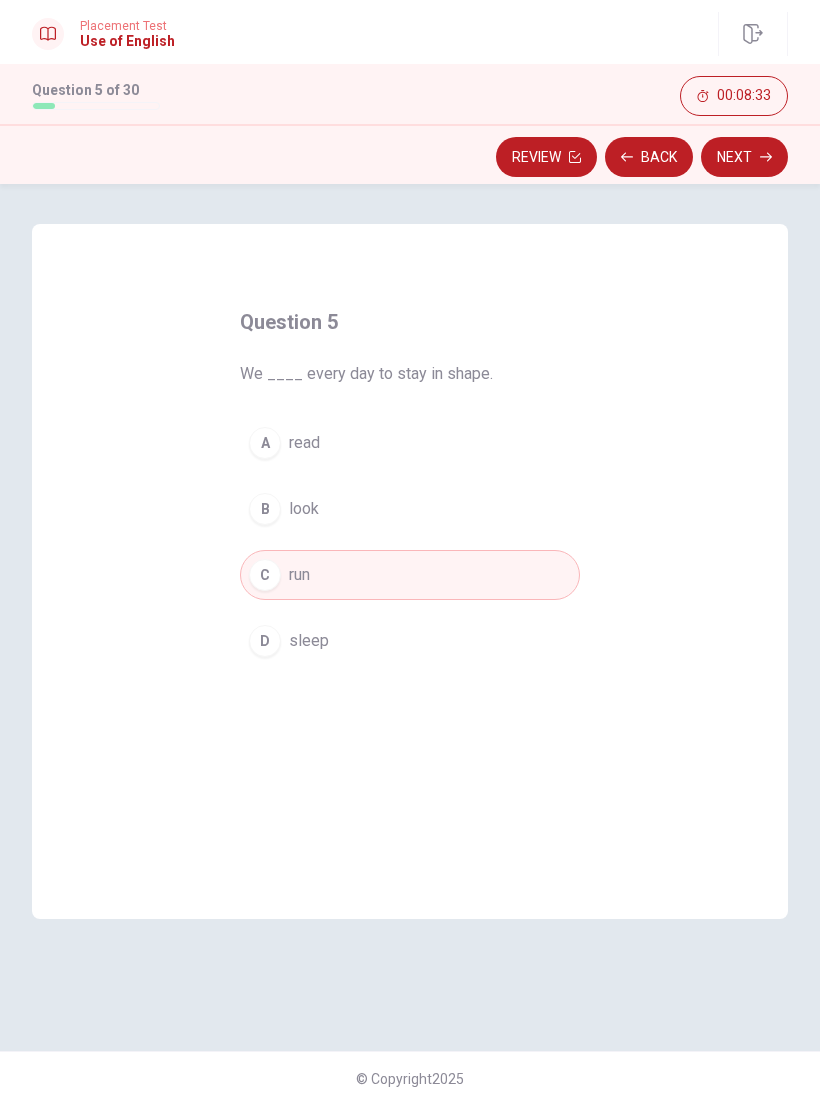 click on "Next" at bounding box center [744, 157] 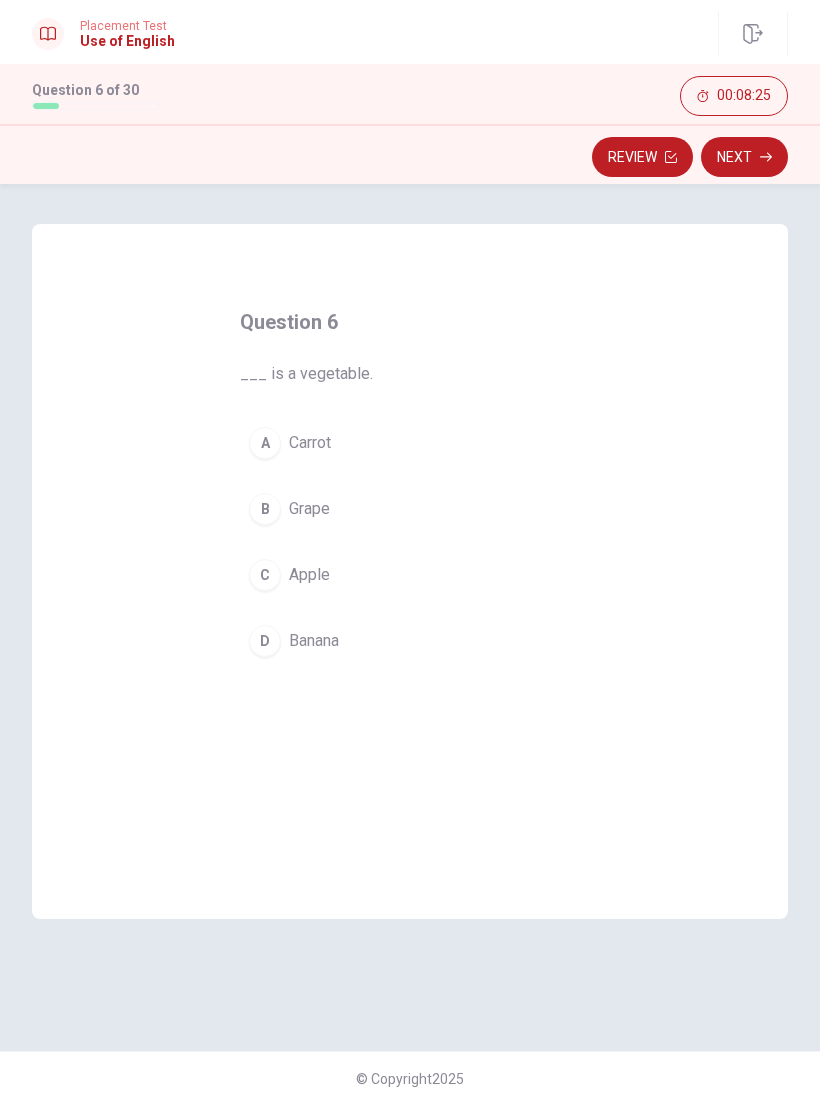 click on "Carrot" at bounding box center (310, 443) 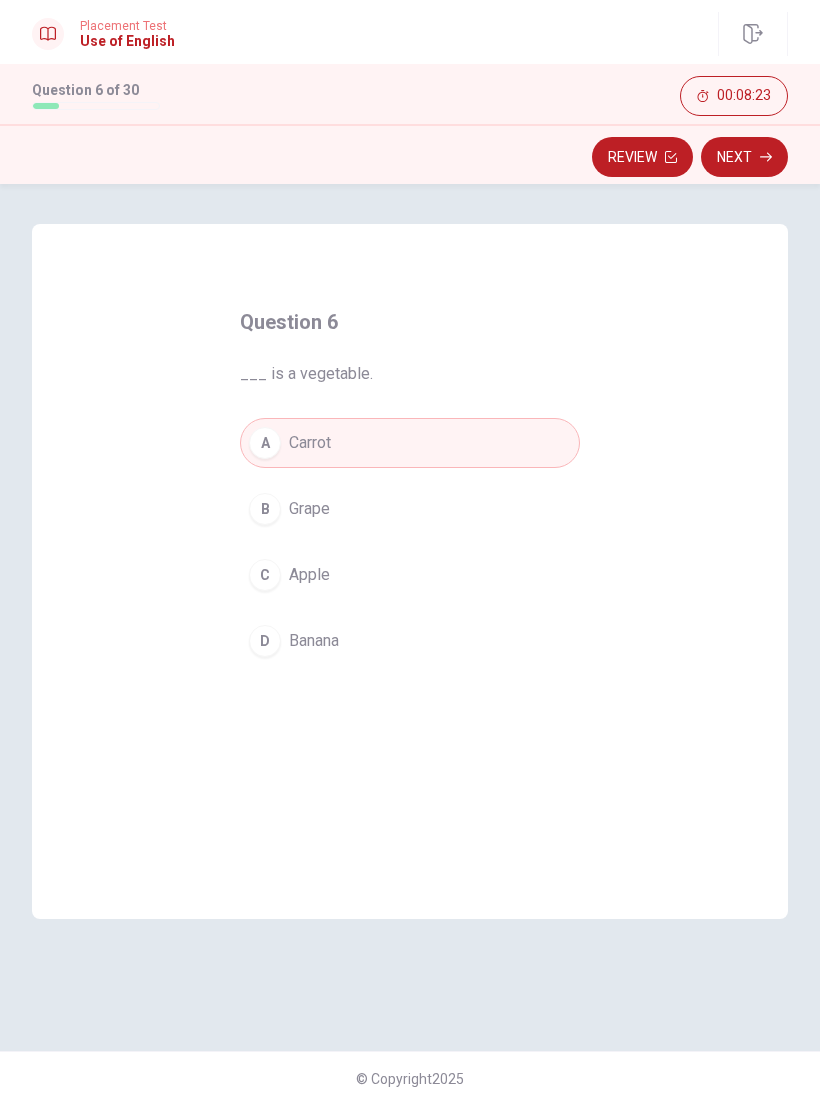 click 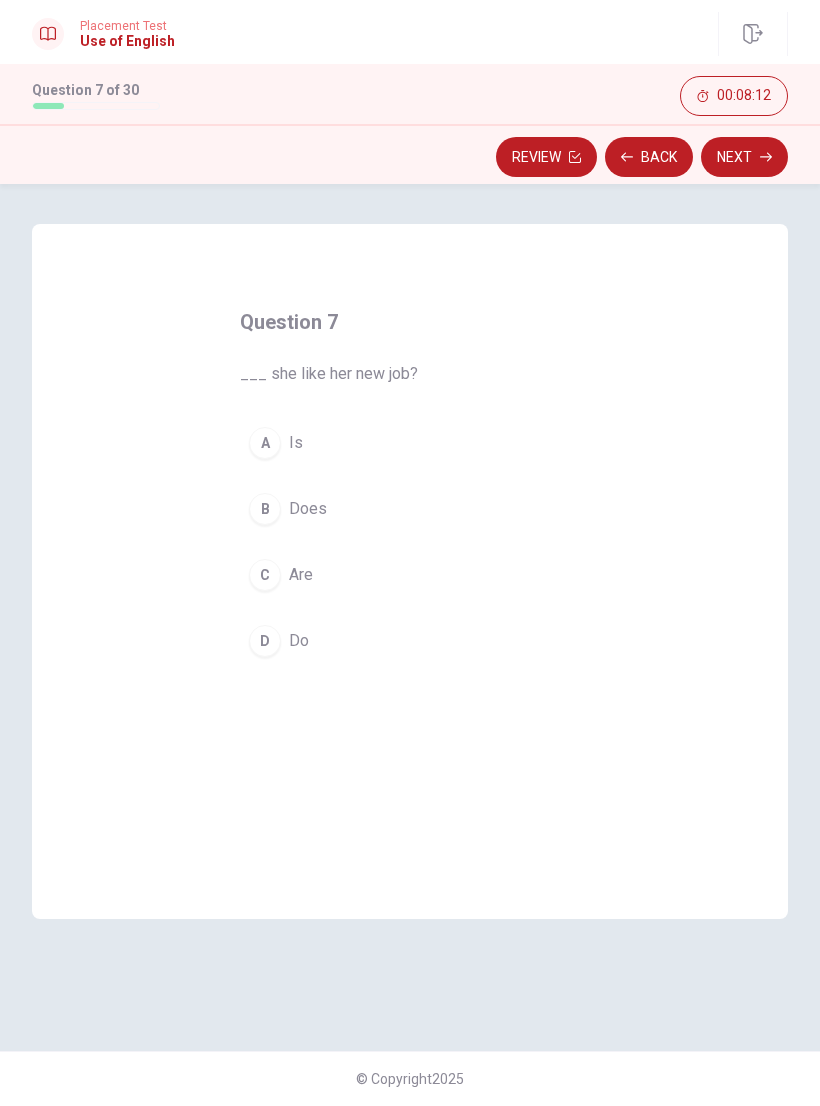 click on "Does" at bounding box center [308, 509] 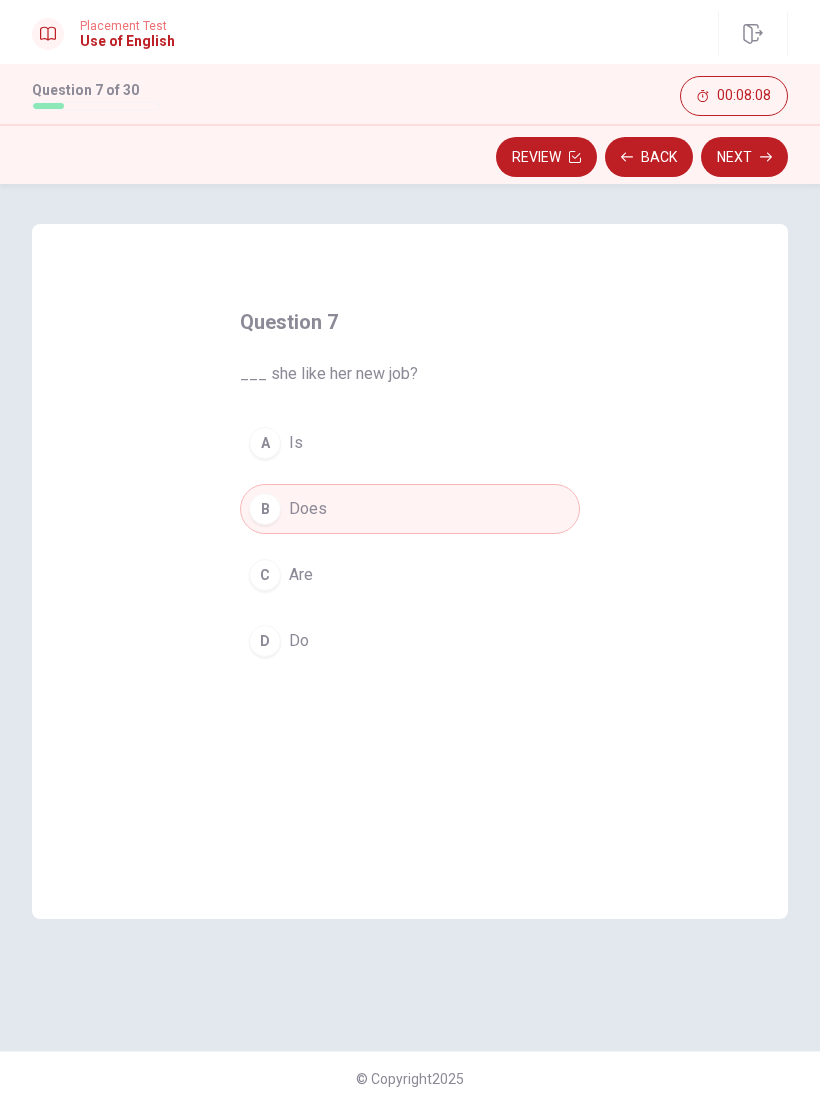 click on "Next" at bounding box center (744, 157) 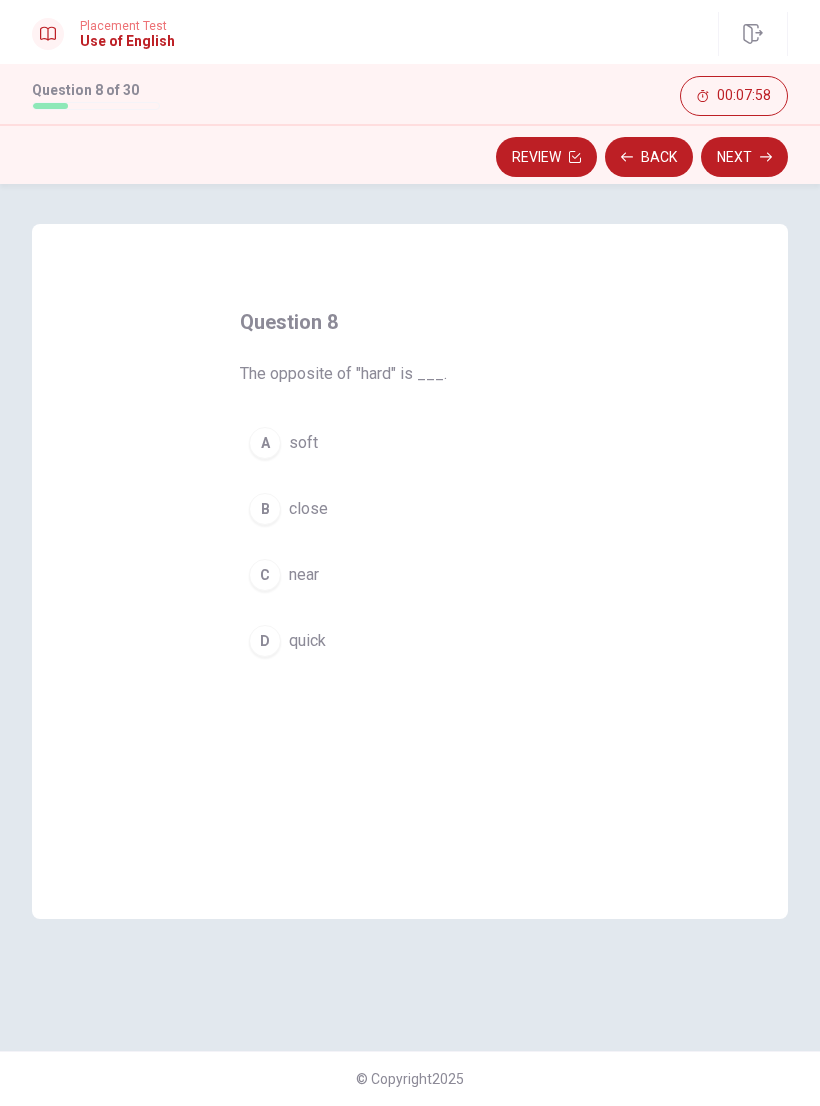 click on "A soft" at bounding box center (410, 443) 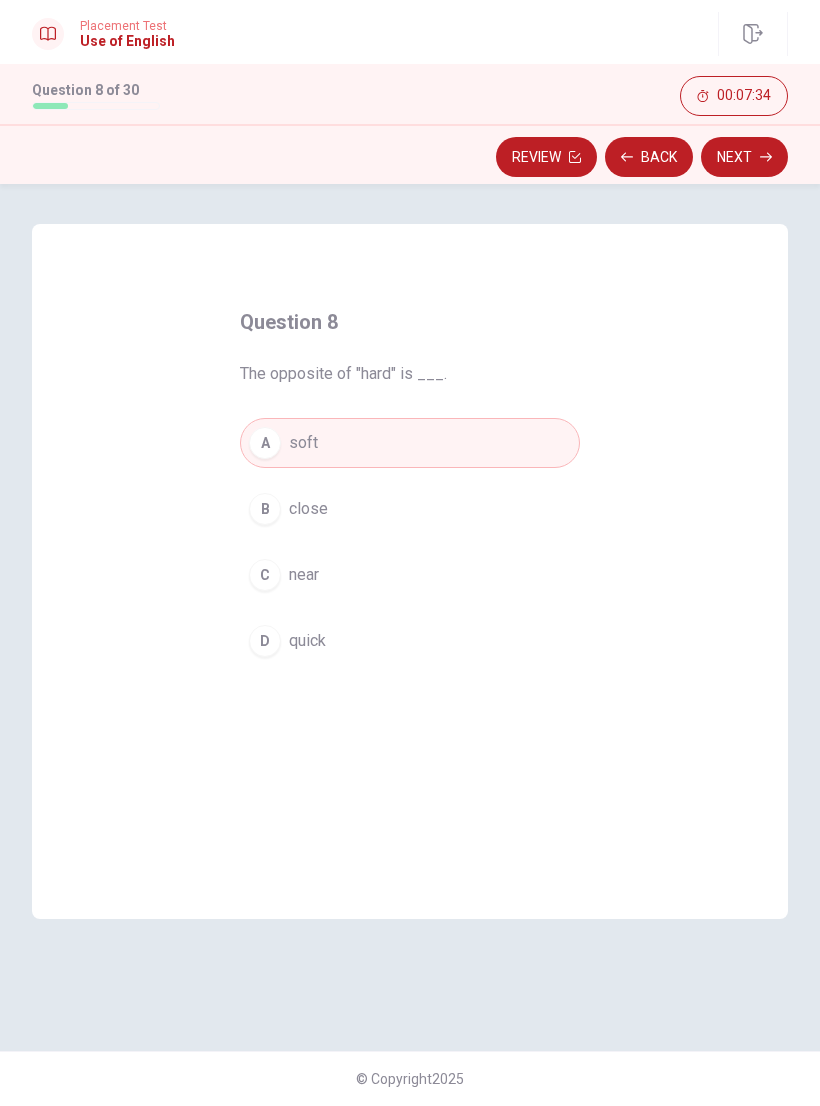 click 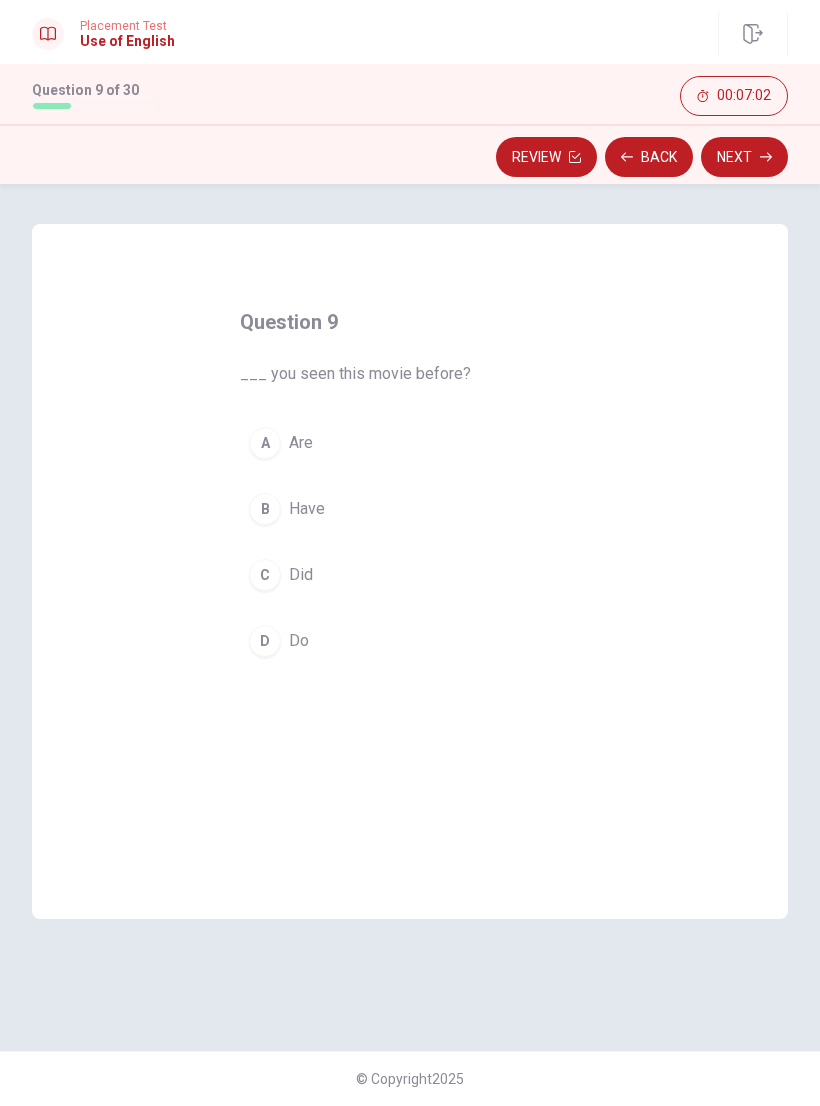 click on "B Have" at bounding box center [410, 509] 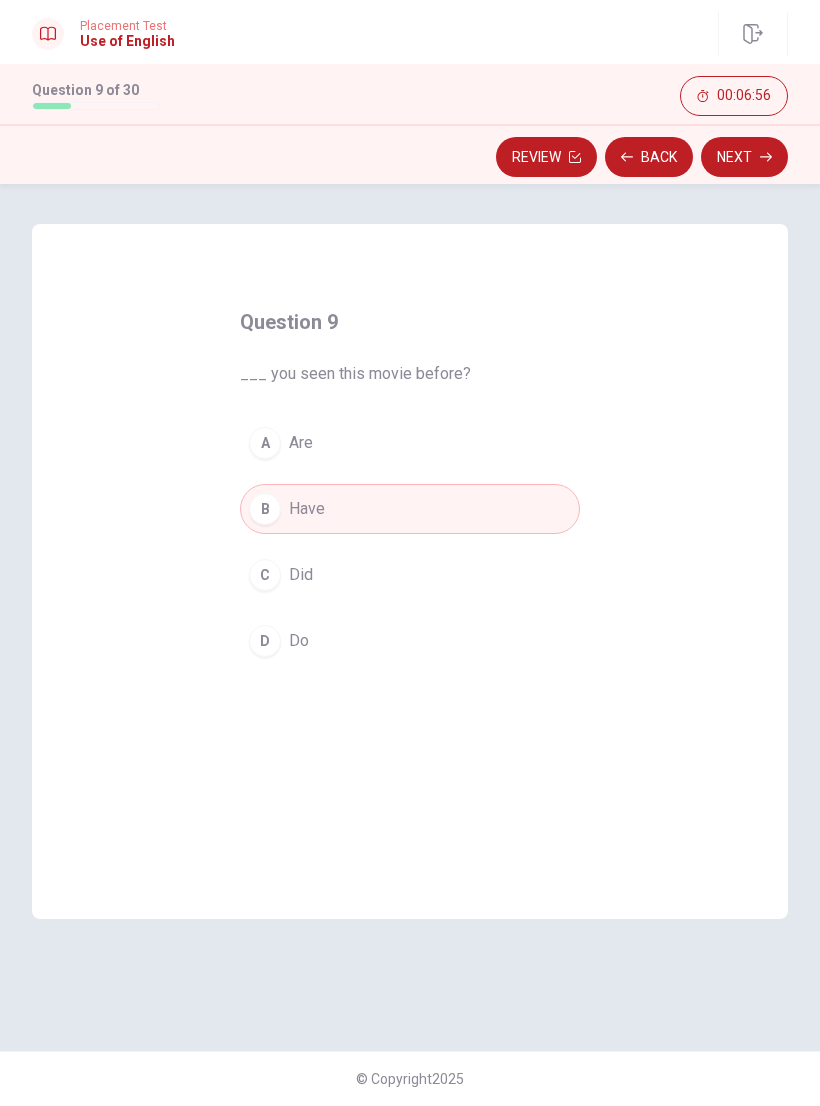 click 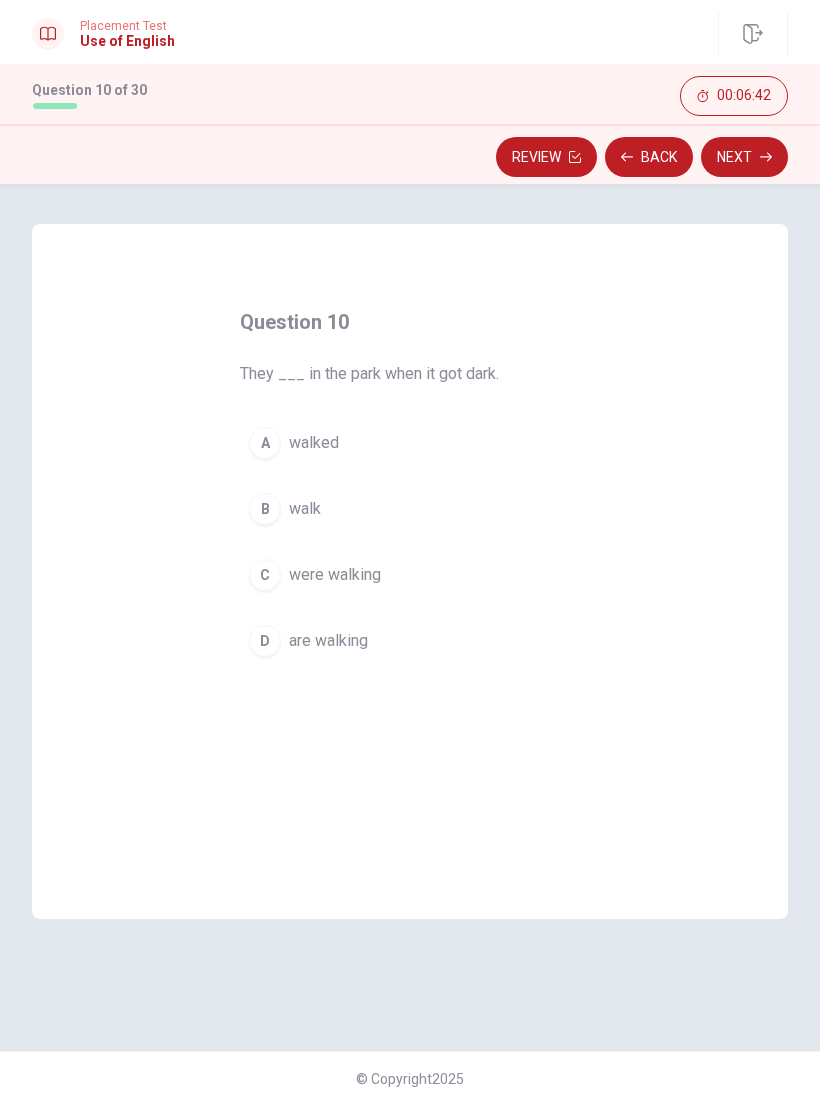 click on "walked" at bounding box center (314, 443) 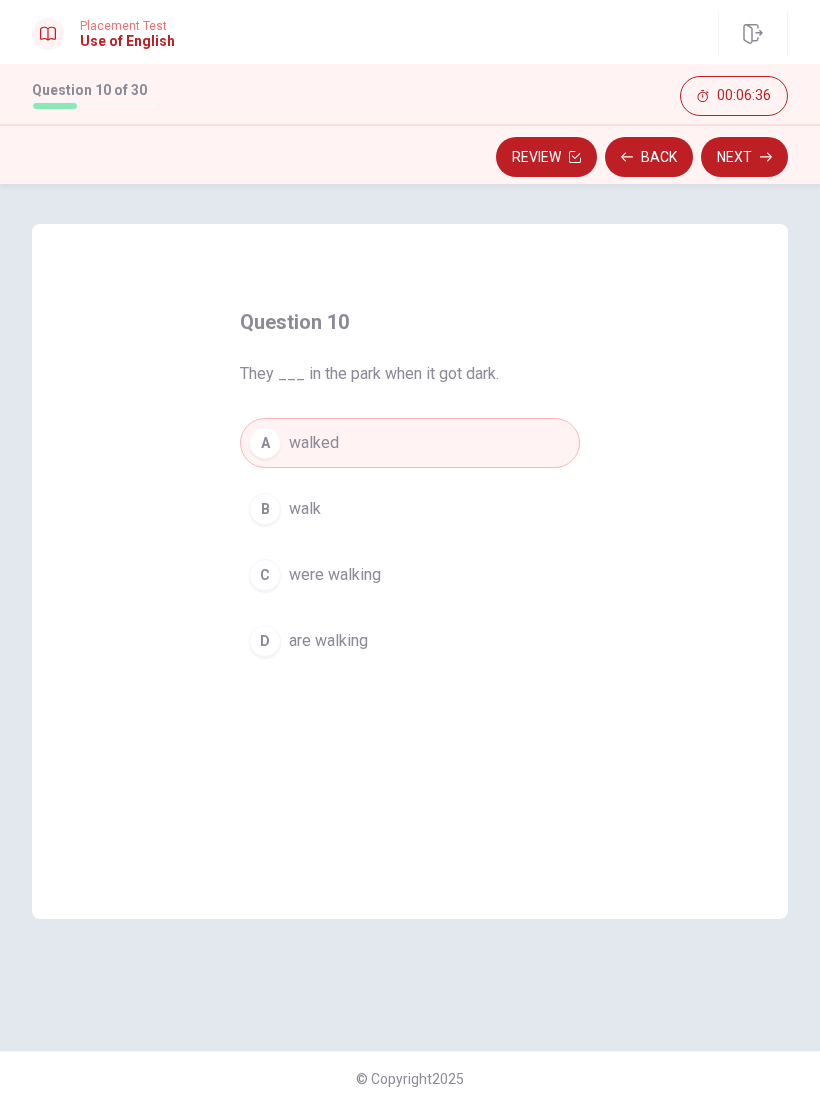 click on "Next" at bounding box center (744, 157) 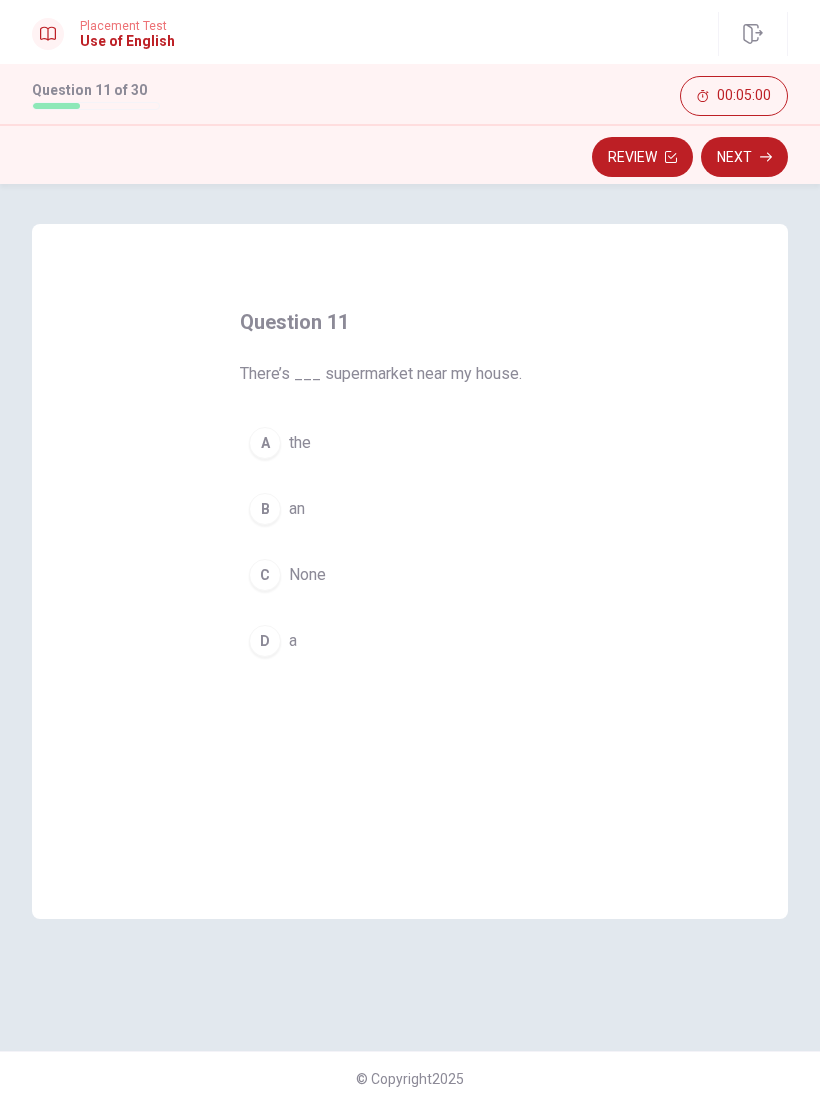 click on "a" at bounding box center (293, 641) 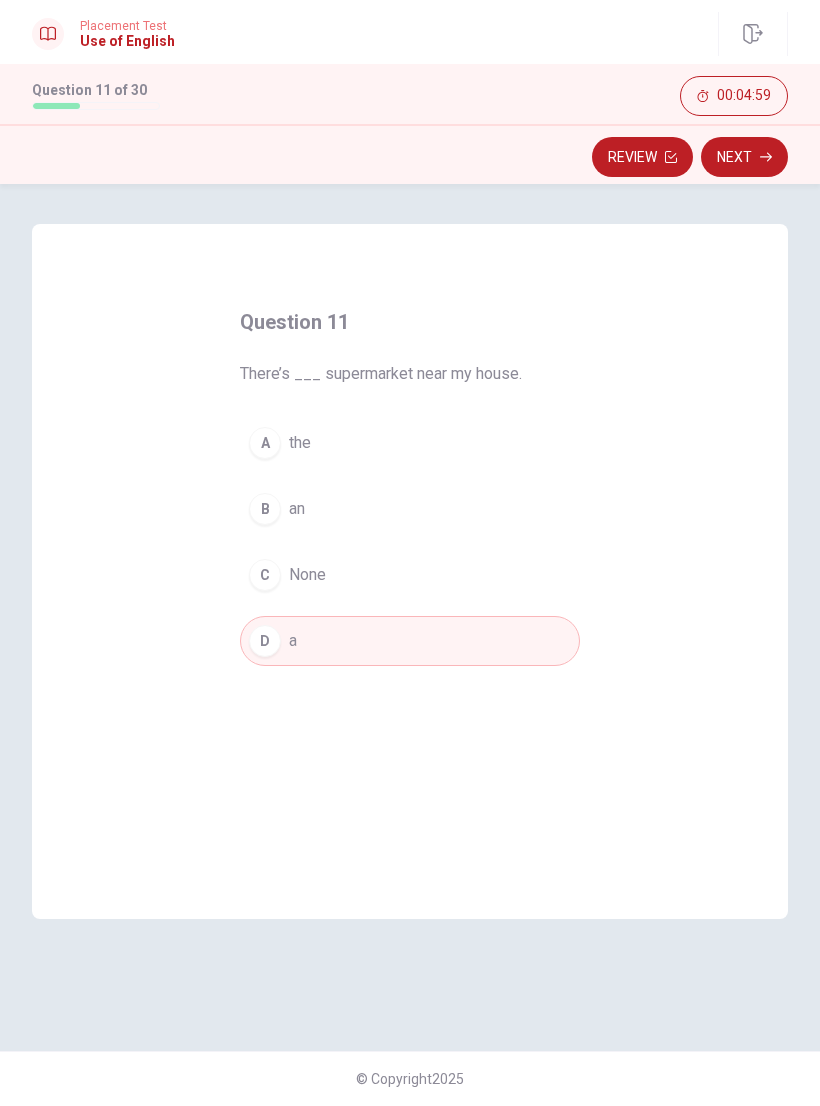click on "Next" at bounding box center [744, 157] 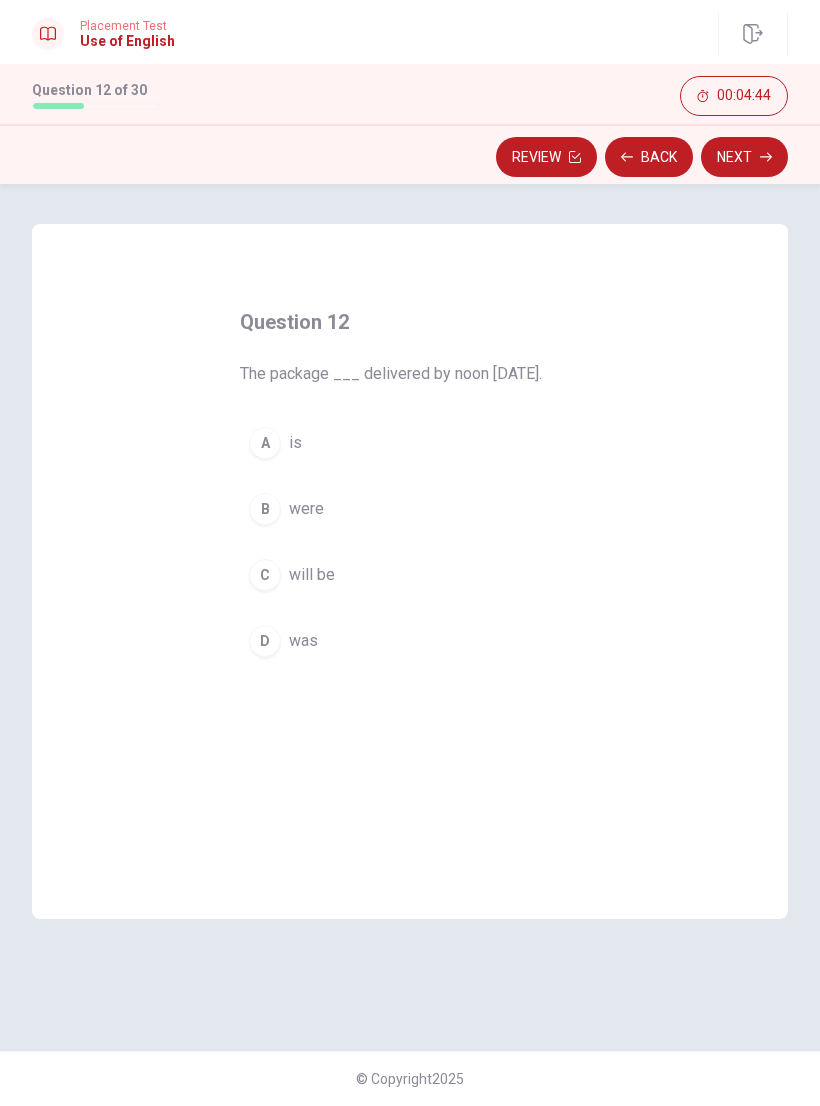 click on "was" at bounding box center [303, 641] 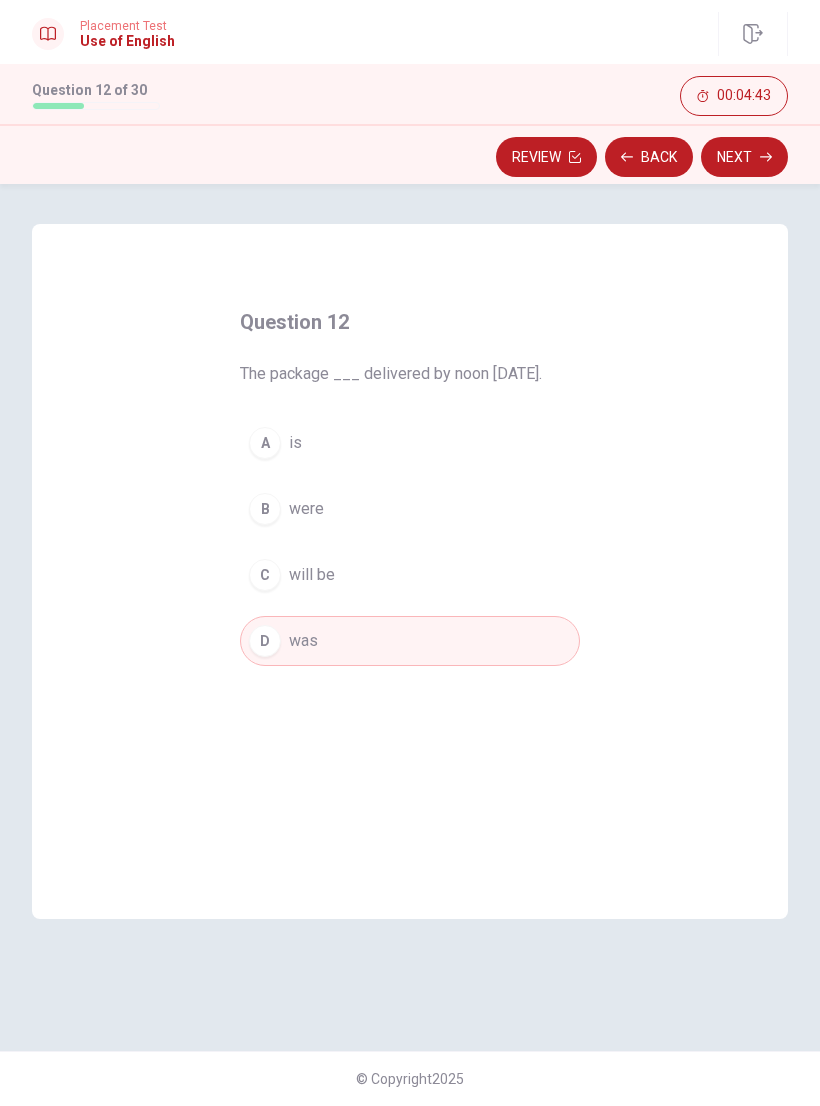 click on "Next" at bounding box center [744, 157] 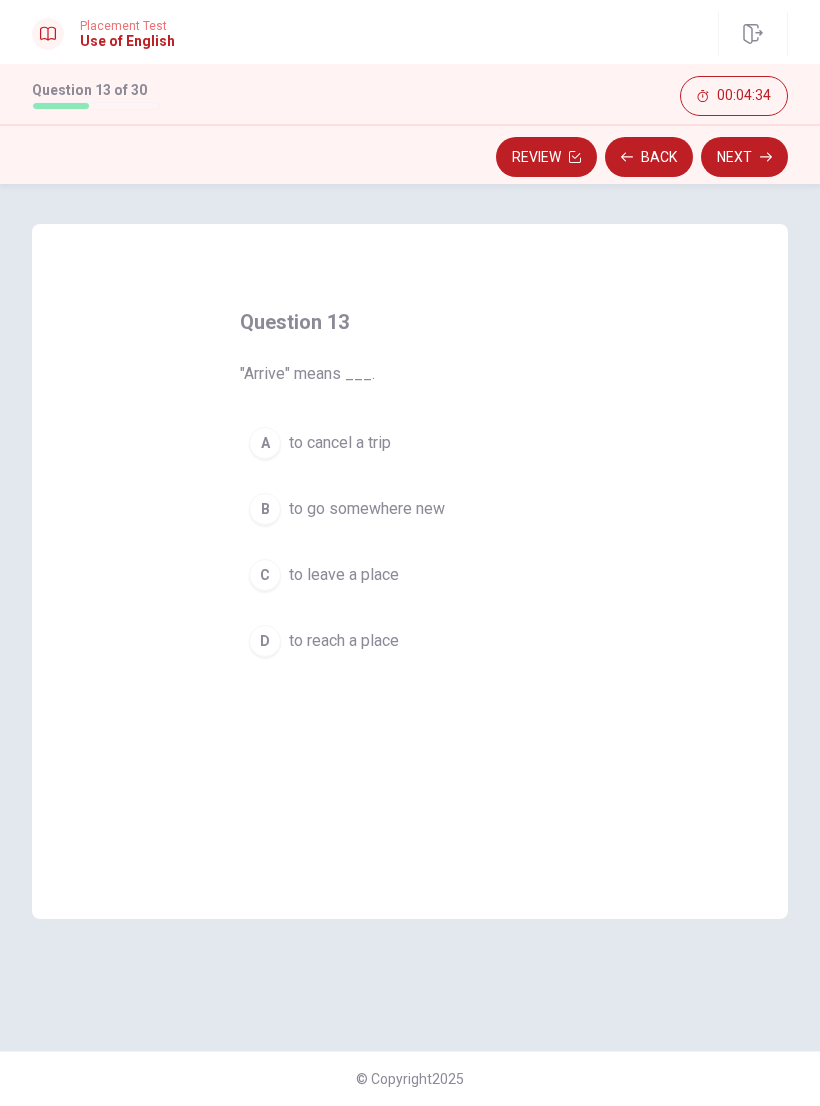 click on "to leave a place" at bounding box center (344, 575) 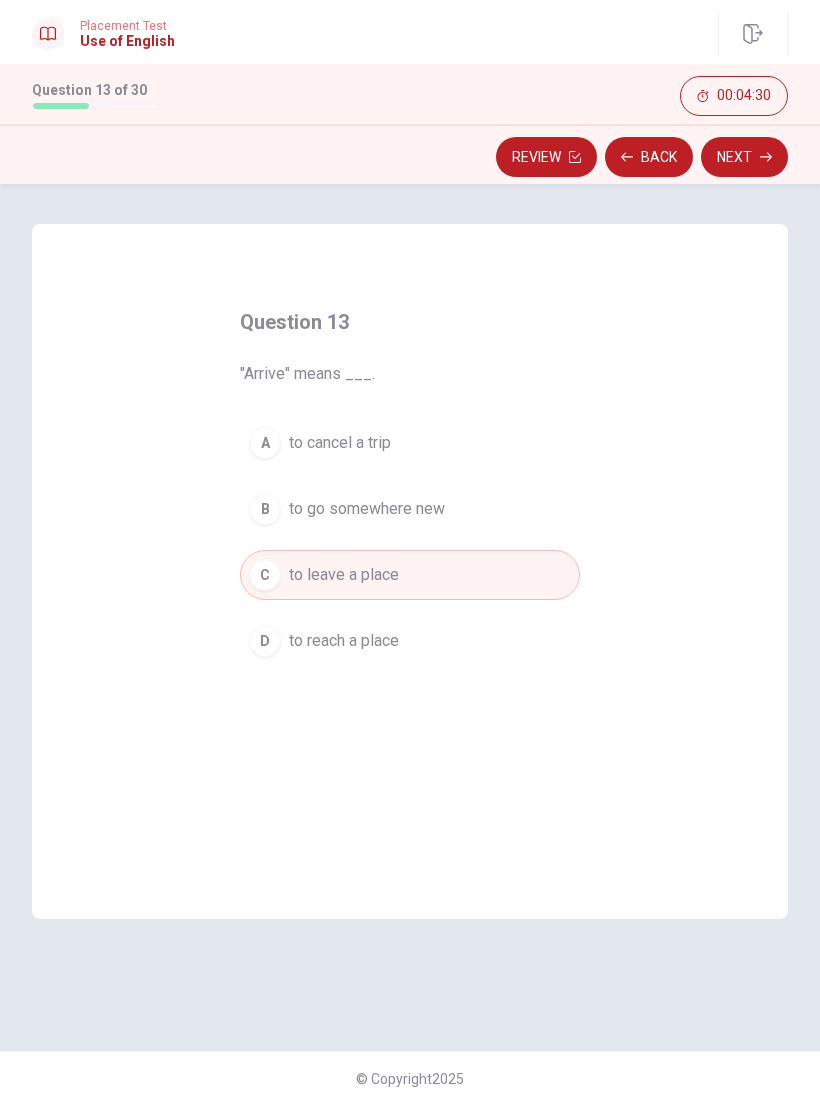 click on "Next" at bounding box center (744, 157) 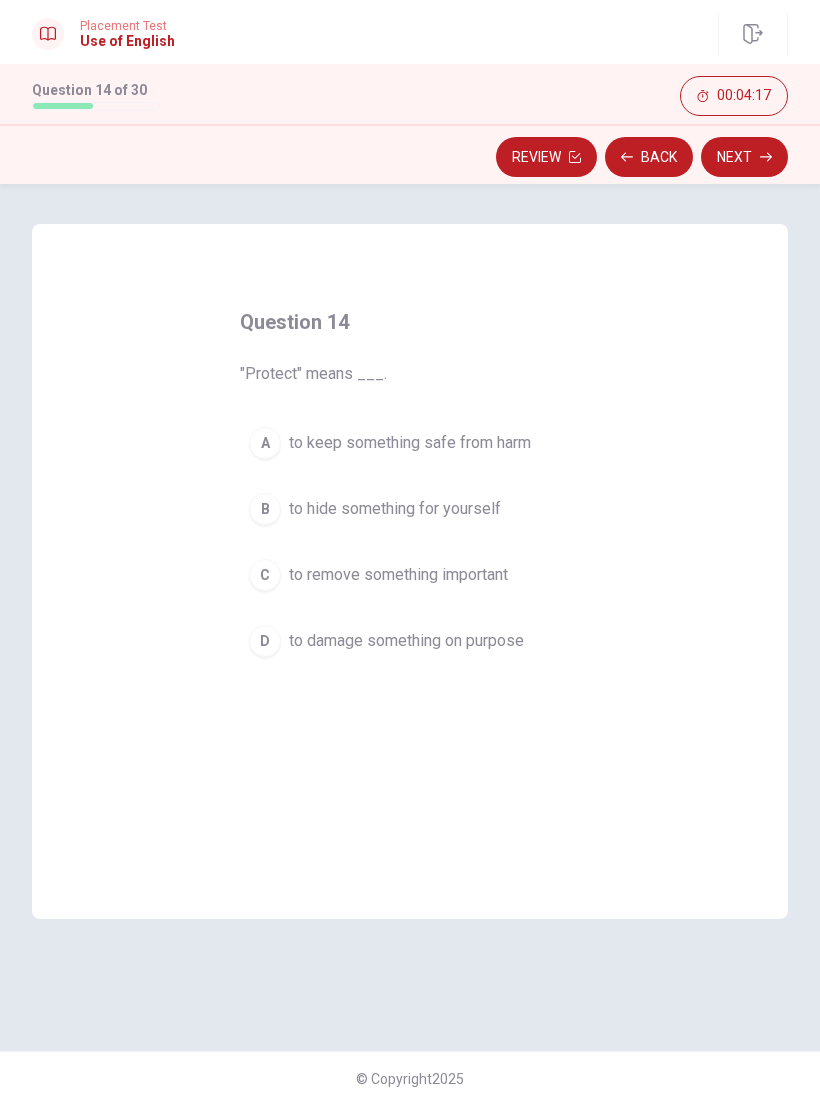 click on "to keep something safe from harm" at bounding box center [410, 443] 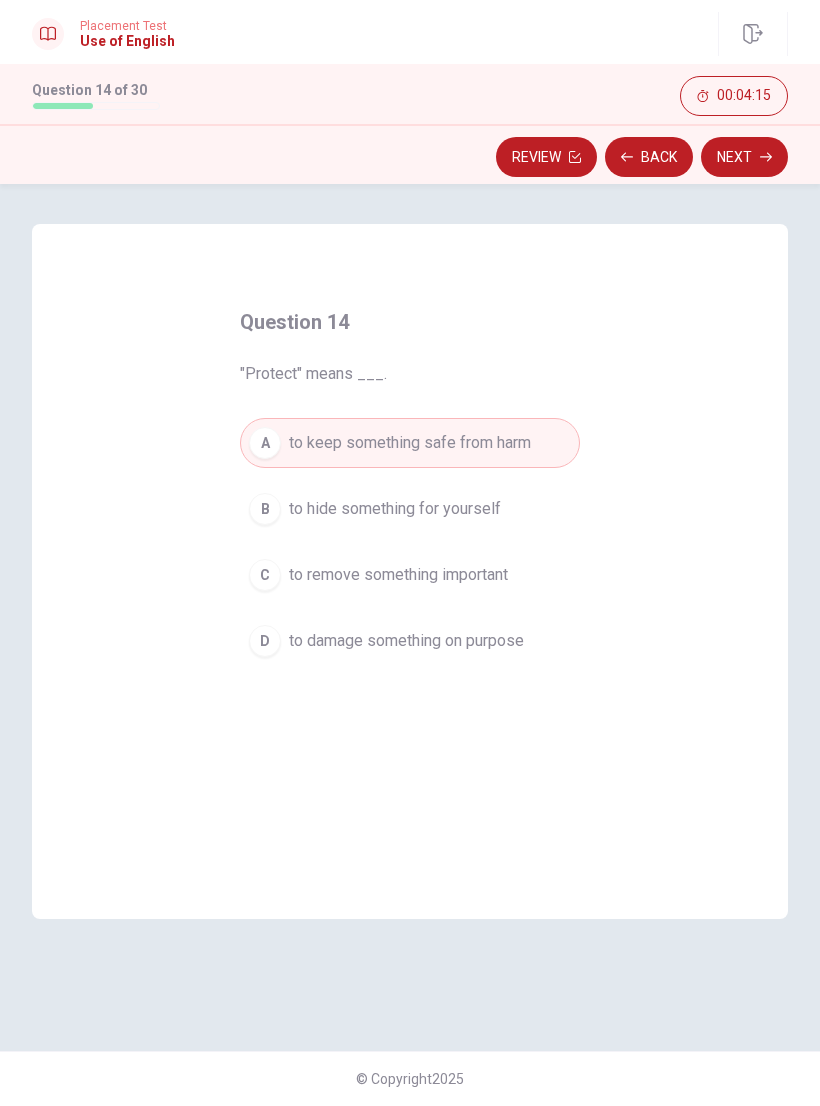 click on "Next" at bounding box center (744, 157) 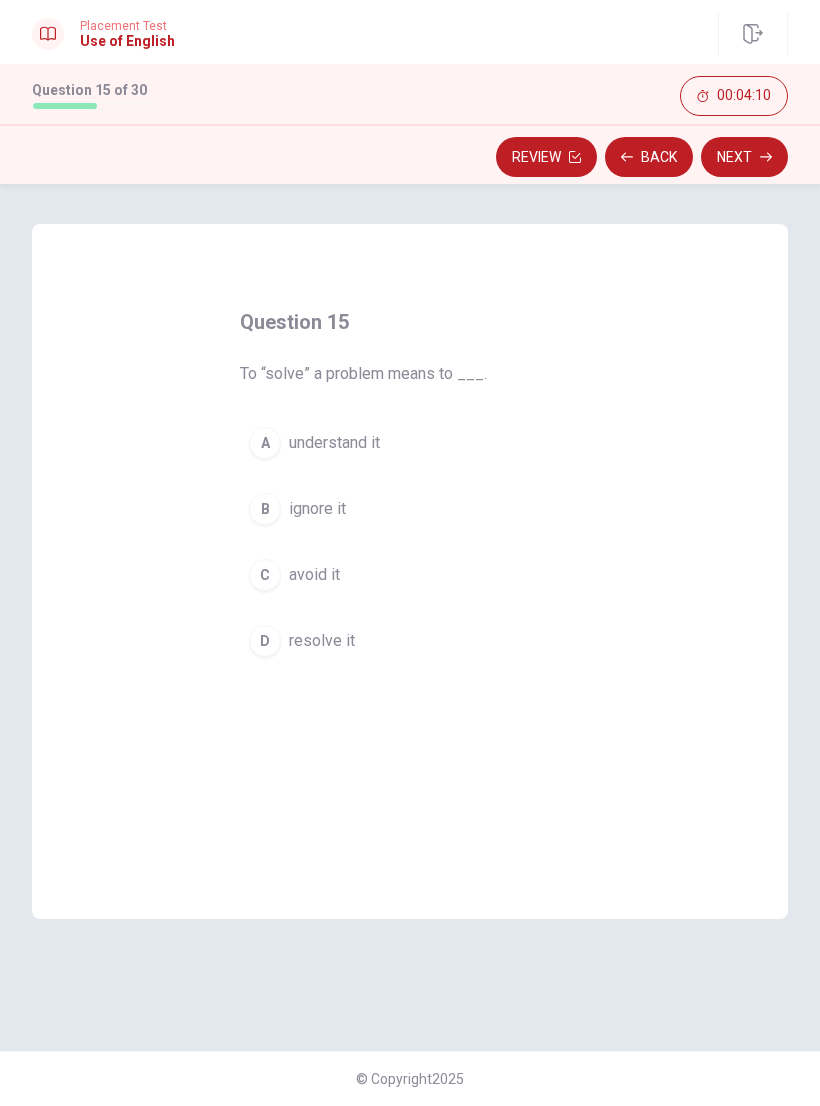 click on "resolve it" at bounding box center (322, 641) 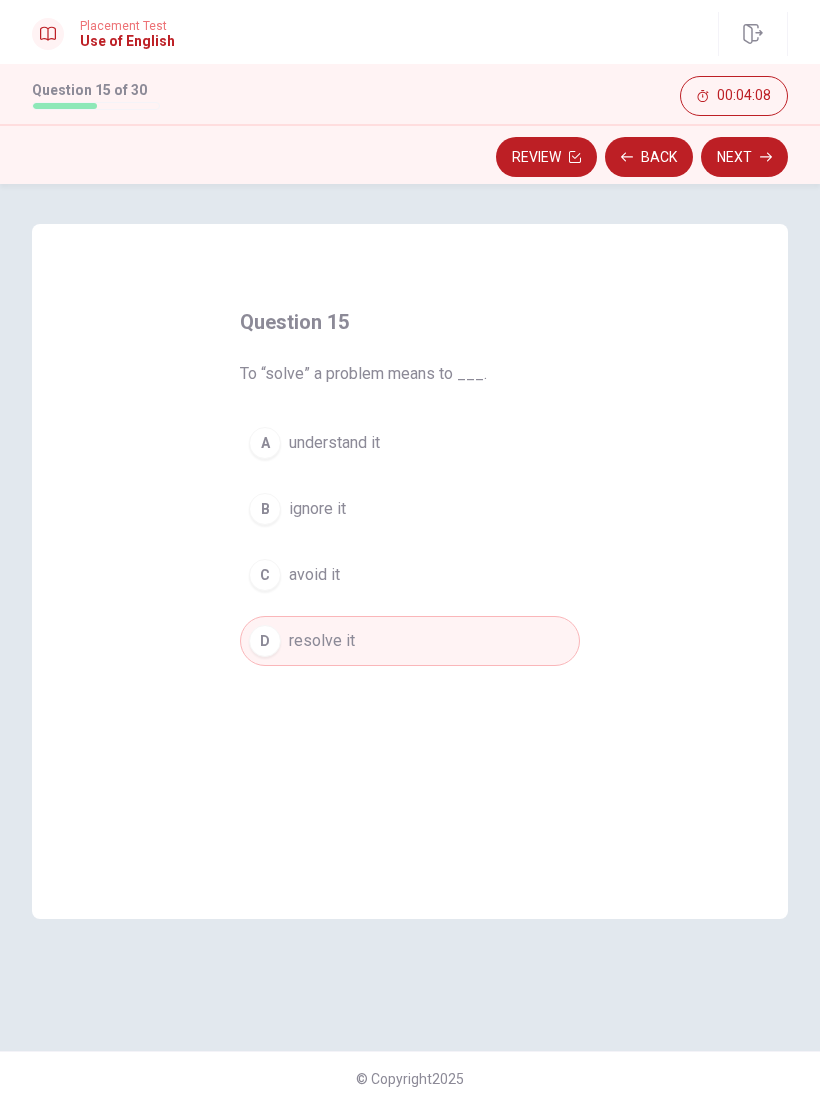 click on "Next" at bounding box center (744, 157) 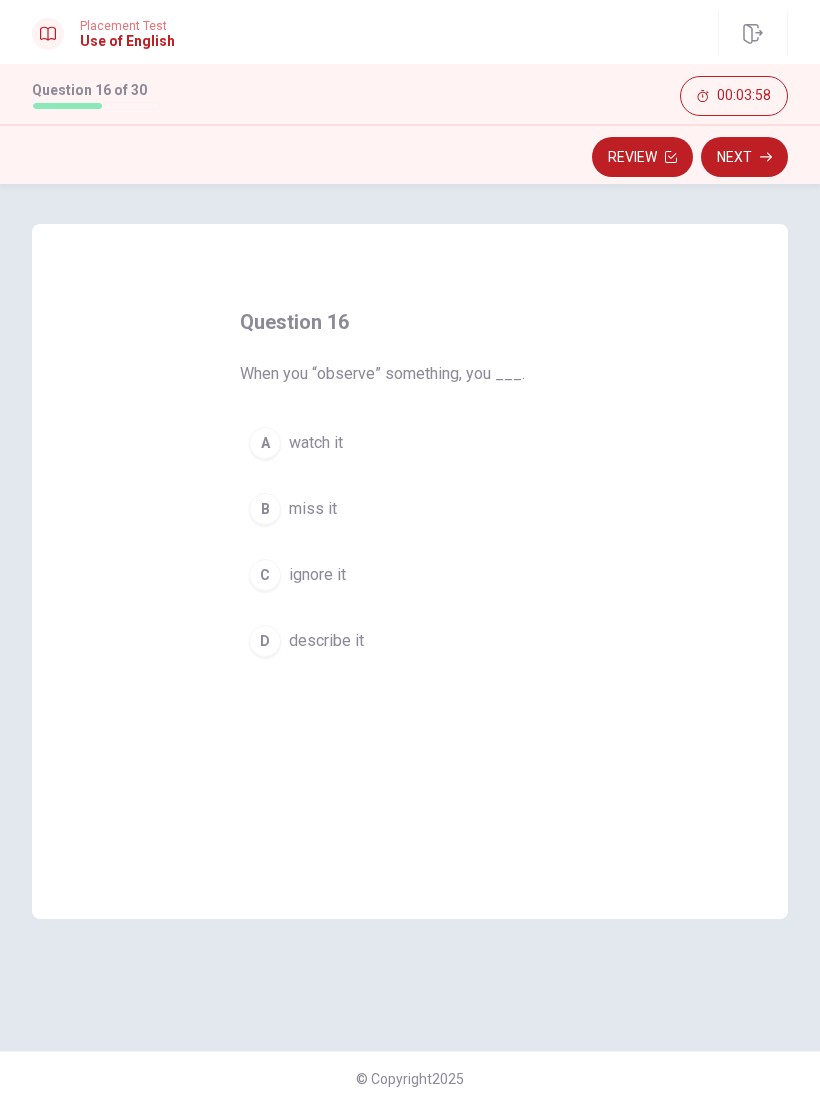 click on "A watch it" at bounding box center [410, 443] 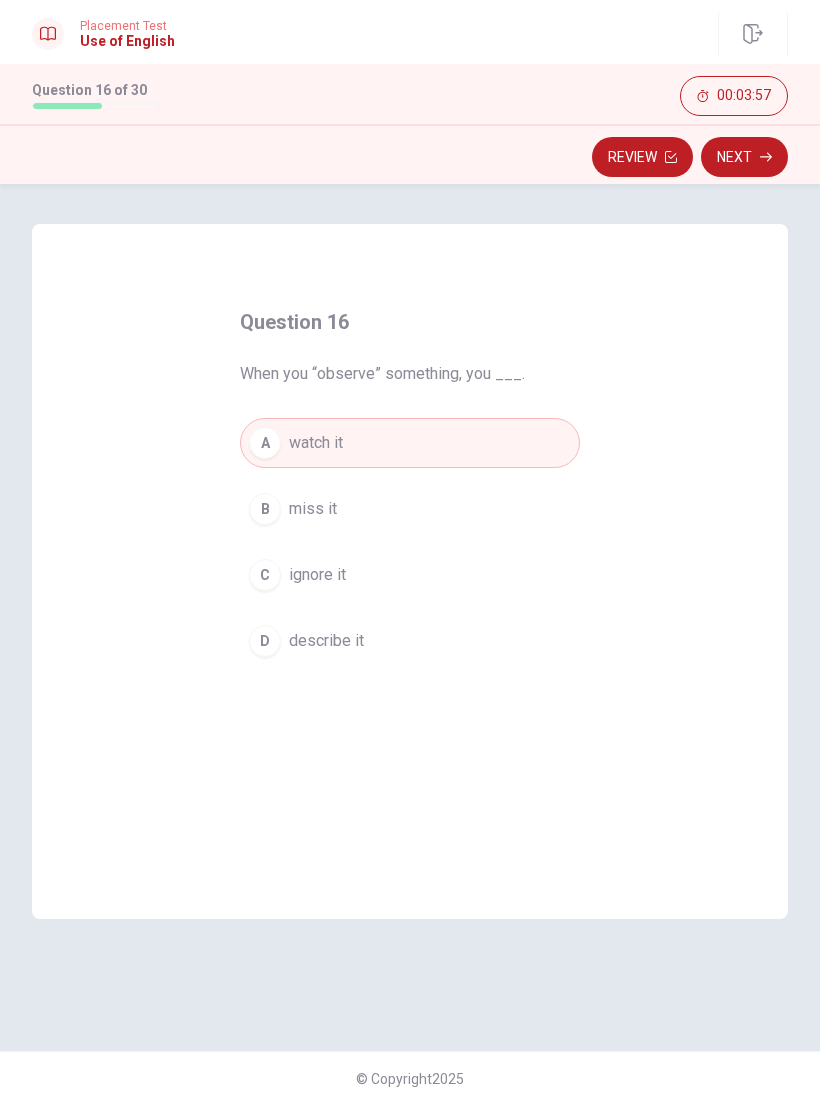 click on "Next" at bounding box center (744, 157) 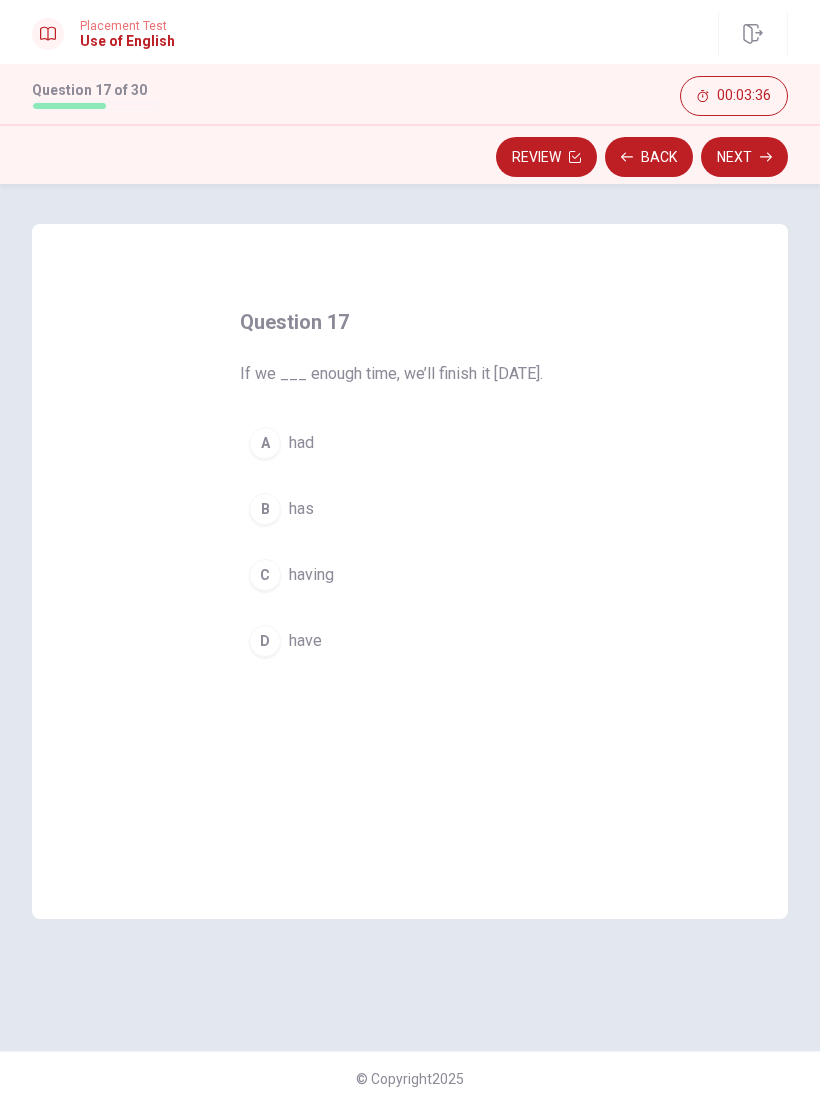 click on "have" at bounding box center (305, 641) 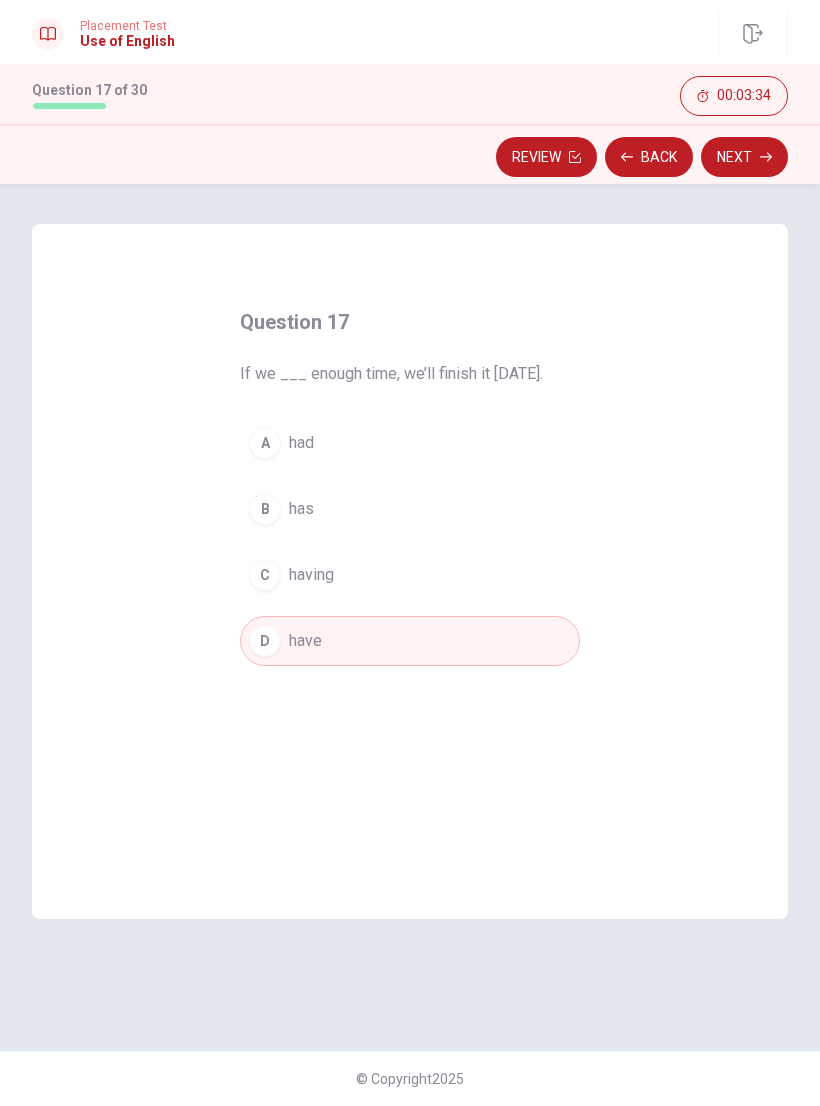 click 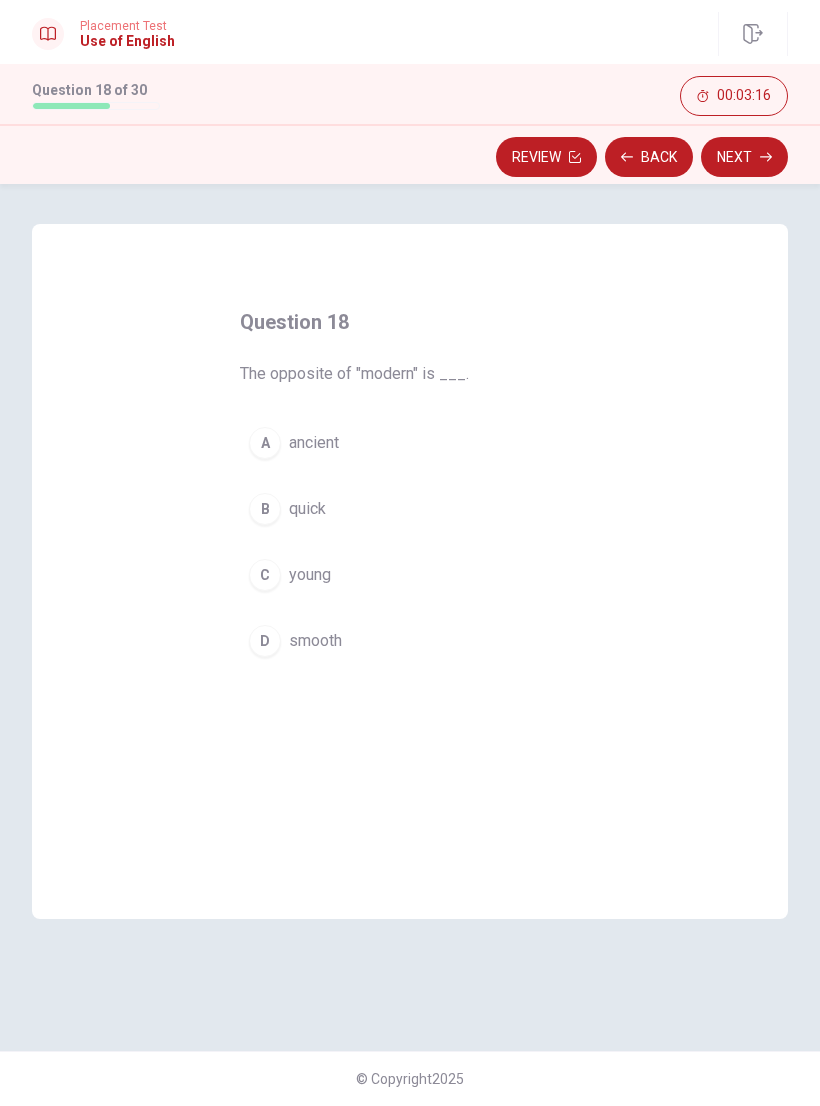 click on "ancient" at bounding box center (314, 443) 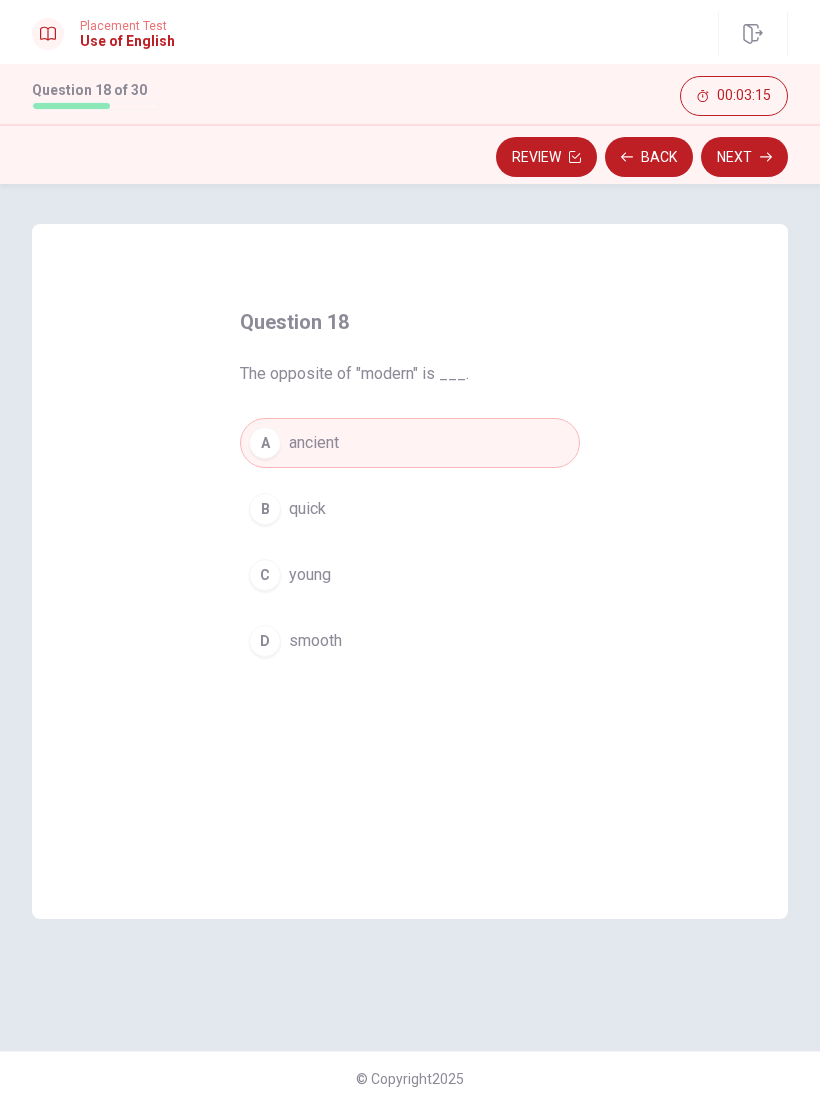 click on "Next" at bounding box center [744, 157] 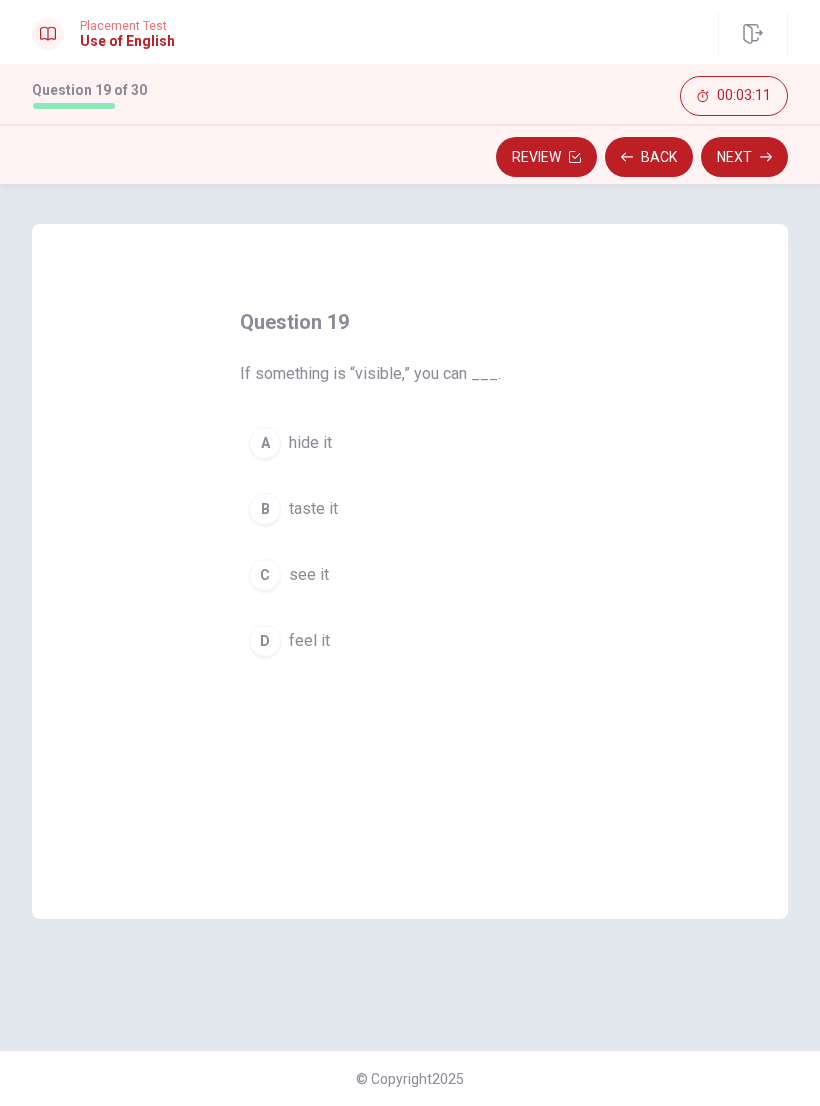 click on "see it" at bounding box center [309, 575] 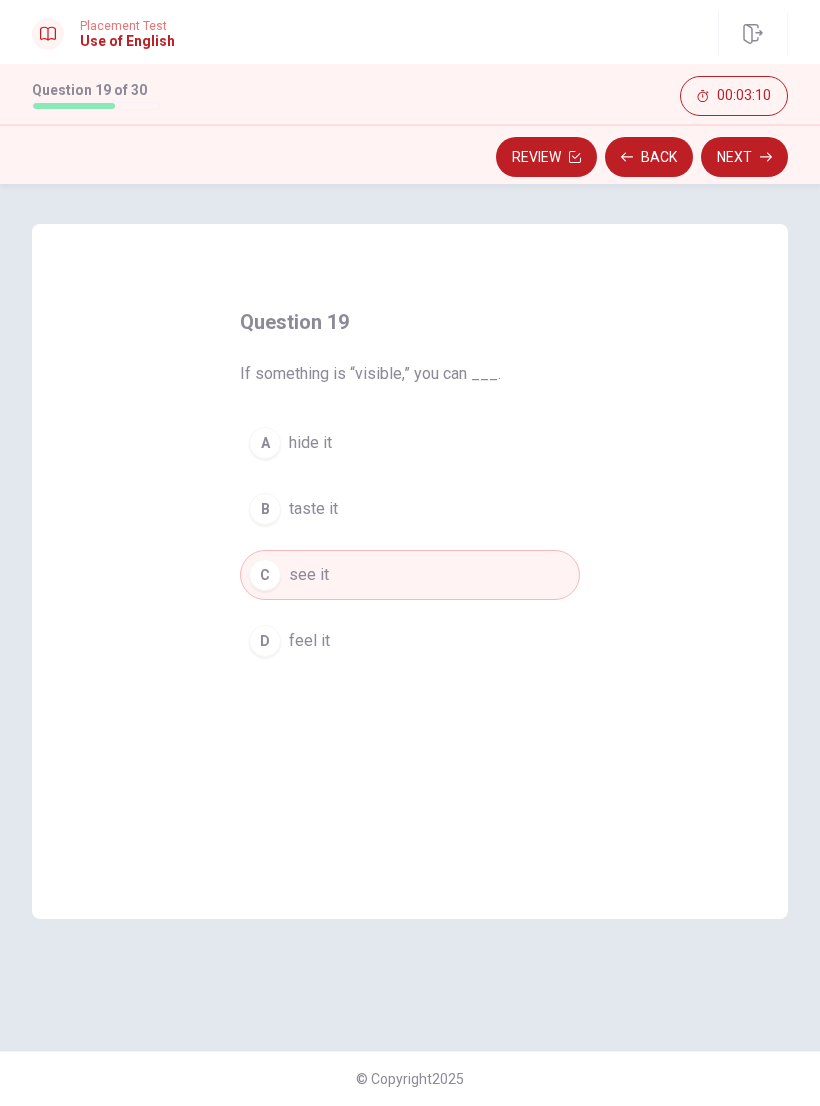 click on "Next" at bounding box center [744, 157] 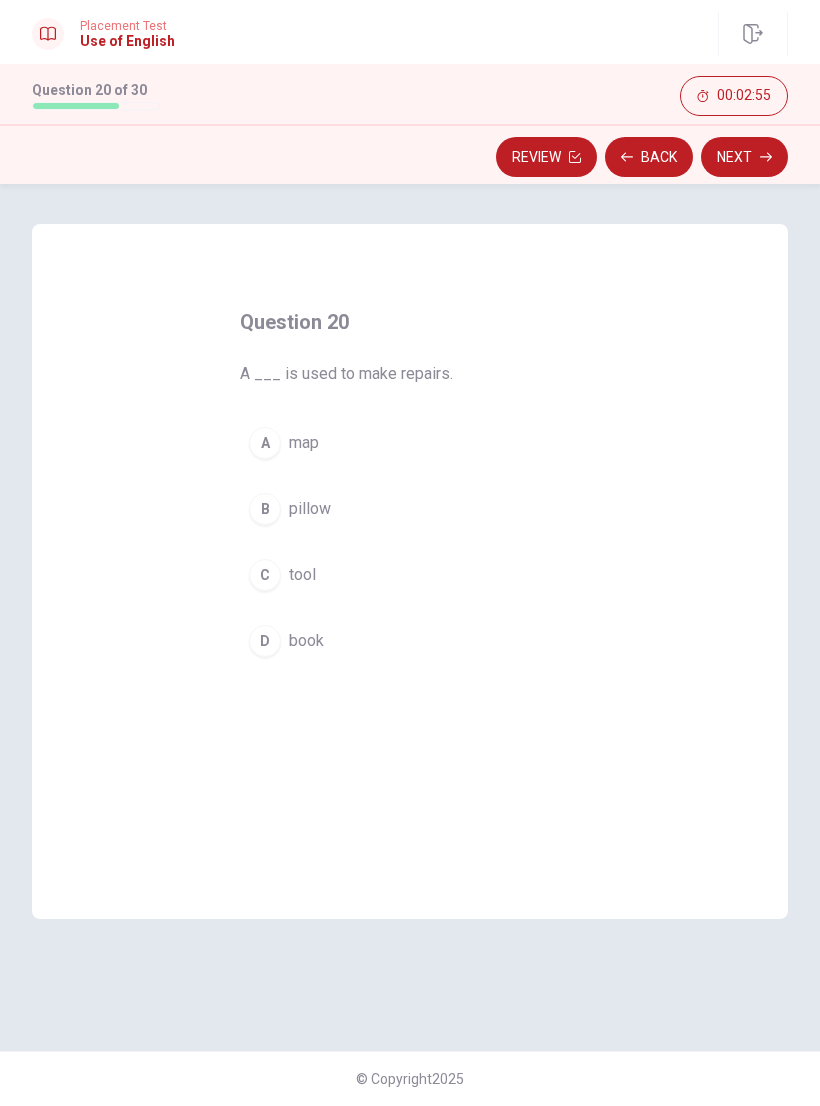 click on "C tool" at bounding box center (410, 575) 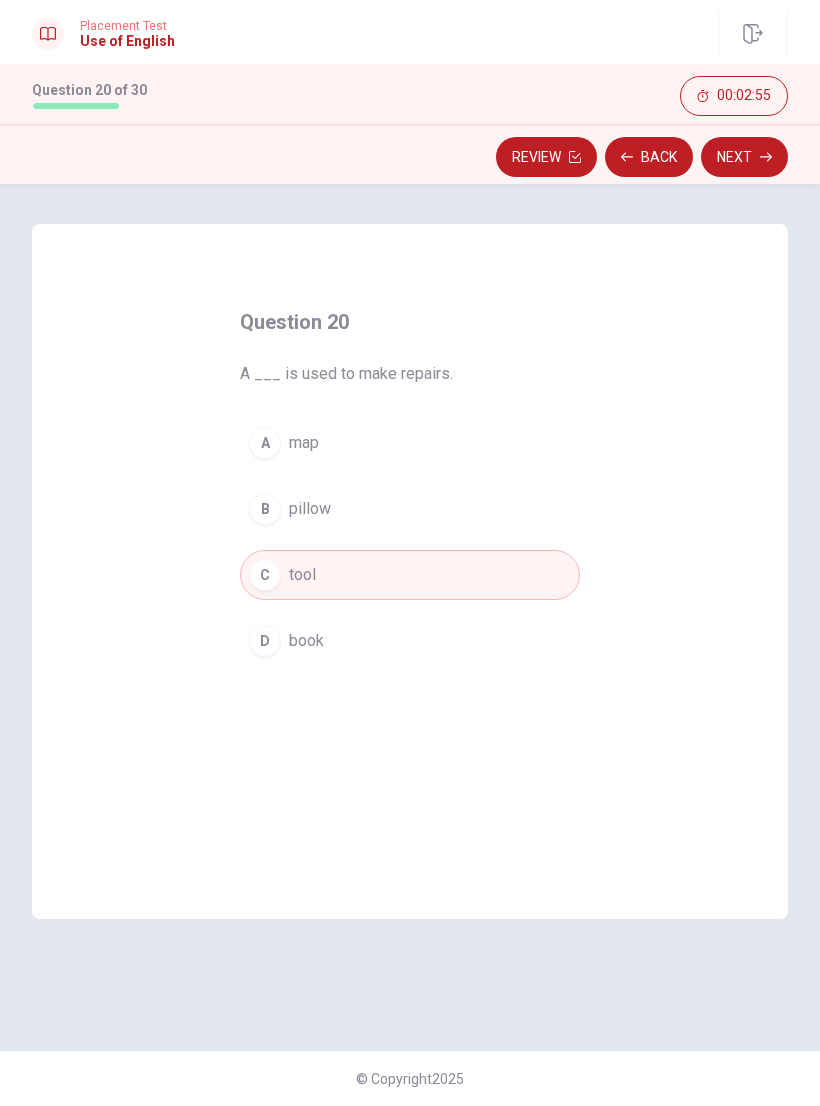 click on "Next" at bounding box center (744, 157) 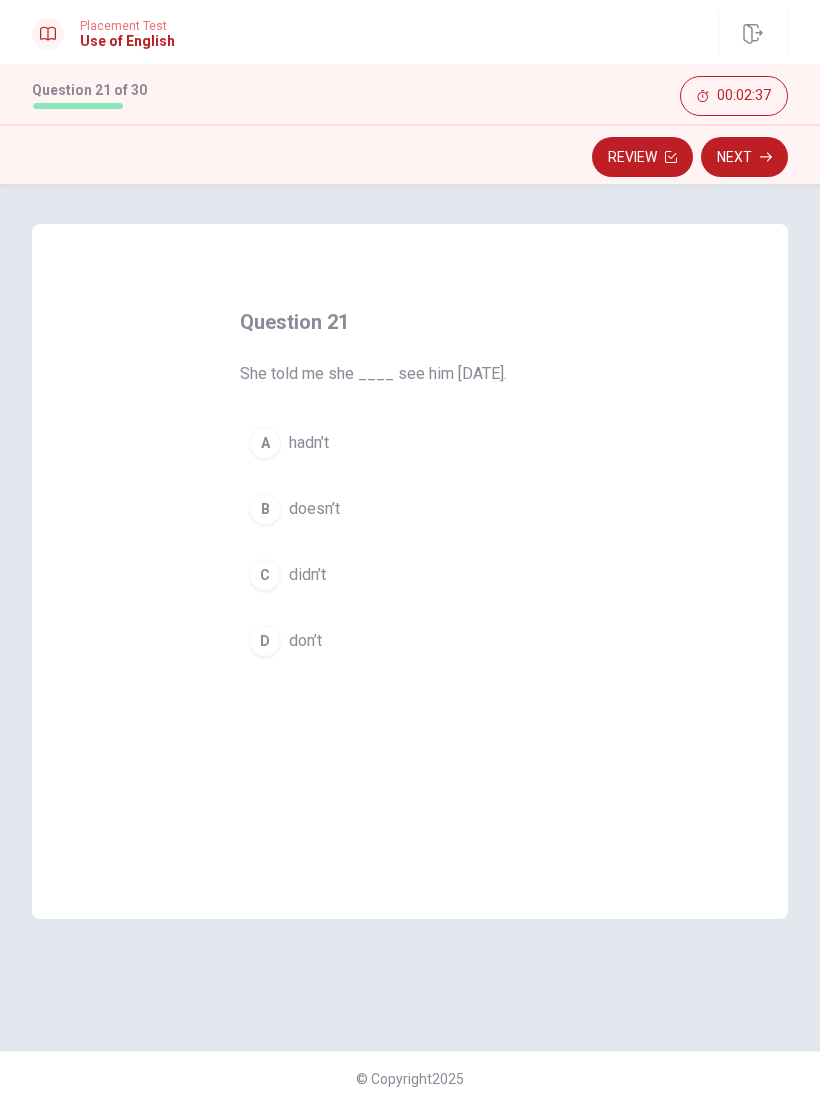 click on "C didn’t" at bounding box center (410, 575) 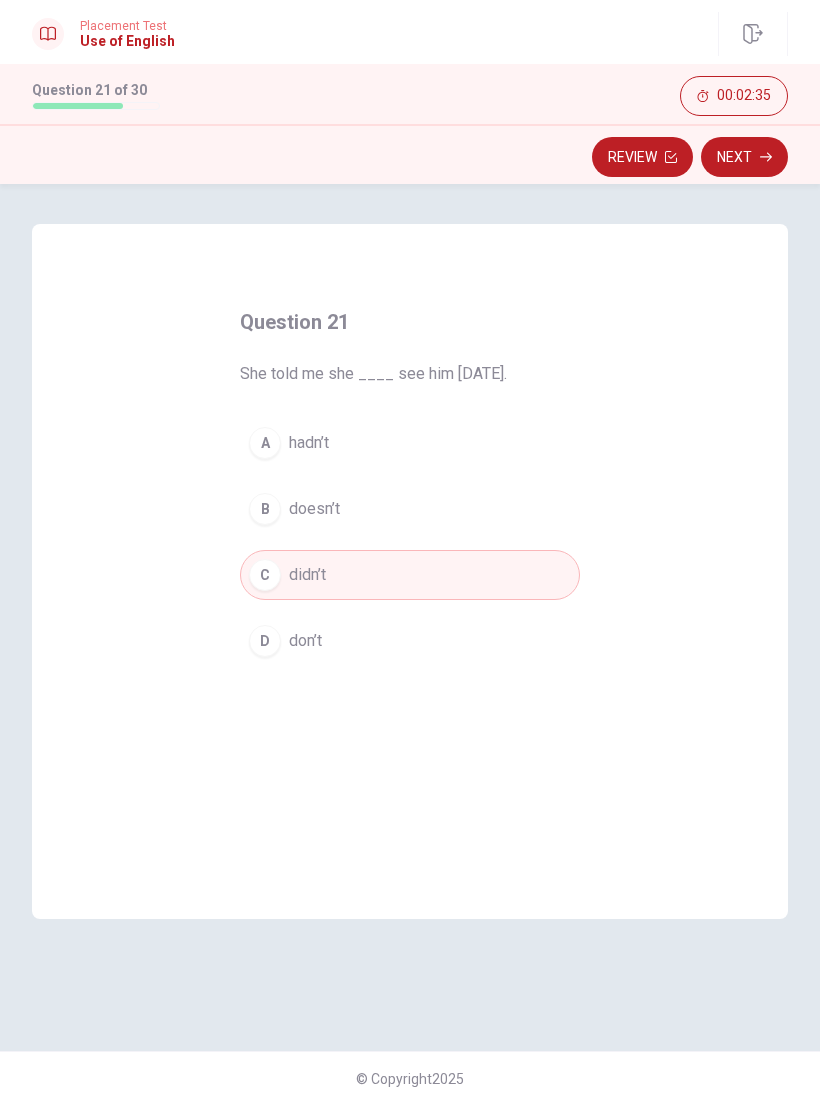 click on "Next" at bounding box center [744, 157] 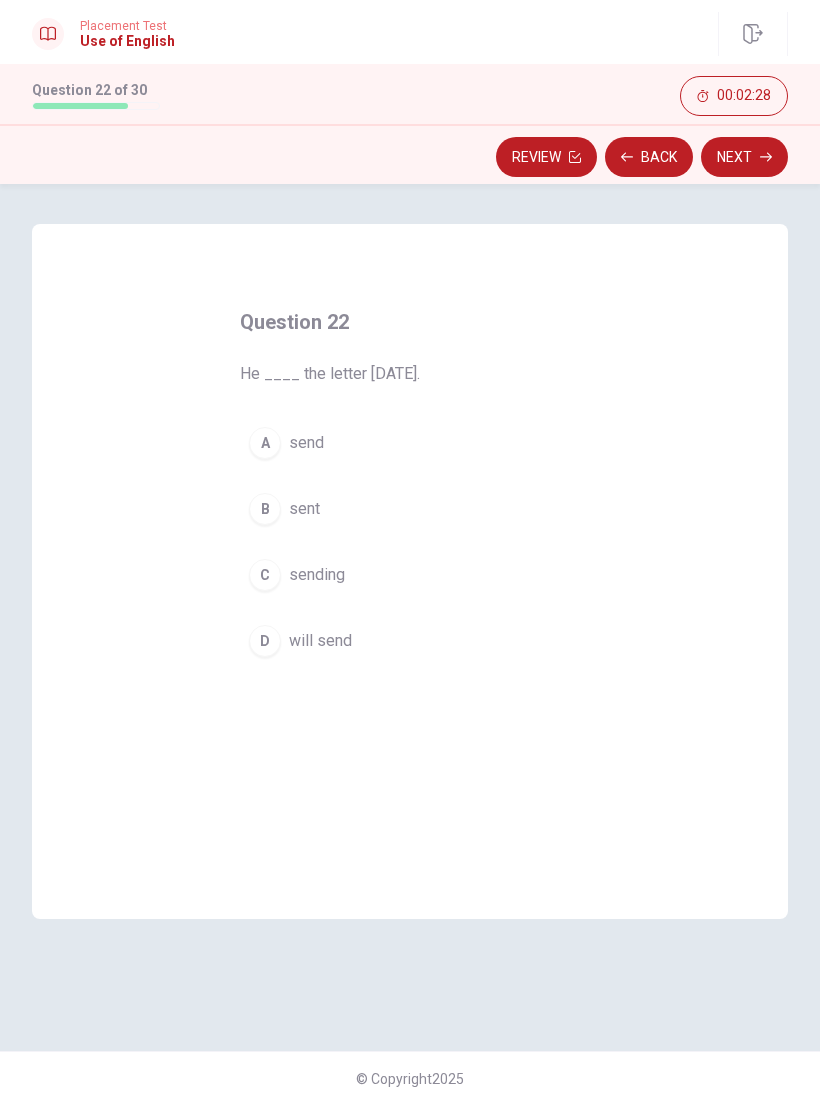click on "will send" at bounding box center (320, 641) 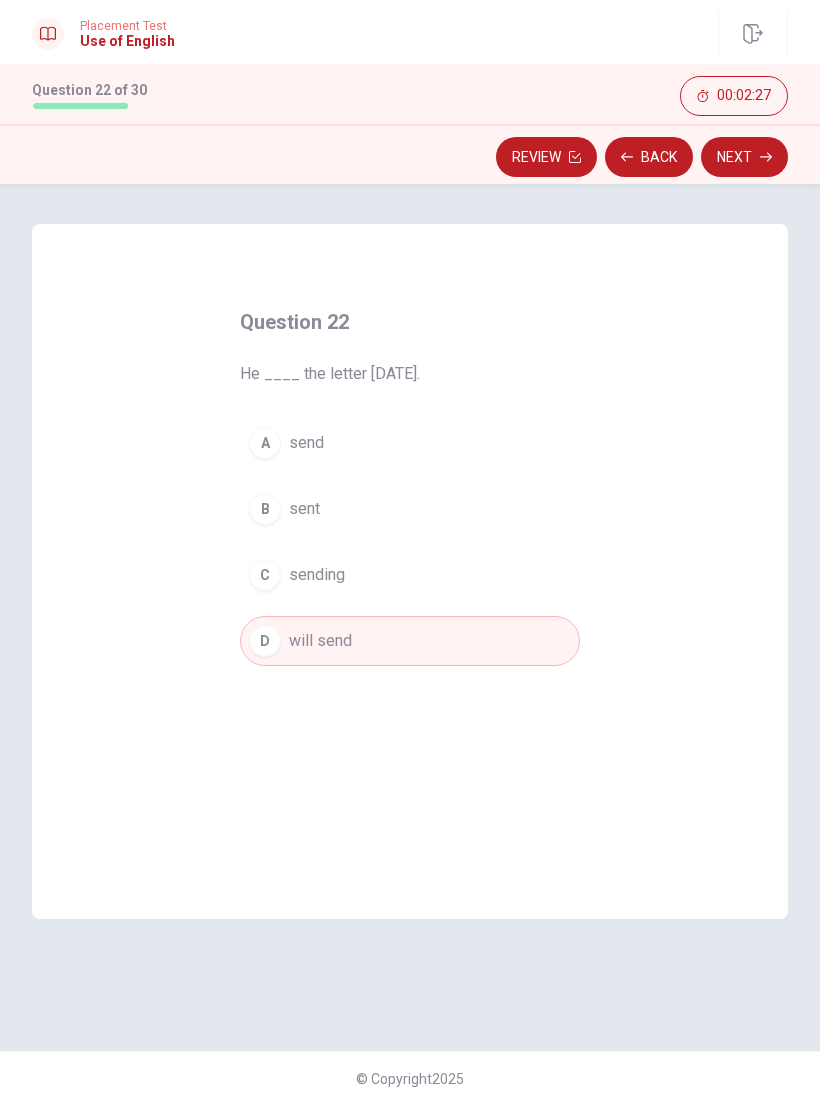 click on "Next" at bounding box center [744, 157] 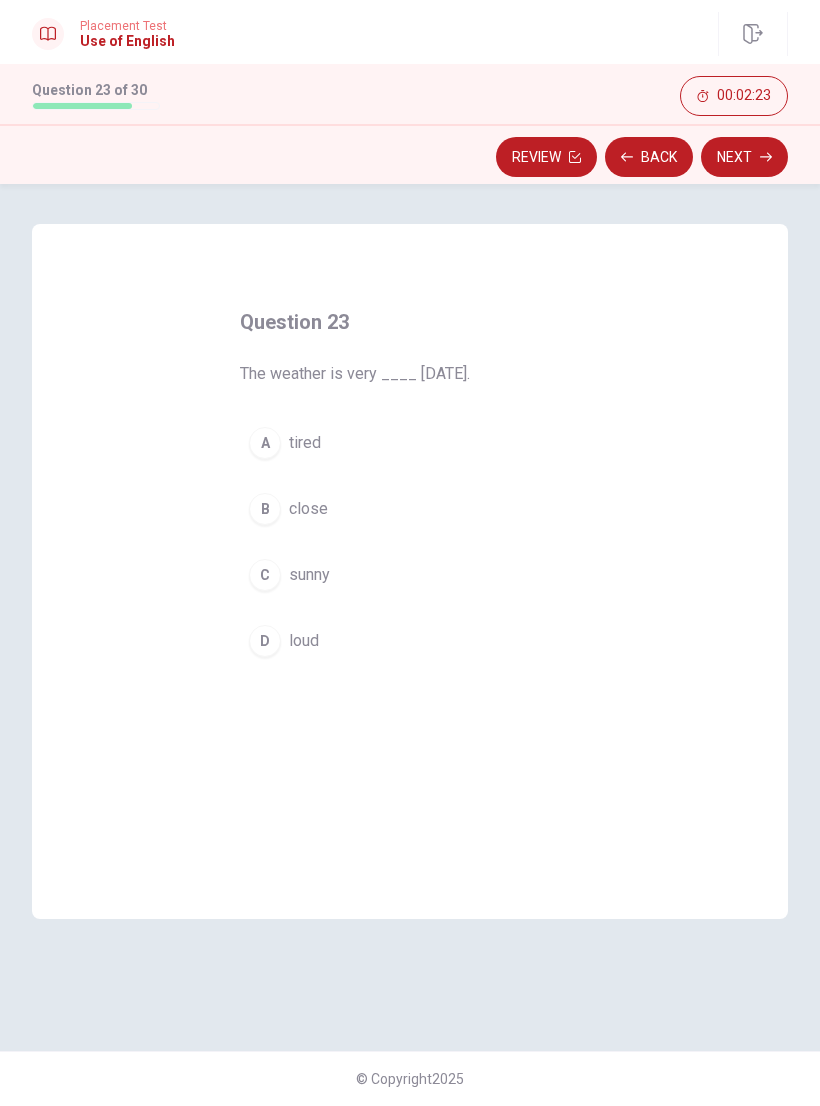 click on "sunny" at bounding box center (309, 575) 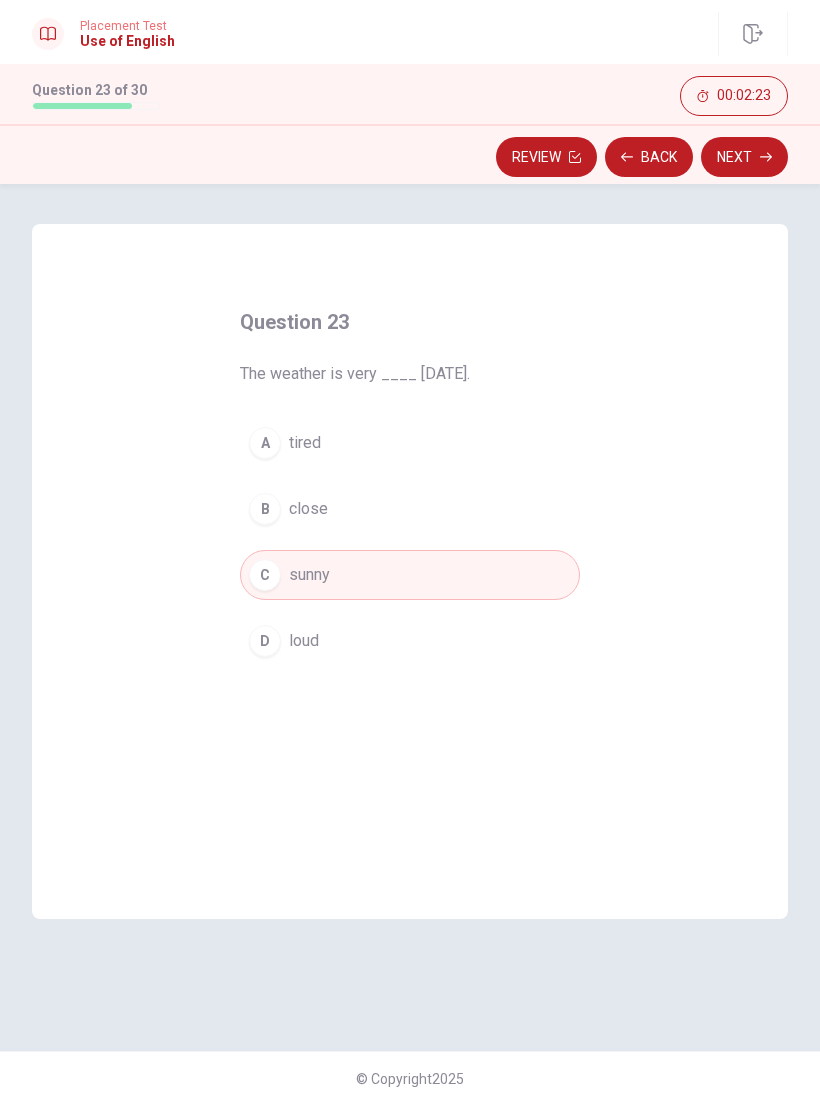click on "Next" at bounding box center (744, 157) 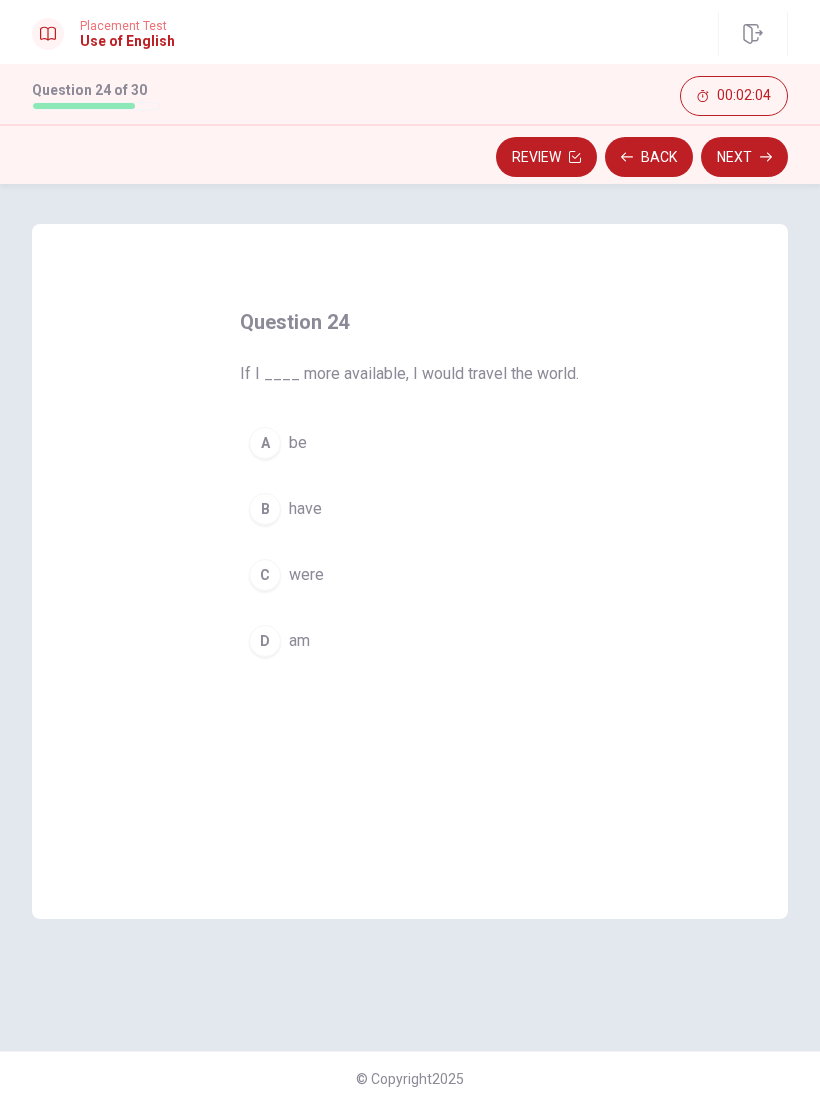 click on "D am" at bounding box center (410, 641) 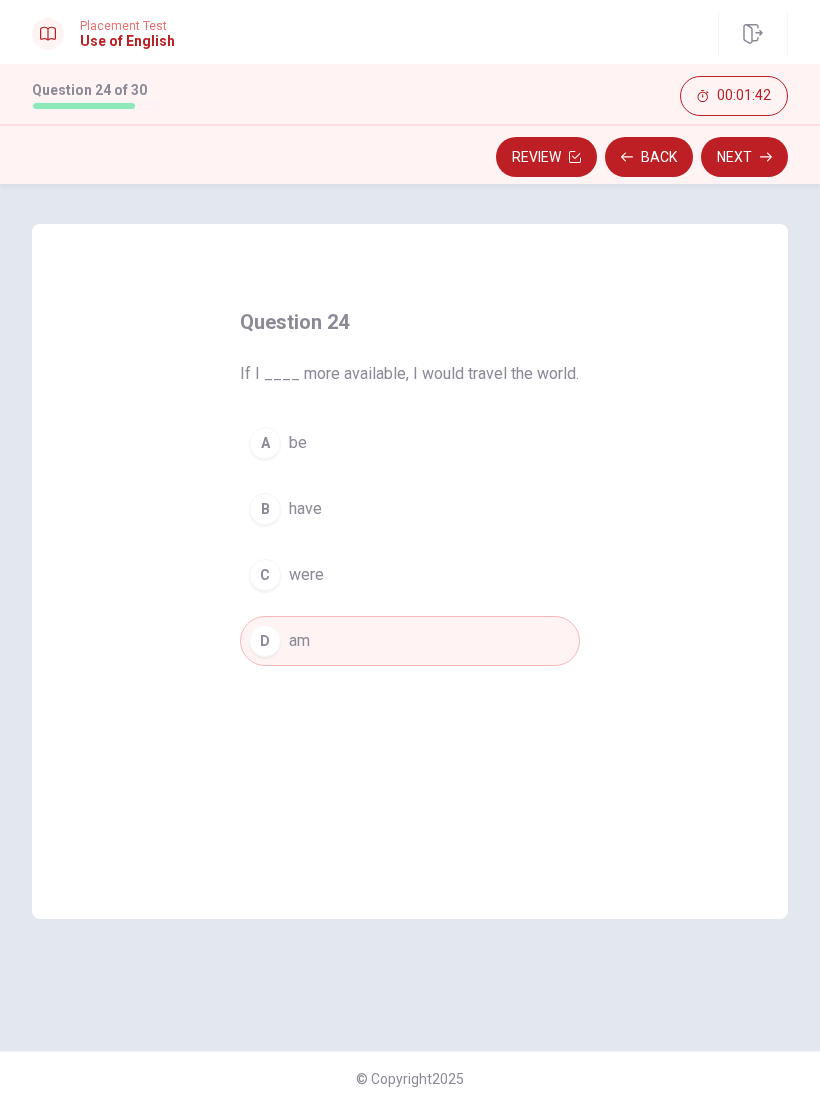click on "Next" at bounding box center (744, 157) 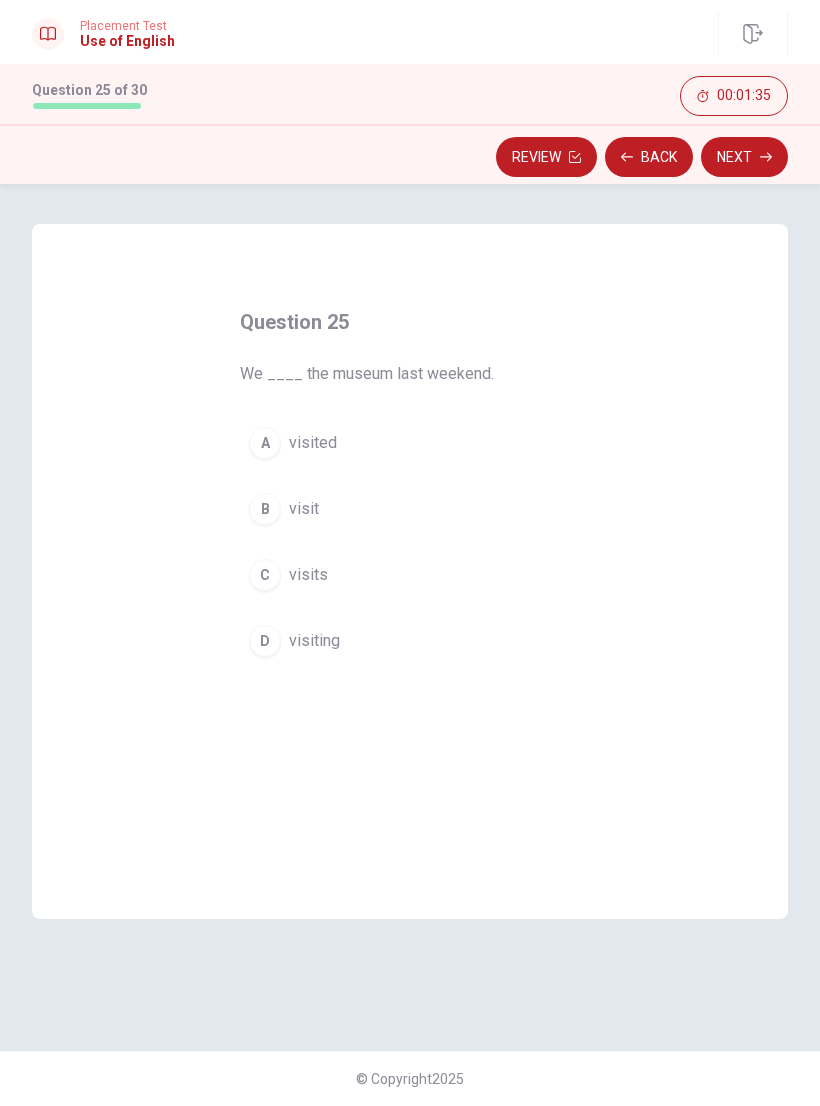 click on "A visited" at bounding box center (410, 443) 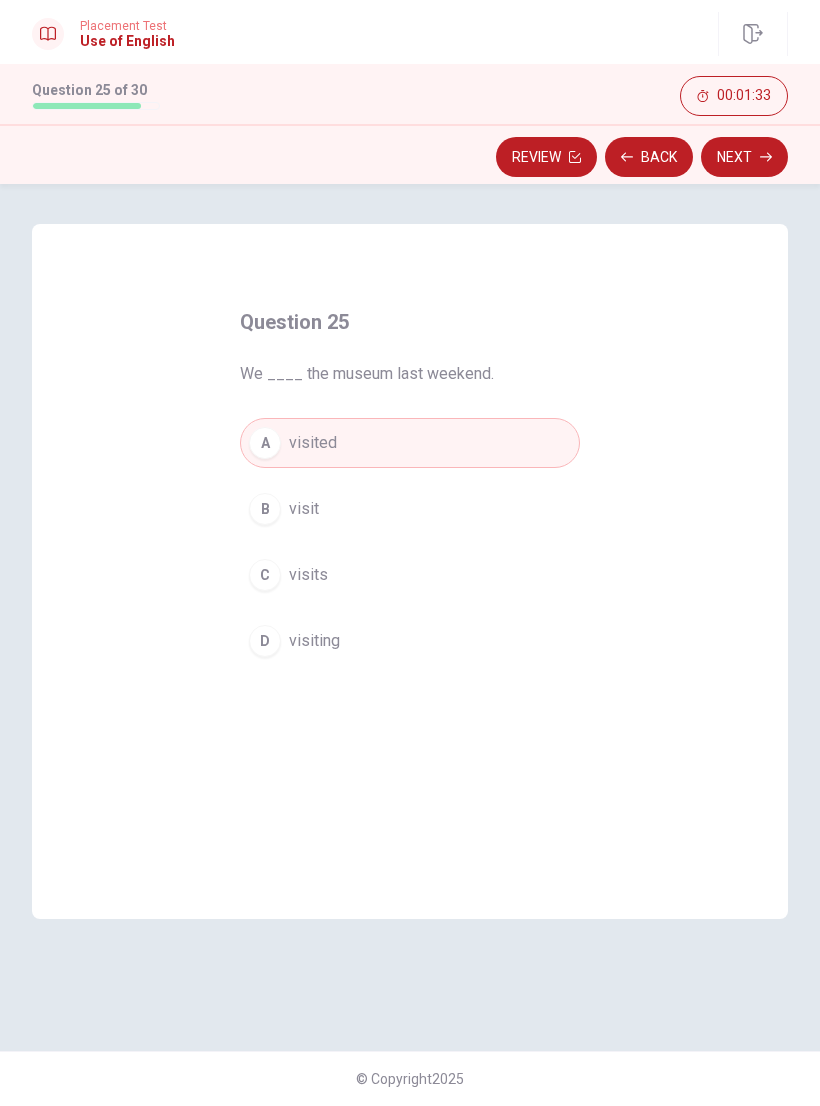 click 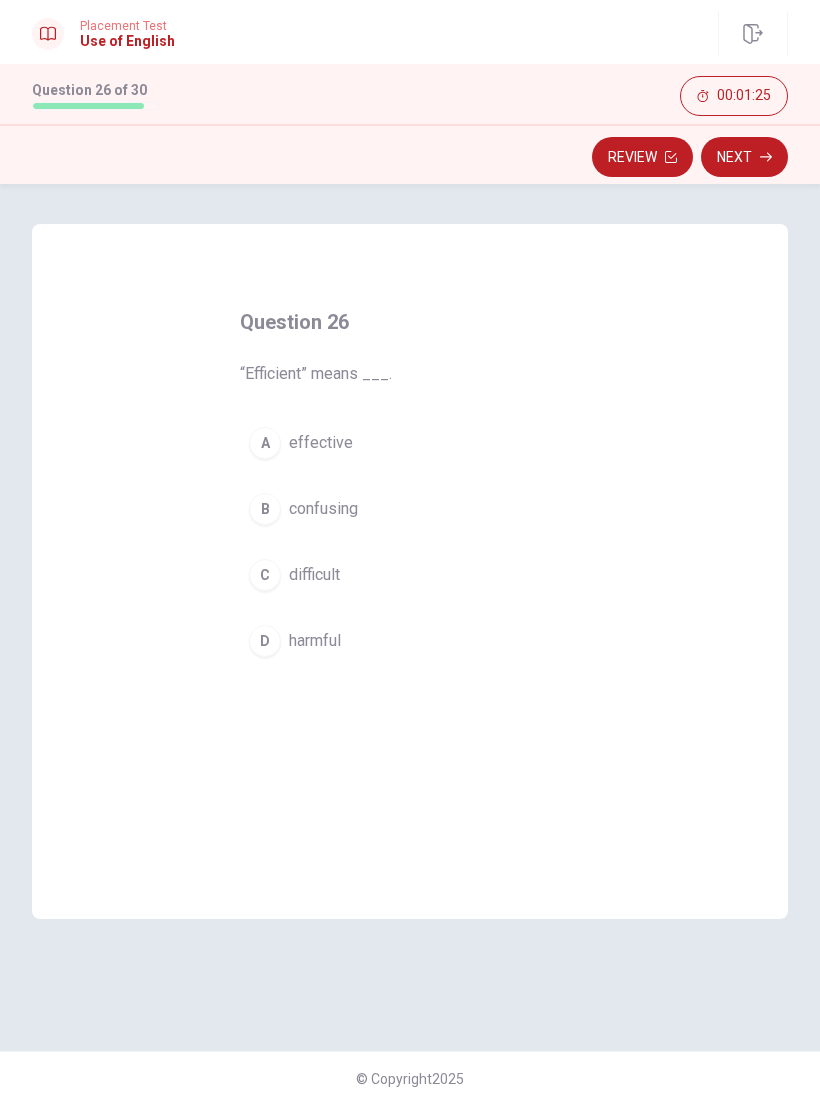 click on "effective" at bounding box center [321, 443] 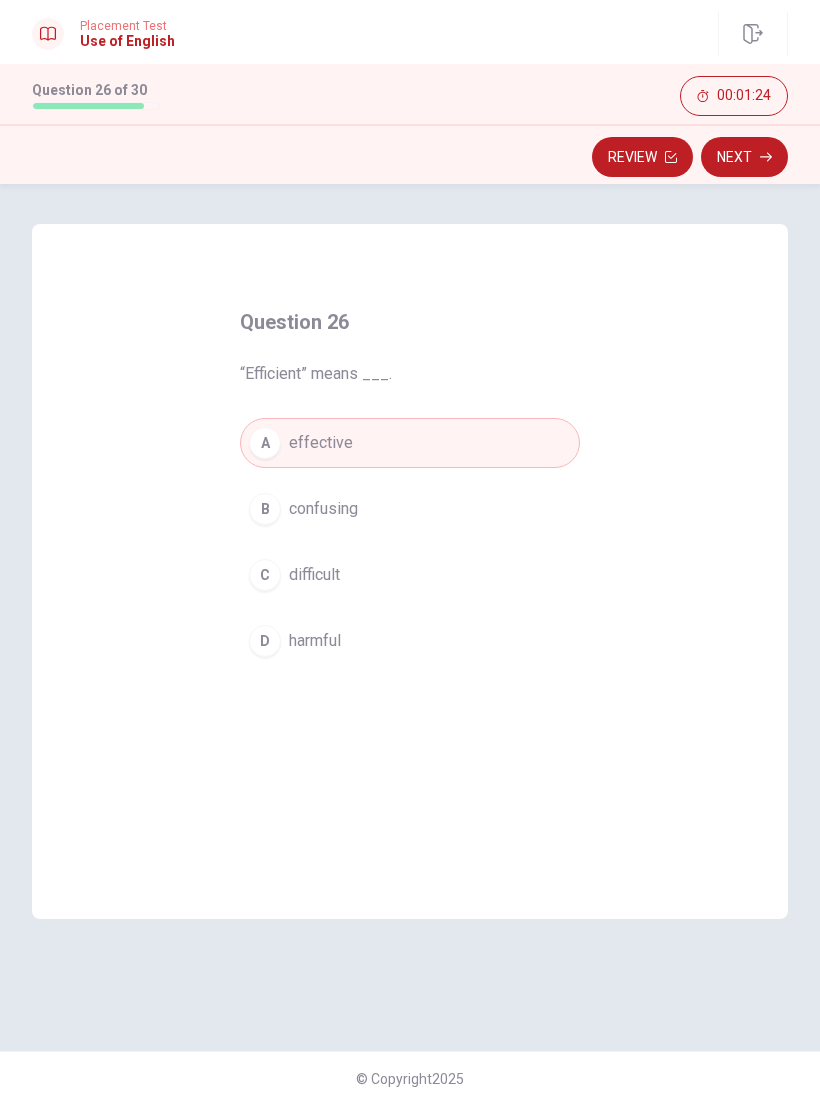 click on "Next" at bounding box center (744, 157) 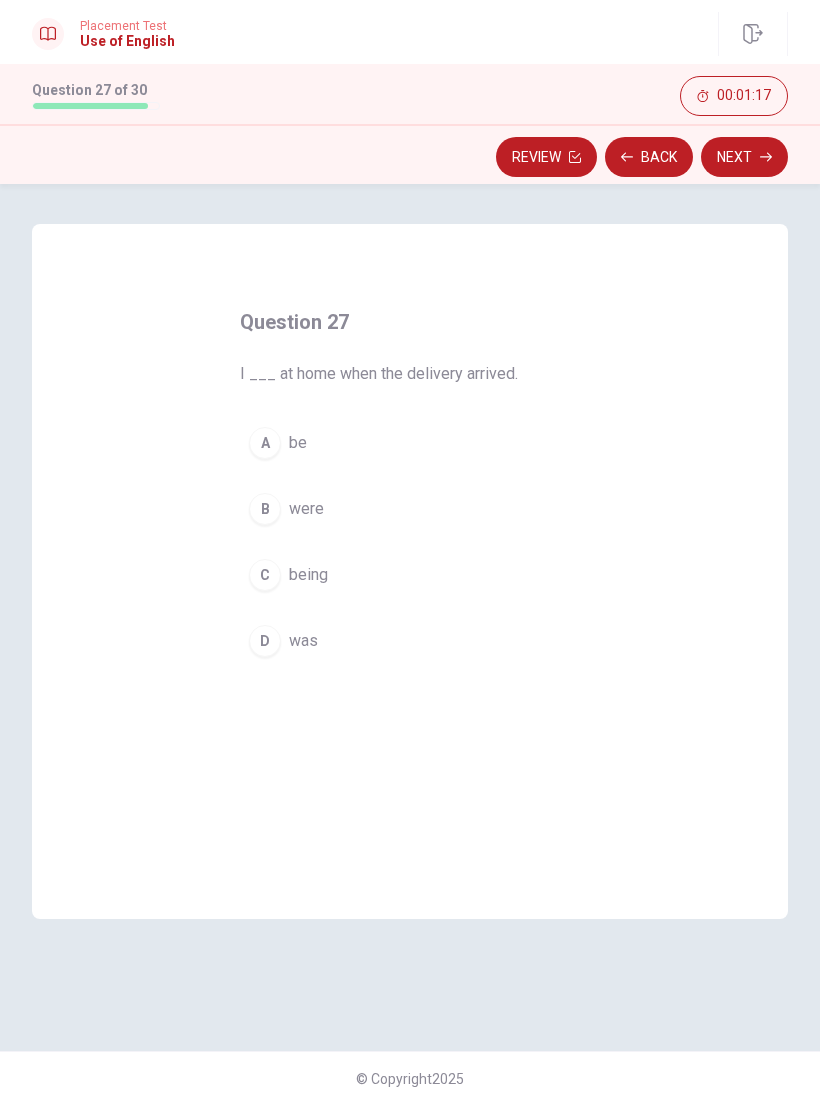 click on "was" at bounding box center (303, 641) 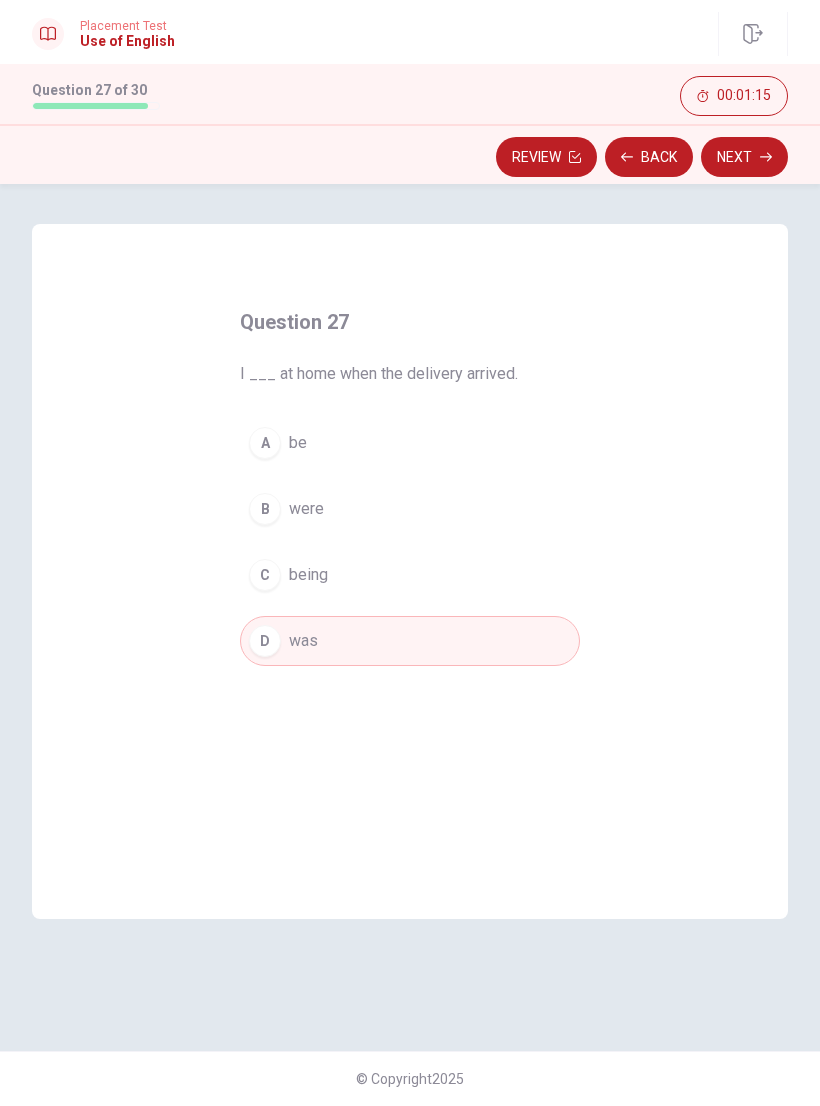 click on "Review Back Next" at bounding box center (410, 157) 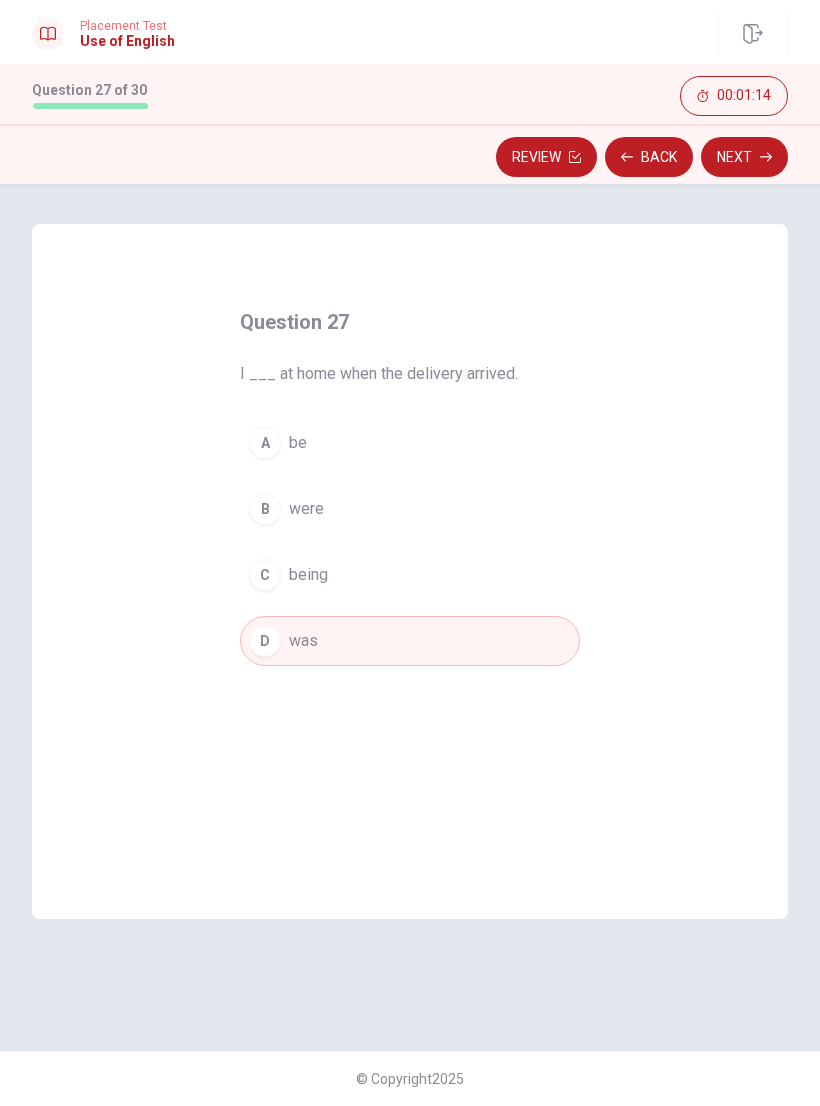 click on "Next" at bounding box center [744, 157] 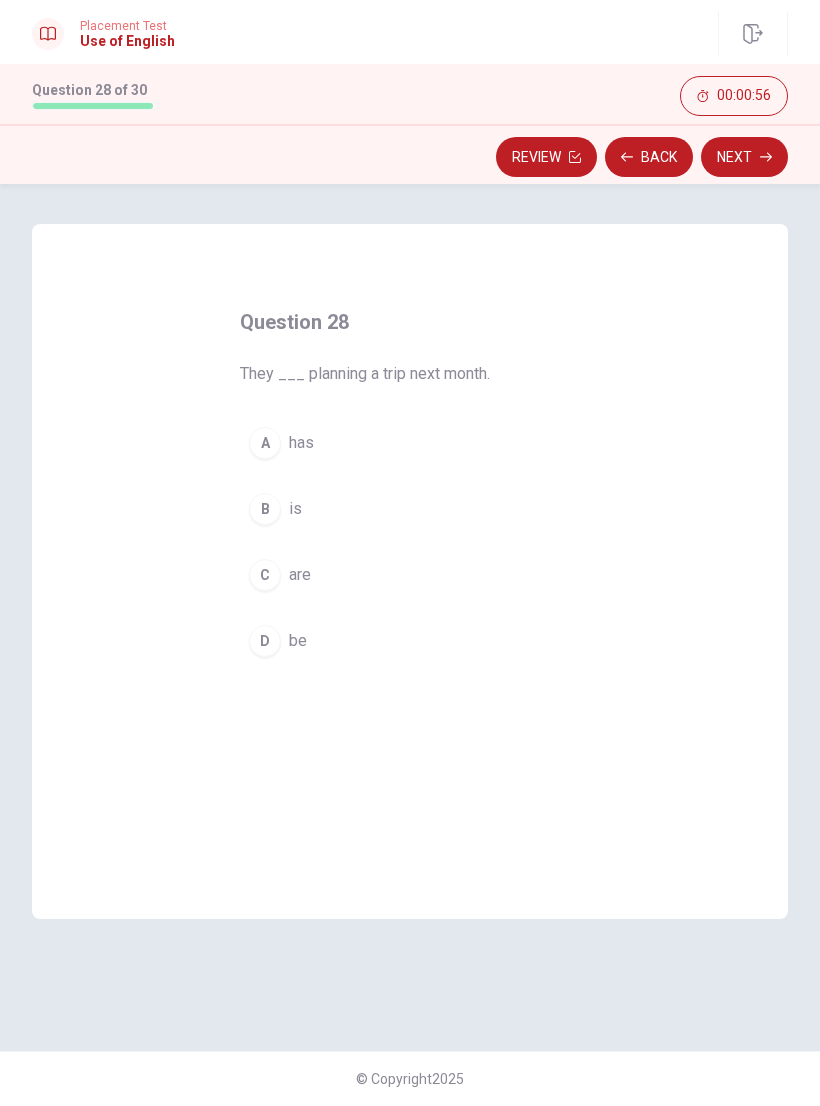 click on "are" at bounding box center (300, 575) 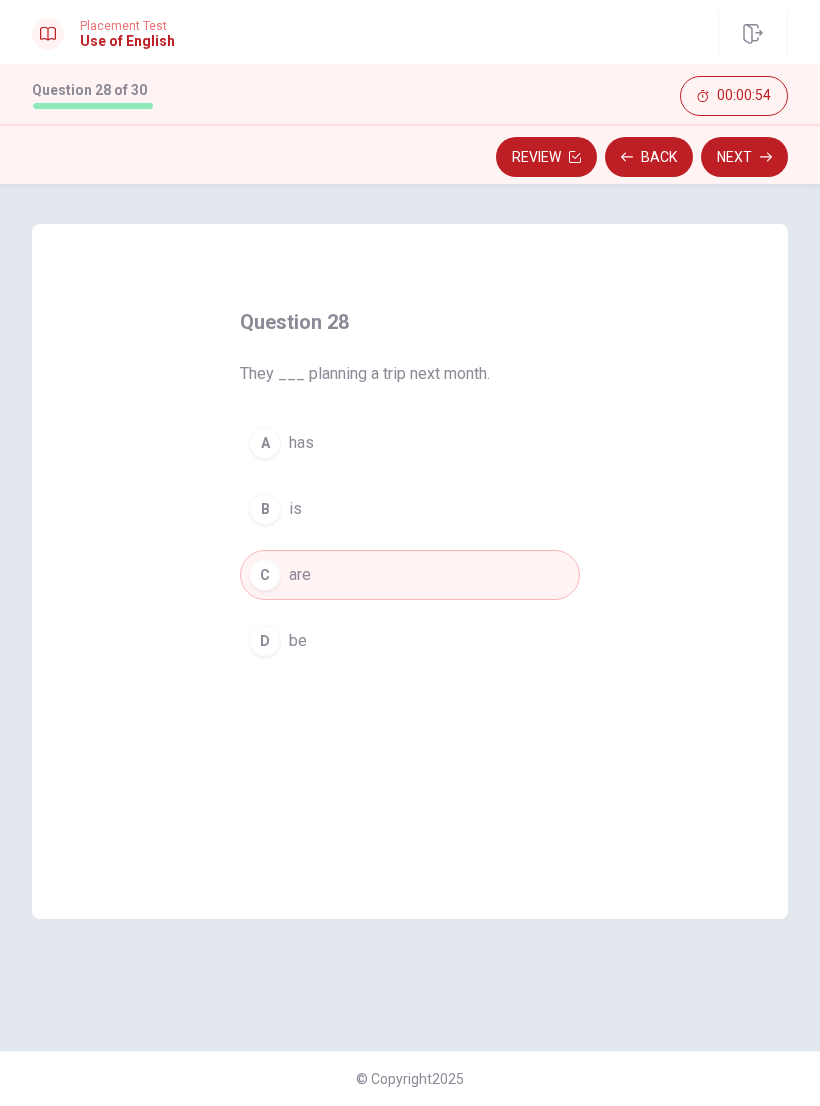 click 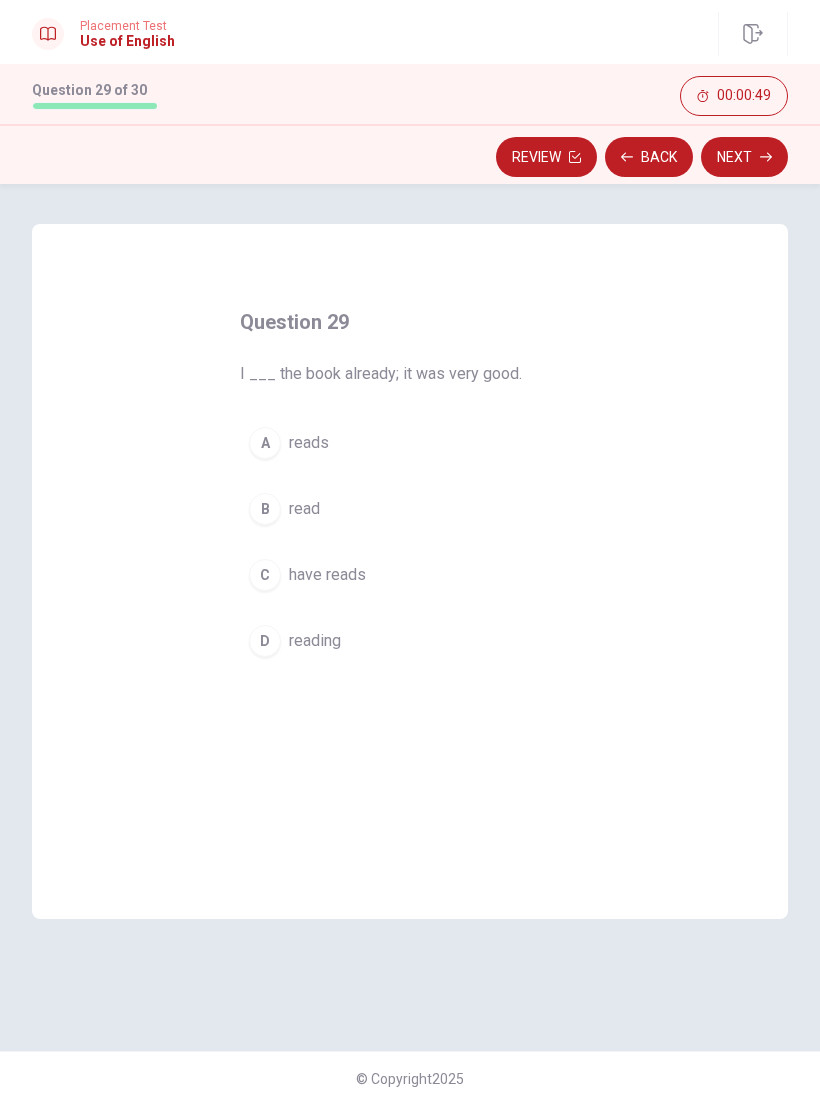 click on "Back" at bounding box center [649, 157] 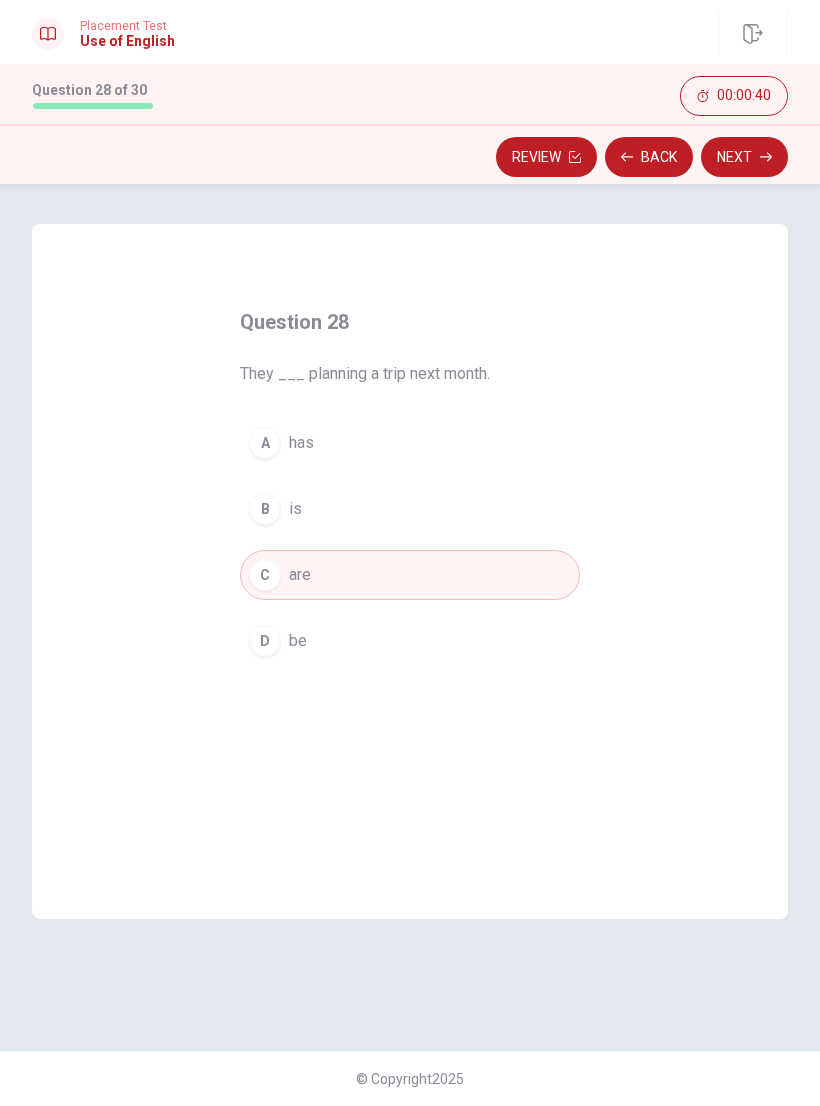 click on "Next" at bounding box center (744, 157) 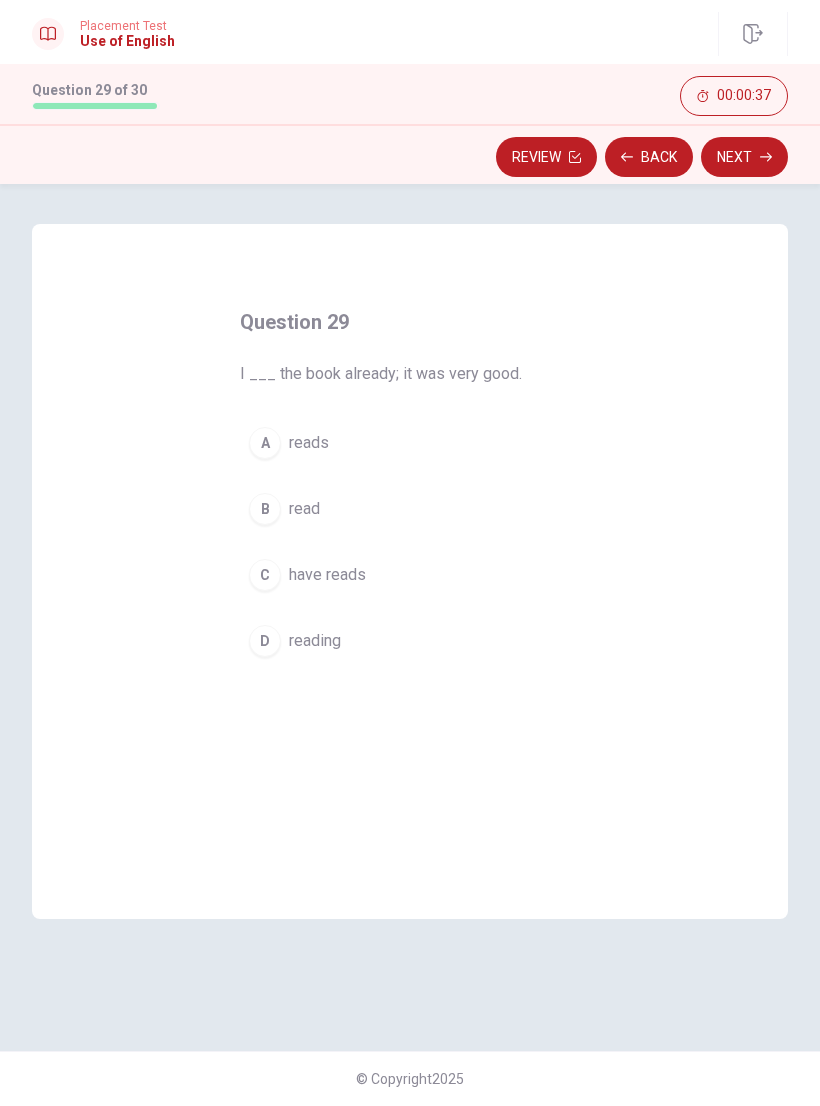 click on "Back" at bounding box center [649, 157] 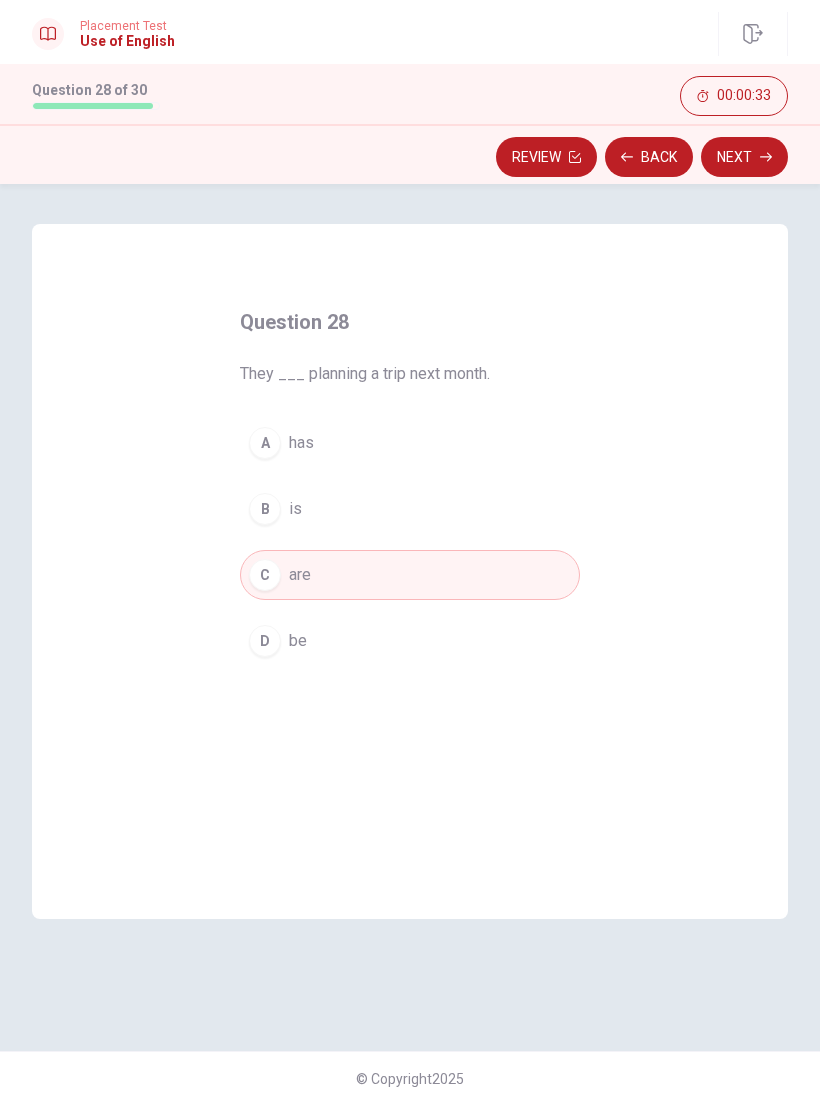 click on "Next" at bounding box center [744, 157] 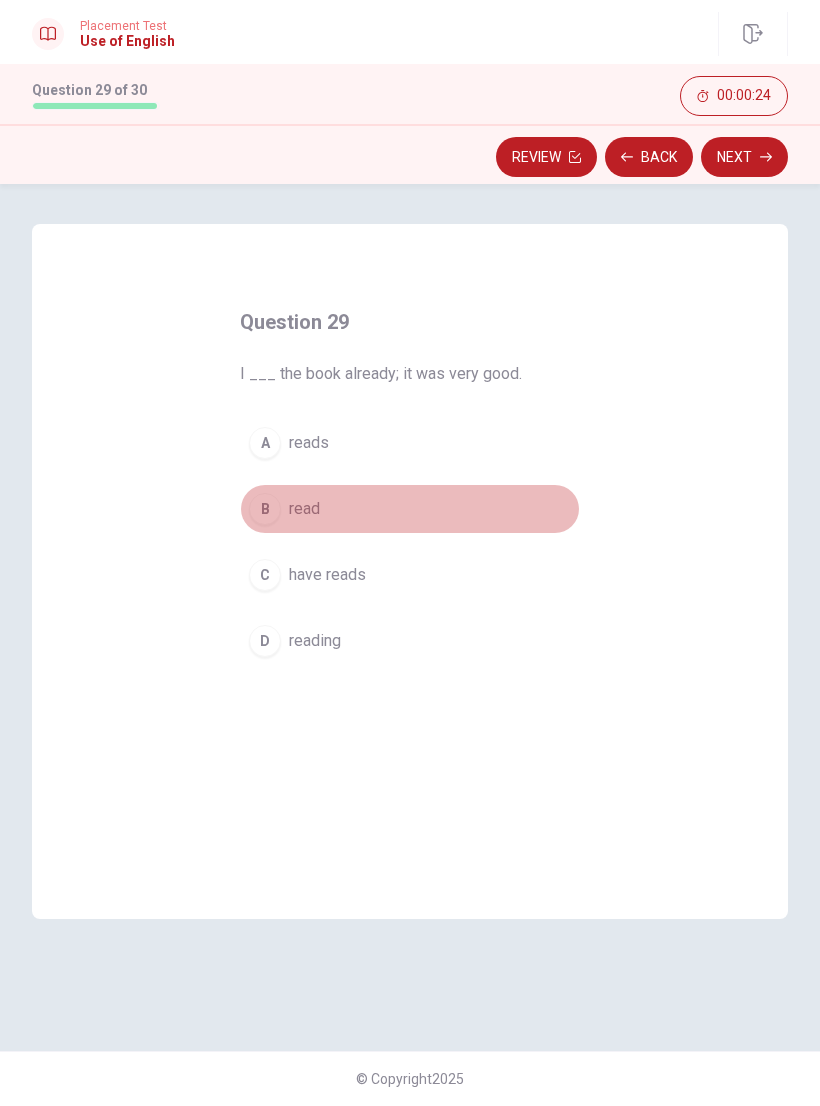 click on "B read" at bounding box center [410, 509] 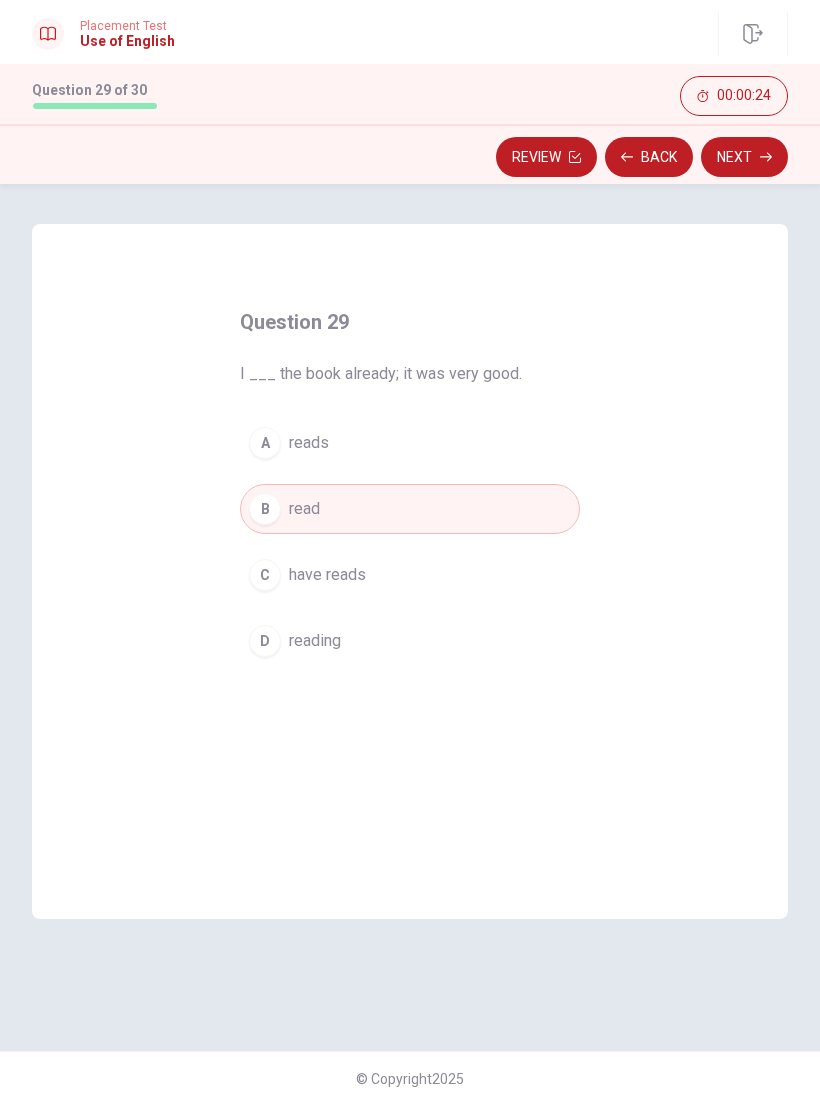 click on "Next" at bounding box center [744, 157] 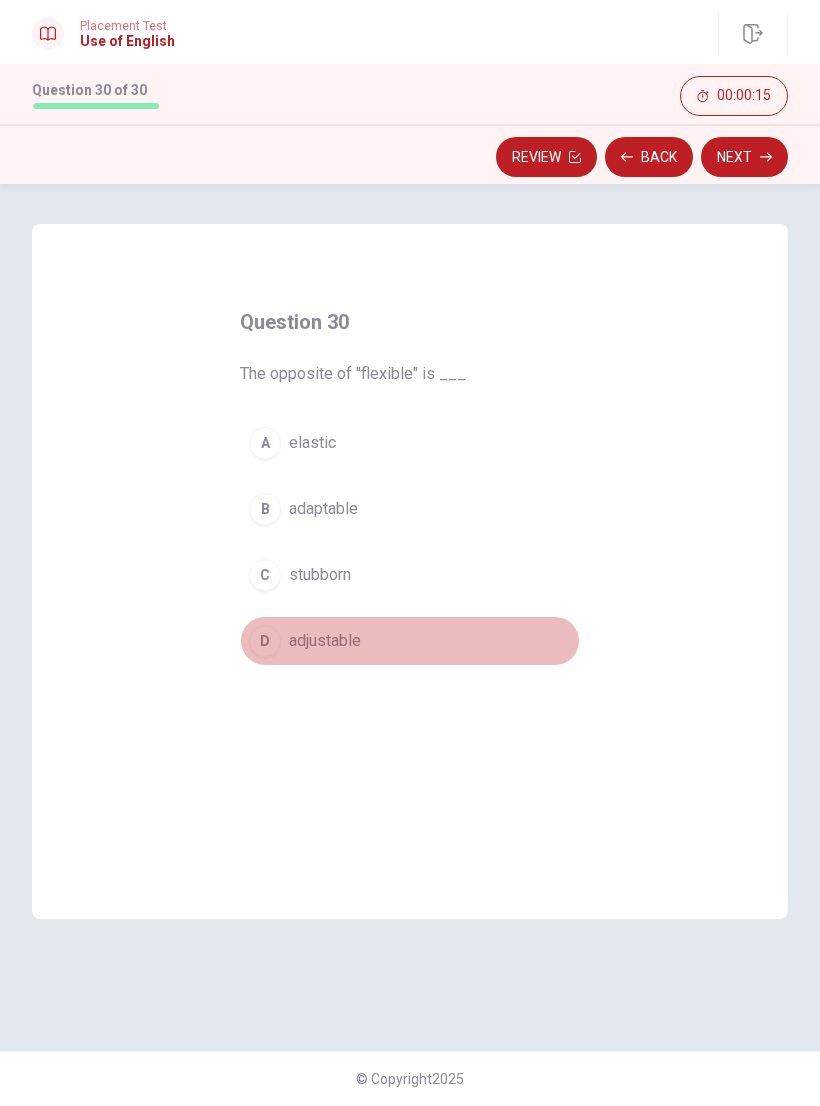 click on "adjustable" at bounding box center [325, 641] 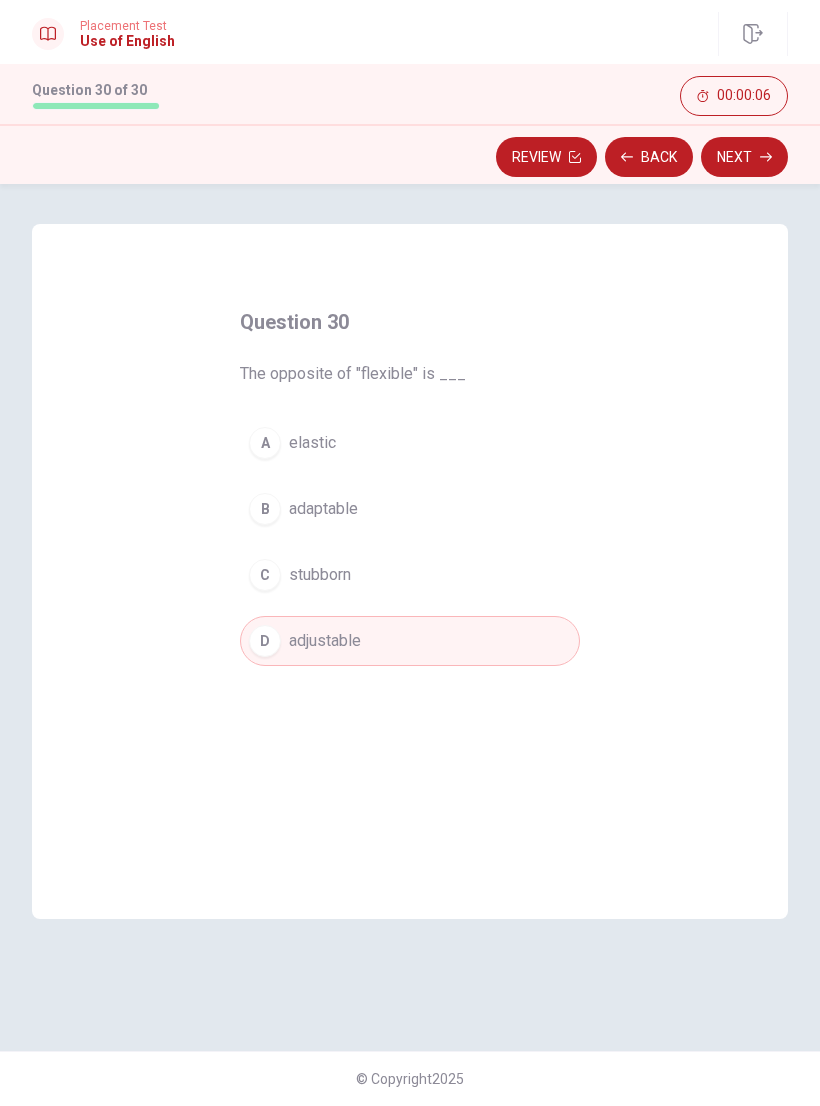 click on "Back" at bounding box center (649, 157) 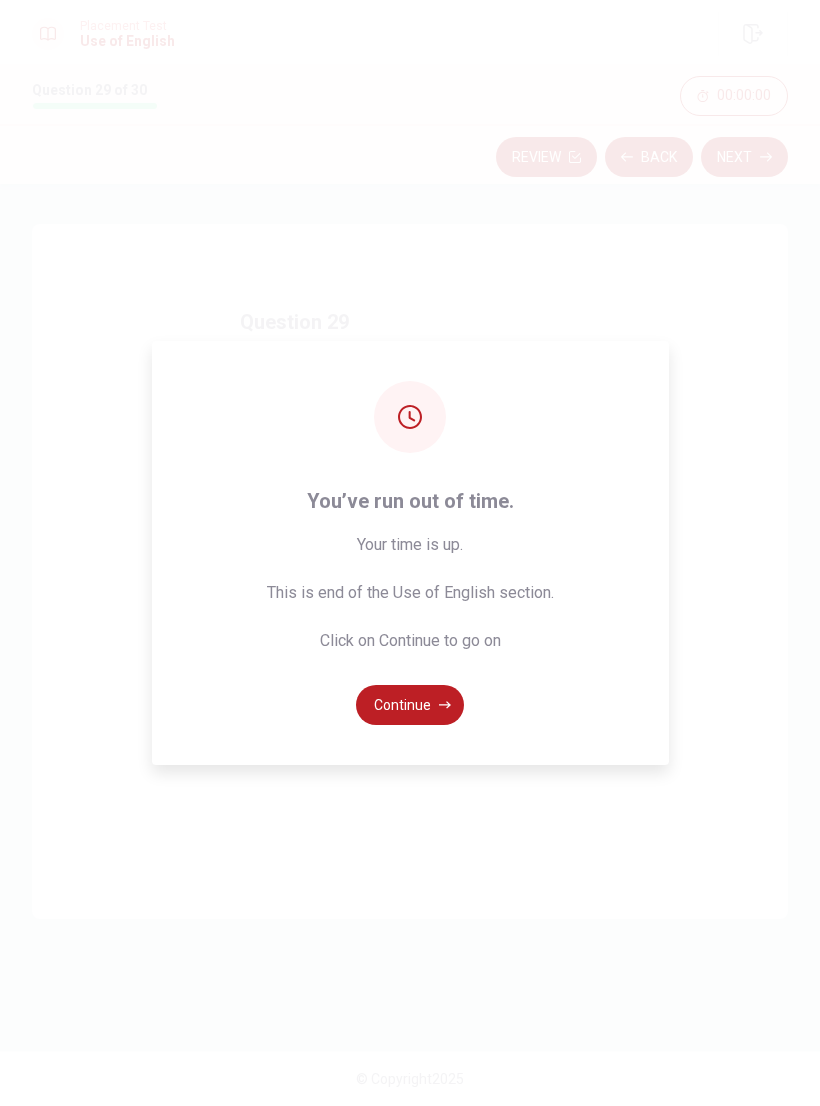 click on "Continue" at bounding box center (410, 705) 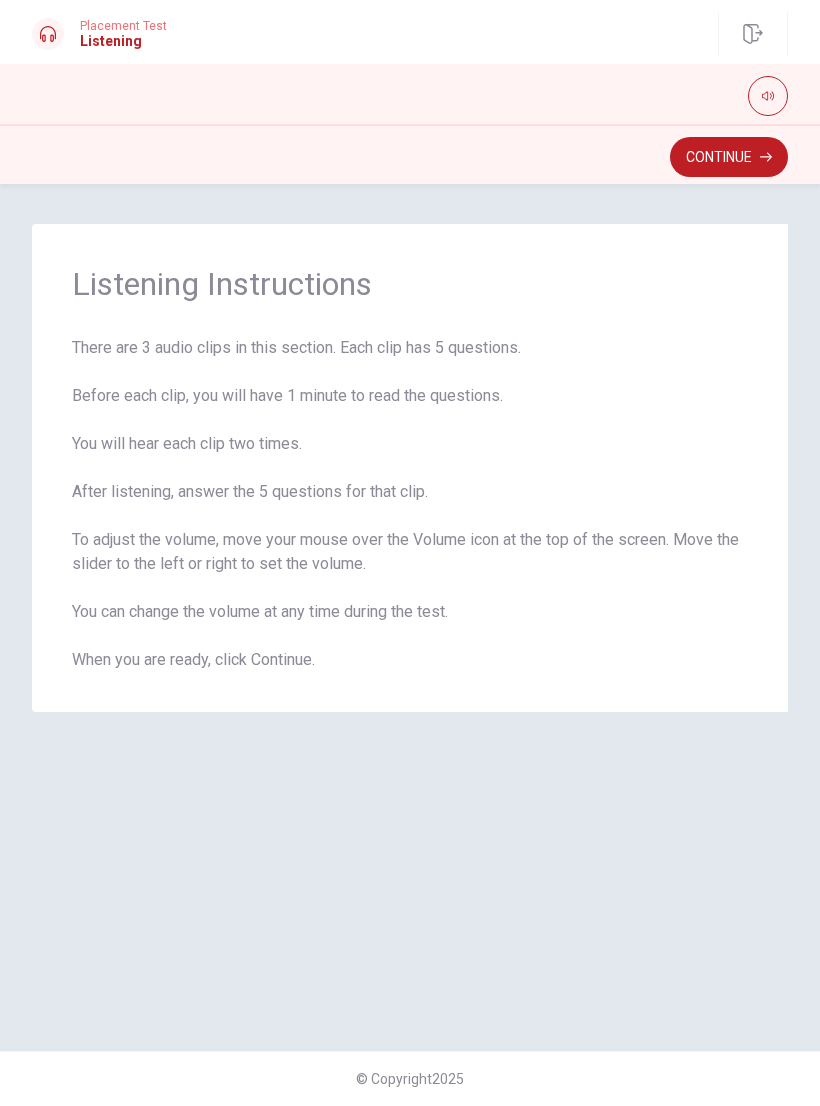 click on "Continue" at bounding box center [729, 157] 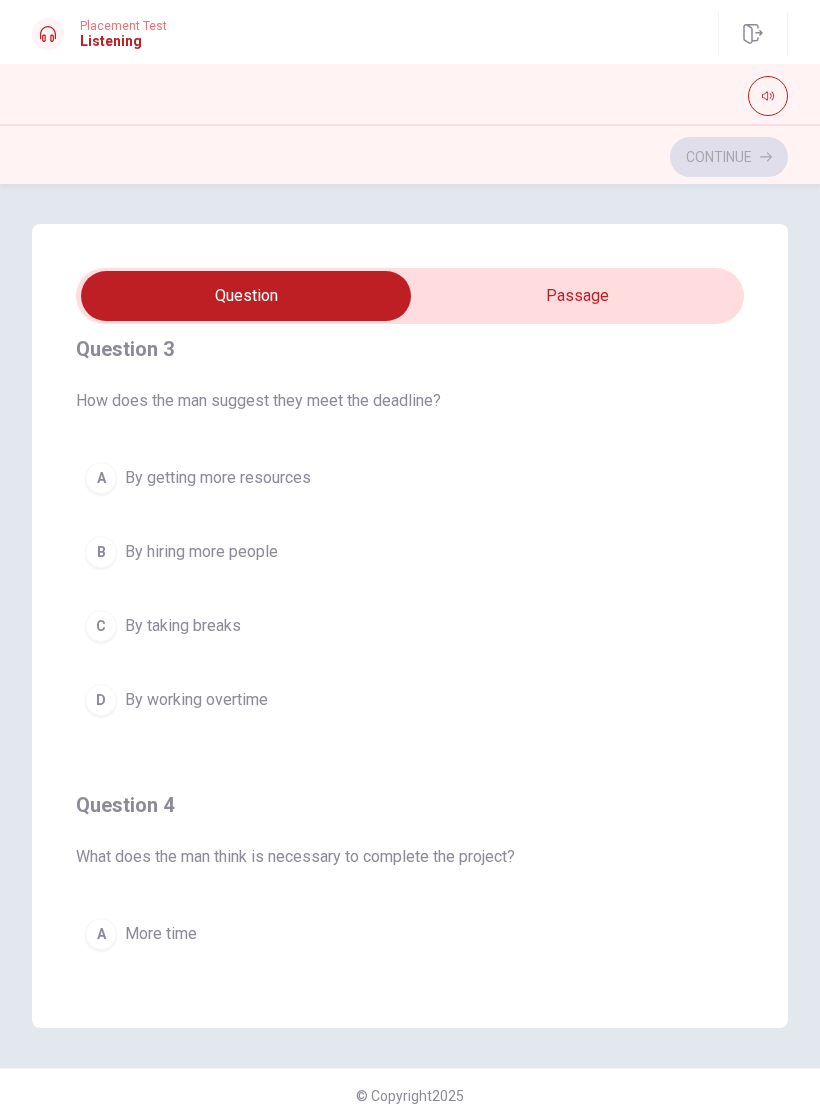 scroll, scrollTop: 934, scrollLeft: 0, axis: vertical 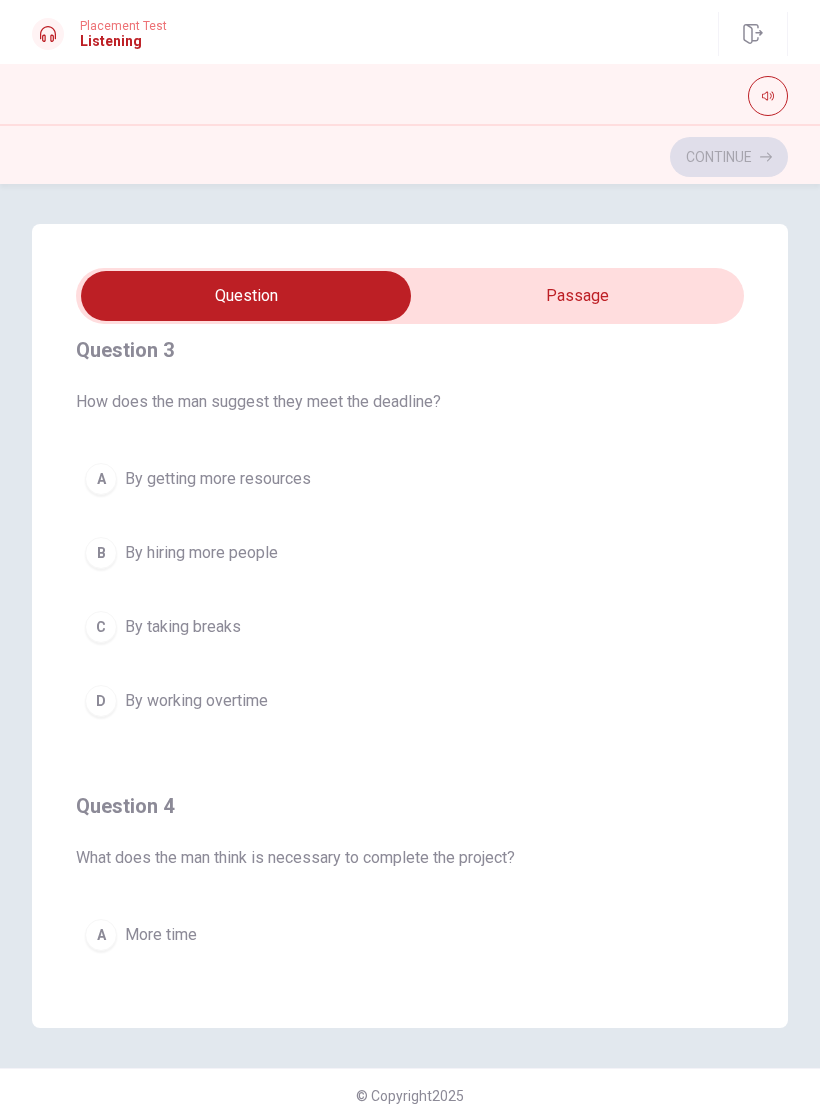 click at bounding box center (246, 296) 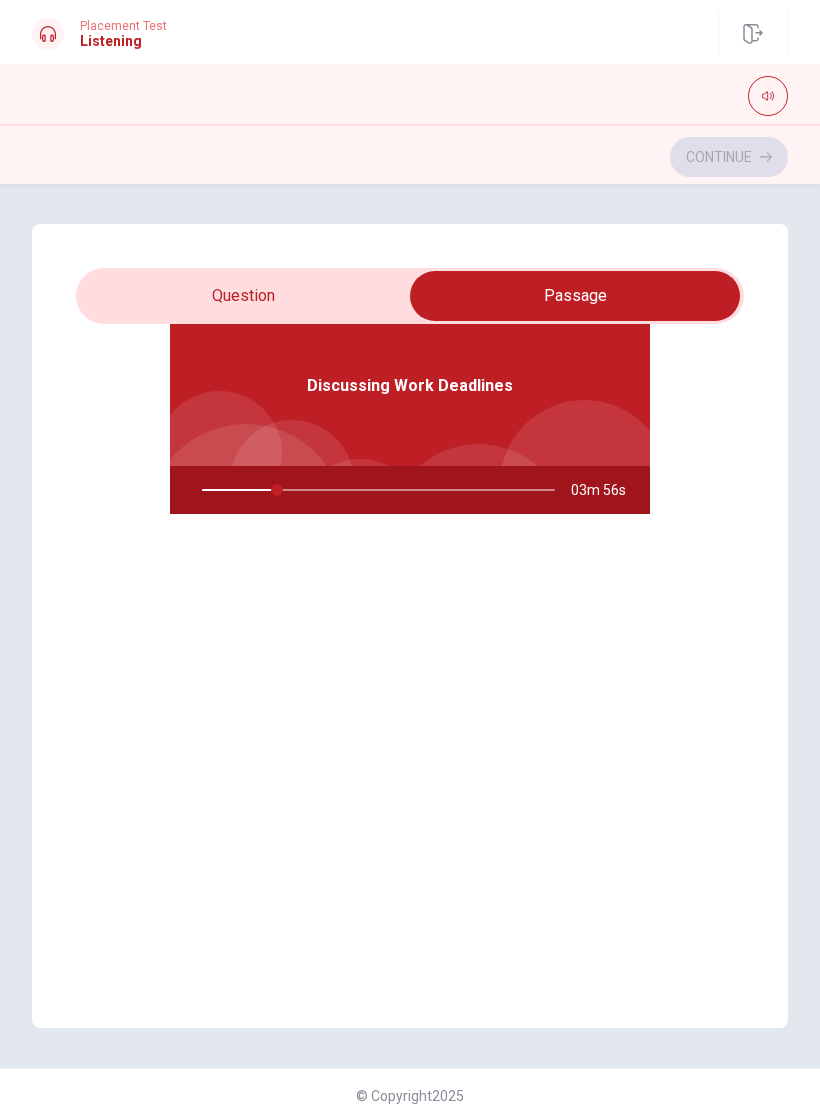 type on "22" 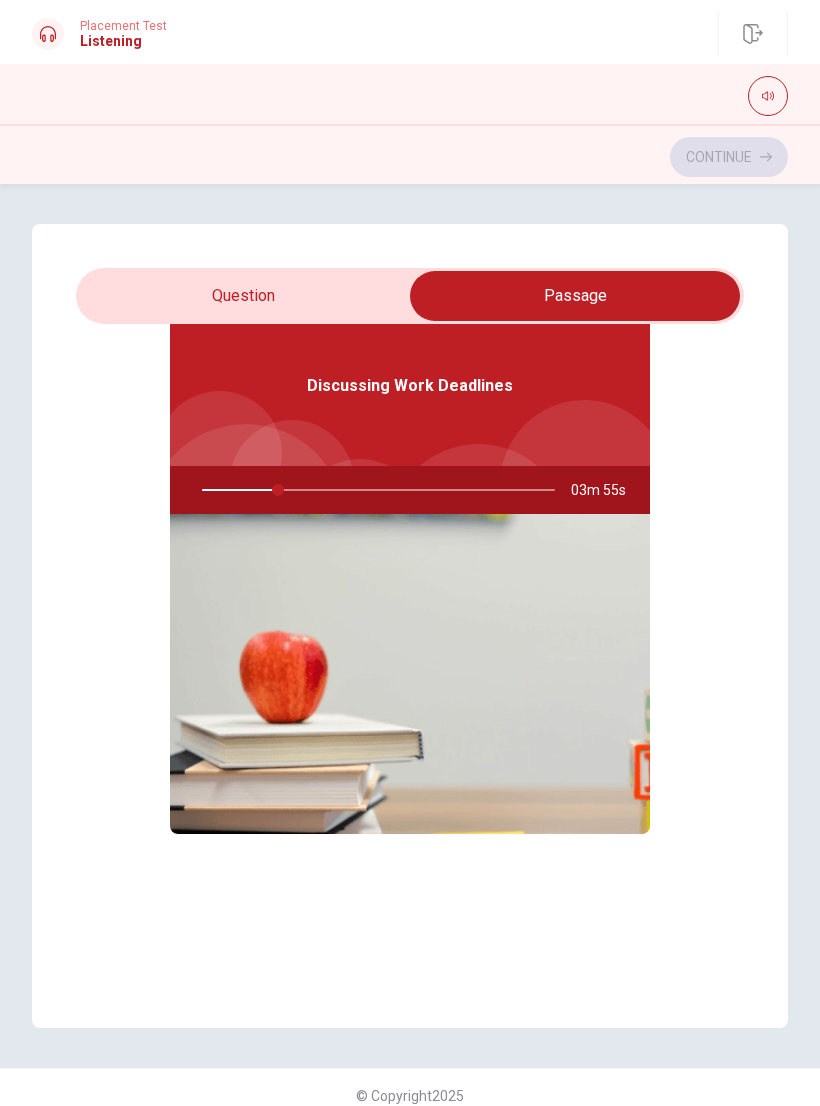 click at bounding box center (575, 296) 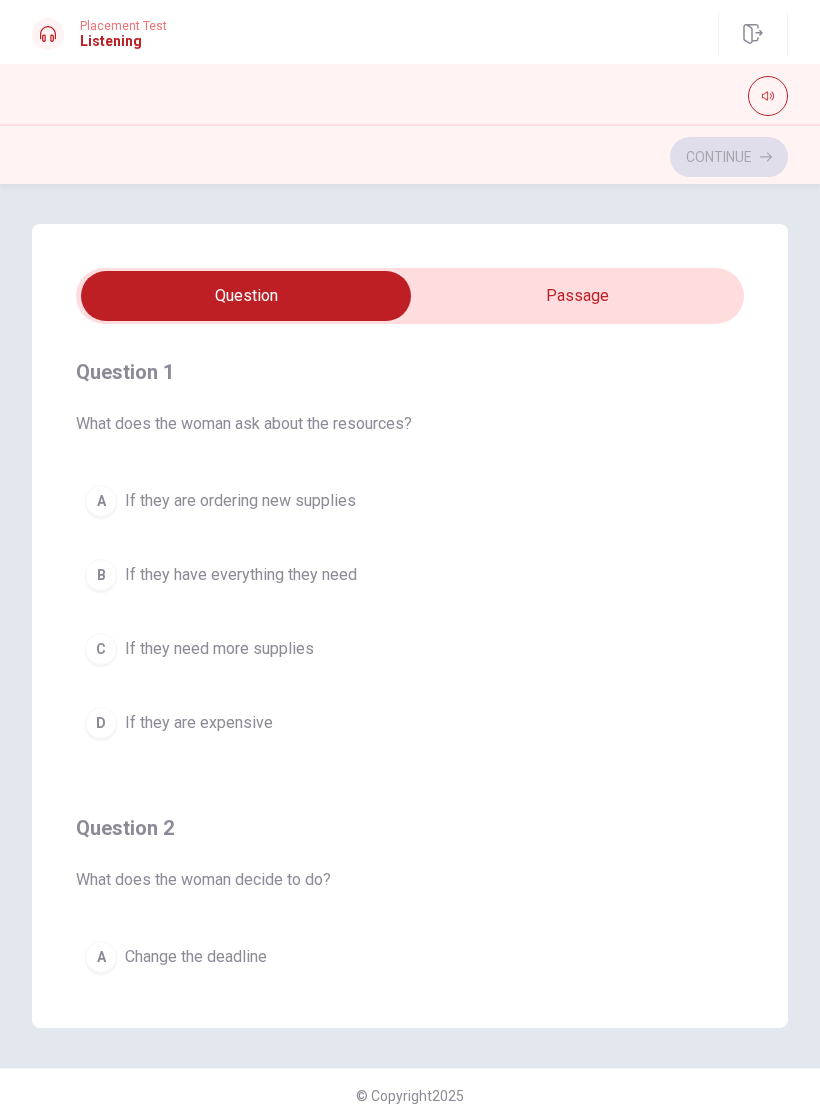 scroll, scrollTop: 0, scrollLeft: 0, axis: both 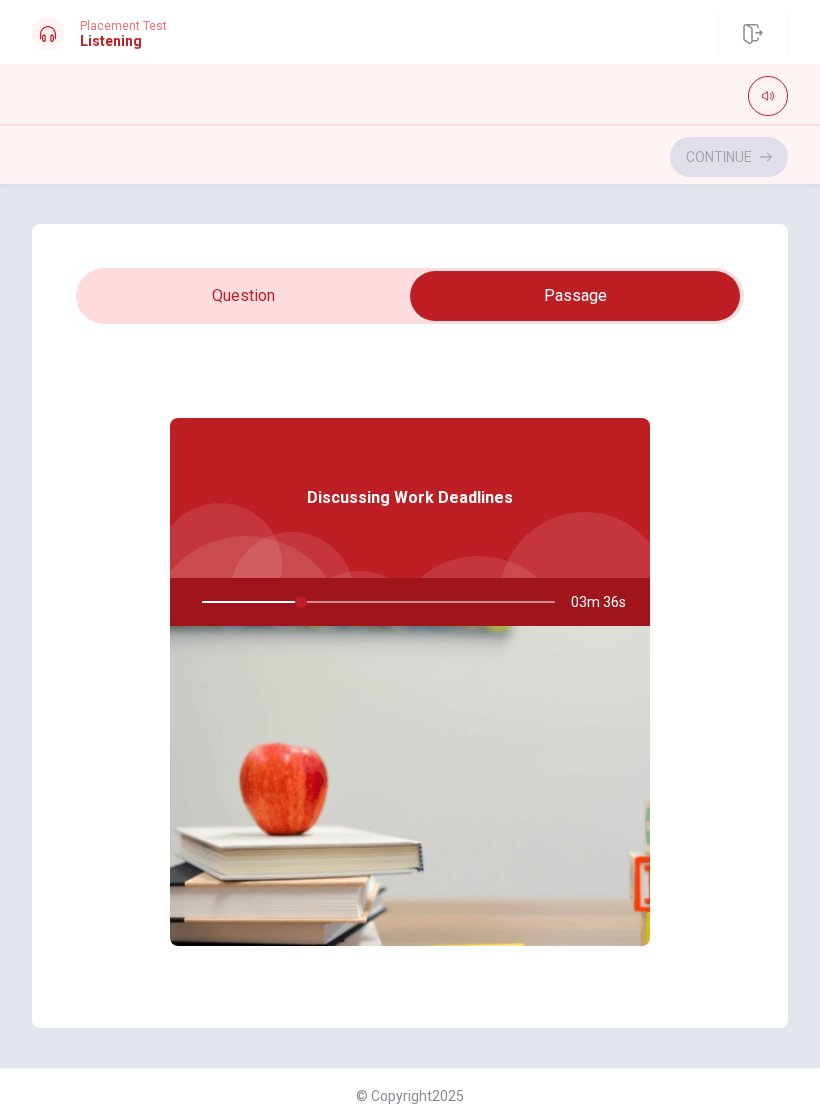 type on "28" 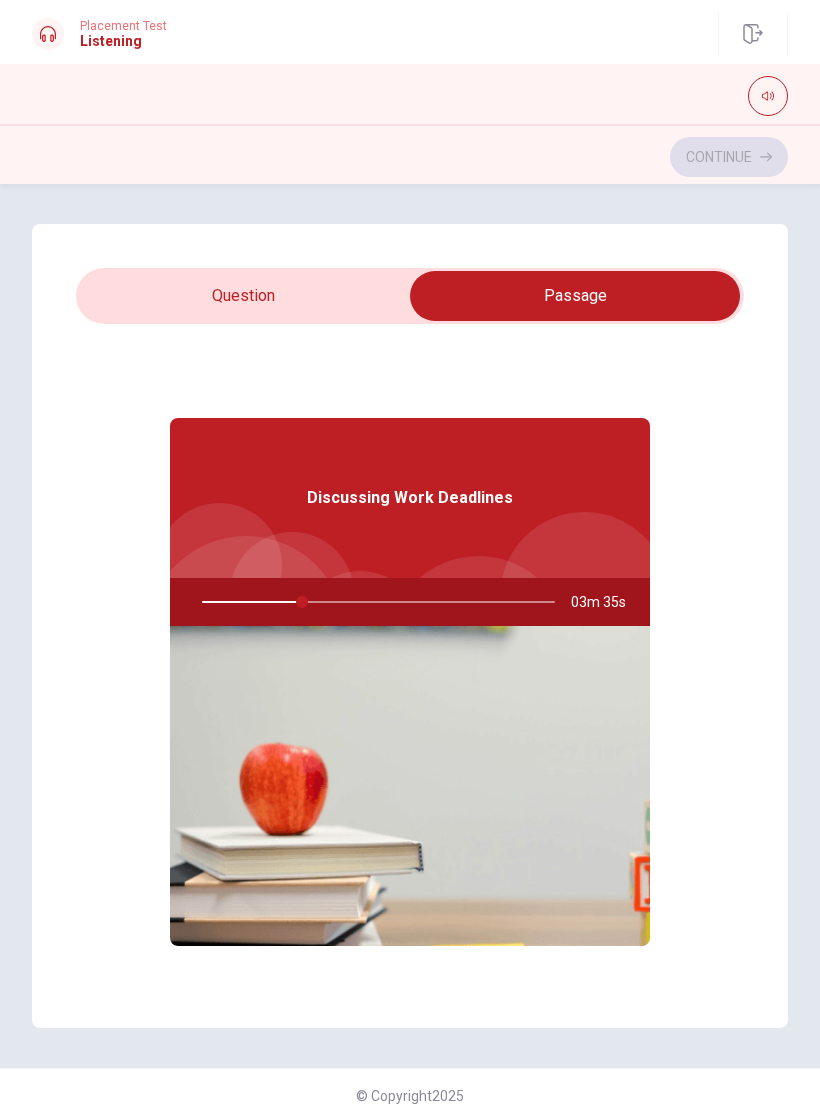 click at bounding box center (575, 296) 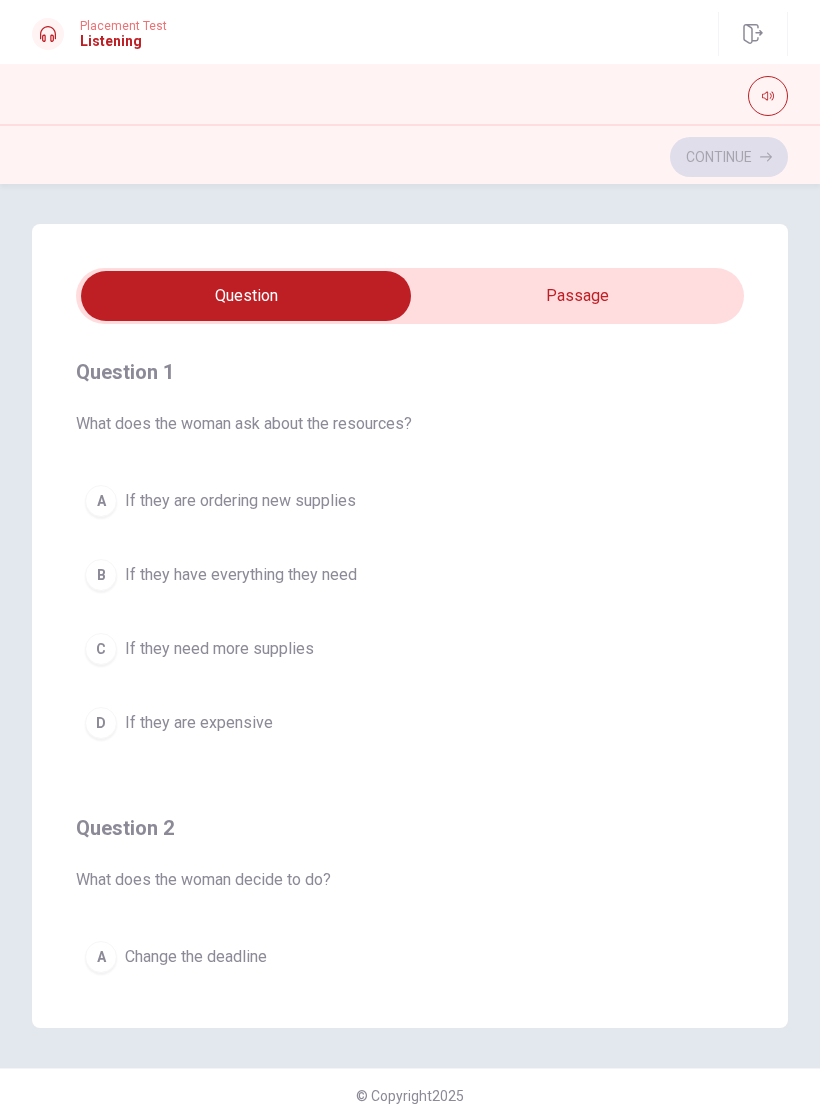 scroll, scrollTop: 0, scrollLeft: 0, axis: both 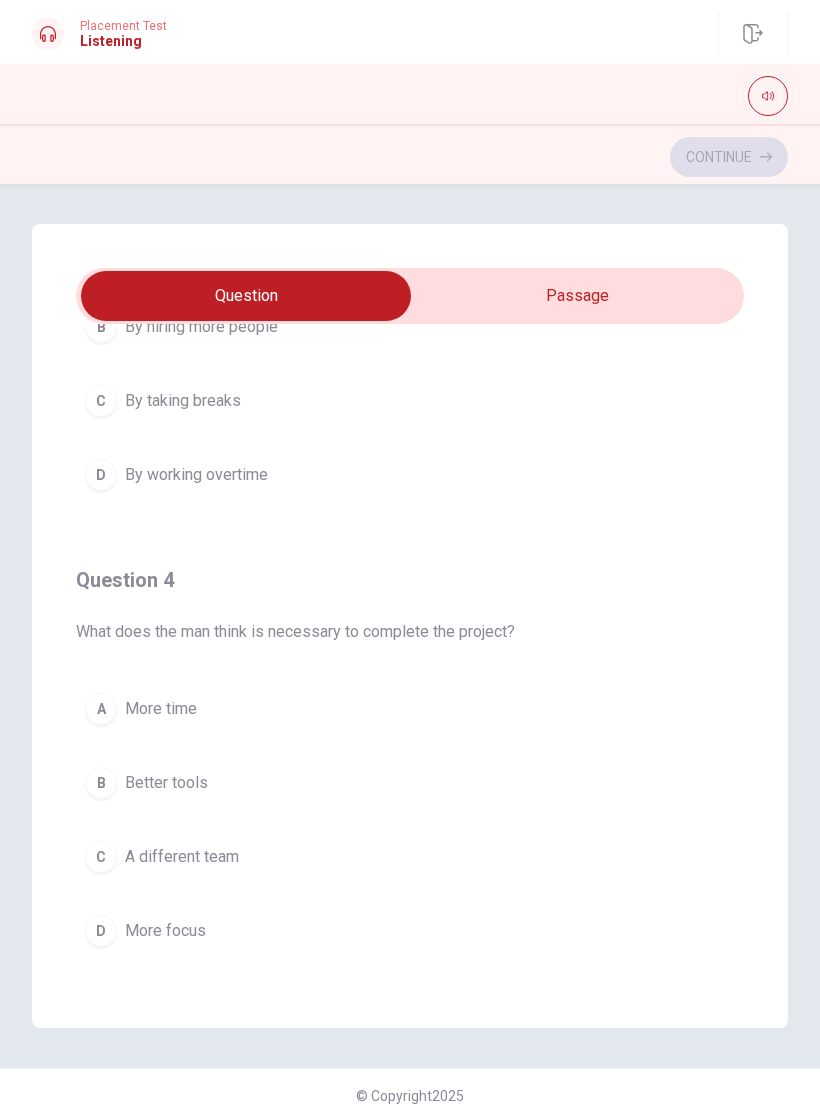 click on "A More time" at bounding box center (410, 709) 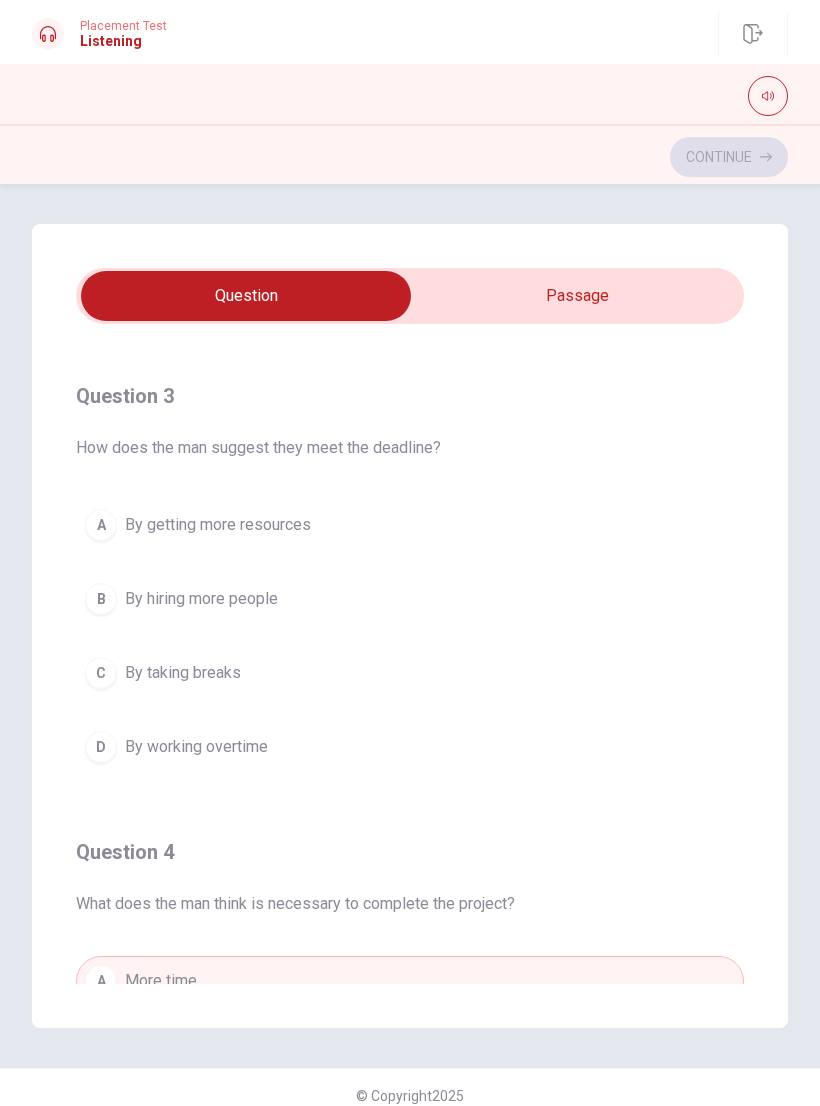 scroll, scrollTop: 882, scrollLeft: 0, axis: vertical 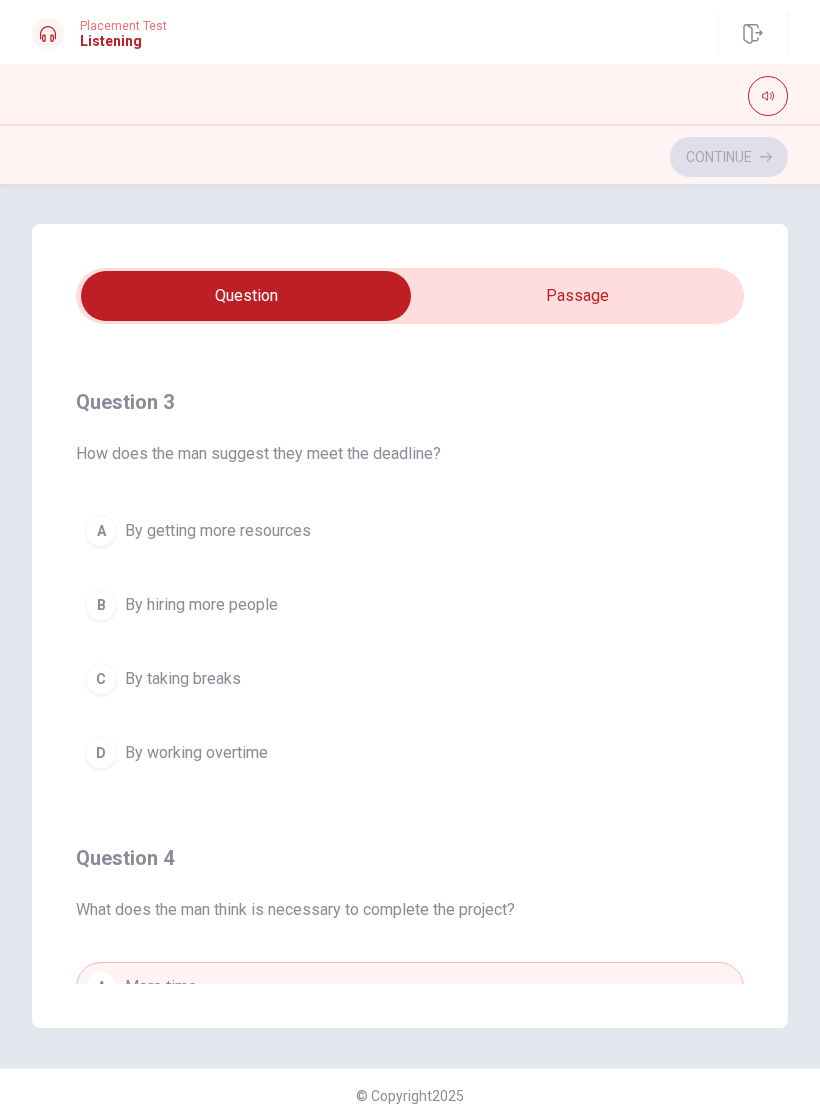 click at bounding box center [246, 296] 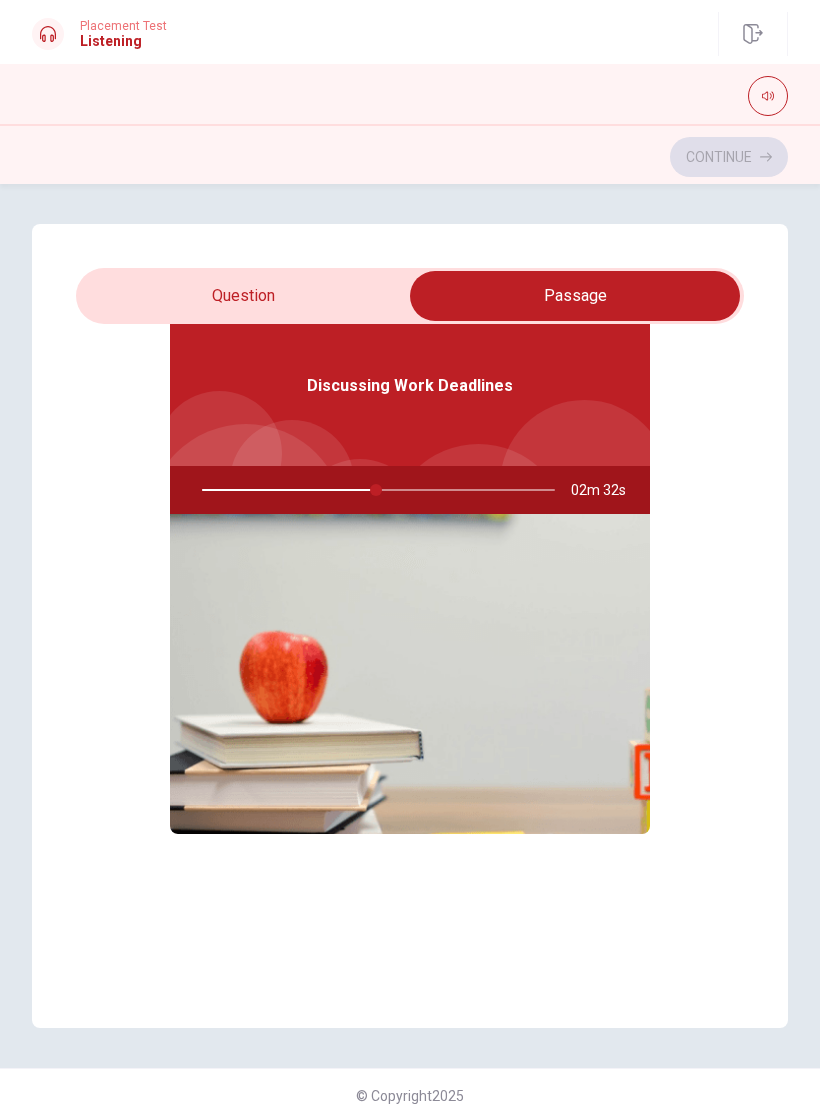 type on "49" 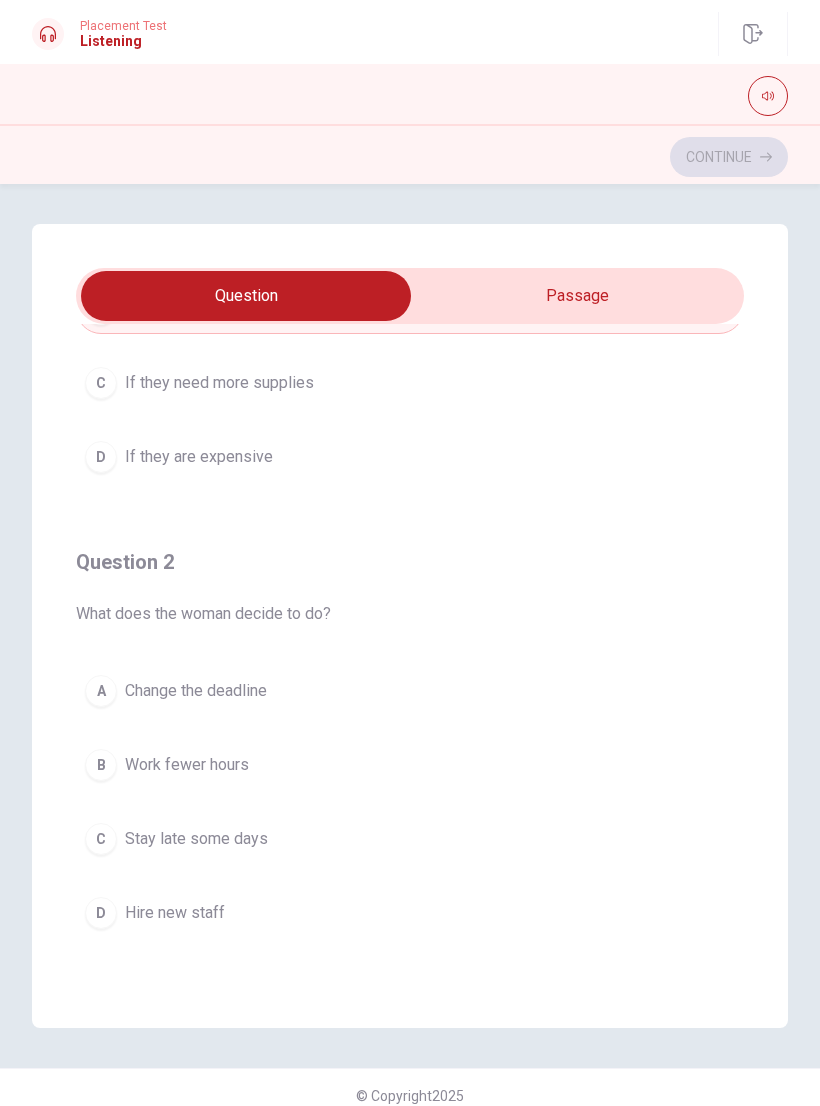 scroll, scrollTop: 276, scrollLeft: 0, axis: vertical 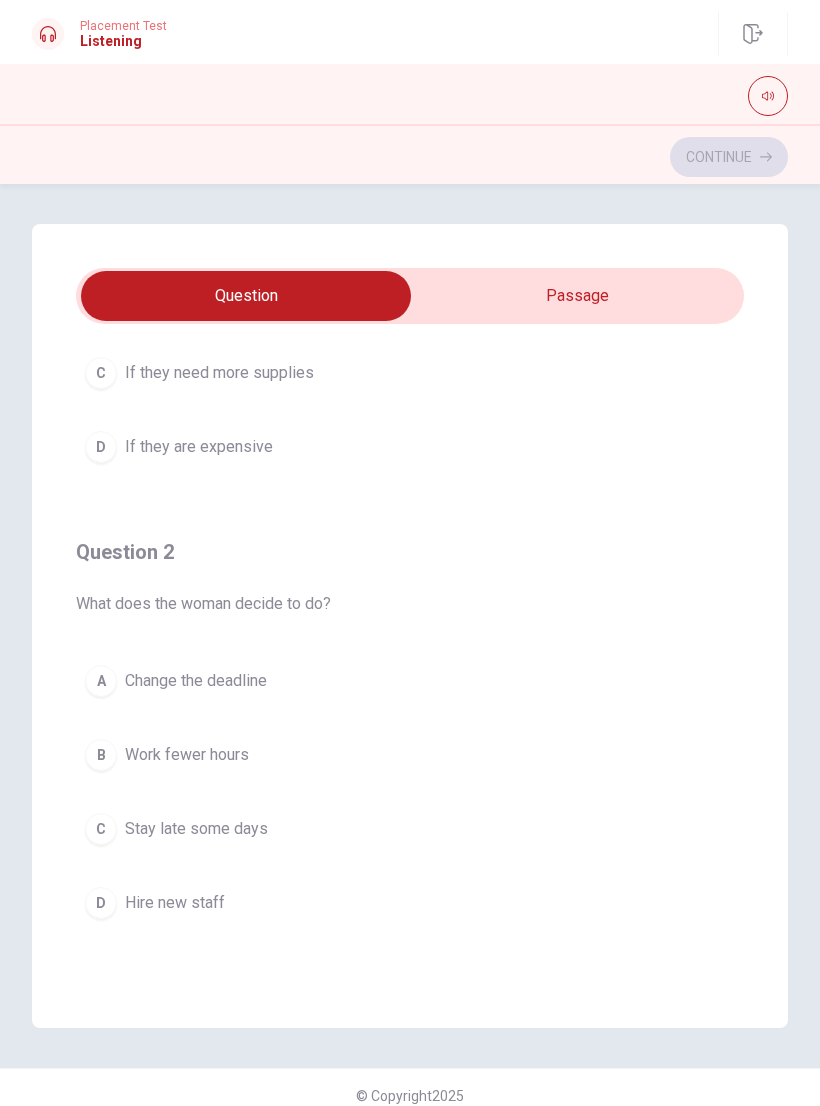 click on "Change the deadline" at bounding box center [196, 681] 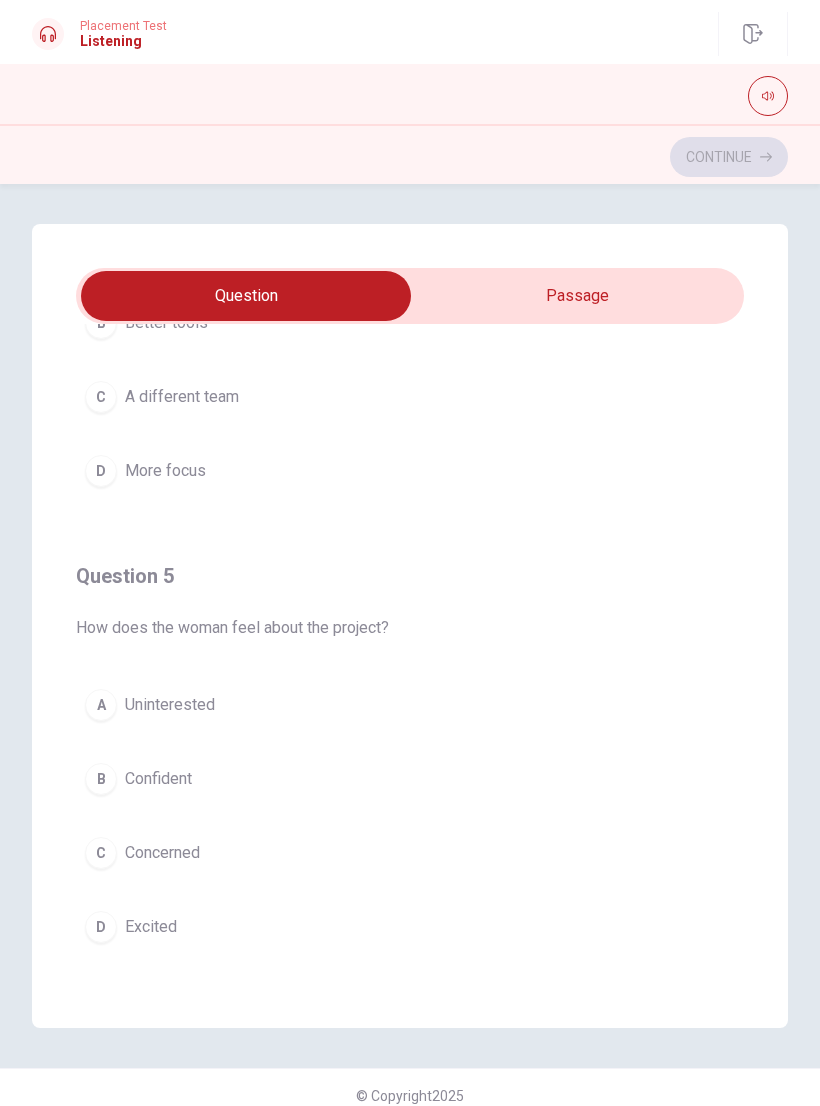 scroll, scrollTop: 1620, scrollLeft: 0, axis: vertical 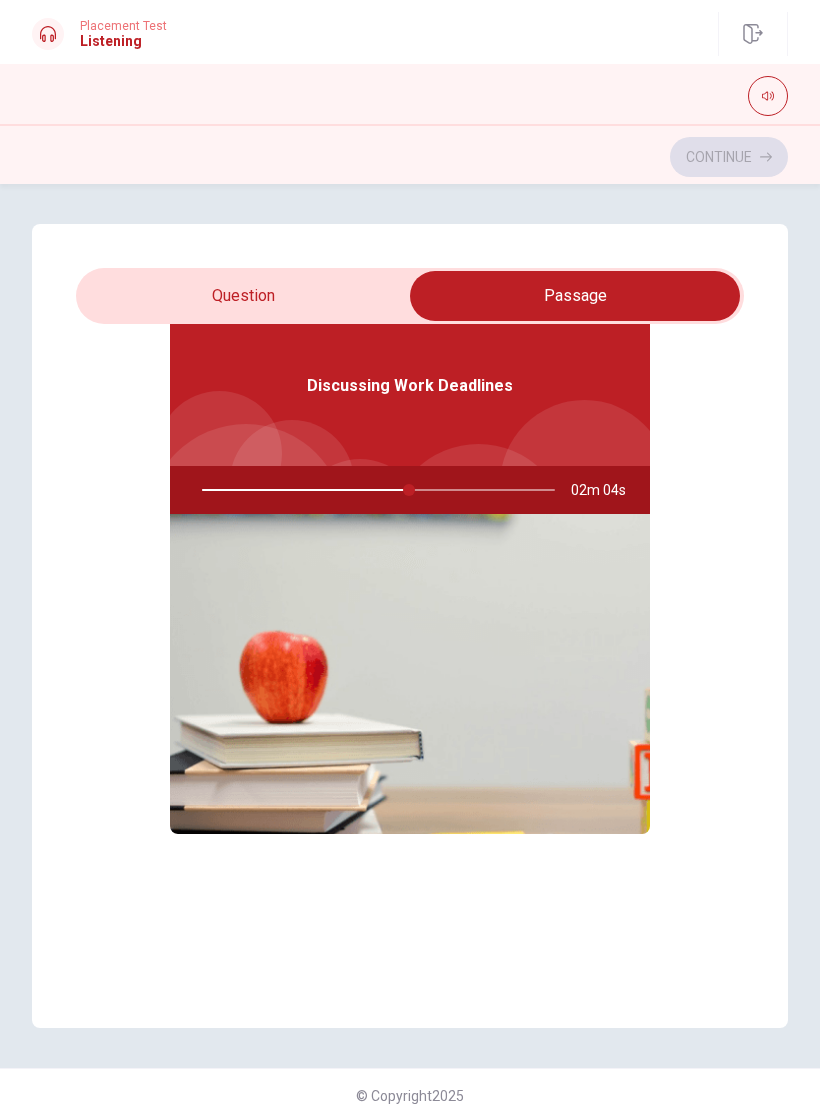 type on "59" 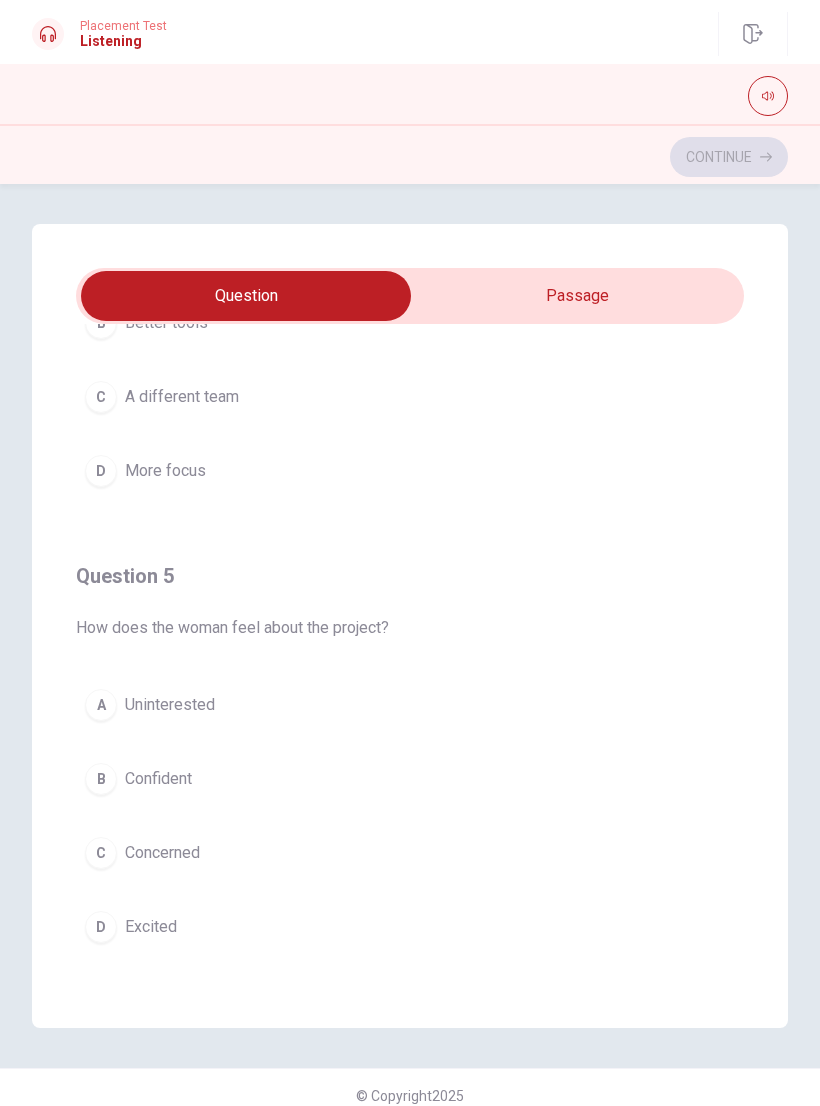 scroll, scrollTop: 1620, scrollLeft: 0, axis: vertical 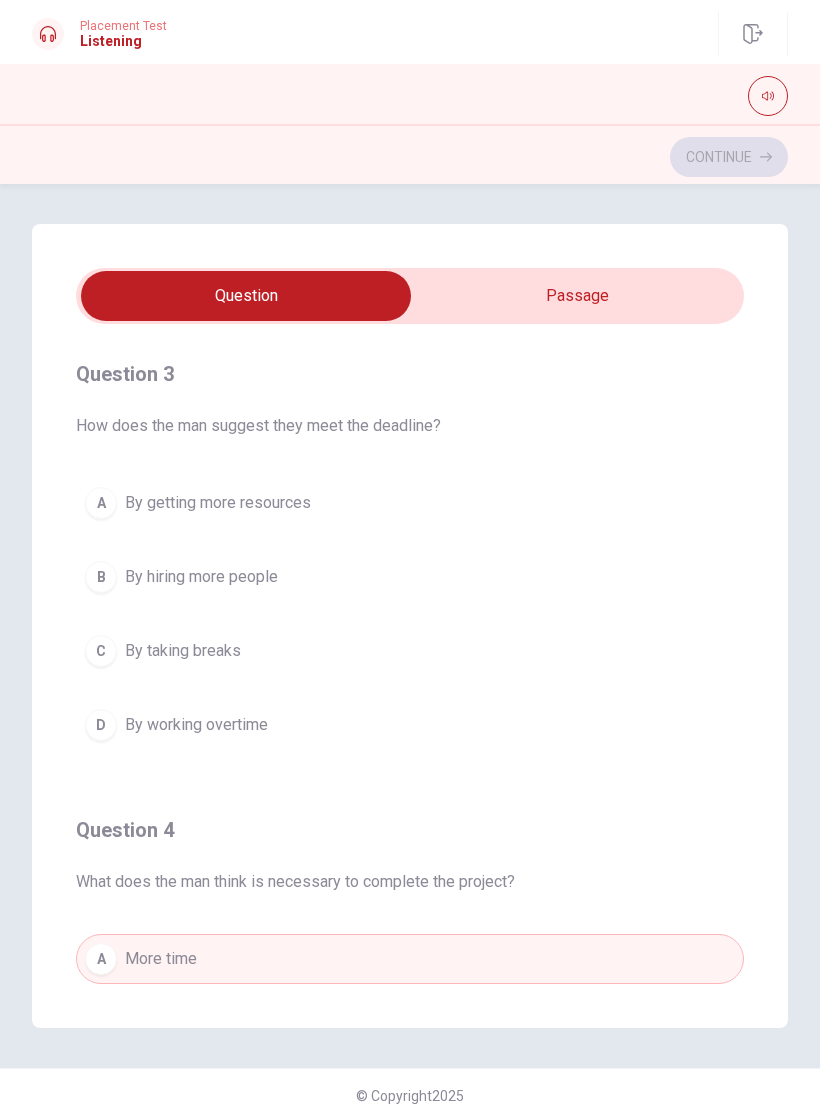 click on "A By getting more resources" at bounding box center [410, 503] 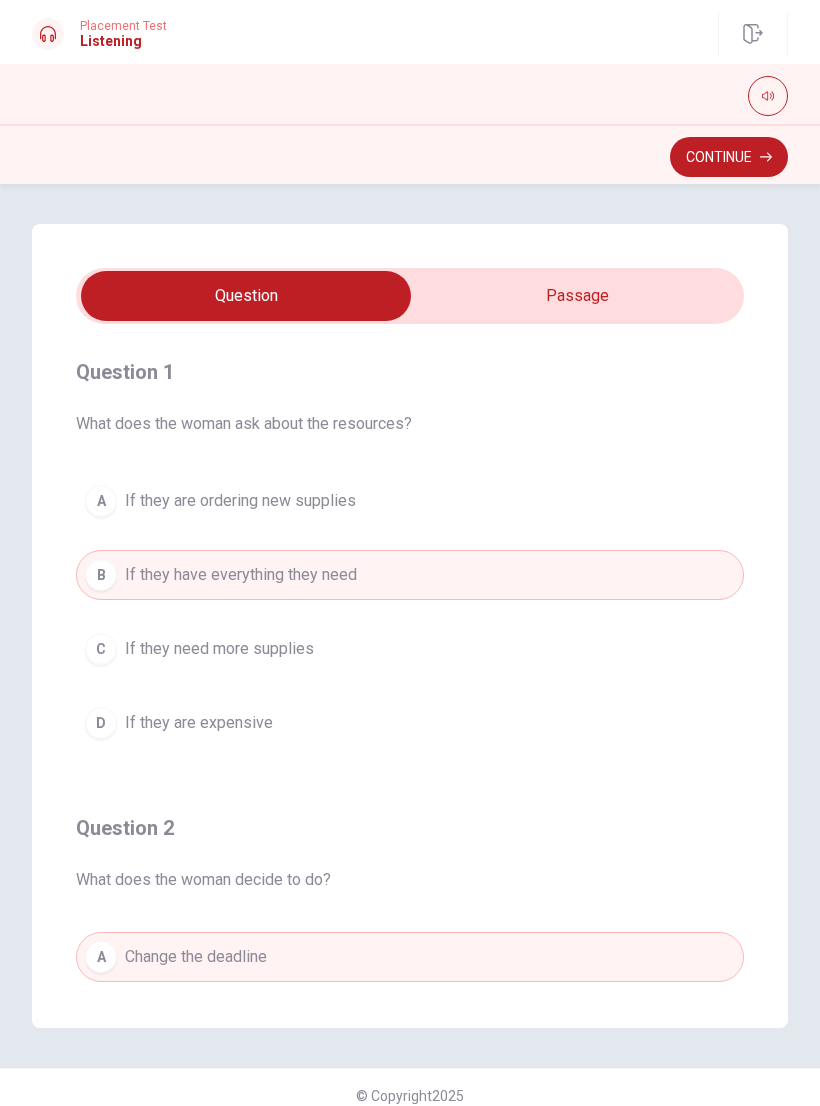 scroll, scrollTop: 0, scrollLeft: 0, axis: both 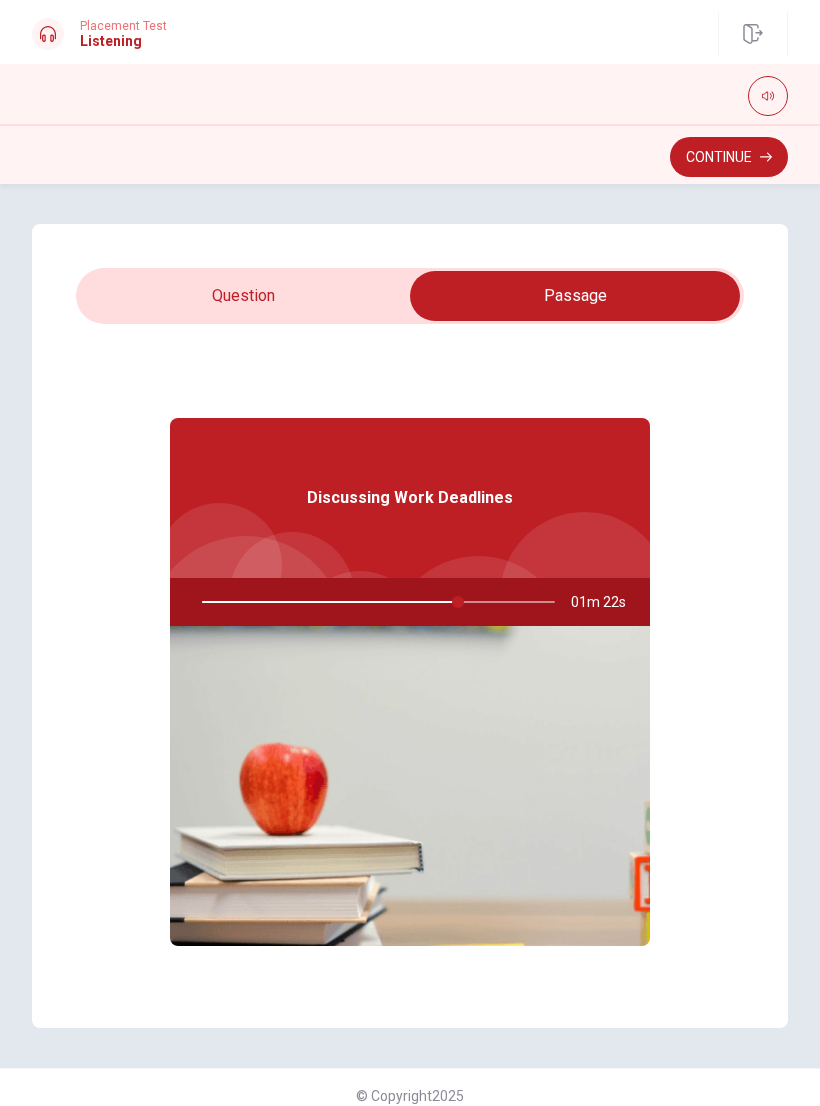 type on "73" 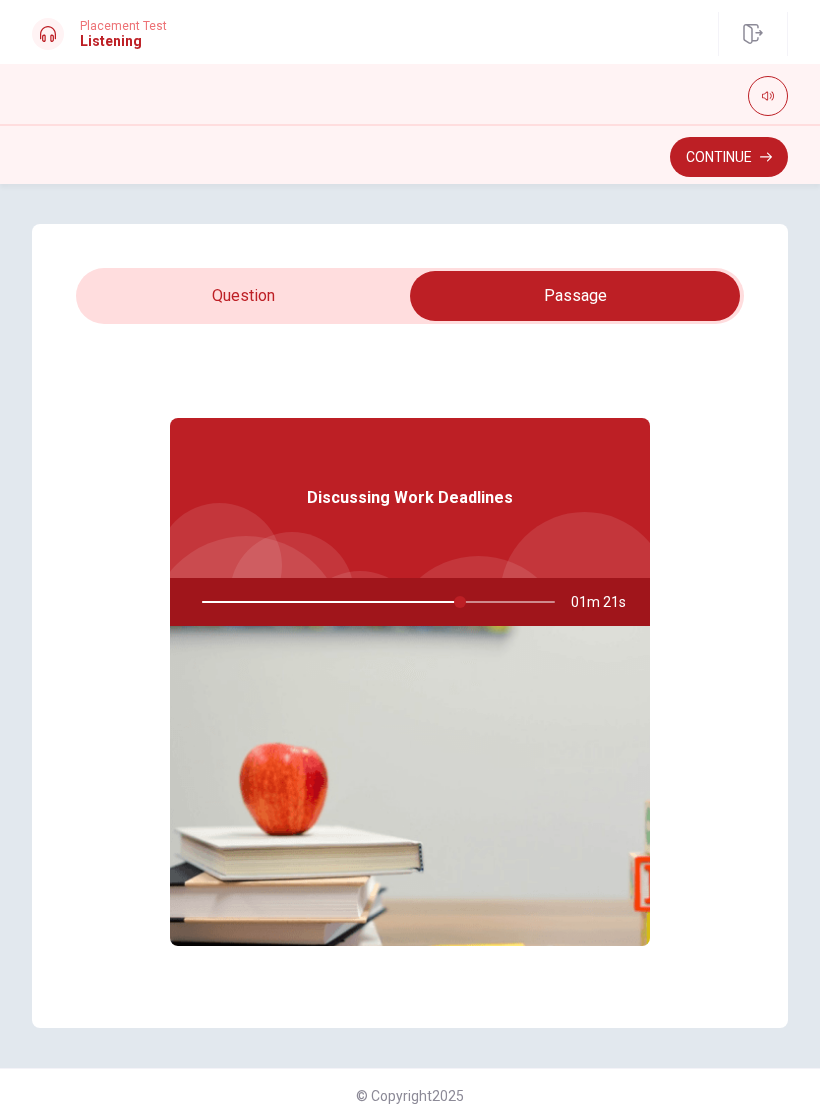 click at bounding box center [575, 296] 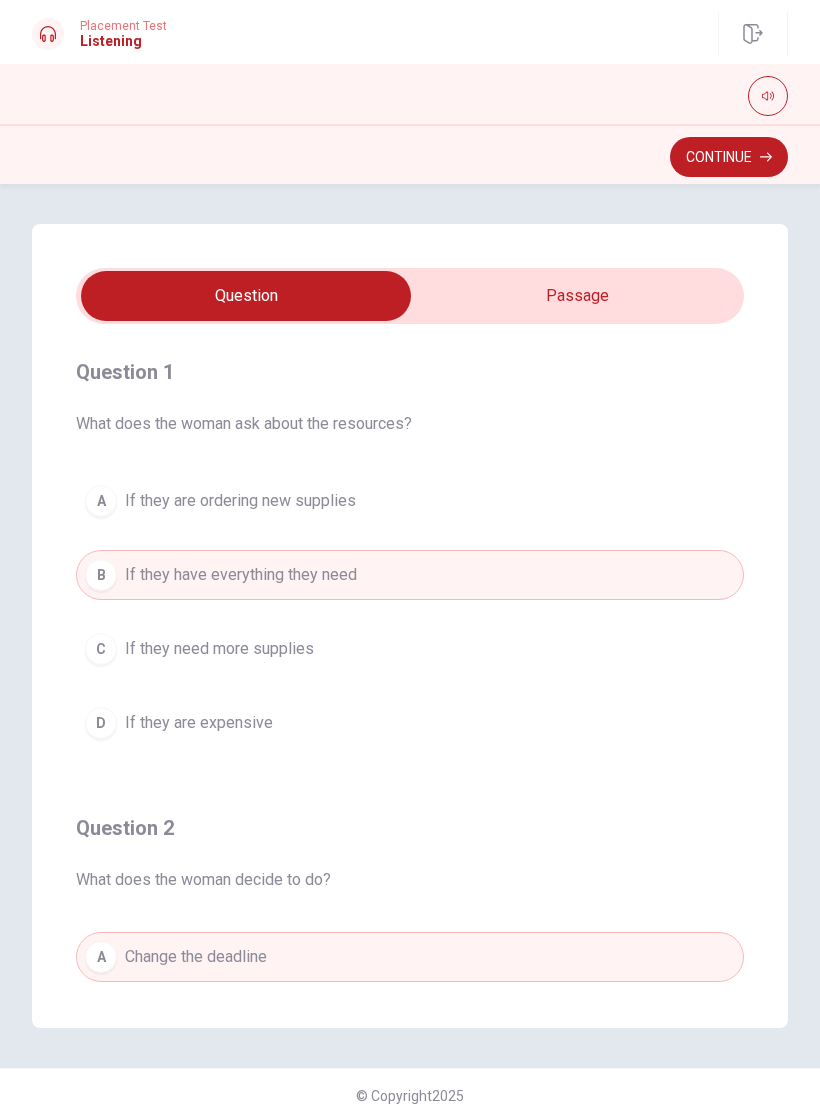 scroll, scrollTop: 0, scrollLeft: 0, axis: both 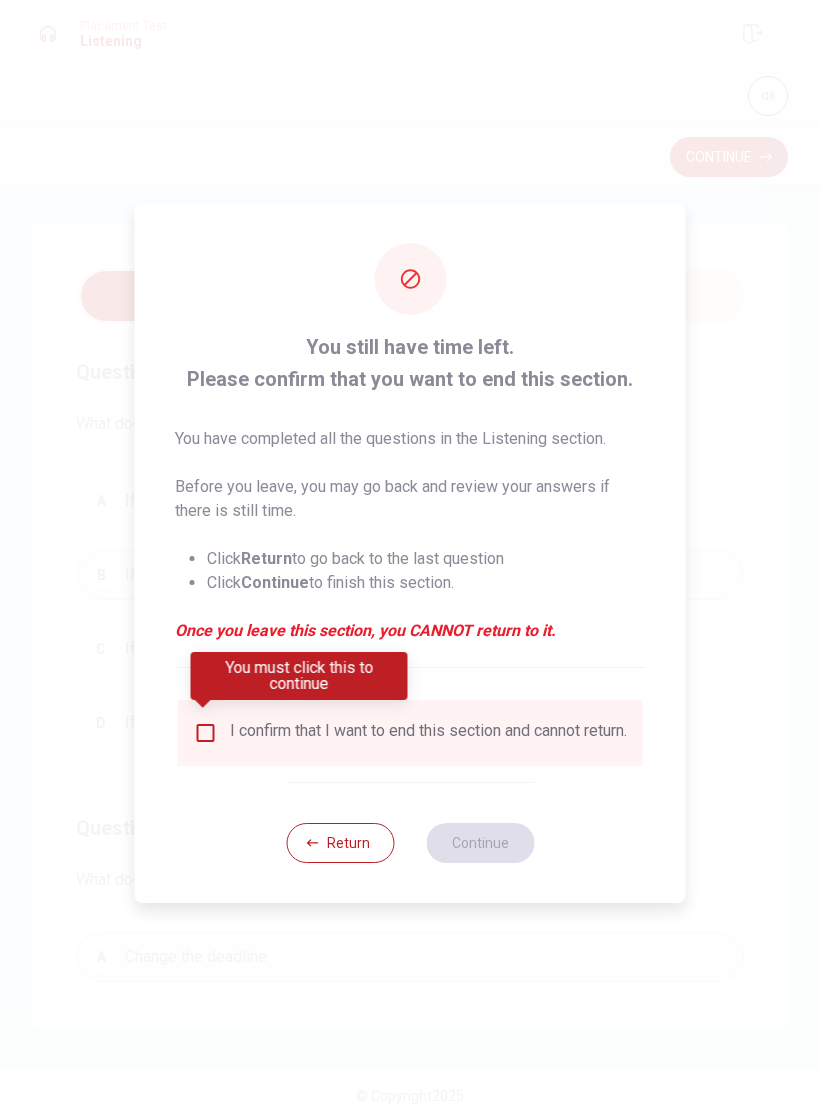 click at bounding box center (410, 553) 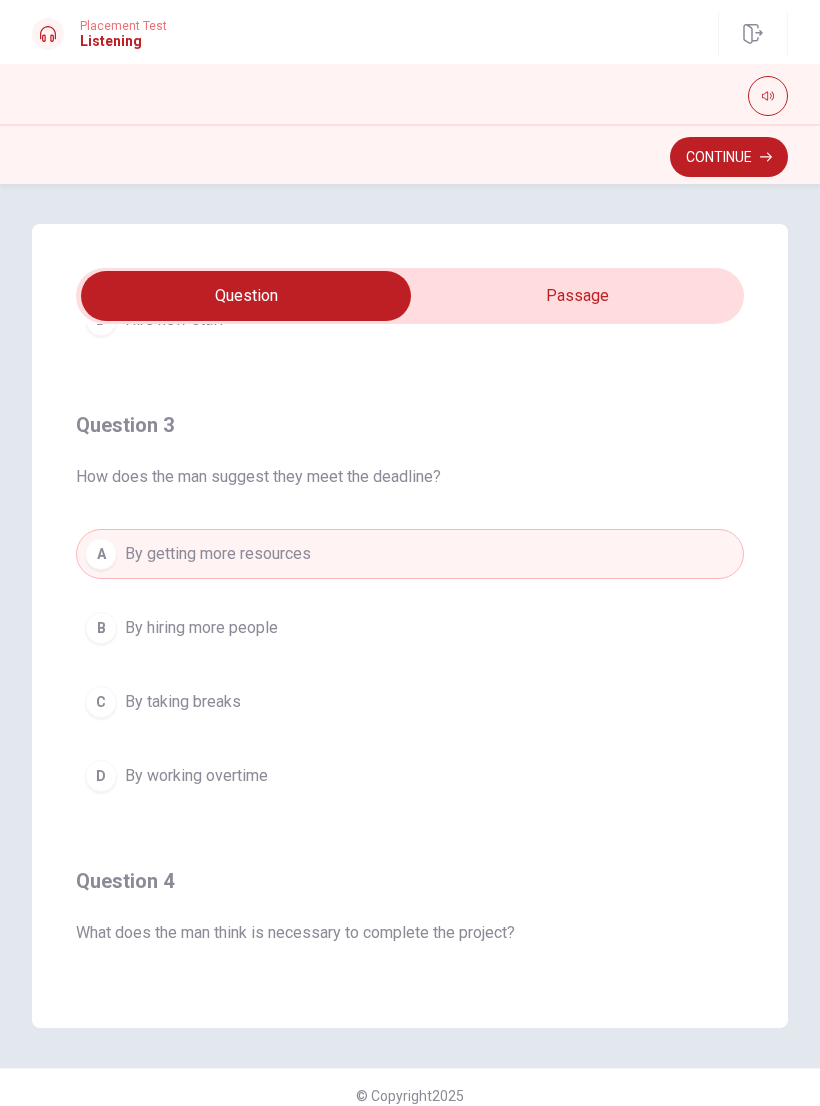 scroll, scrollTop: 860, scrollLeft: 0, axis: vertical 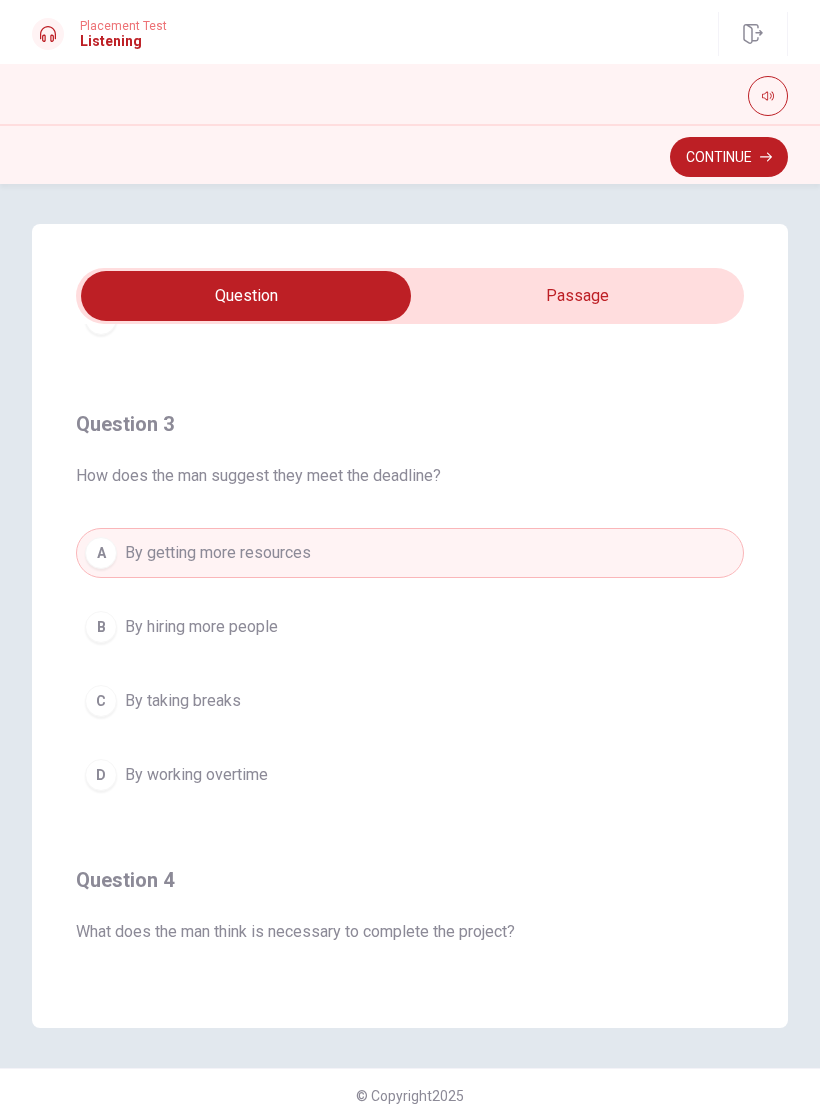 click on "D By working overtime" at bounding box center (410, 775) 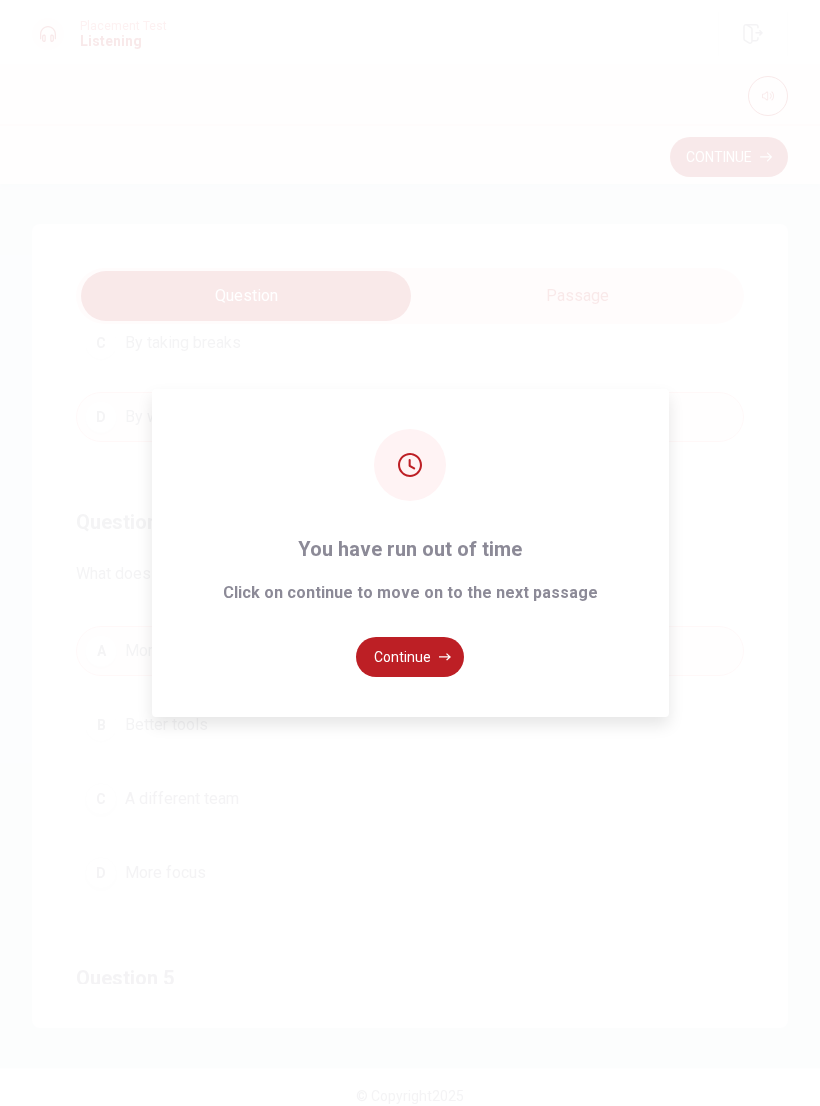 scroll, scrollTop: 1219, scrollLeft: 0, axis: vertical 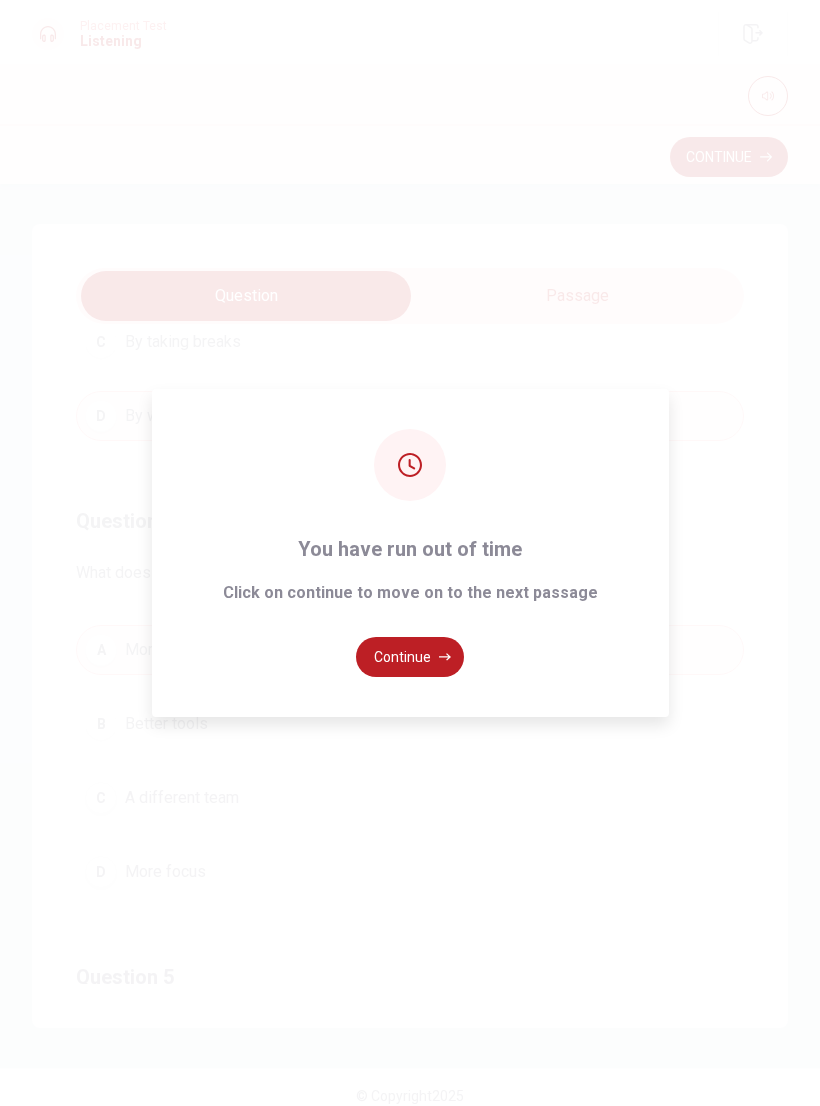 click on "Continue" at bounding box center (410, 657) 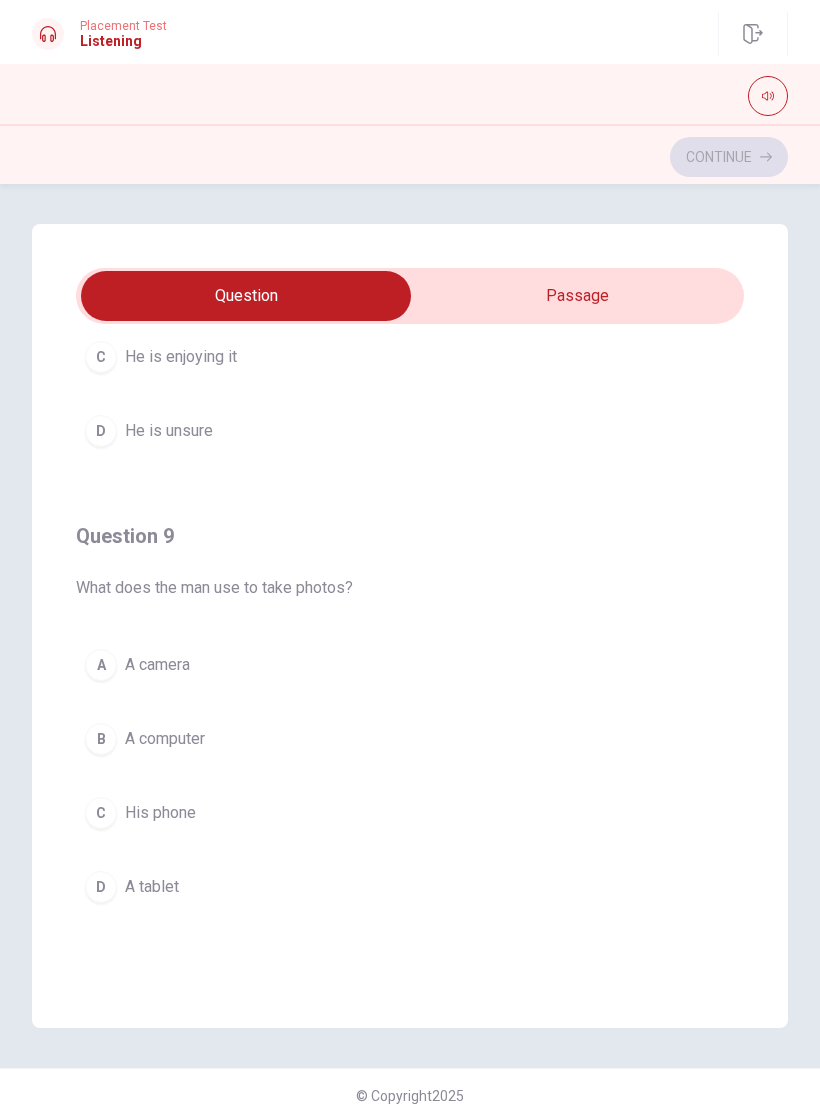 scroll, scrollTop: 1202, scrollLeft: 0, axis: vertical 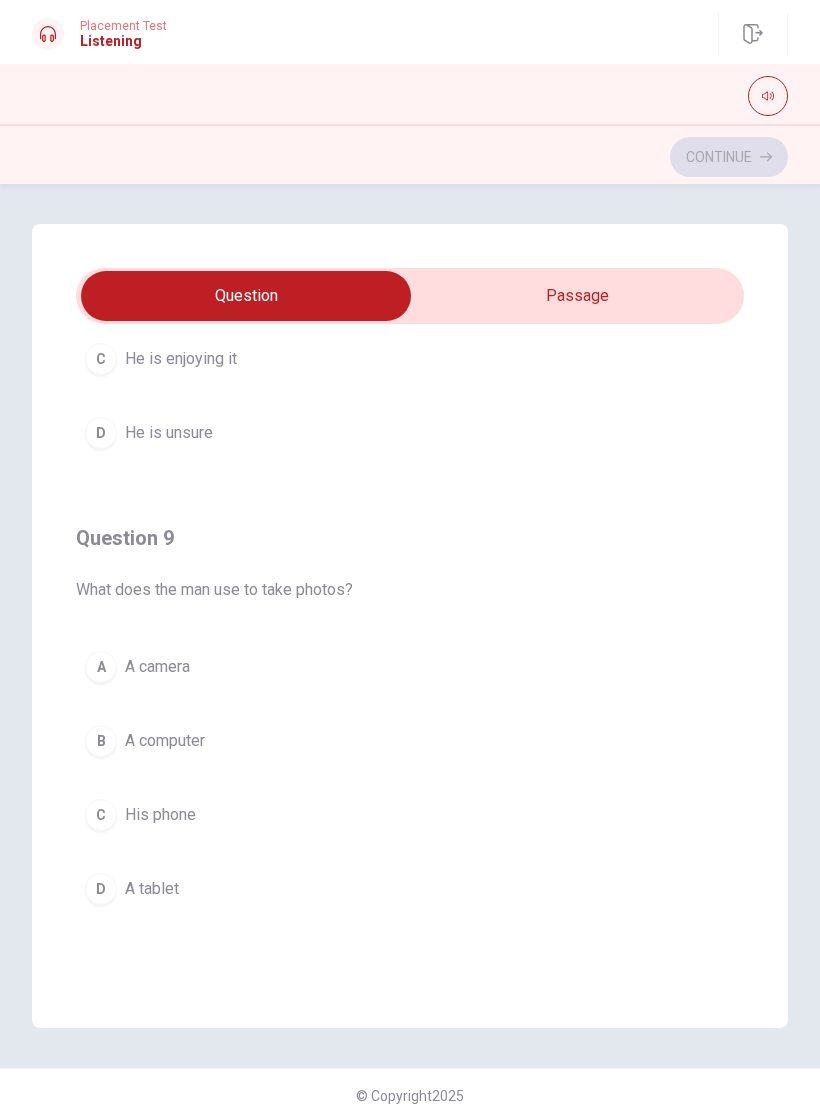 click on "A A camera" at bounding box center (410, 667) 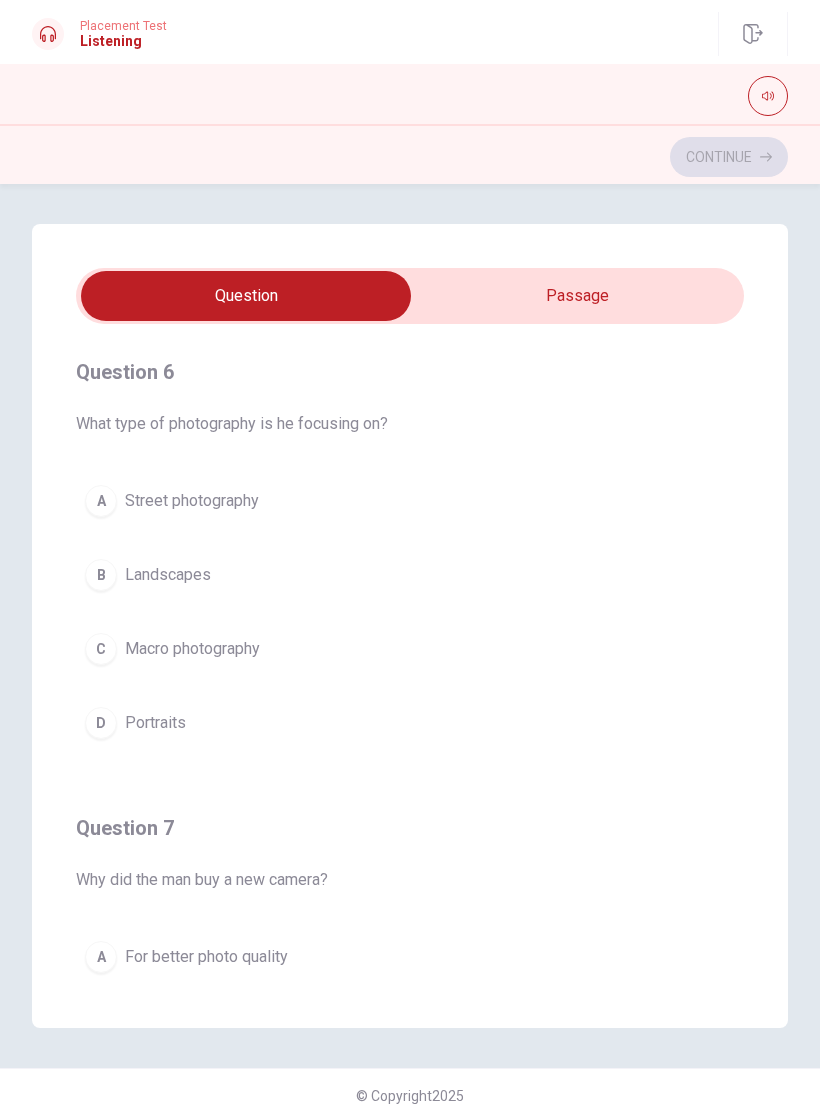 scroll, scrollTop: 0, scrollLeft: 0, axis: both 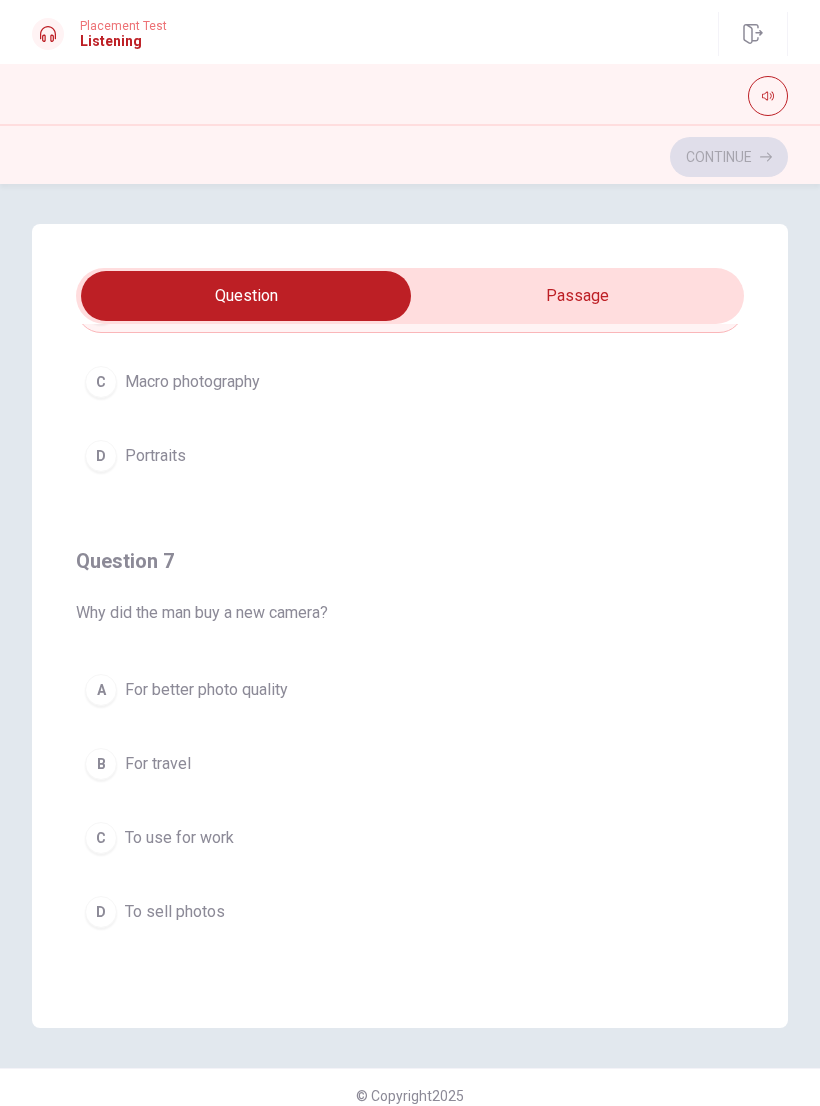 click on "For better photo quality" at bounding box center [206, 690] 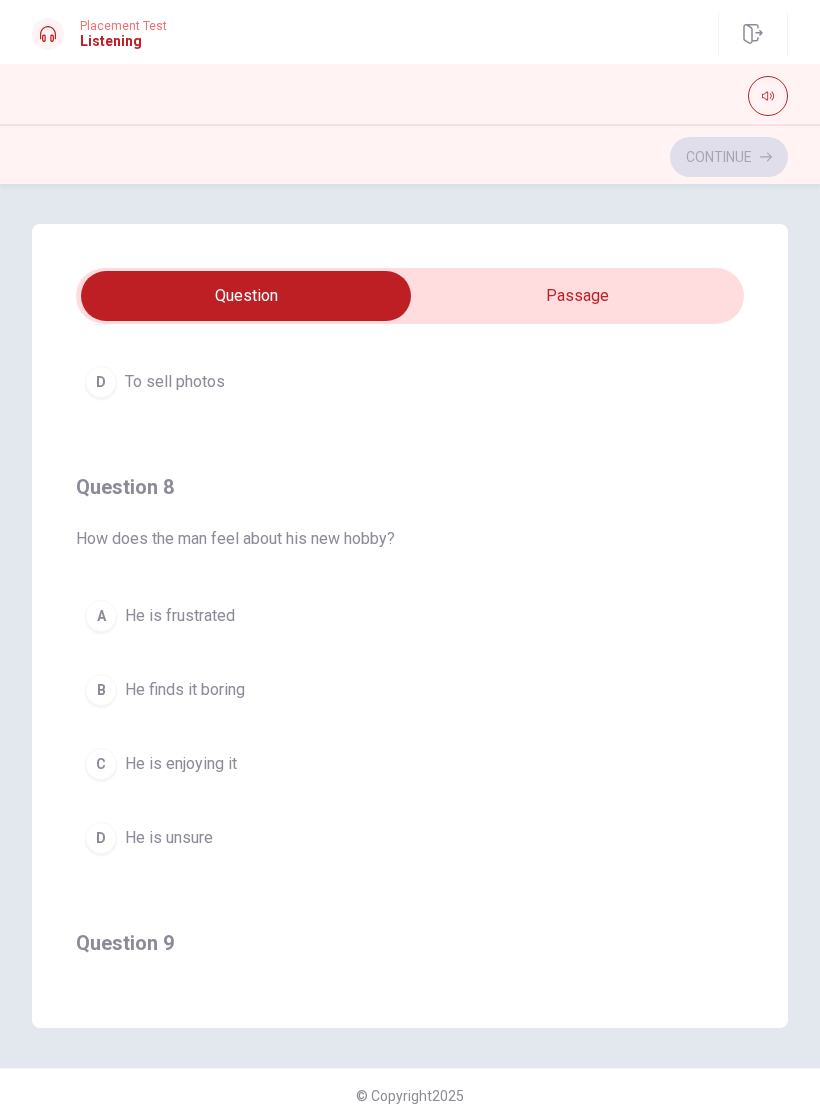 scroll, scrollTop: 800, scrollLeft: 0, axis: vertical 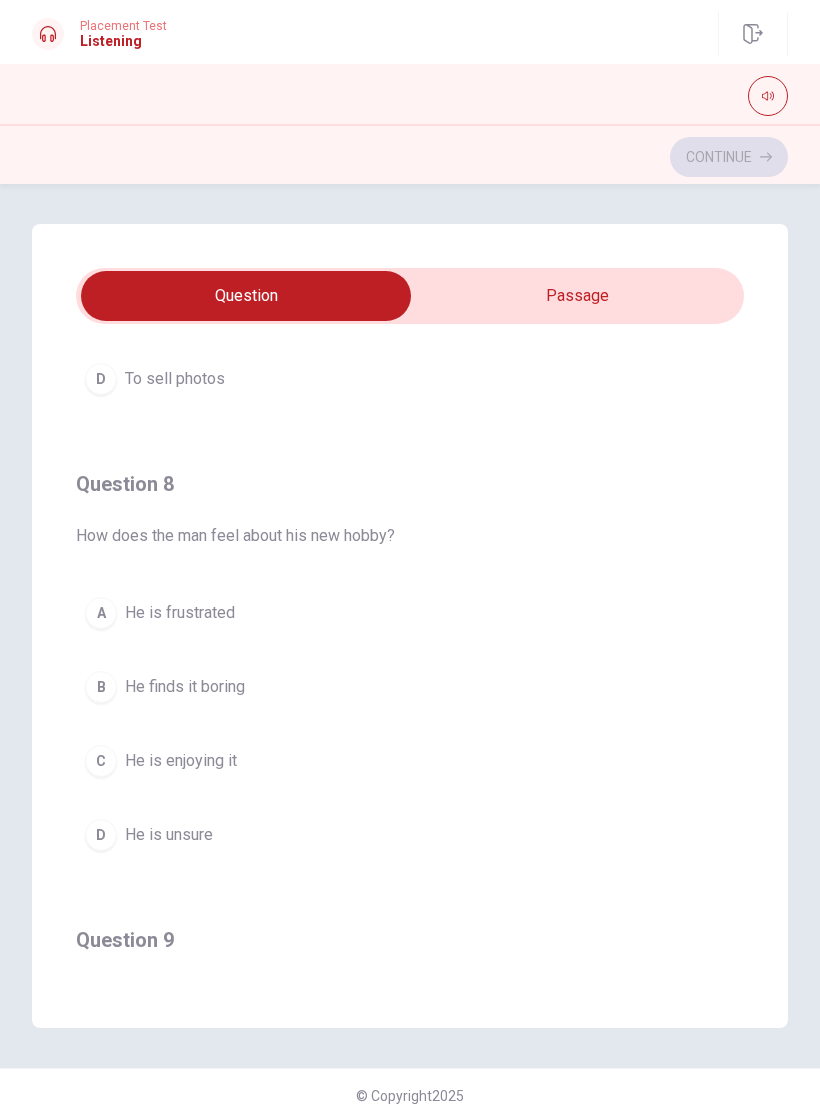 click on "He is enjoying it" at bounding box center [181, 761] 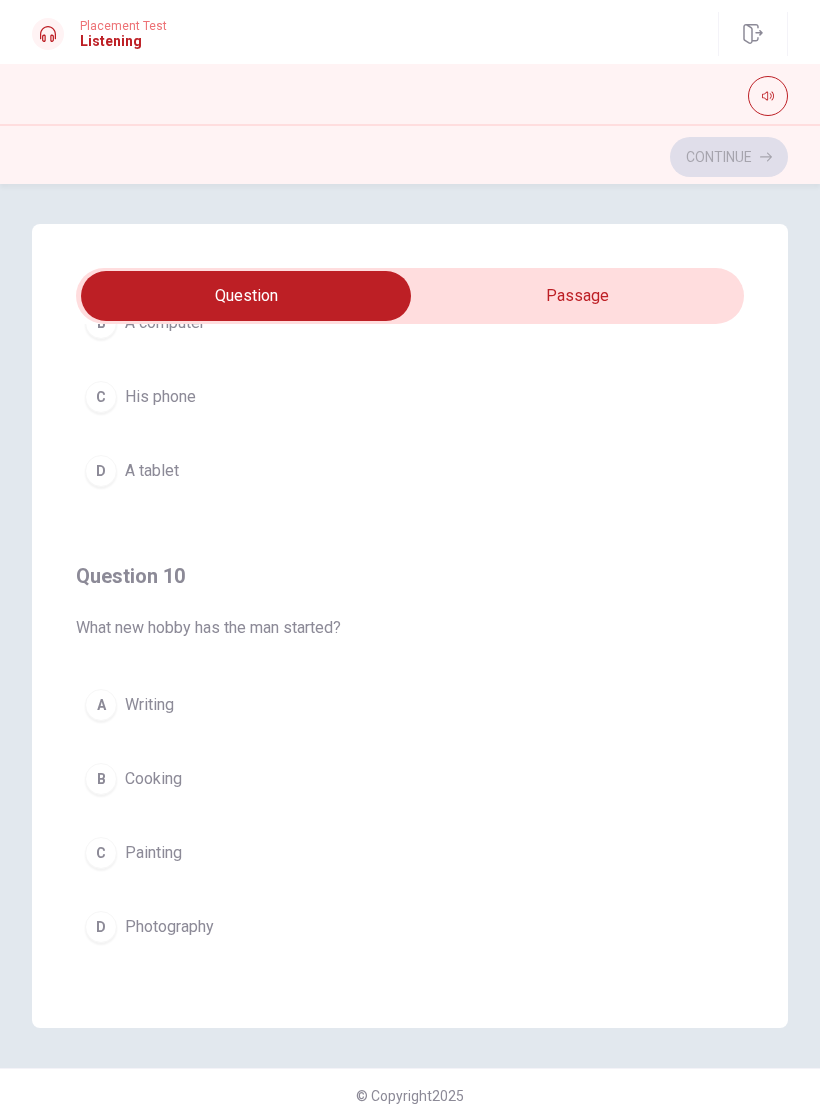 scroll, scrollTop: 1620, scrollLeft: 0, axis: vertical 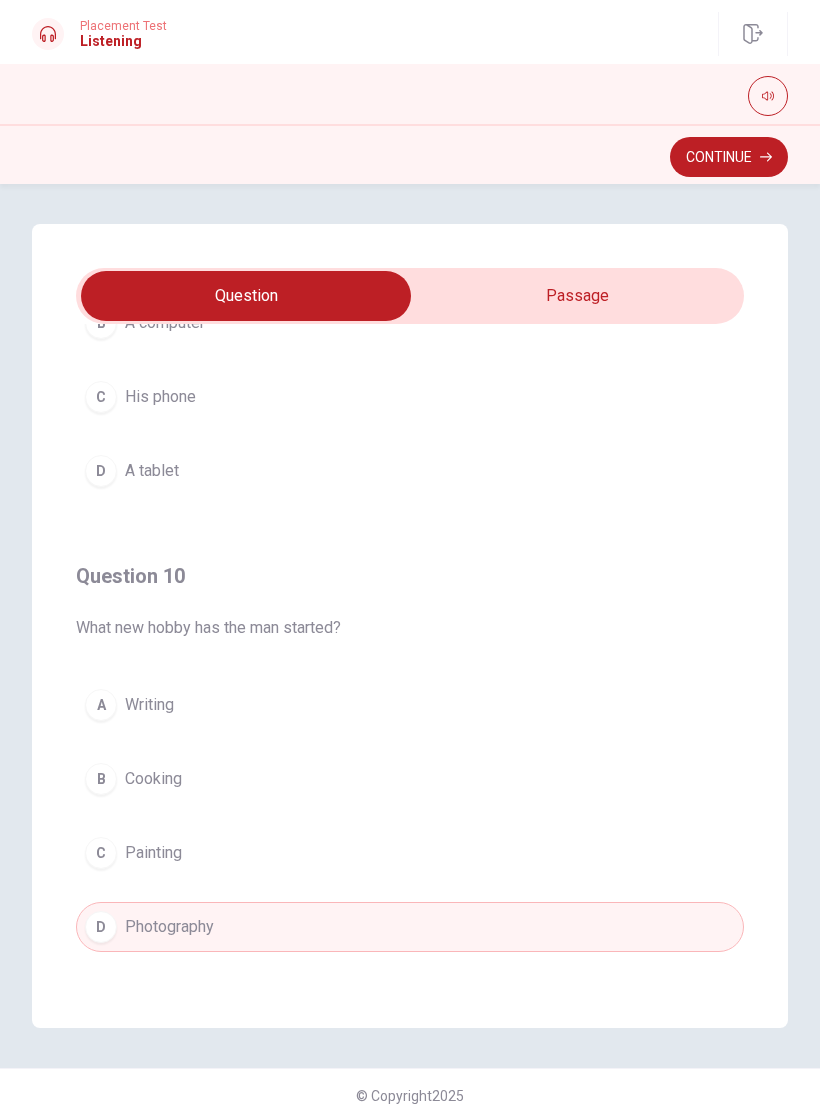 click on "Continue" at bounding box center (729, 157) 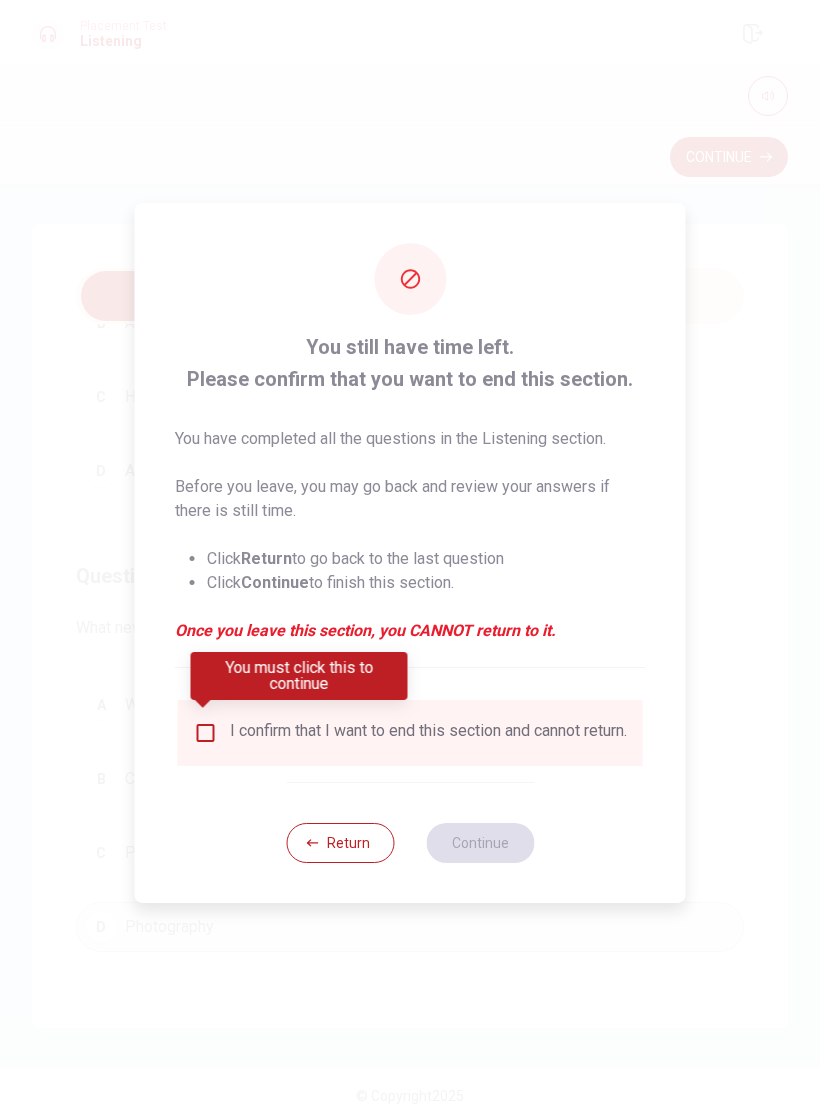 click on "I confirm that I want to end this section and cannot return." at bounding box center (428, 733) 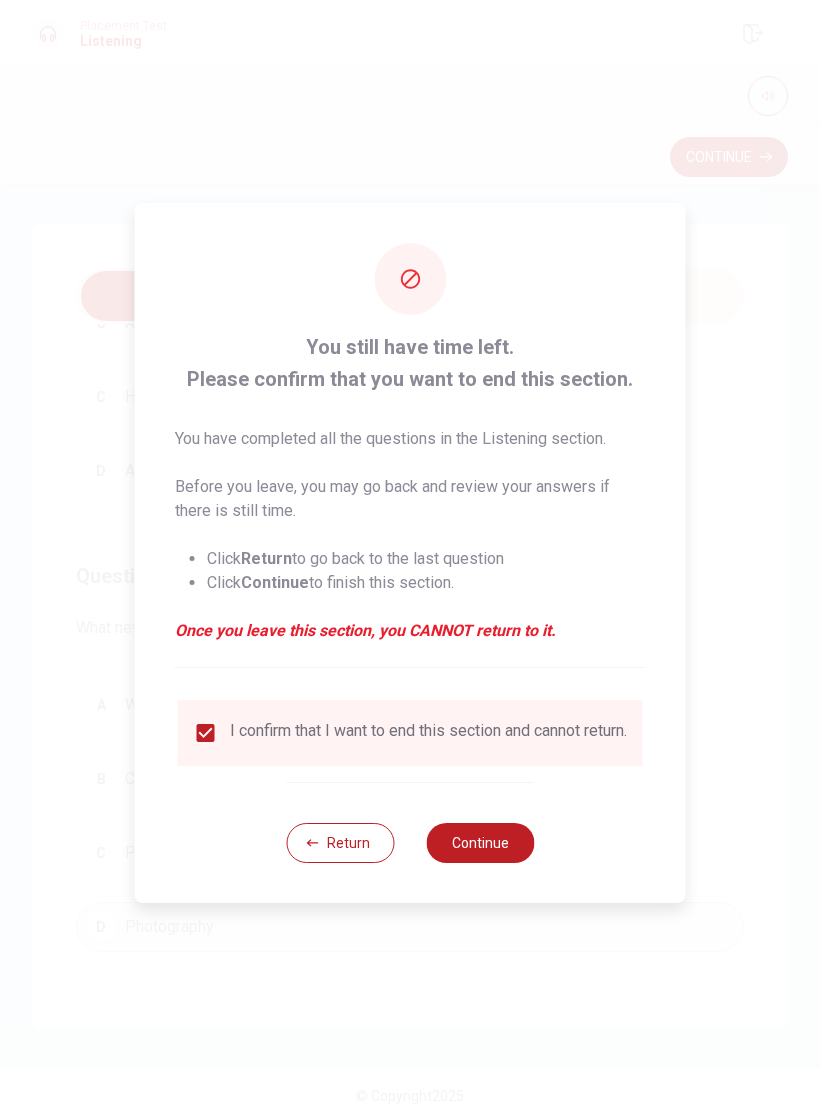 click on "Continue" at bounding box center (480, 843) 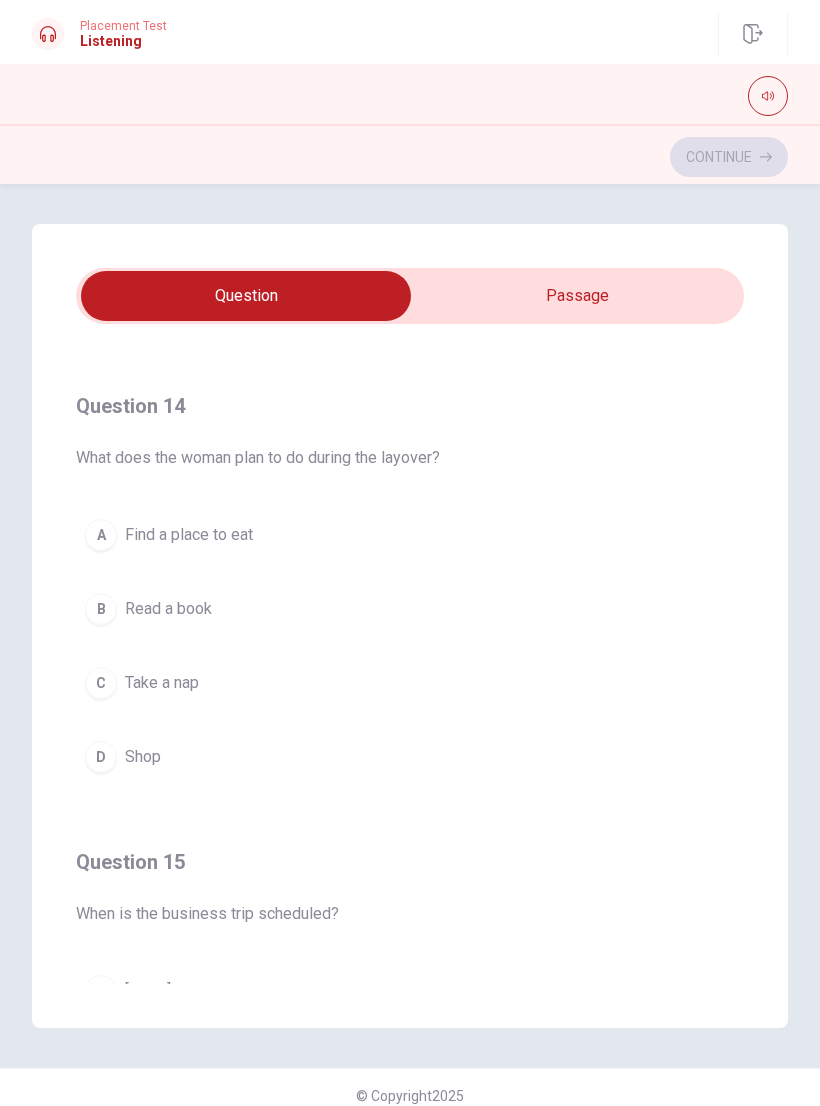 scroll, scrollTop: 1335, scrollLeft: 0, axis: vertical 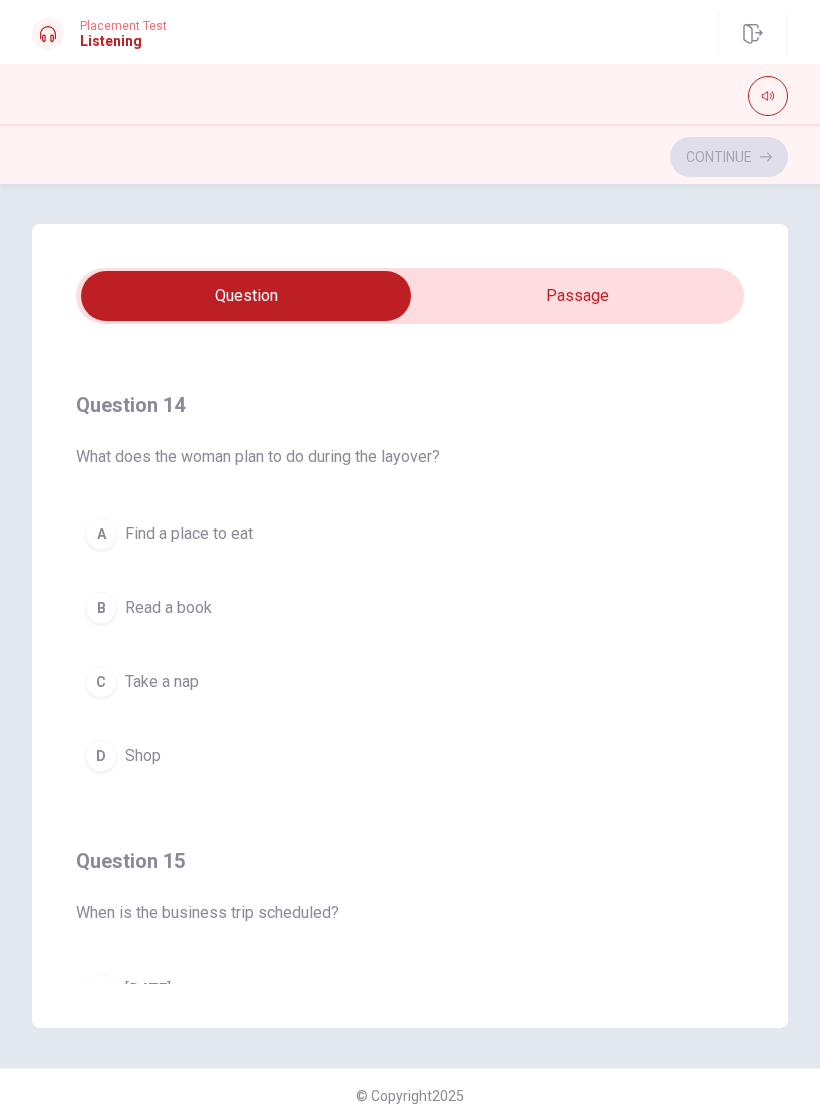 click on "D Shop" at bounding box center (410, 756) 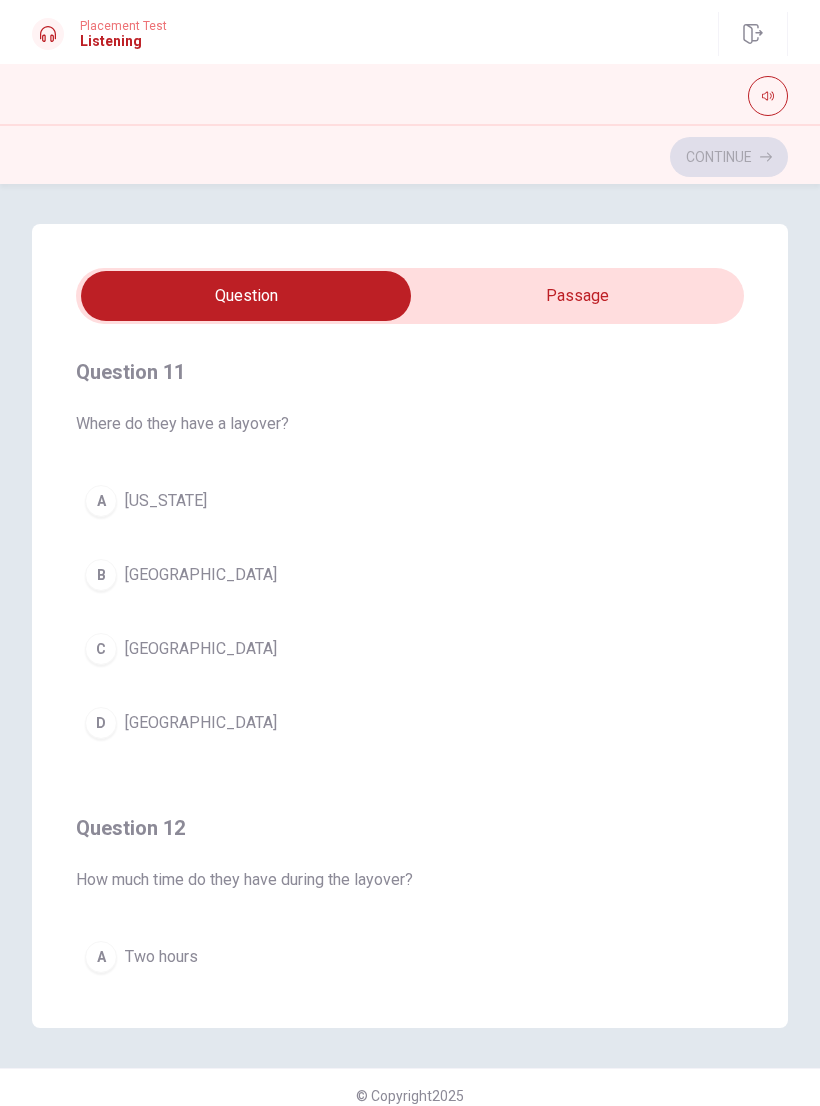 scroll, scrollTop: 0, scrollLeft: 0, axis: both 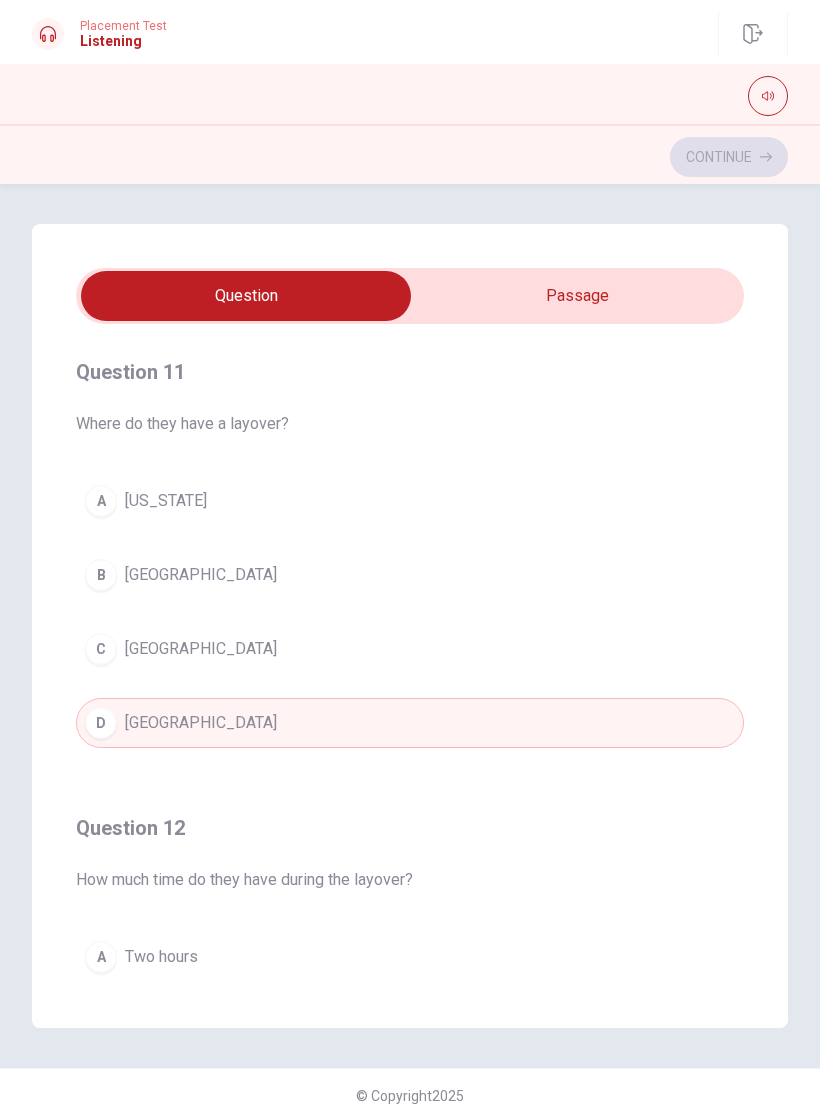click on "D [GEOGRAPHIC_DATA]" at bounding box center [410, 723] 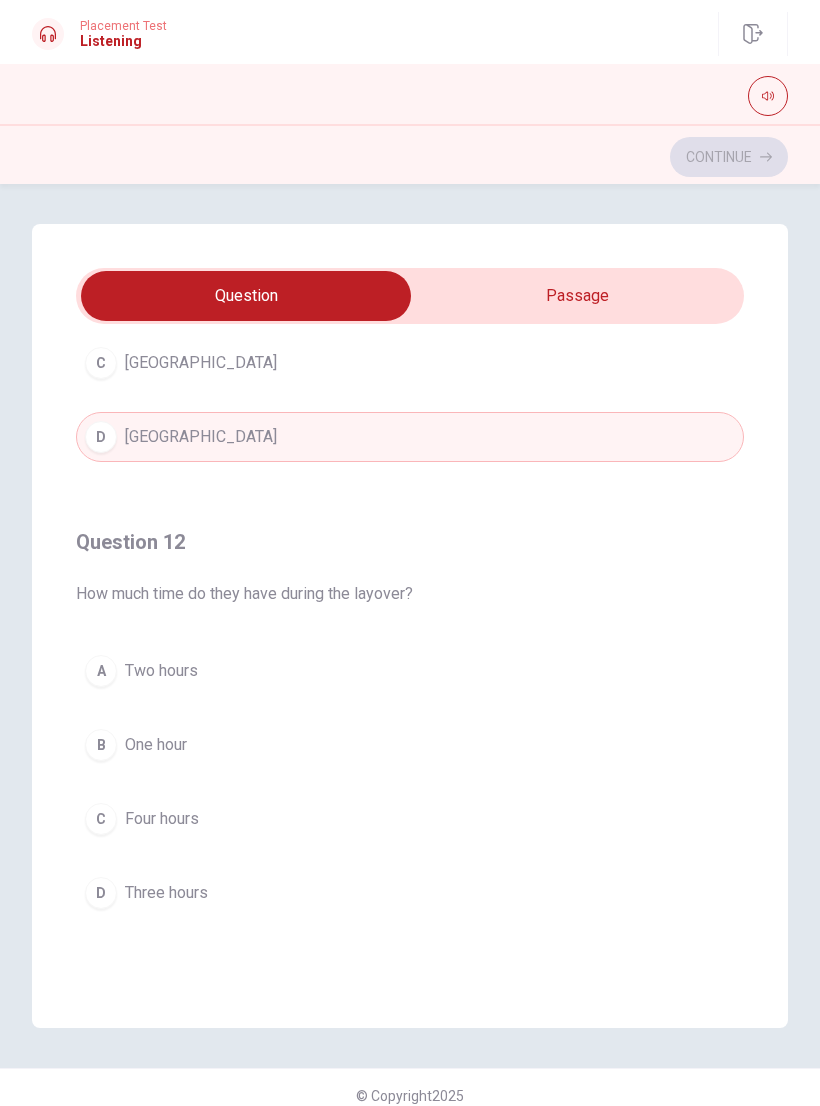 scroll, scrollTop: 312, scrollLeft: 0, axis: vertical 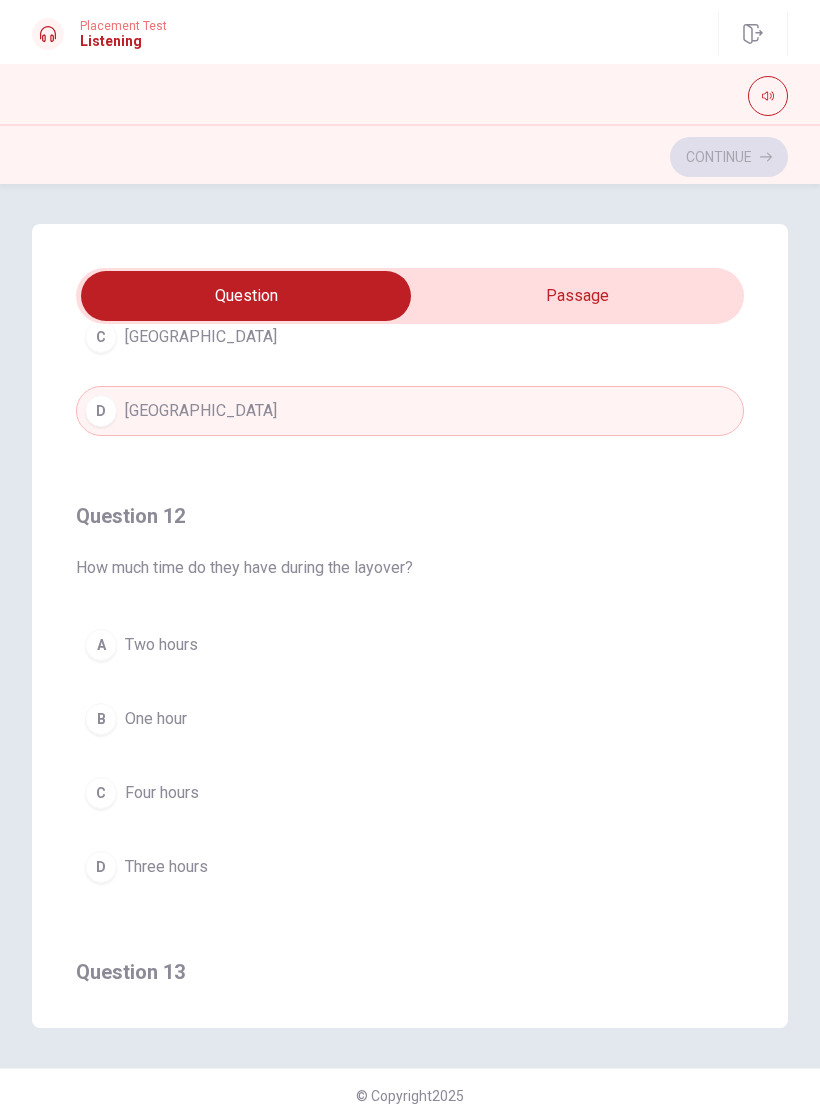 click on "A Two hours" at bounding box center [410, 645] 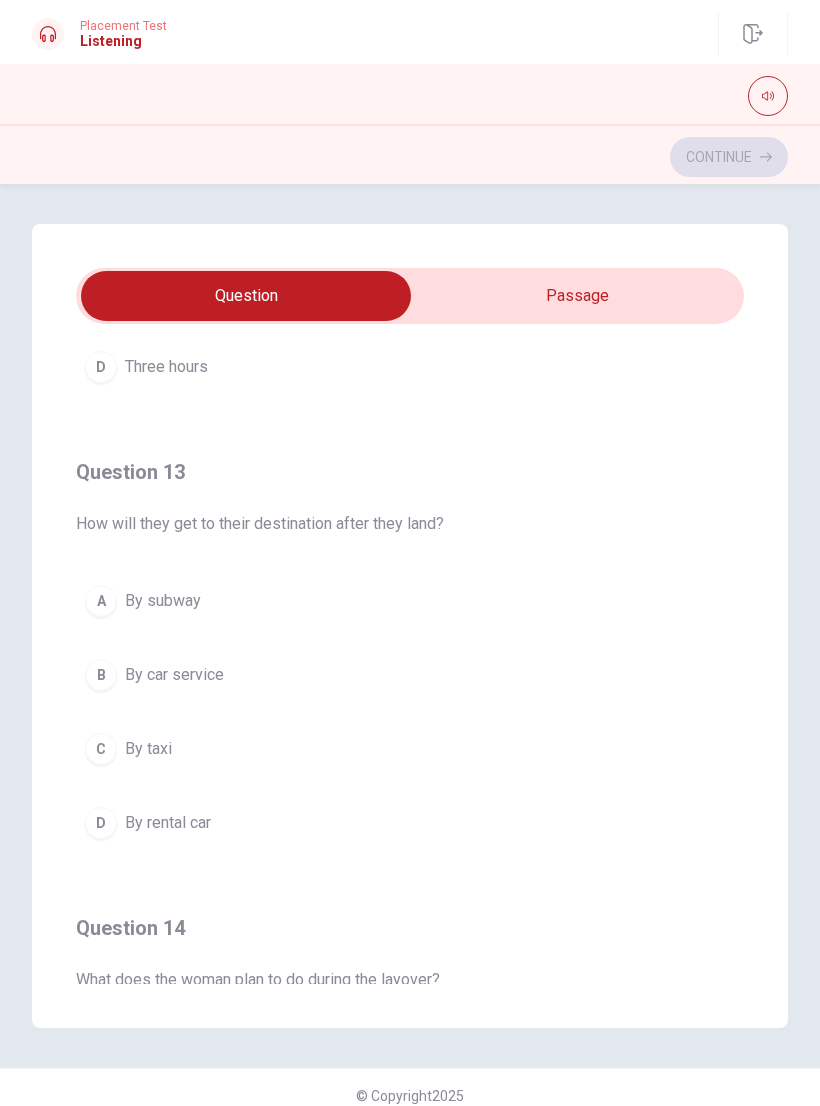 scroll, scrollTop: 814, scrollLeft: 0, axis: vertical 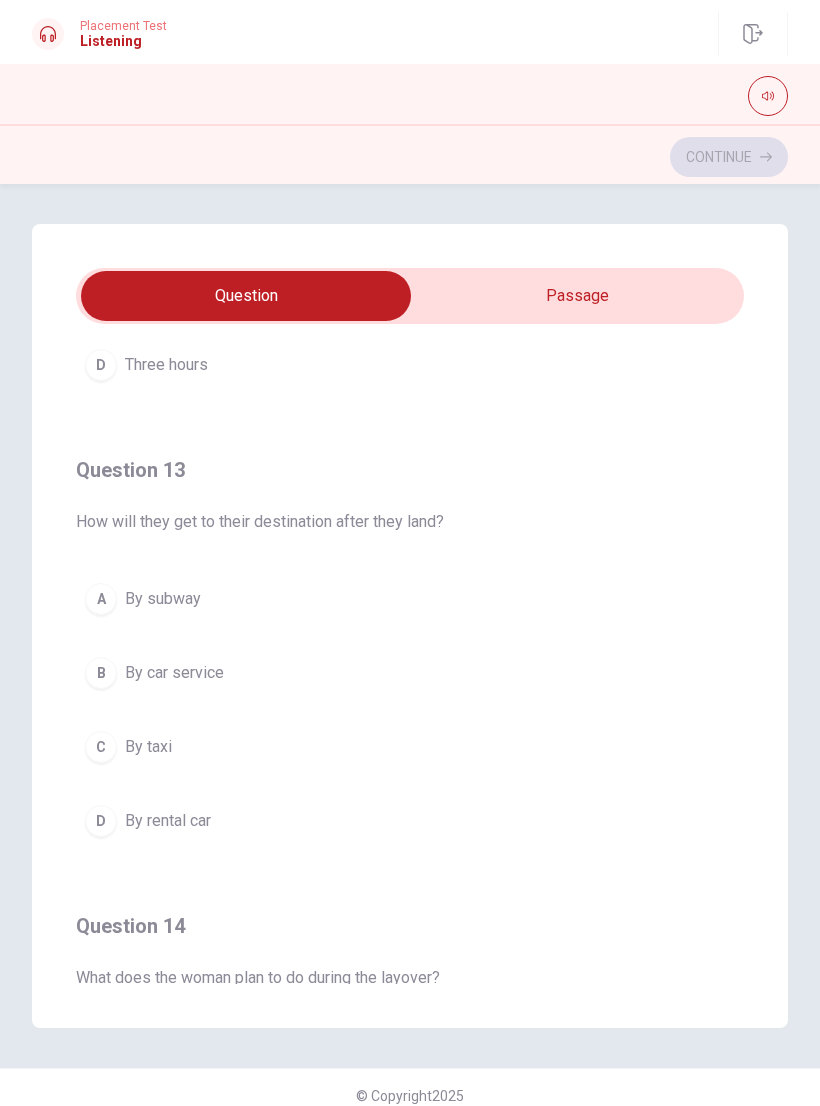 click on "B By car service" at bounding box center [410, 673] 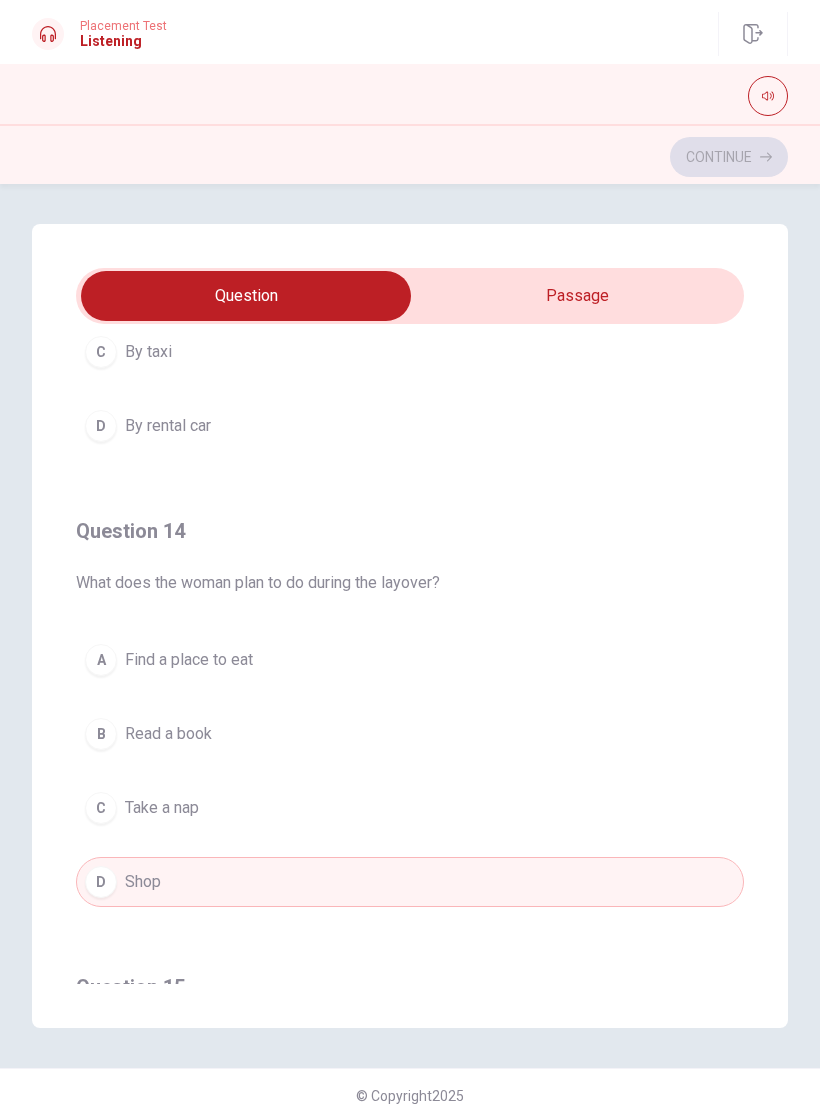 scroll, scrollTop: 1265, scrollLeft: 0, axis: vertical 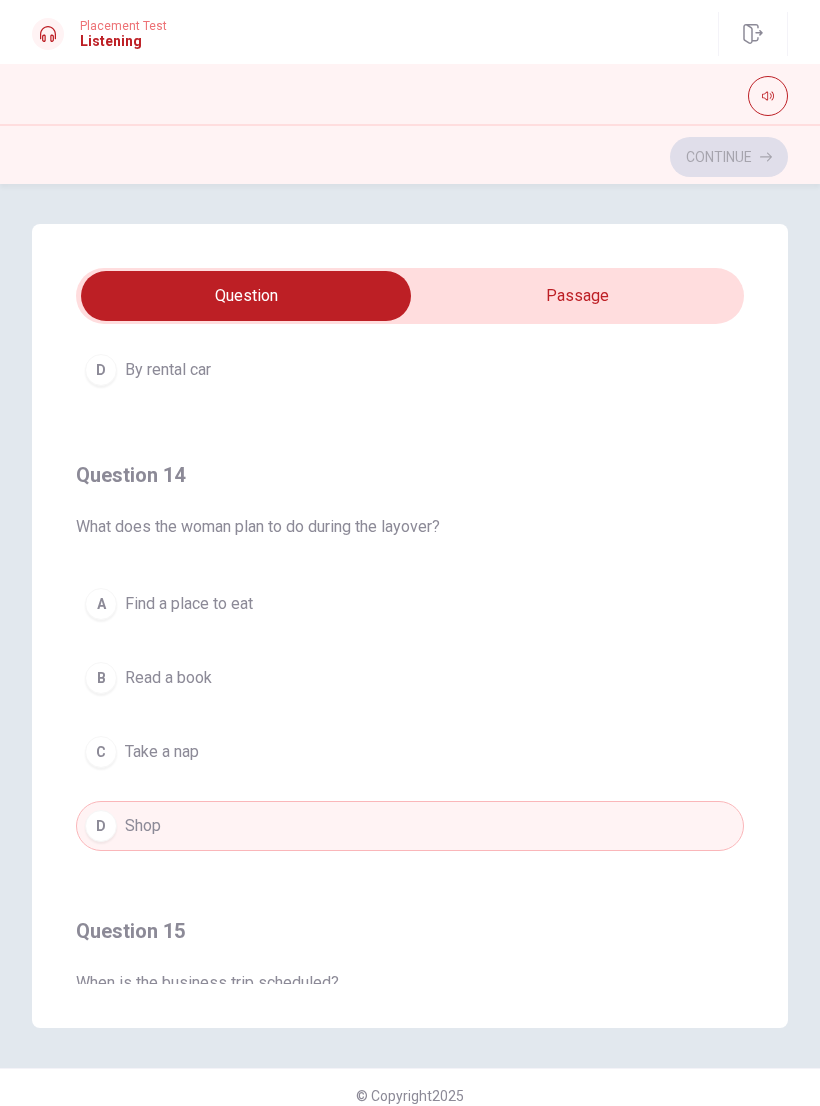 click on "A Find a place to eat" at bounding box center [410, 604] 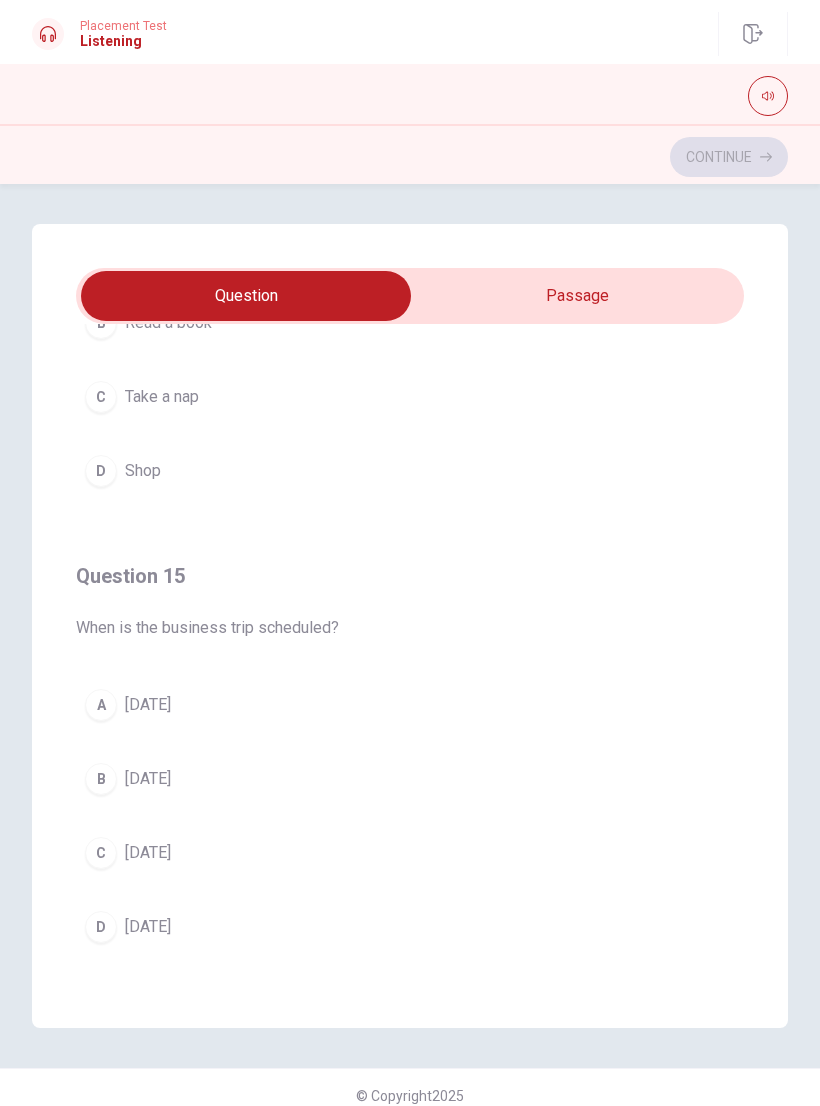 scroll, scrollTop: 1620, scrollLeft: 0, axis: vertical 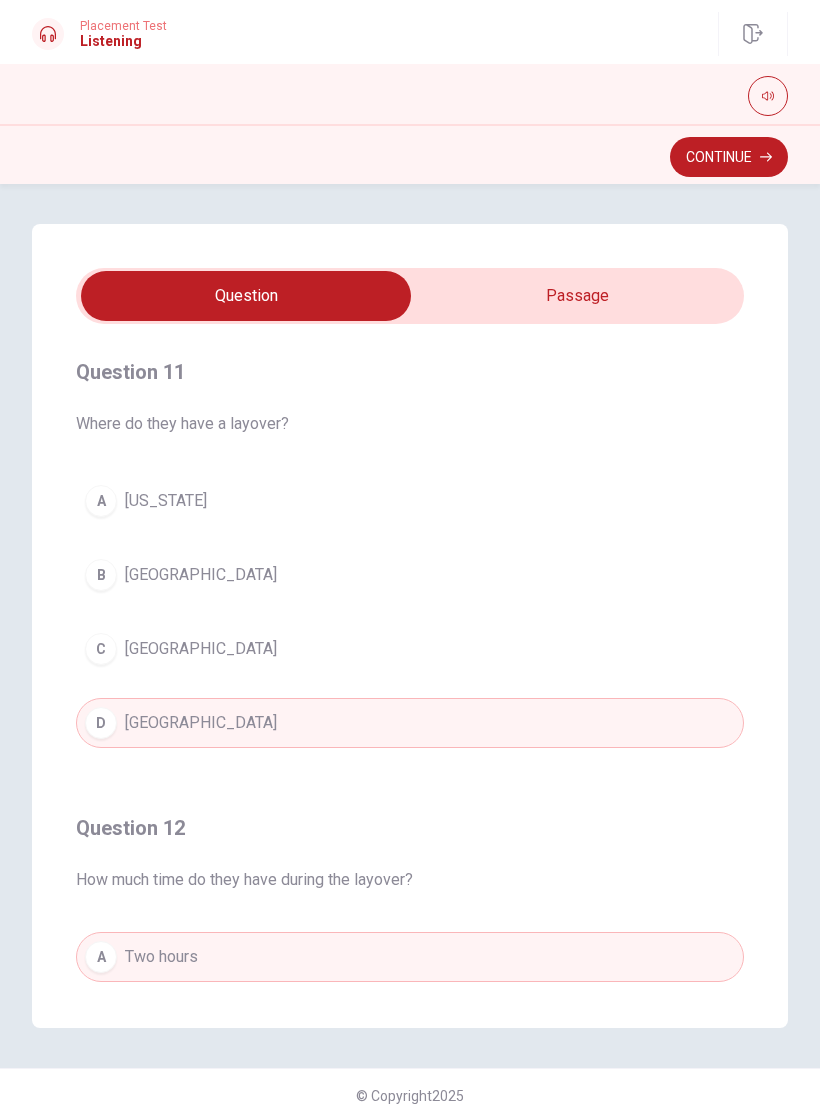 type on "50" 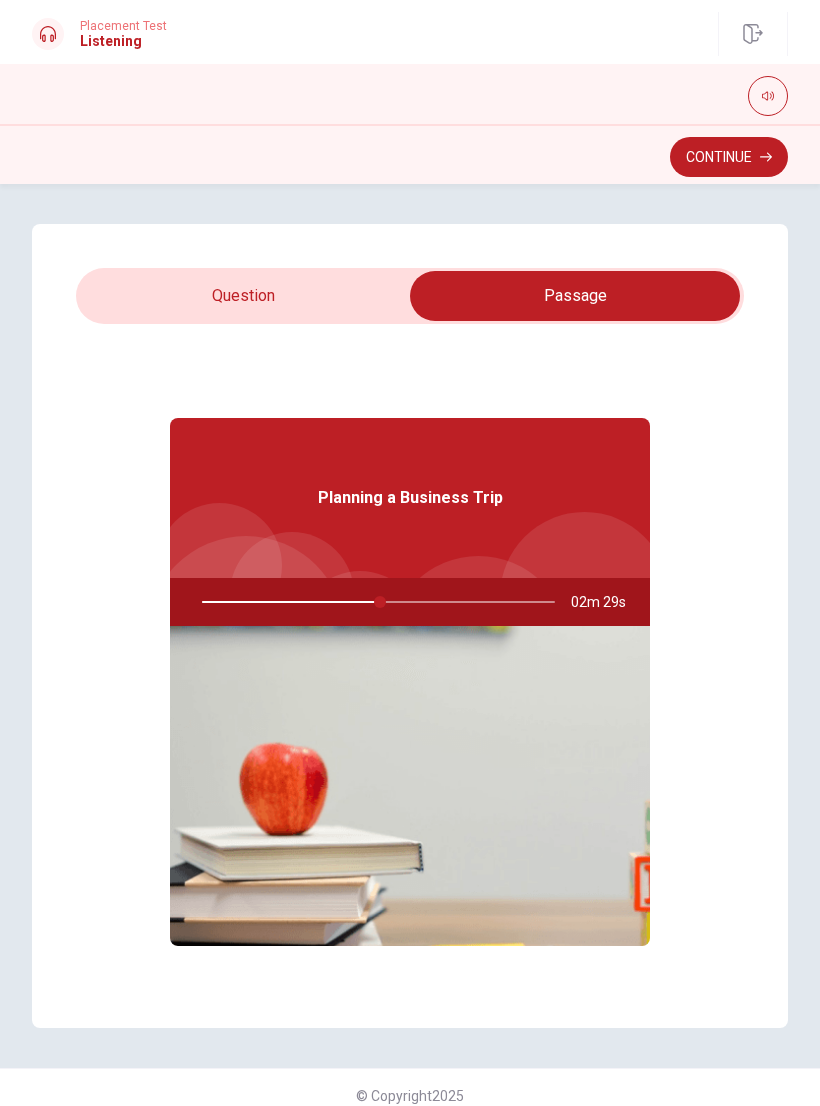 type on "51" 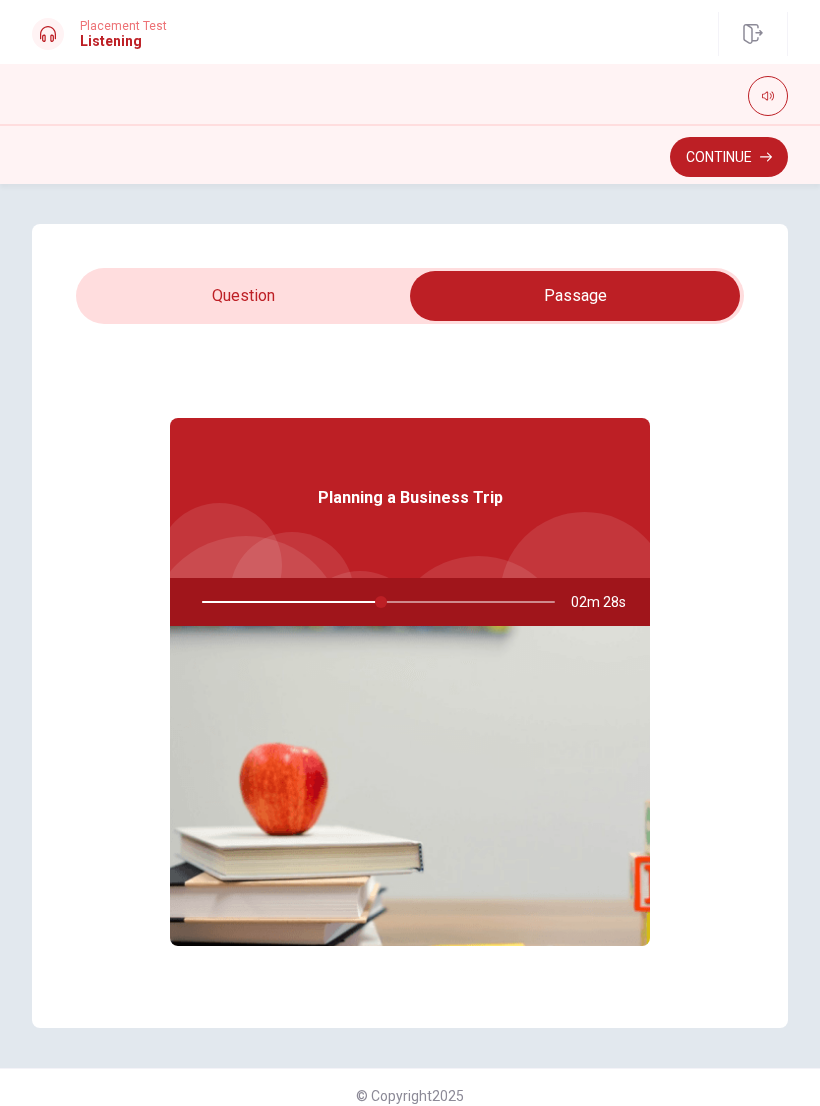click at bounding box center (575, 296) 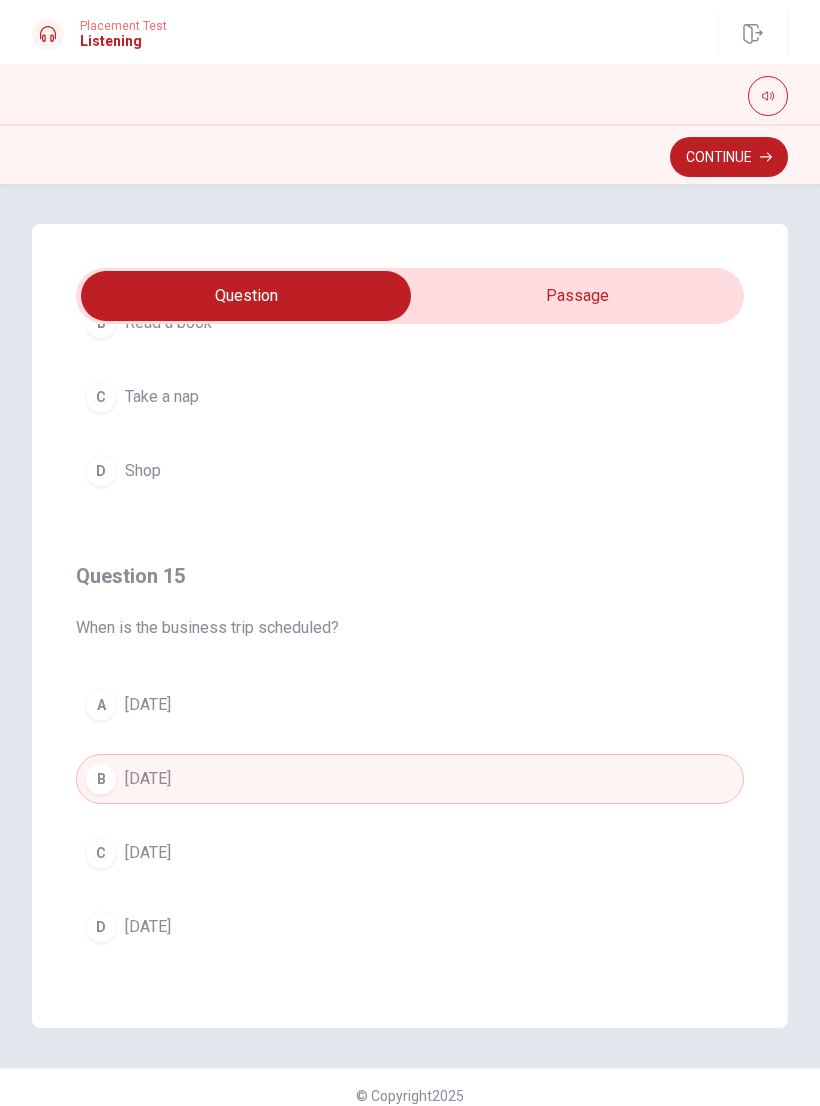 scroll, scrollTop: 1620, scrollLeft: 0, axis: vertical 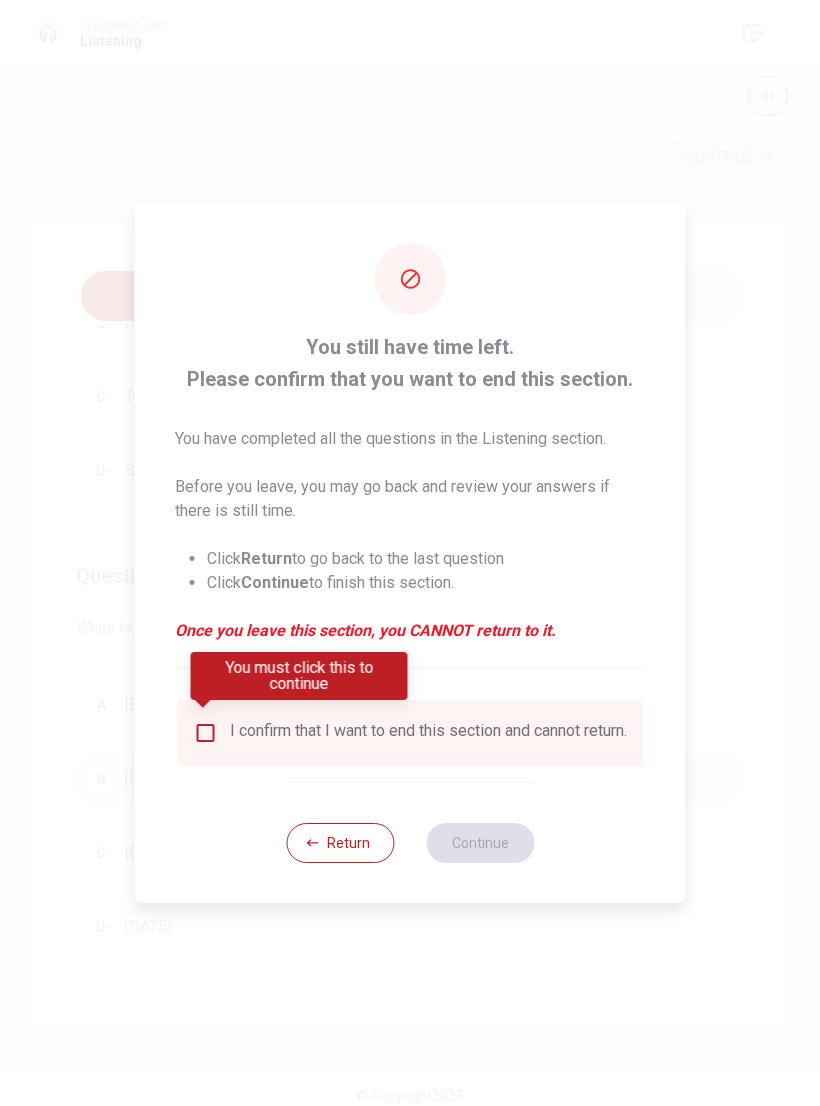 click at bounding box center (206, 733) 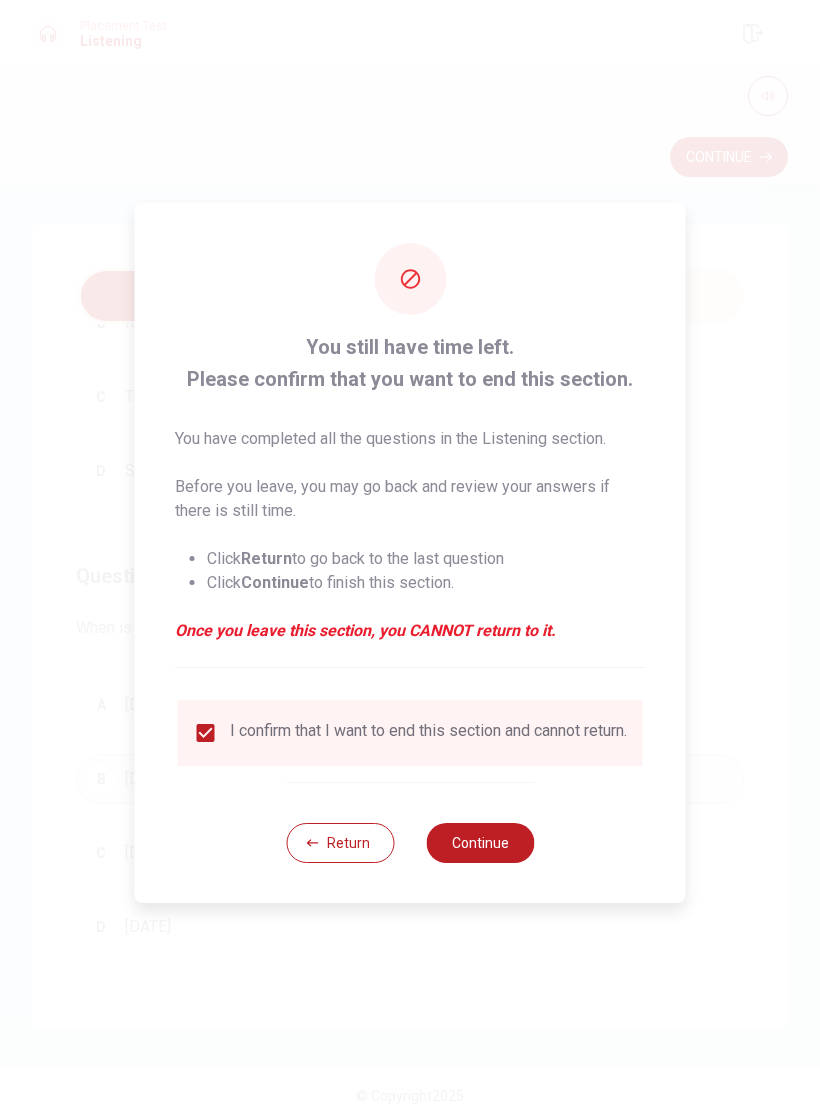 click on "Continue" at bounding box center [480, 843] 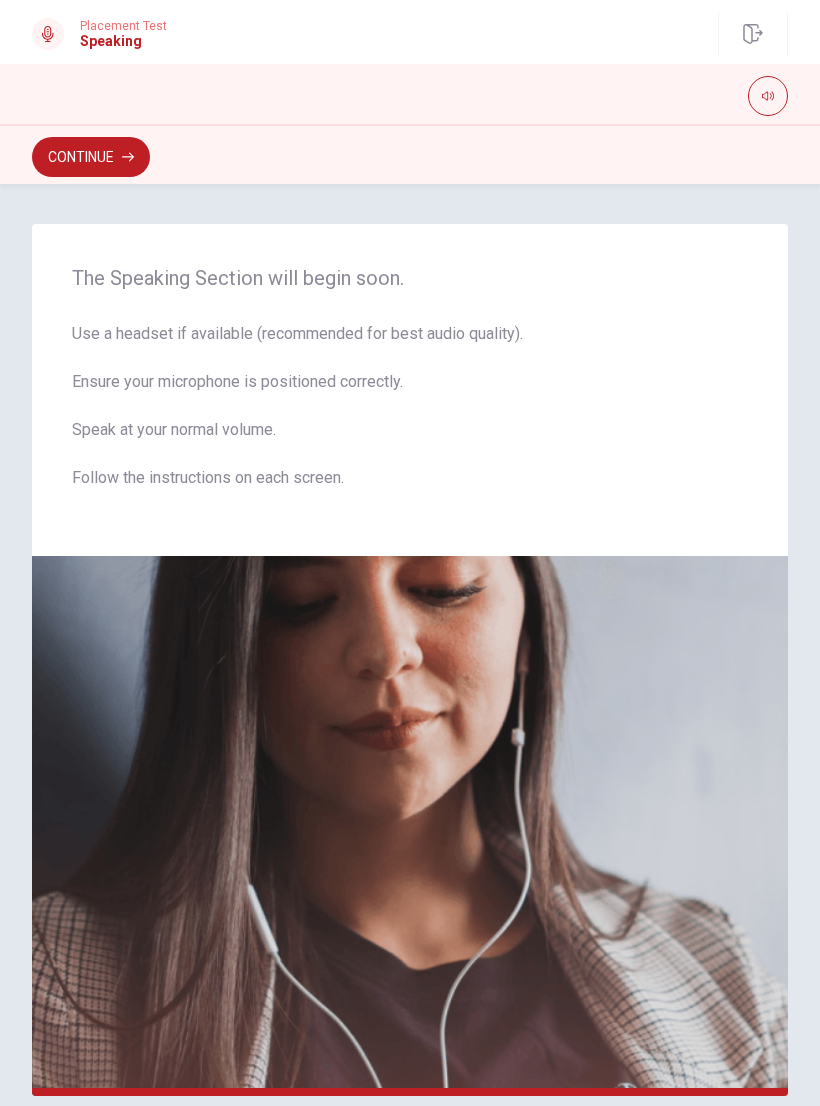 scroll, scrollTop: 0, scrollLeft: 0, axis: both 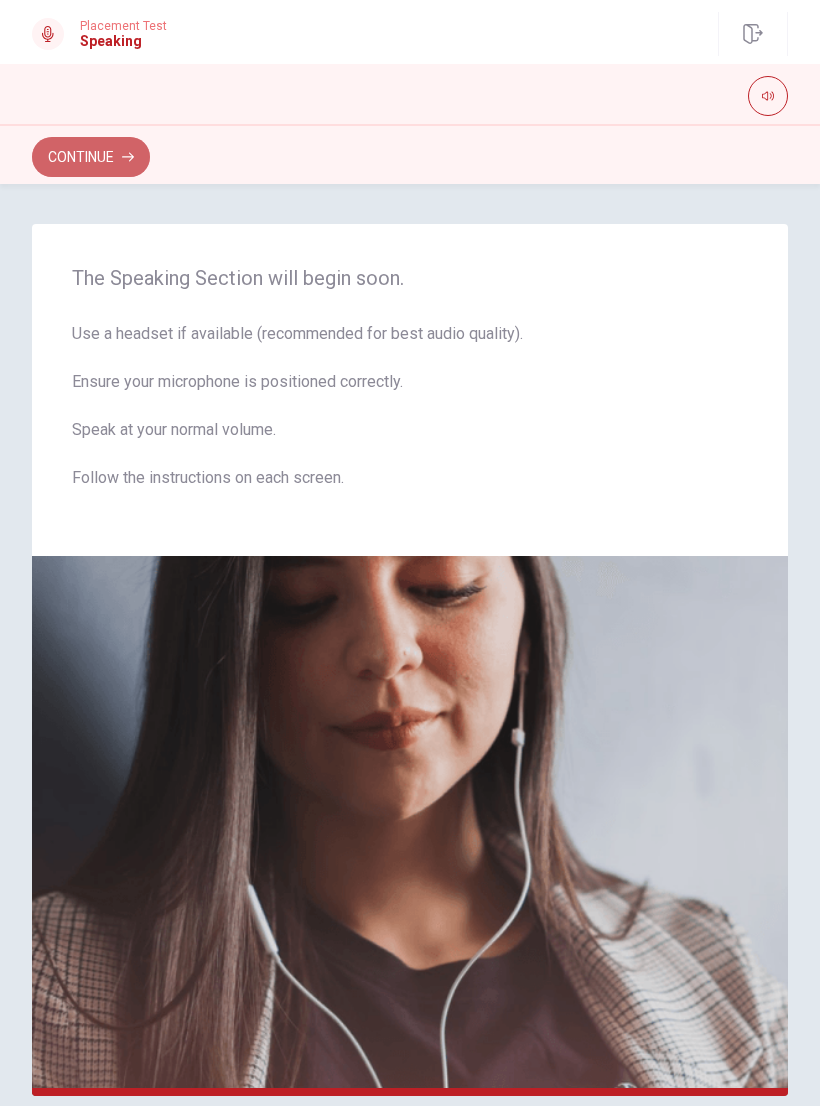 click on "Continue" at bounding box center (91, 157) 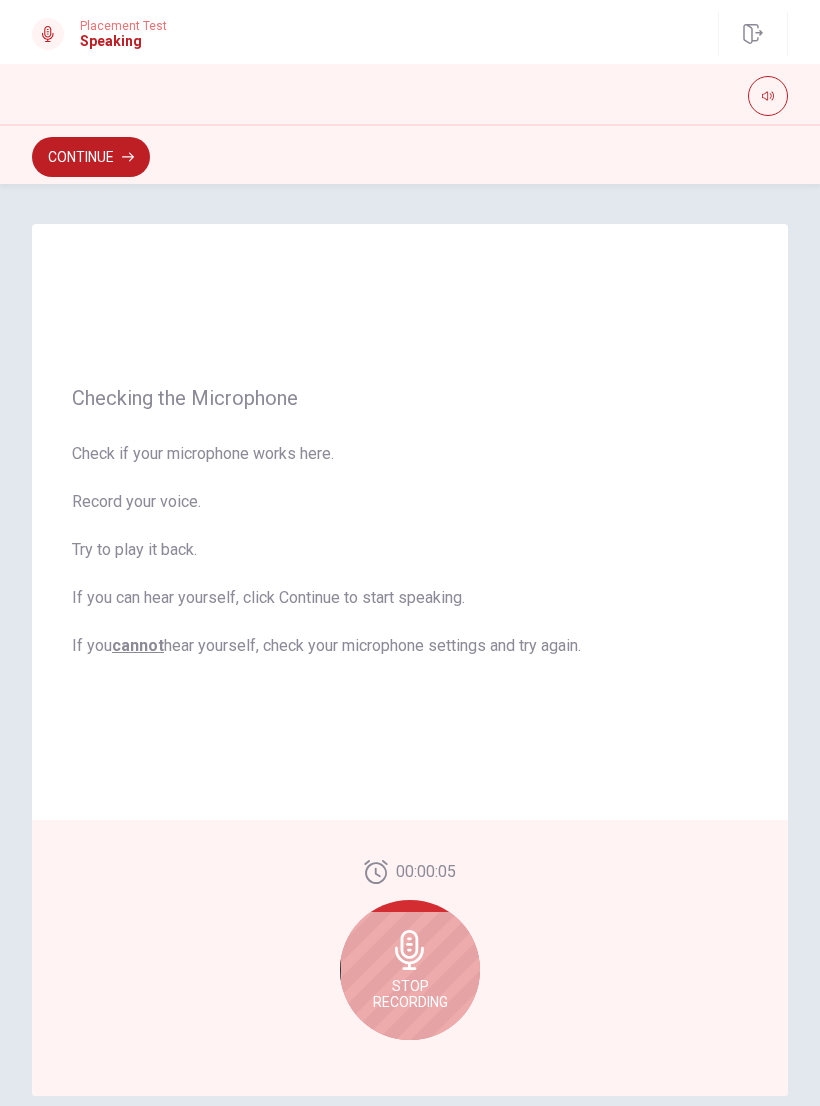 click 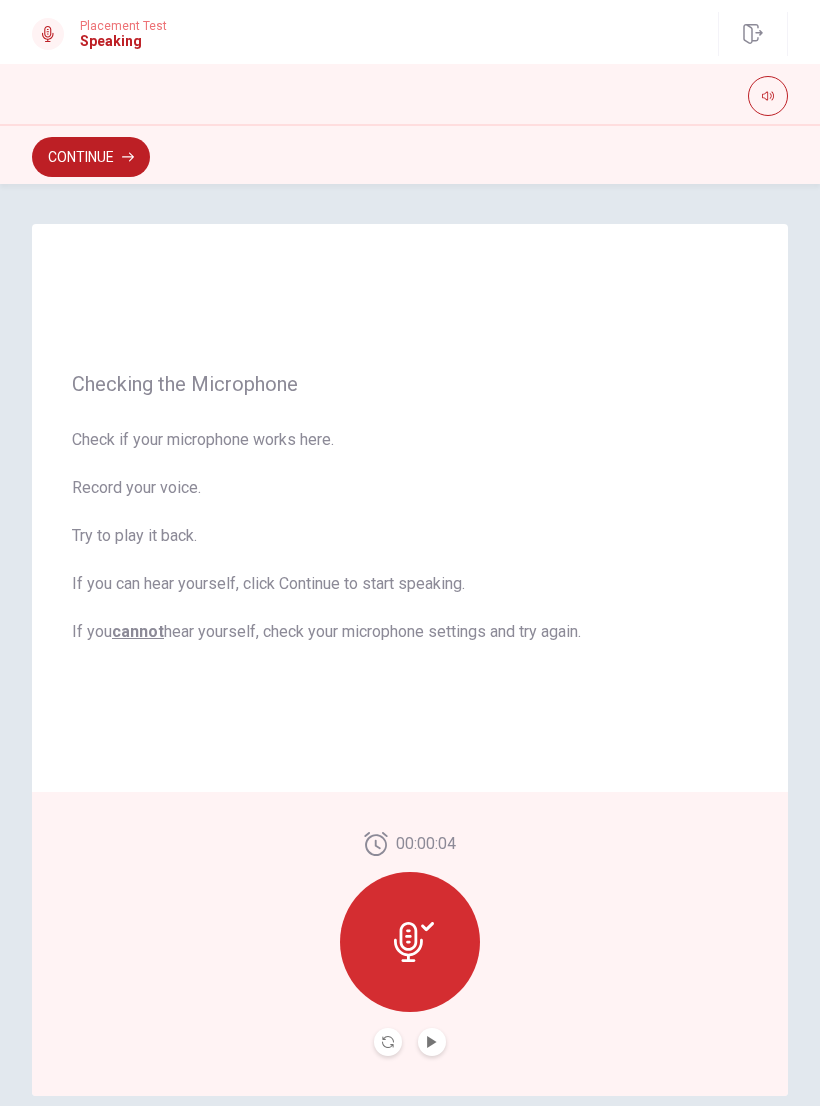 click at bounding box center [432, 1042] 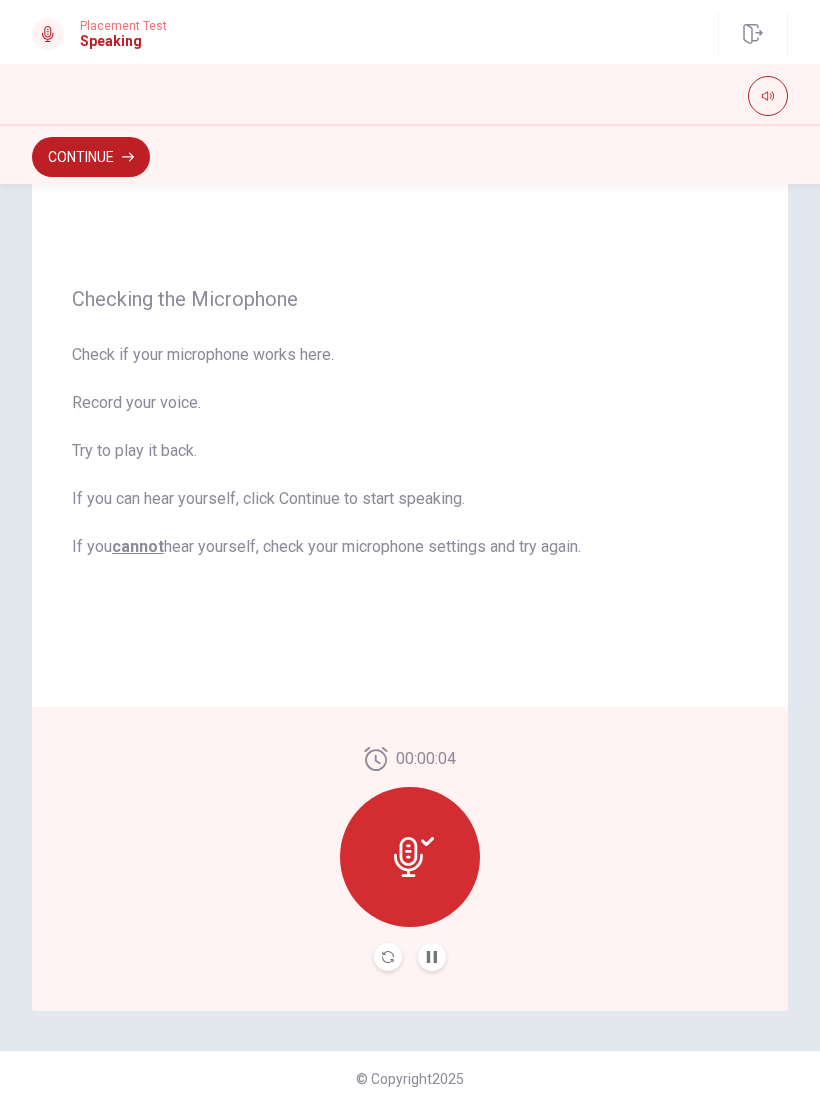 scroll, scrollTop: 85, scrollLeft: 0, axis: vertical 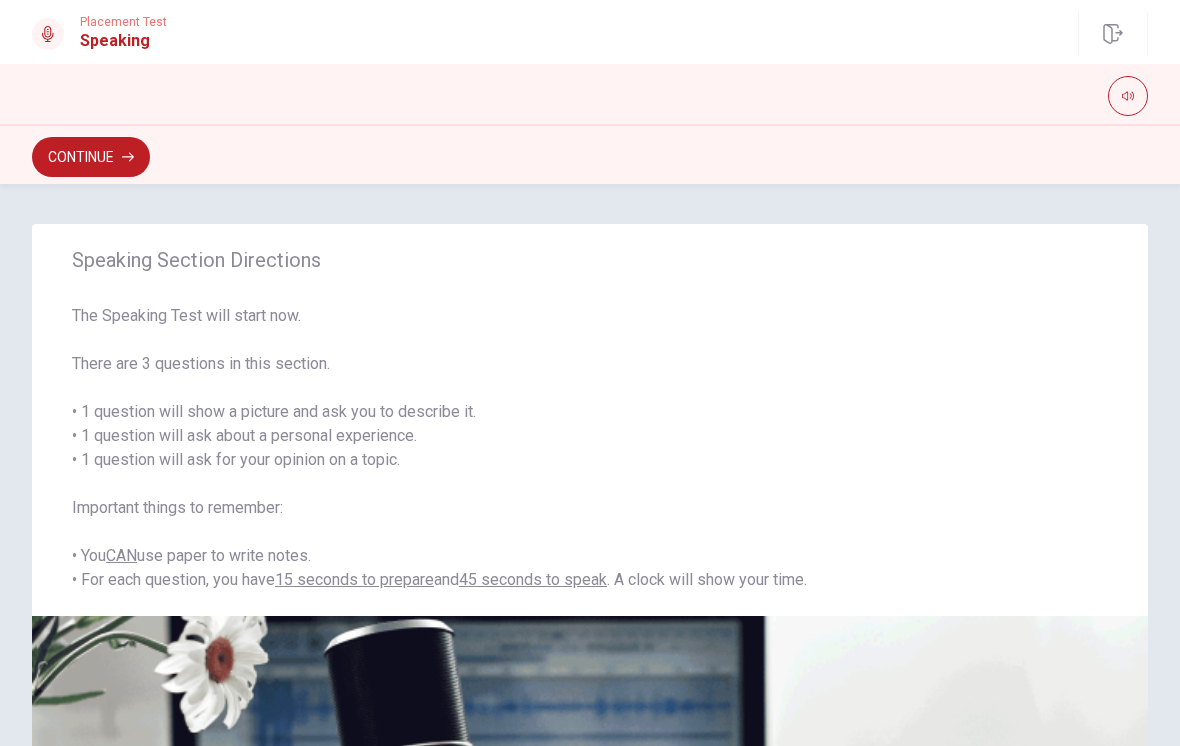 click on "Continue" at bounding box center [91, 157] 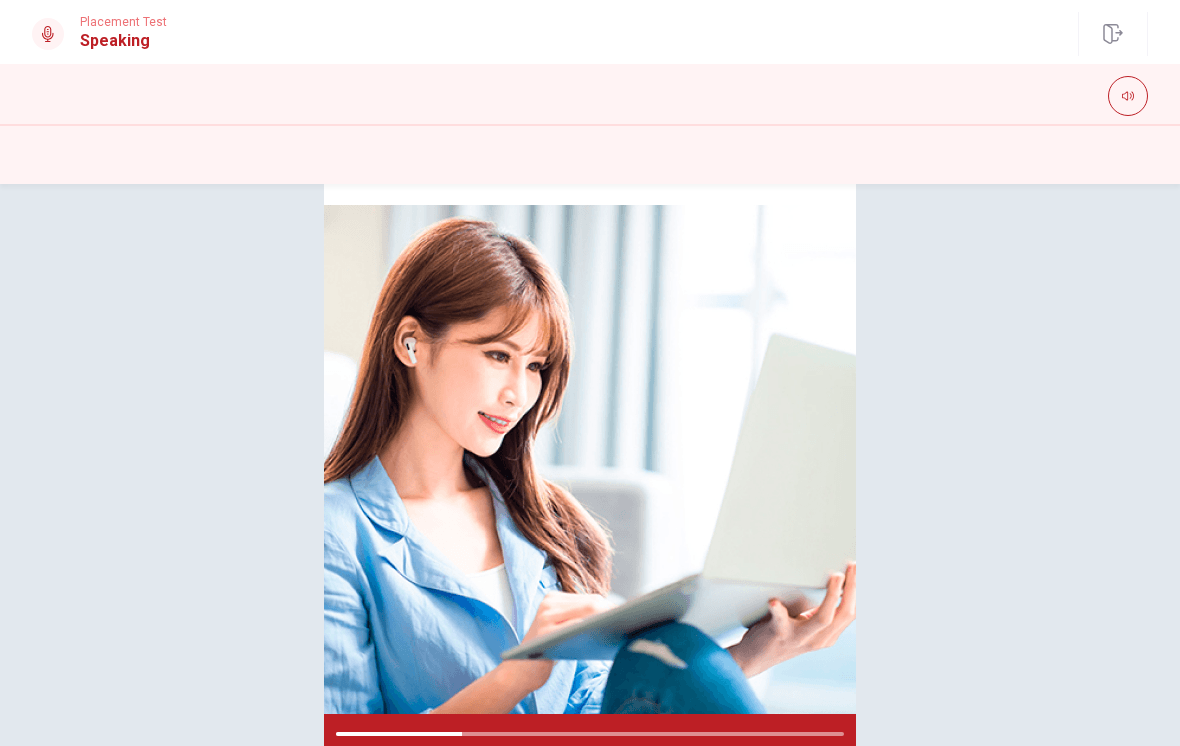 scroll, scrollTop: 138, scrollLeft: 0, axis: vertical 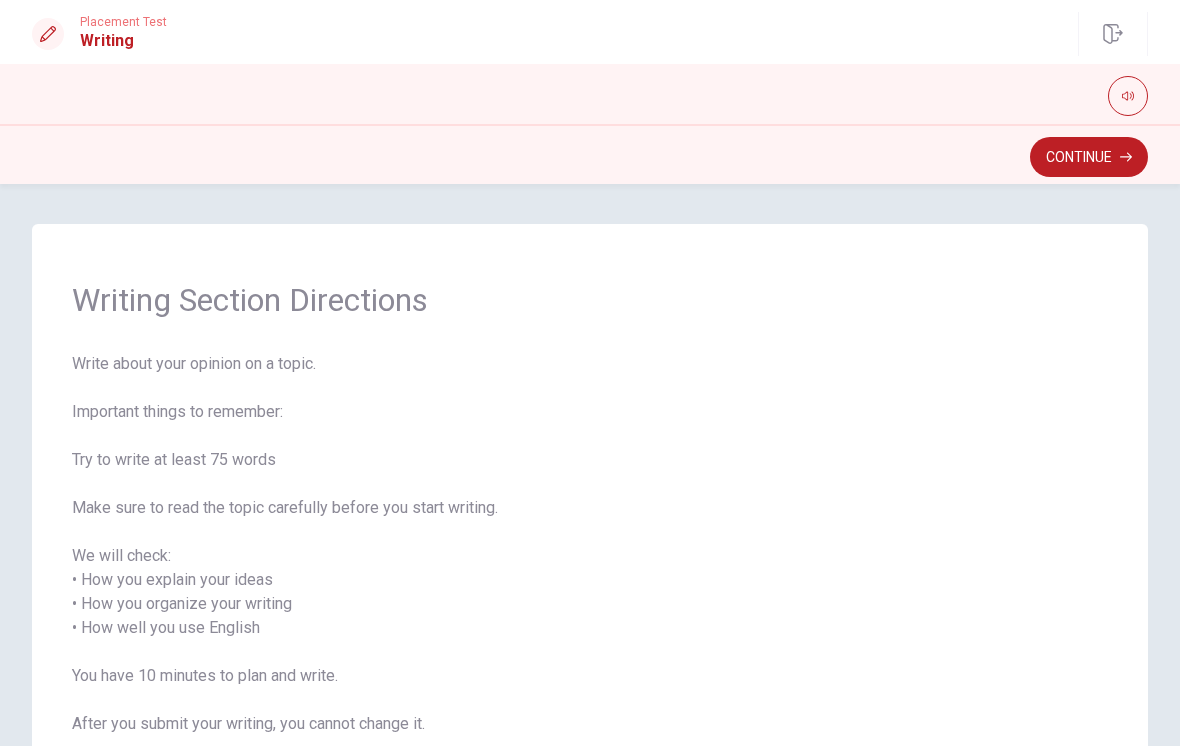 click on "Continue" at bounding box center (1089, 157) 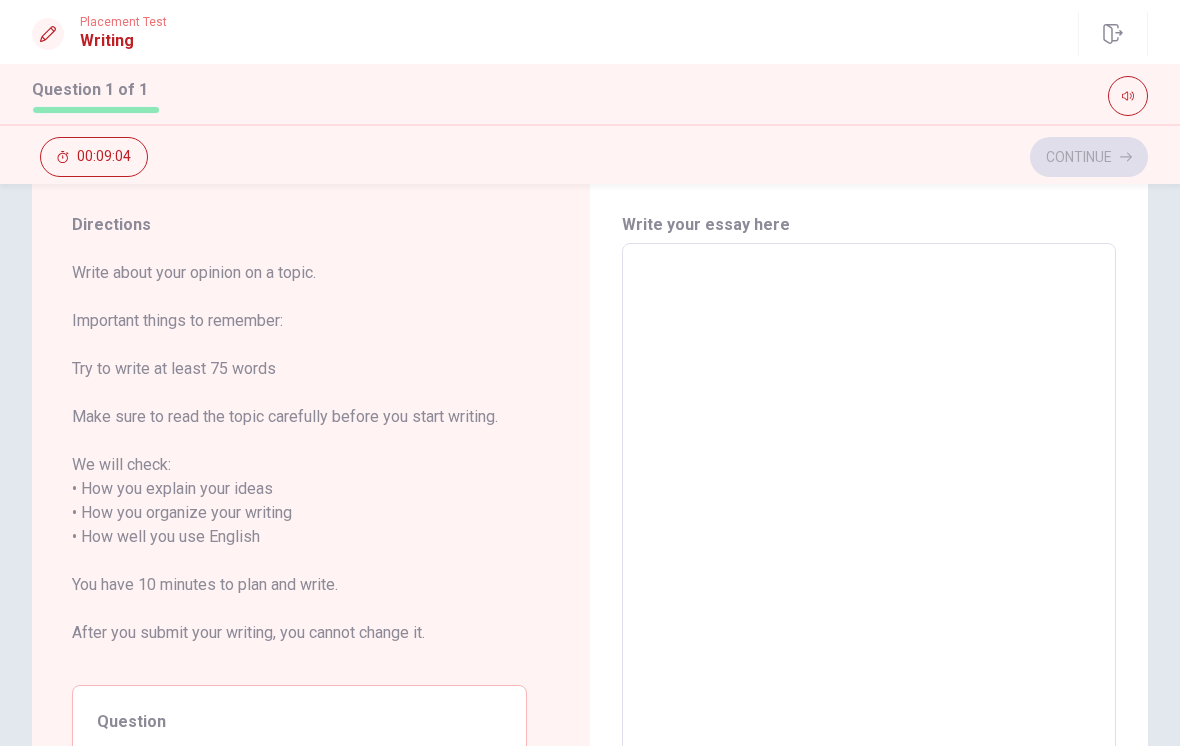 scroll, scrollTop: 49, scrollLeft: 0, axis: vertical 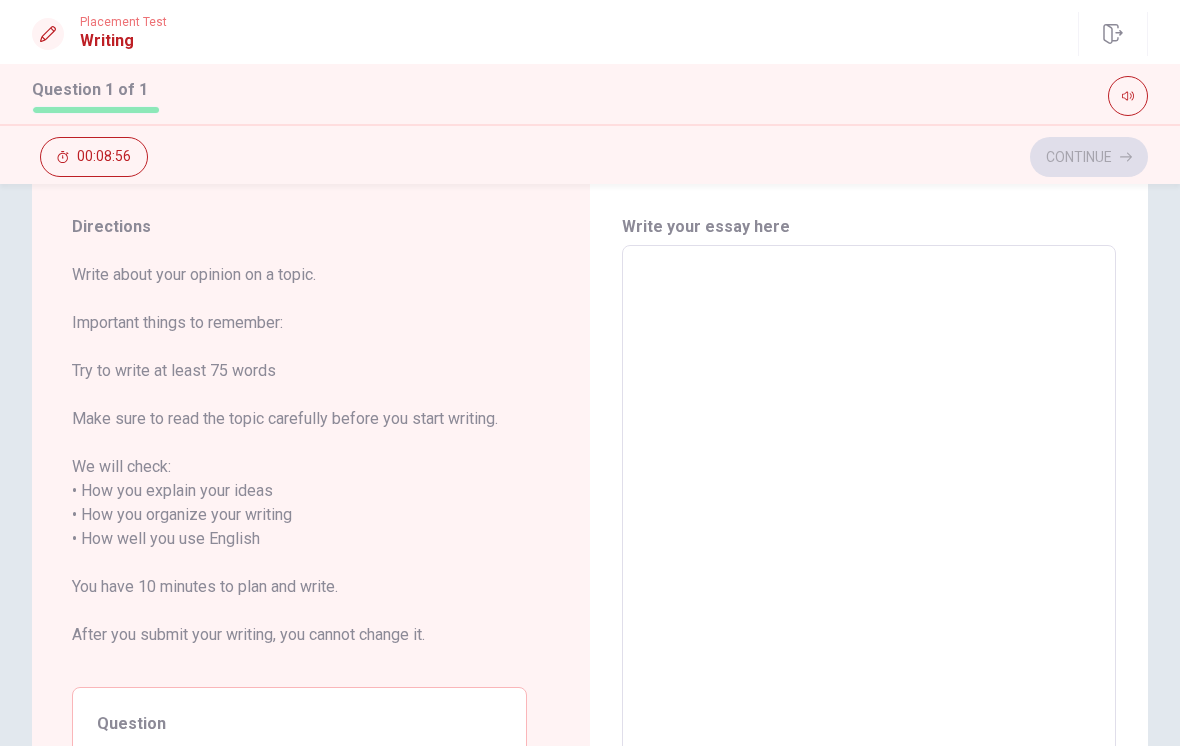 type on "The" 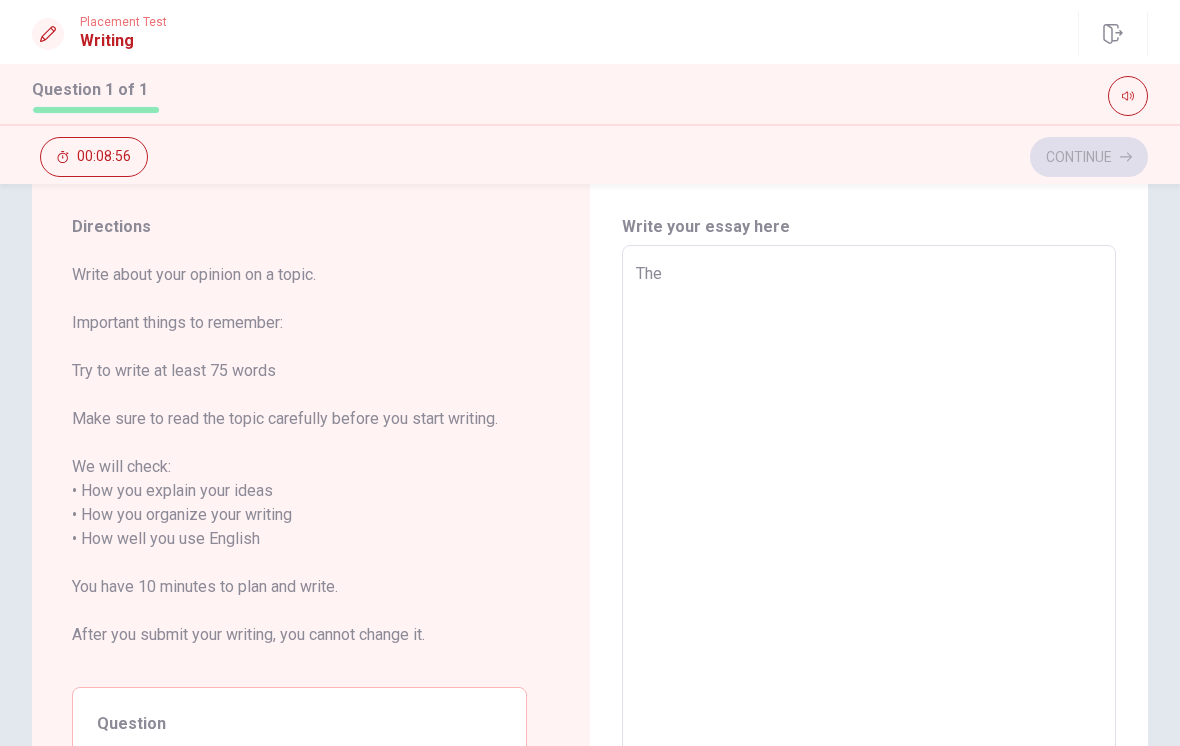 type on "x" 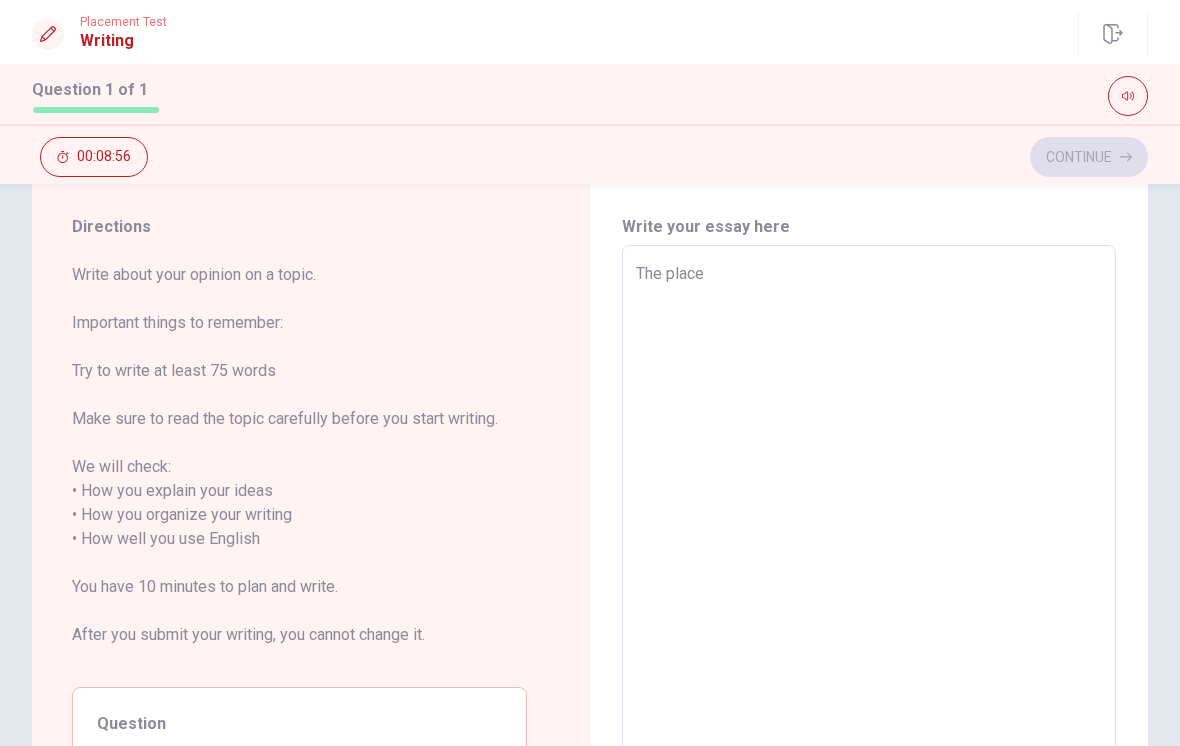 type on "x" 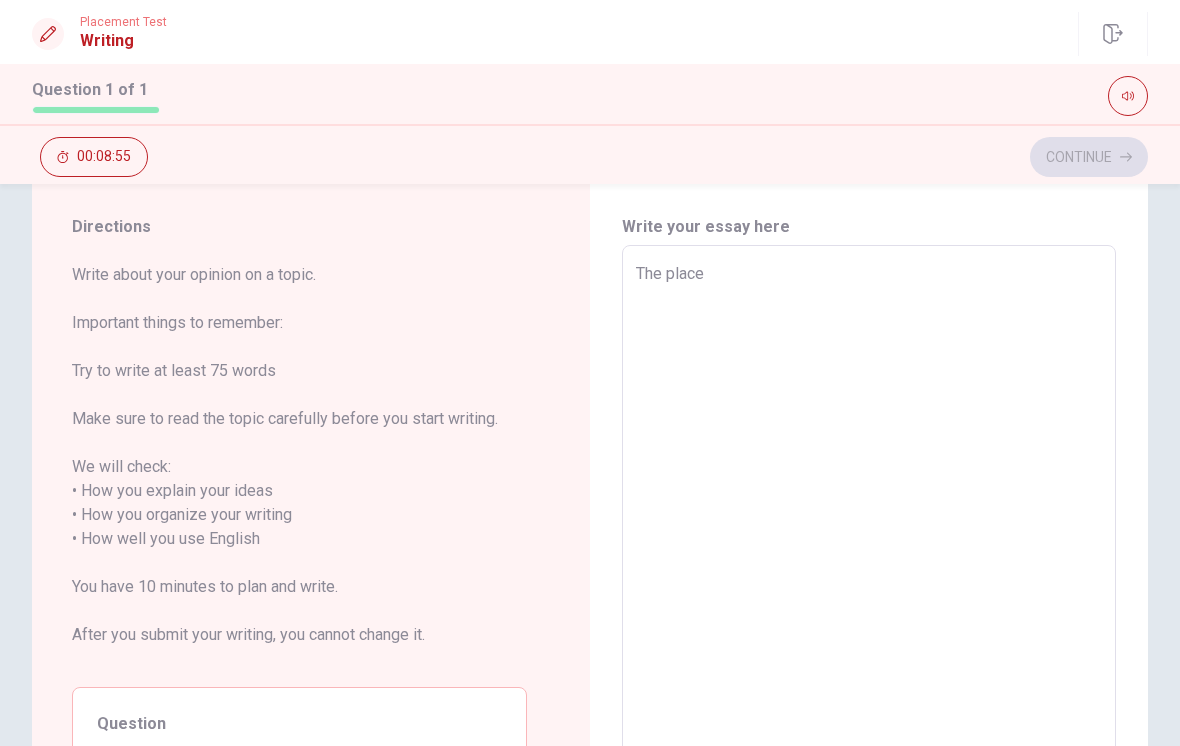 type on "The place is" 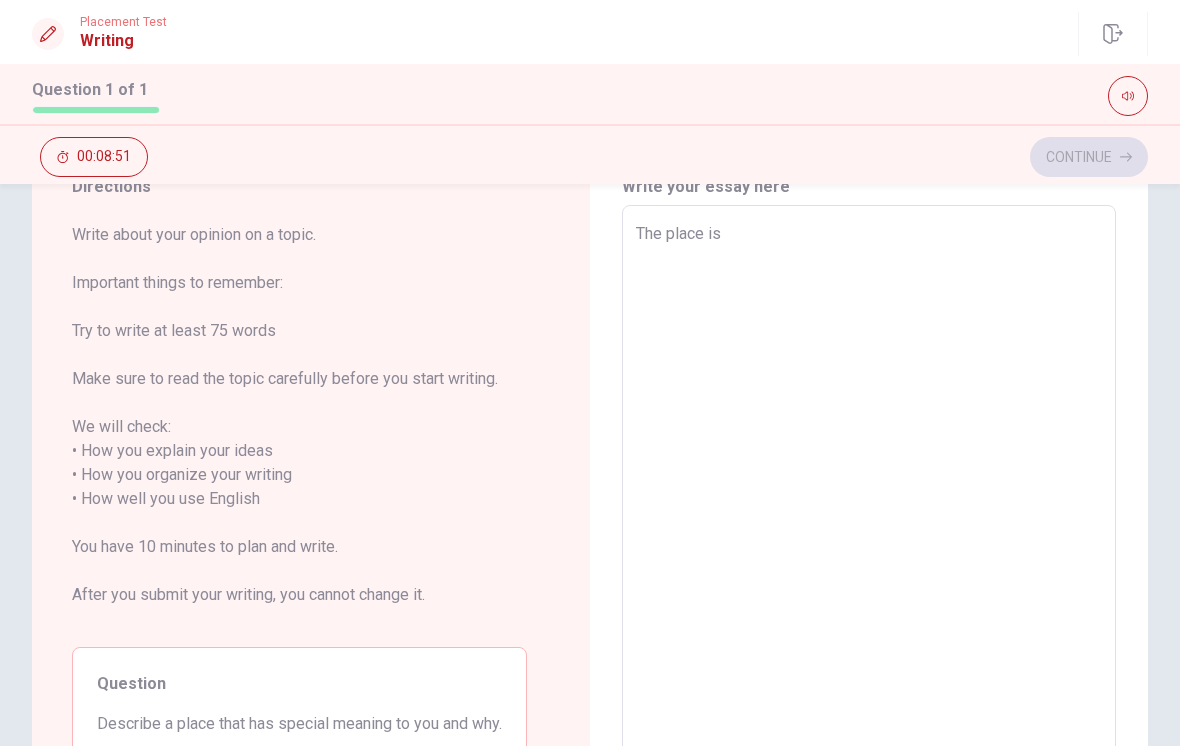 scroll, scrollTop: 71, scrollLeft: 0, axis: vertical 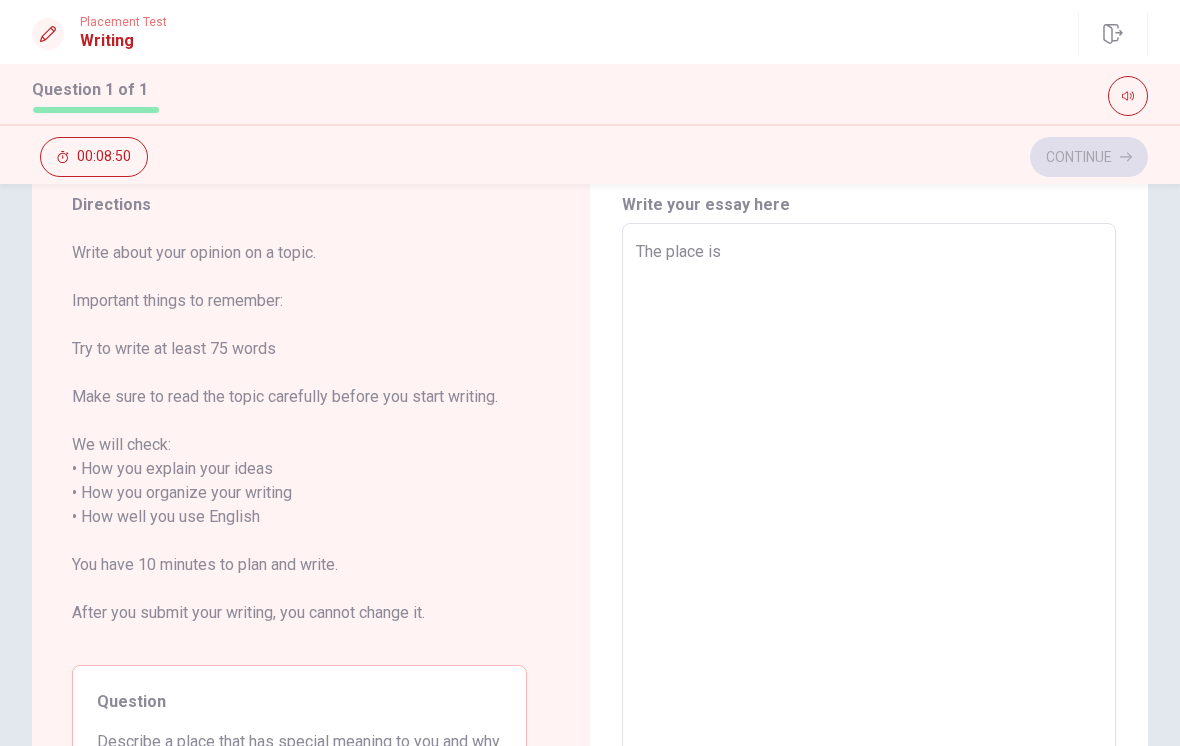 click on "The place is" at bounding box center (869, 505) 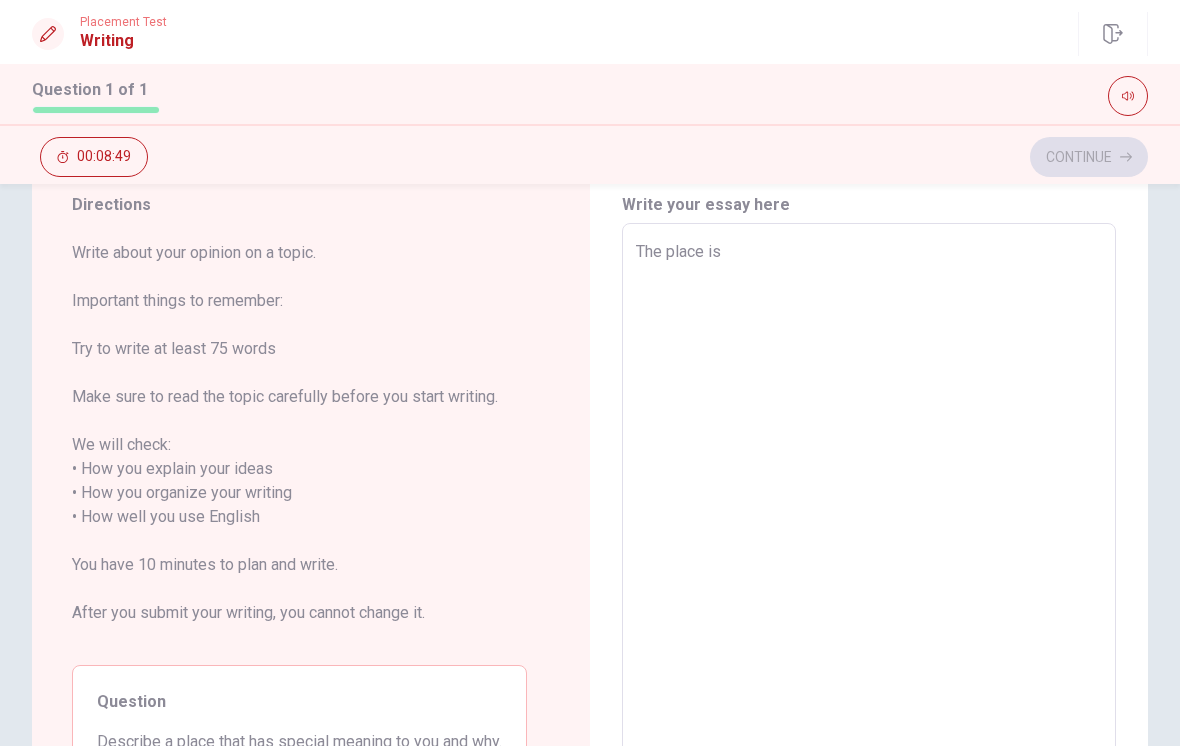 type on "x" 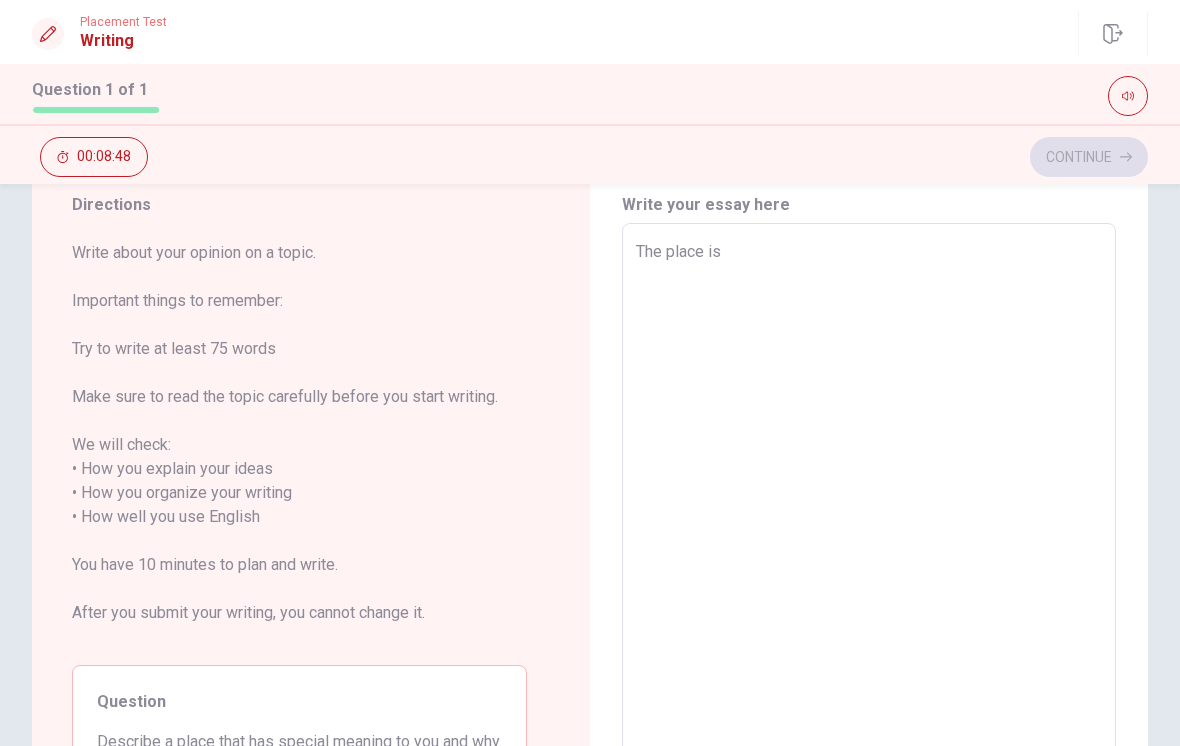 click on "The place is" at bounding box center (869, 505) 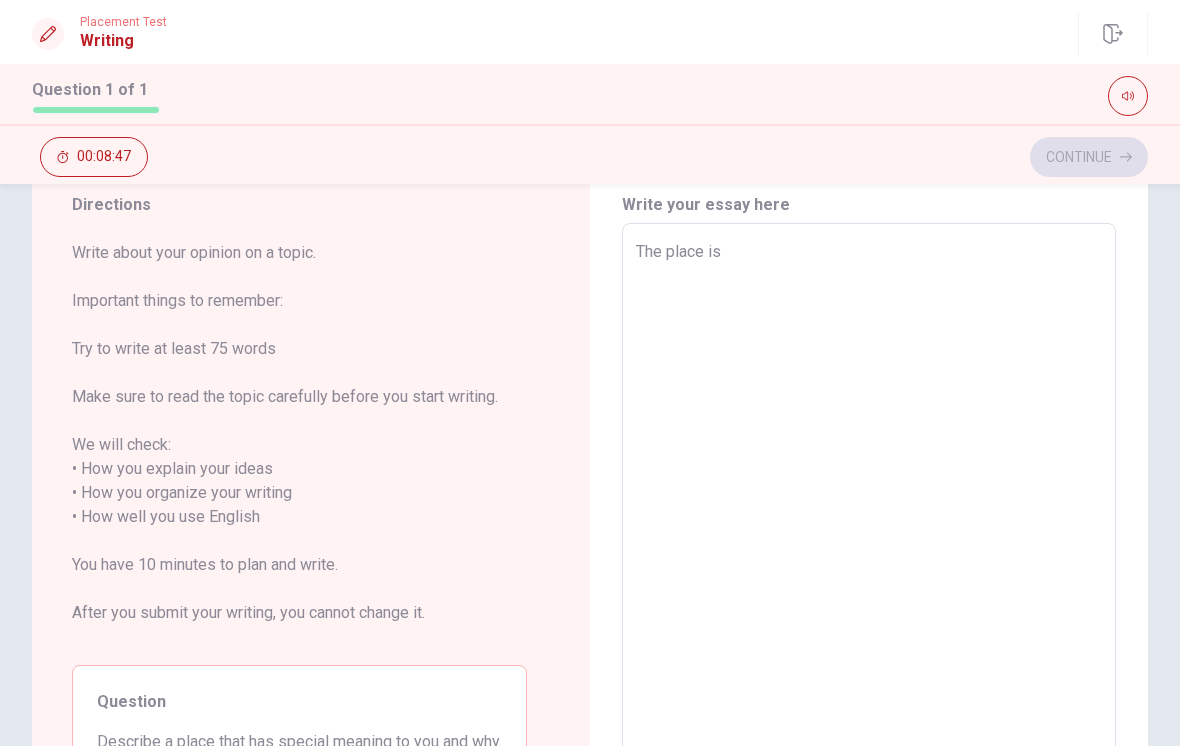 type on "The place" 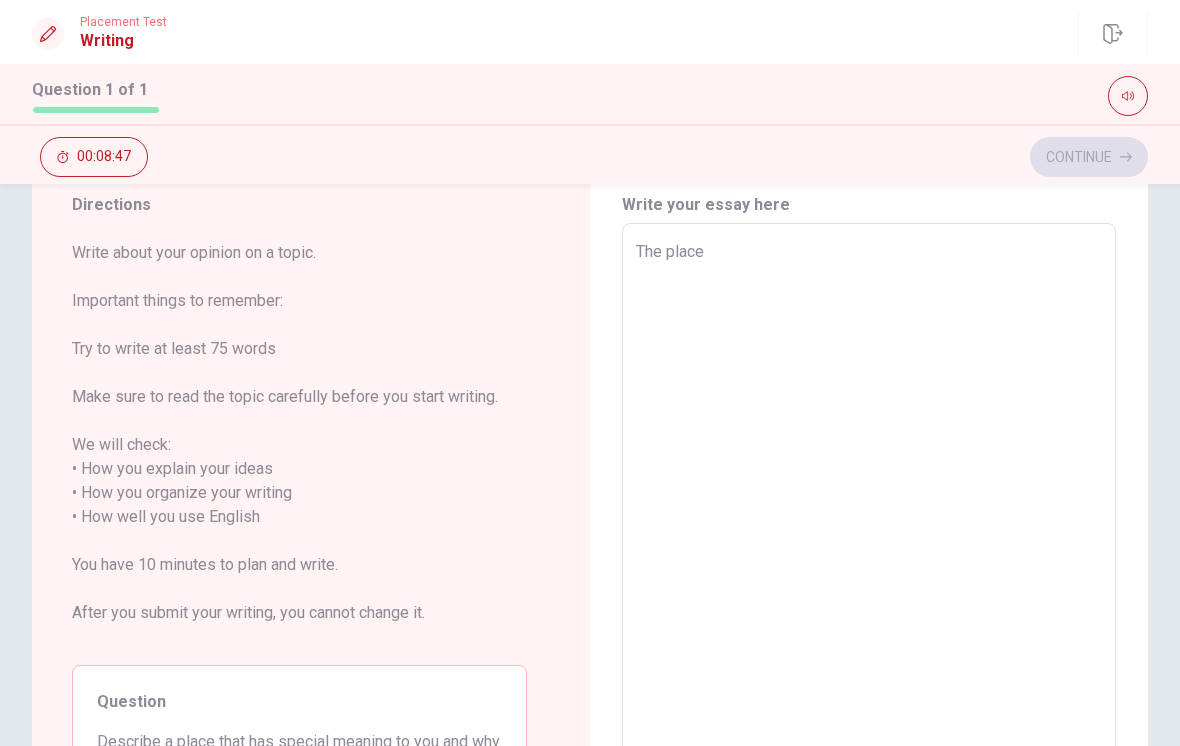 type on "x" 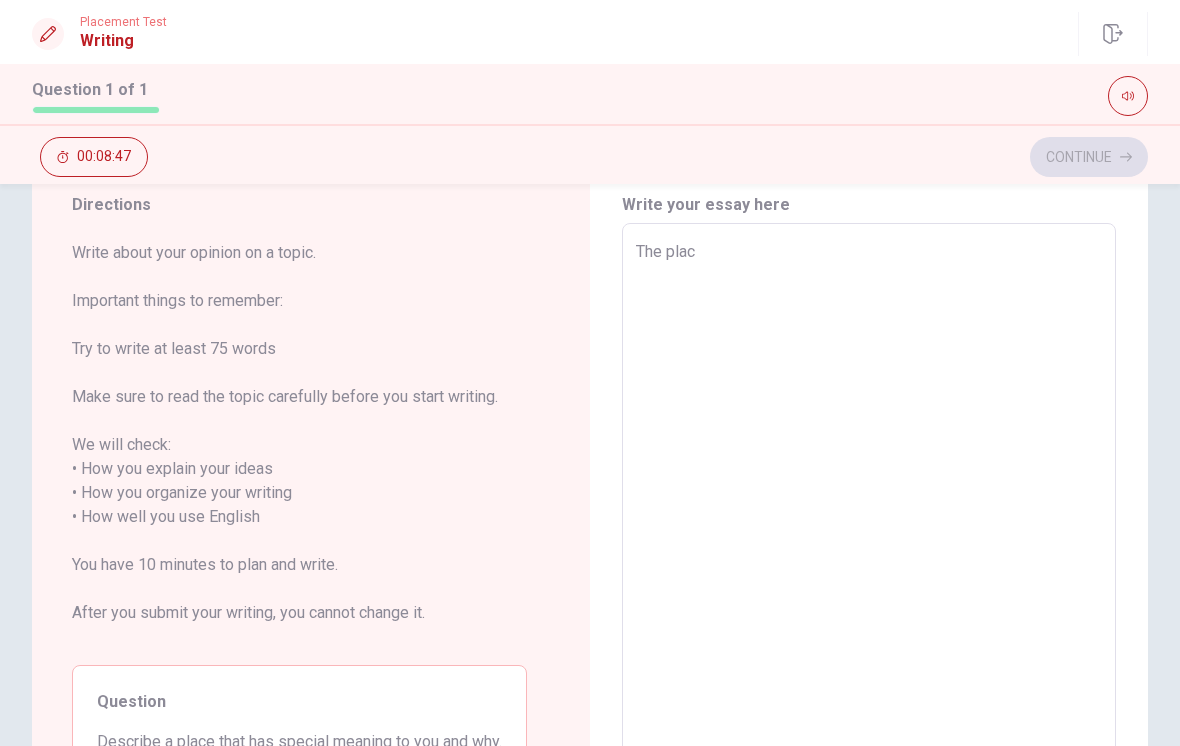 type on "x" 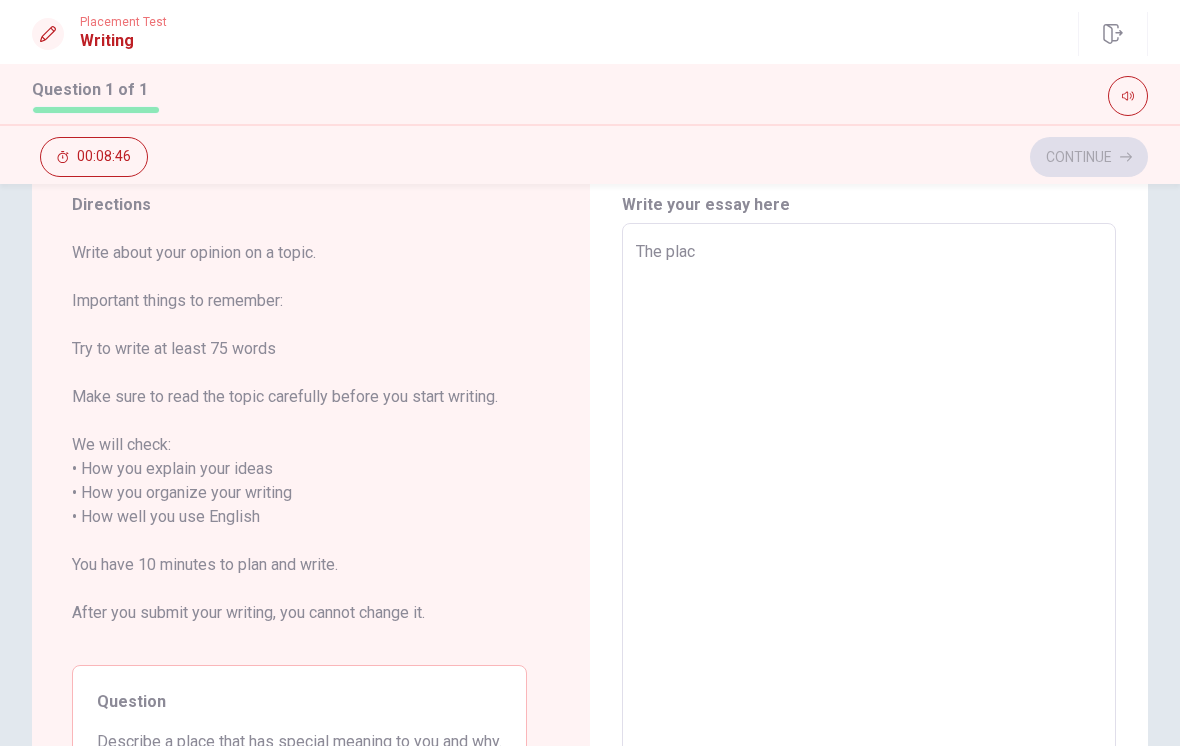 type on "The pla" 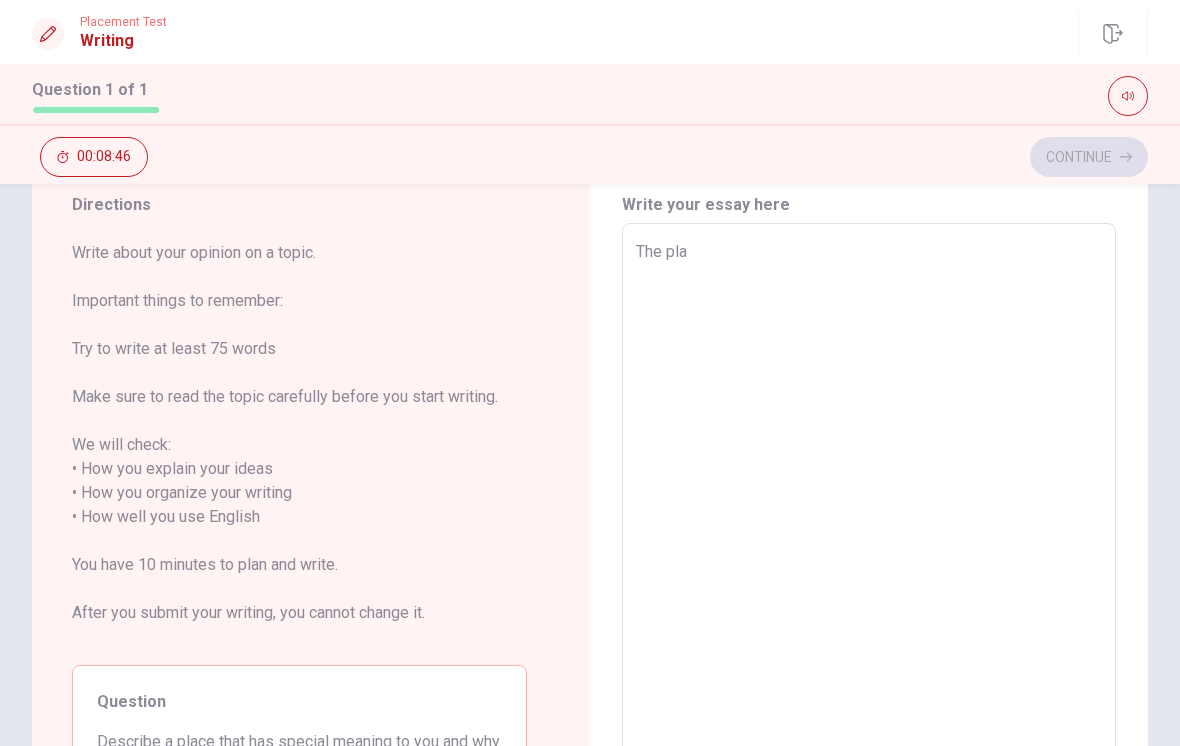 type on "x" 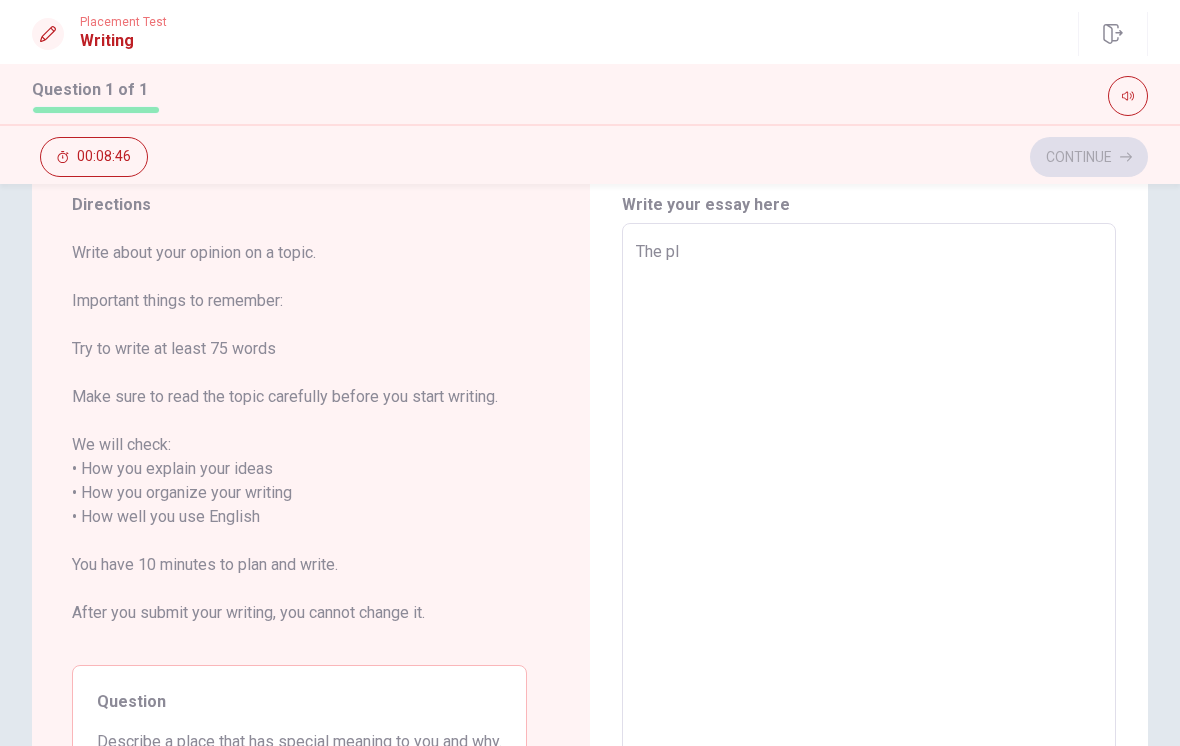 type on "x" 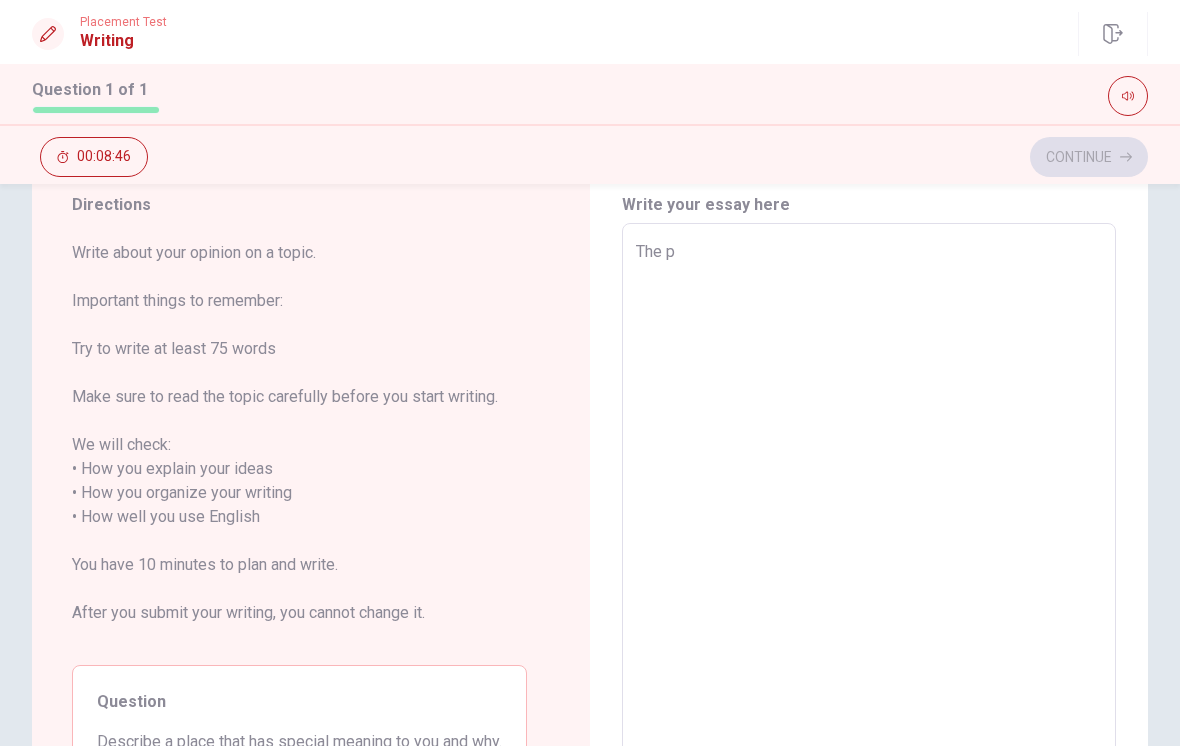 type on "x" 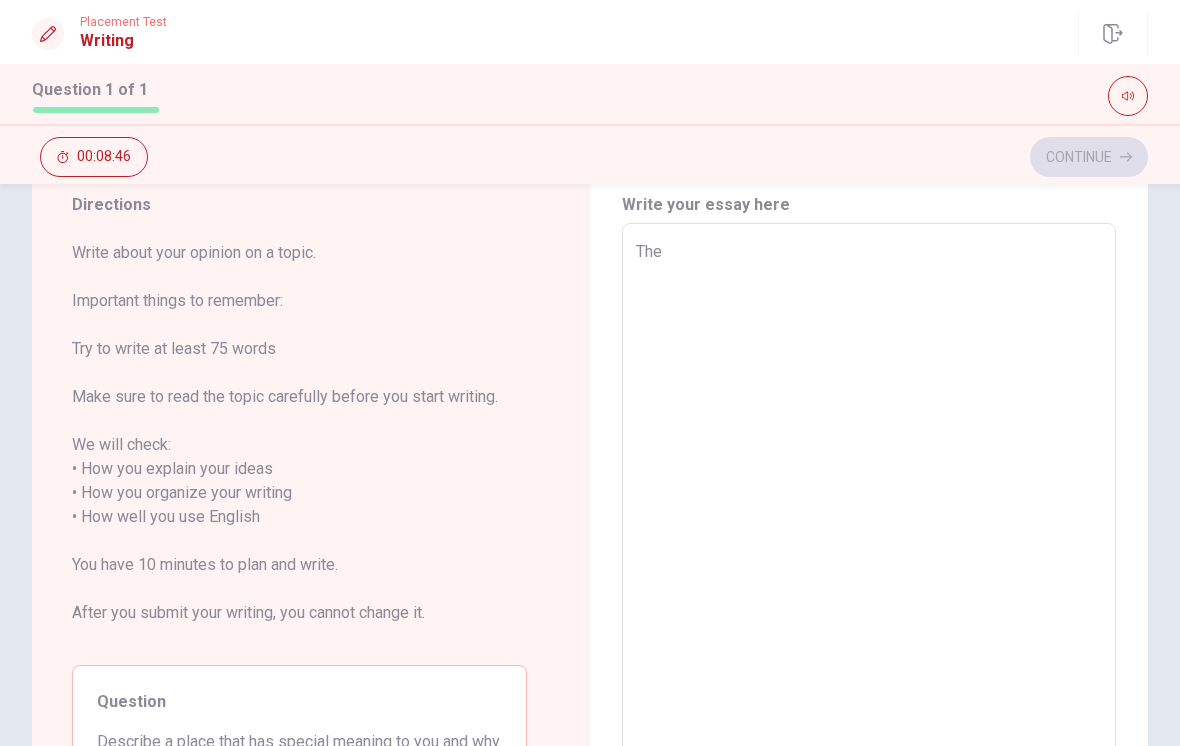 type on "x" 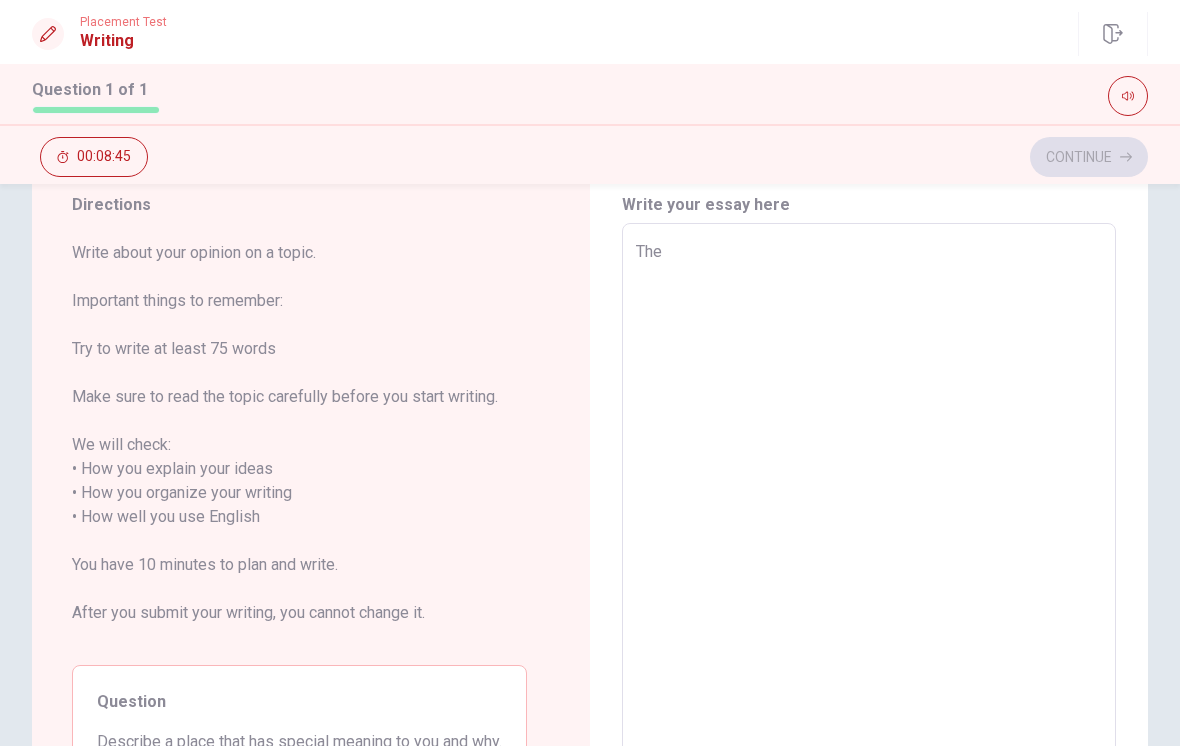 type on "x" 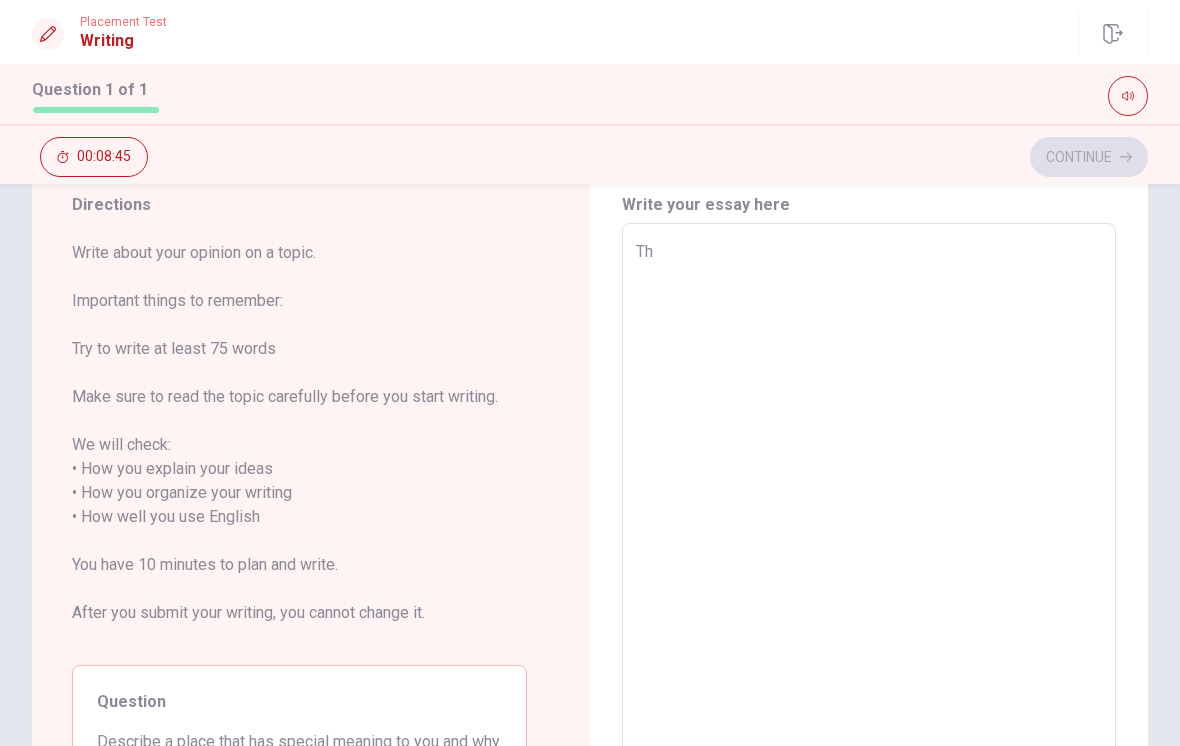 type on "x" 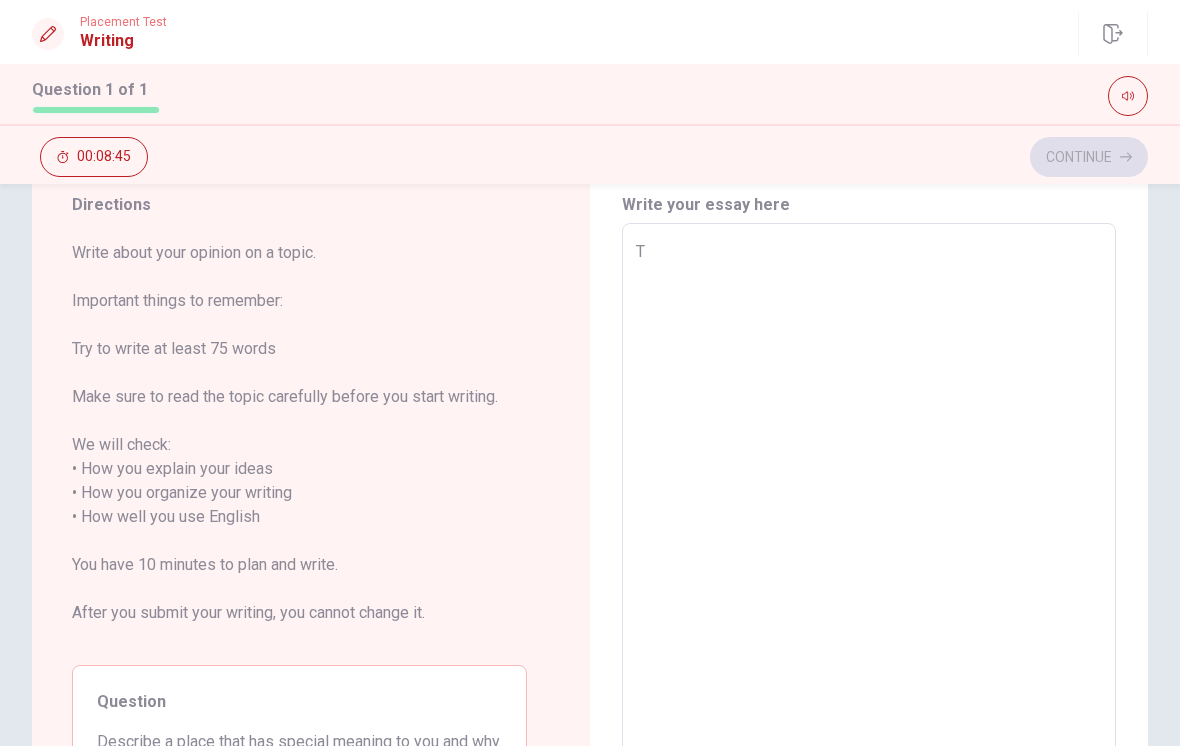 type on "x" 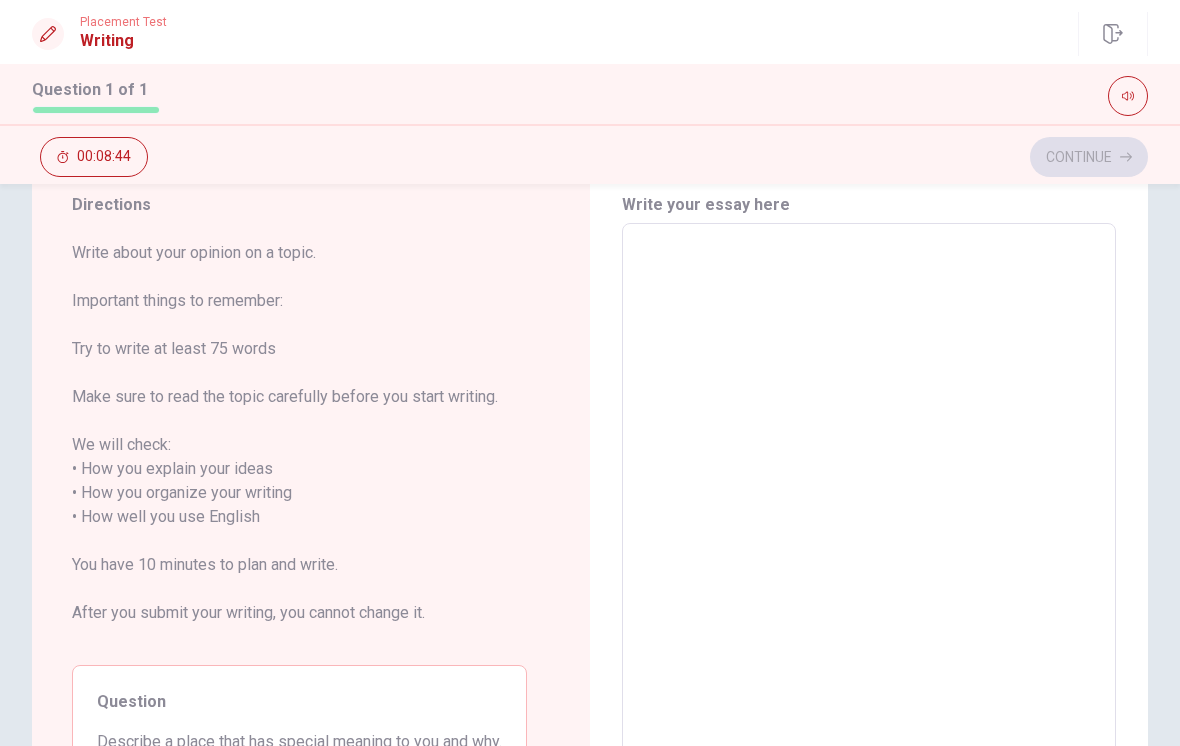 type on "M" 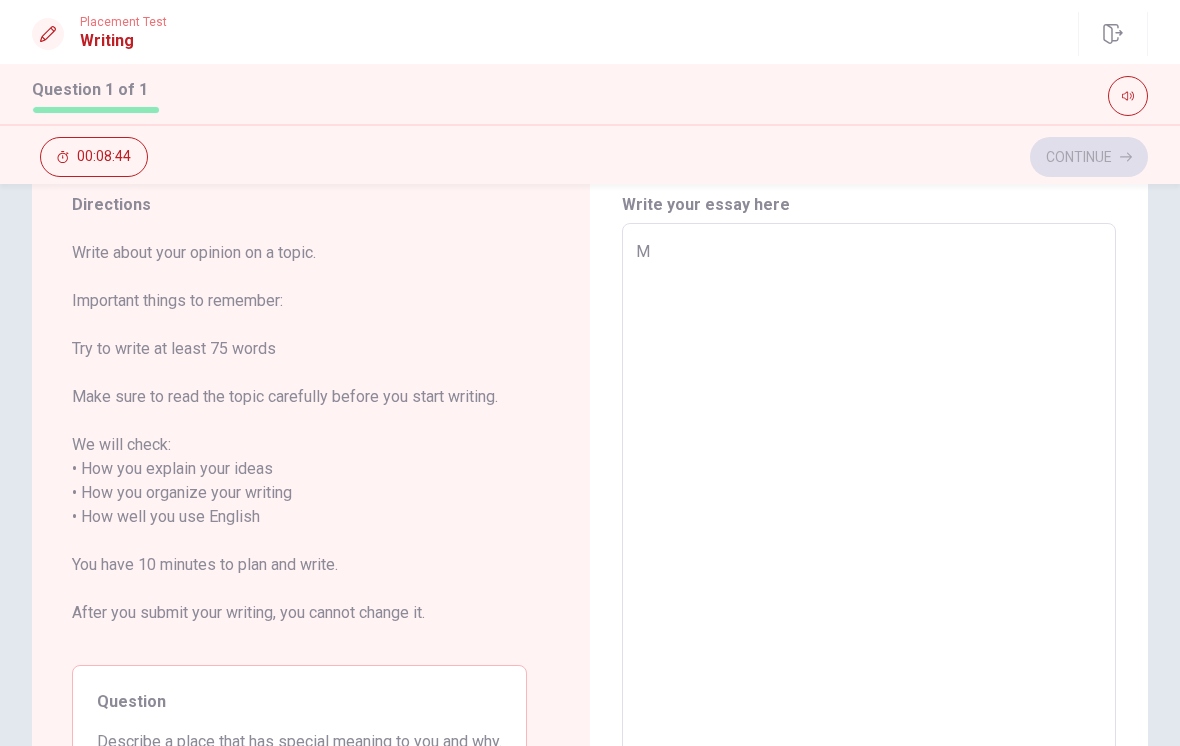 type on "x" 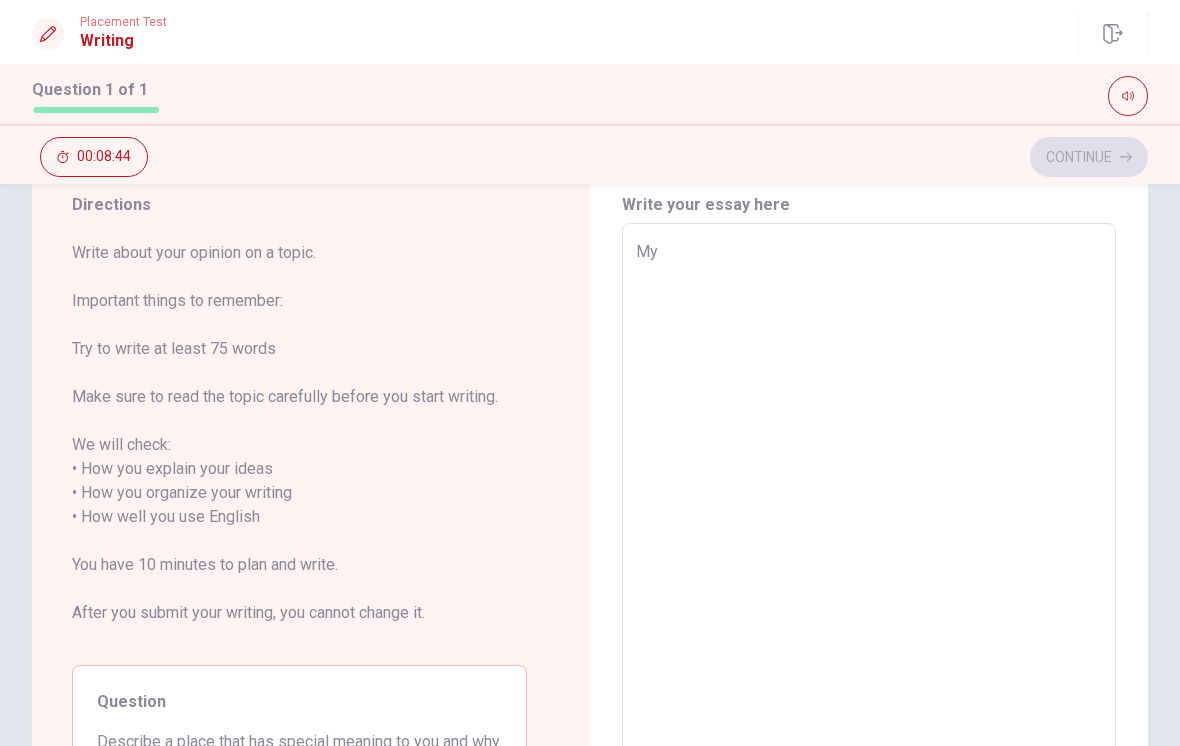 type on "x" 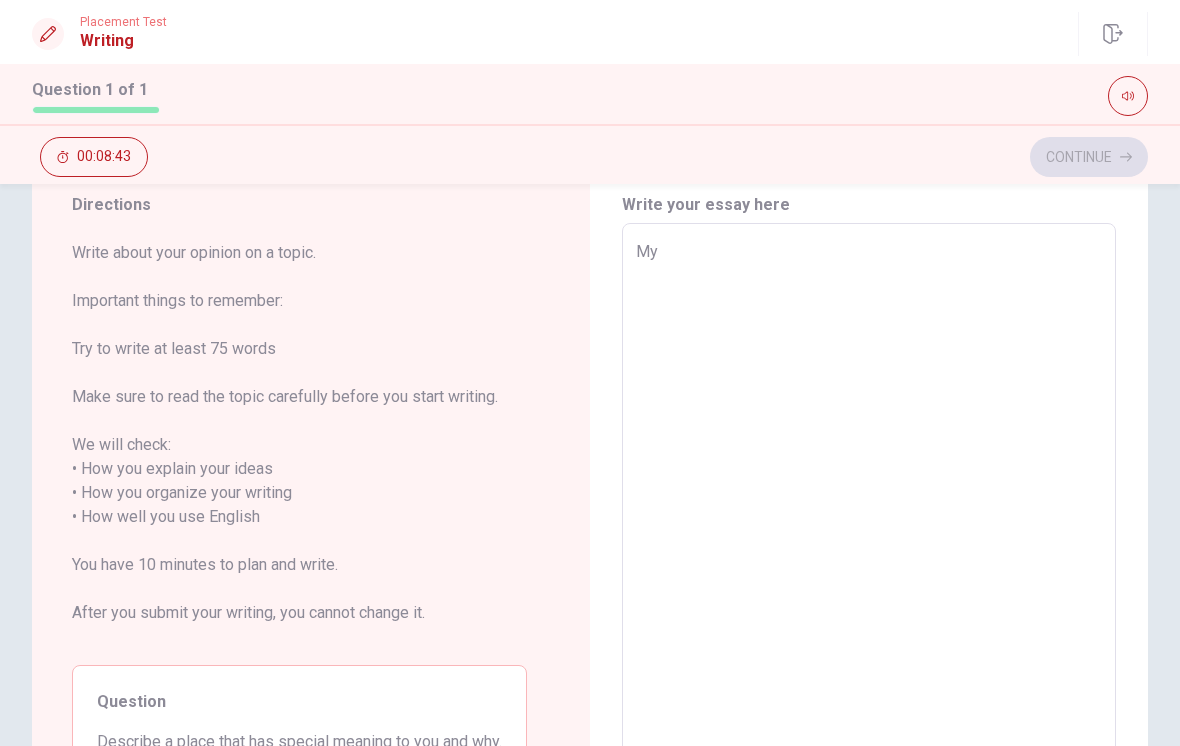 type on "My" 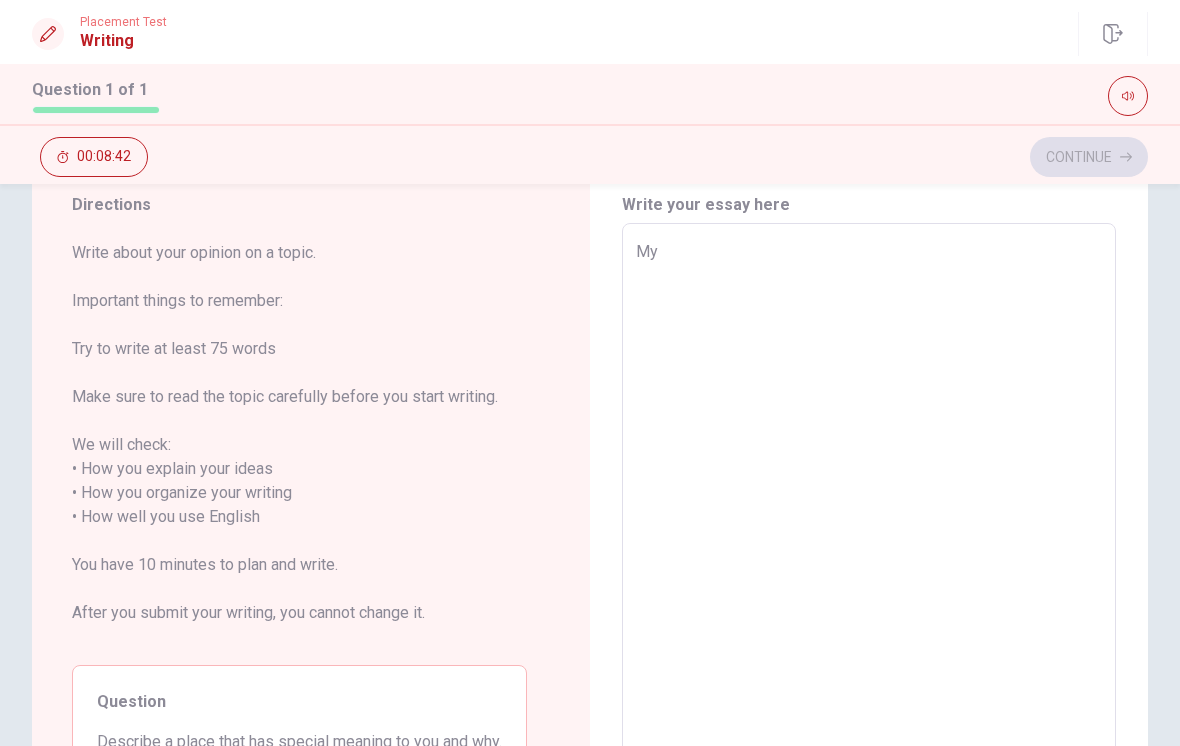 type on "x" 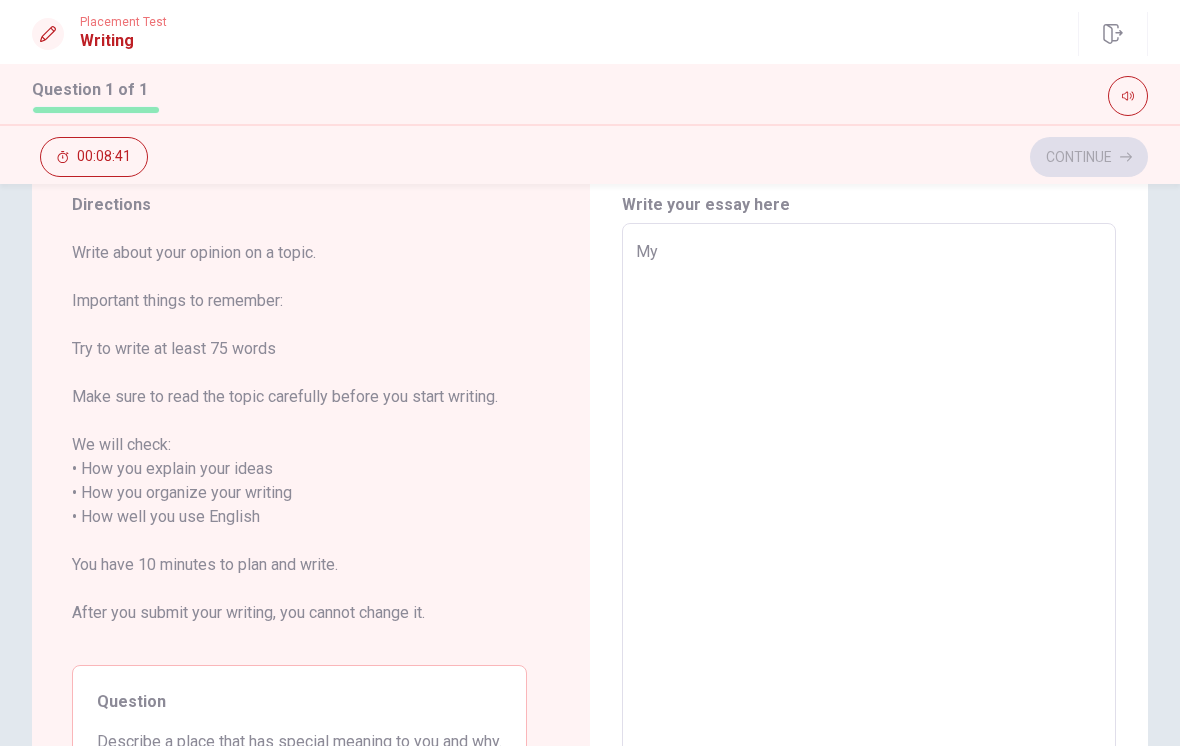 type on "My p" 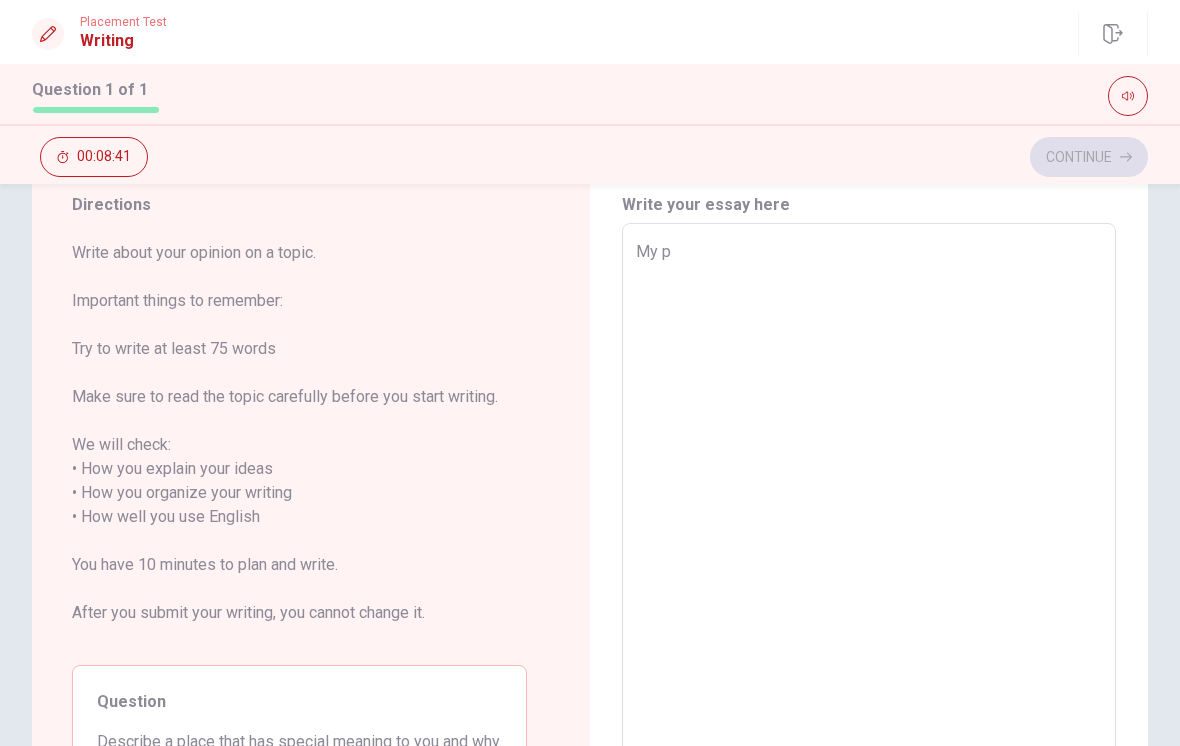 type on "x" 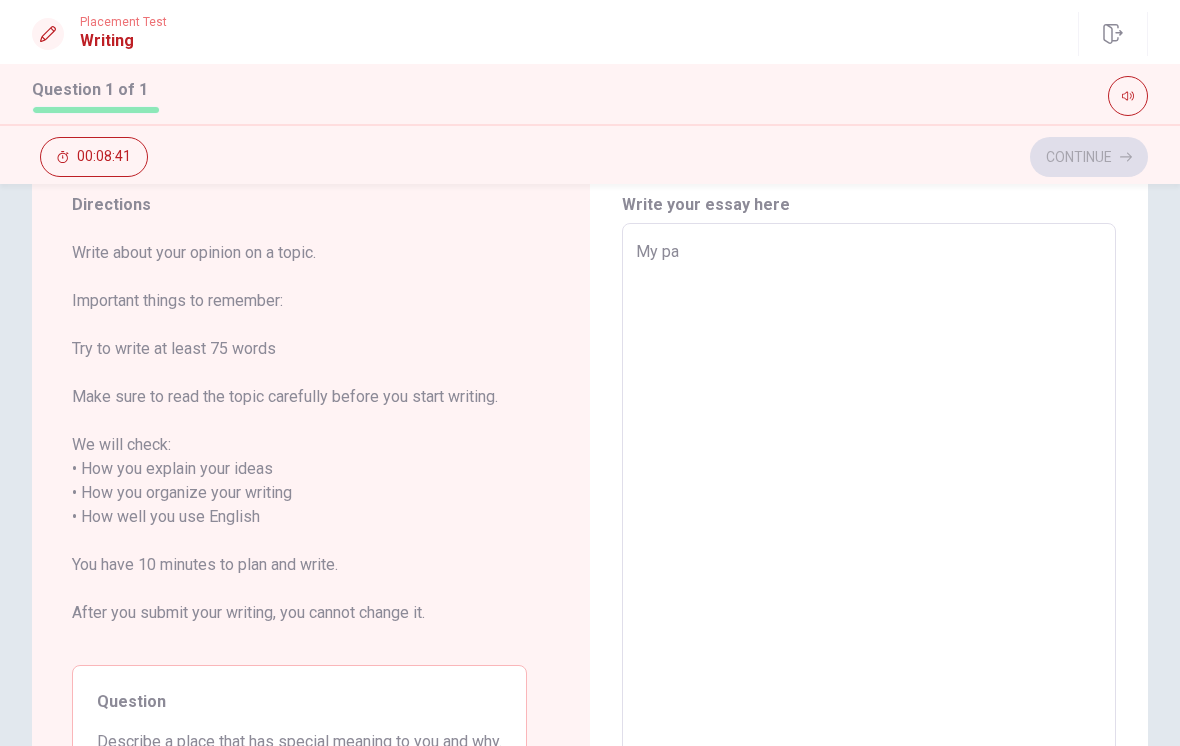 type on "x" 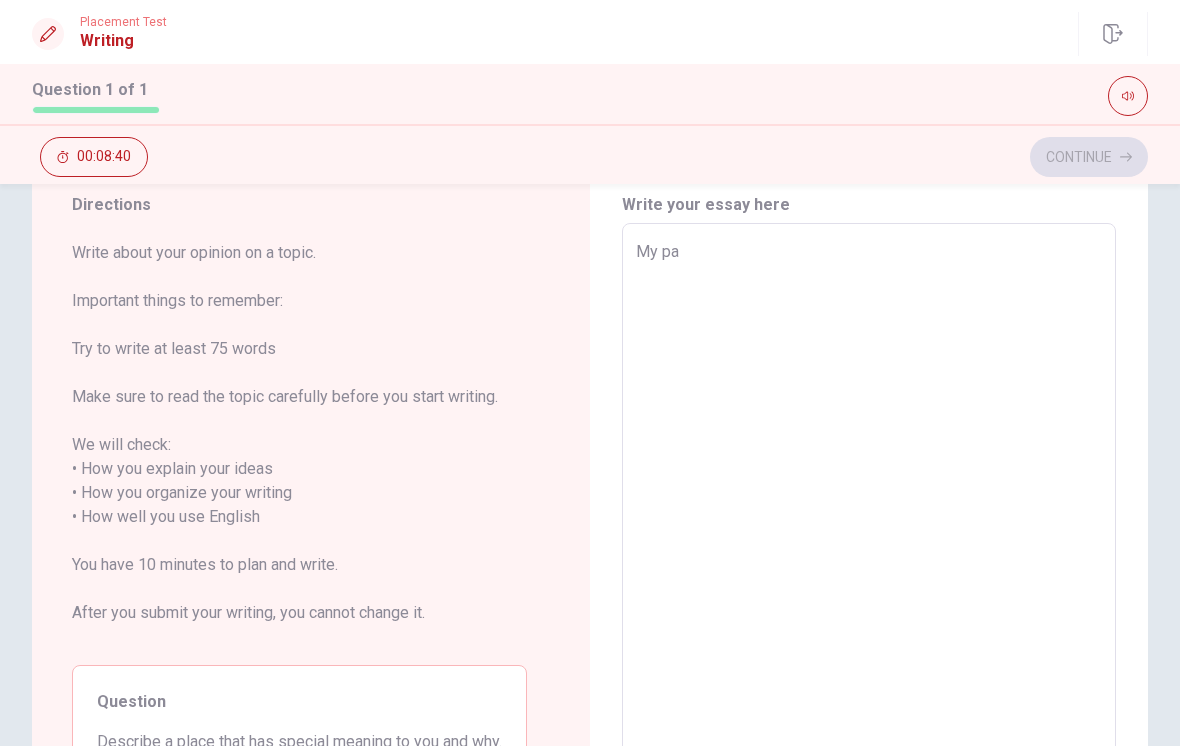 type on "My par" 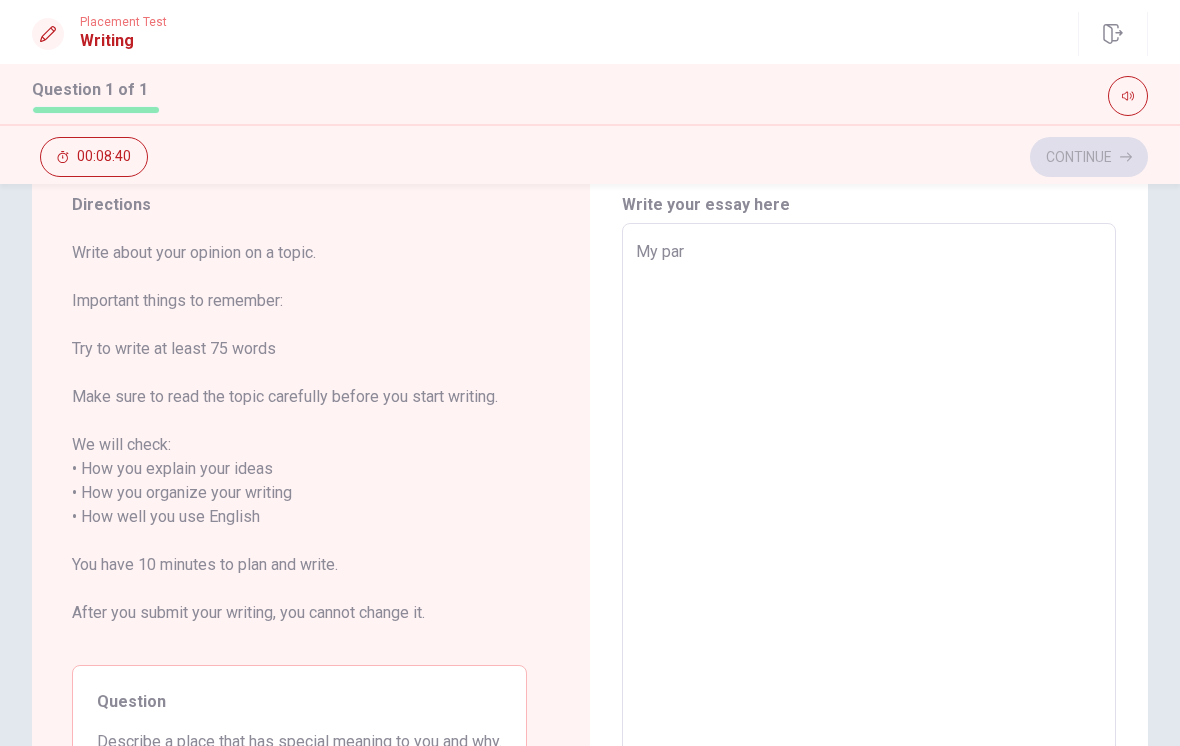 type on "x" 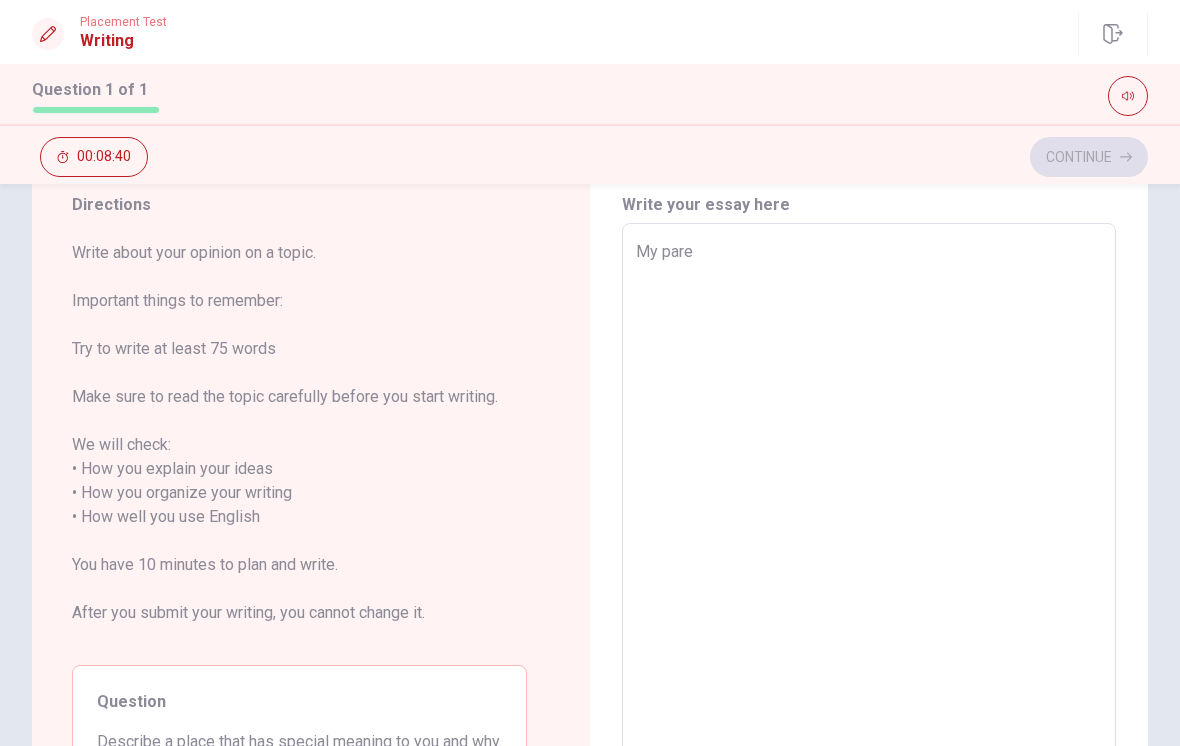 type on "x" 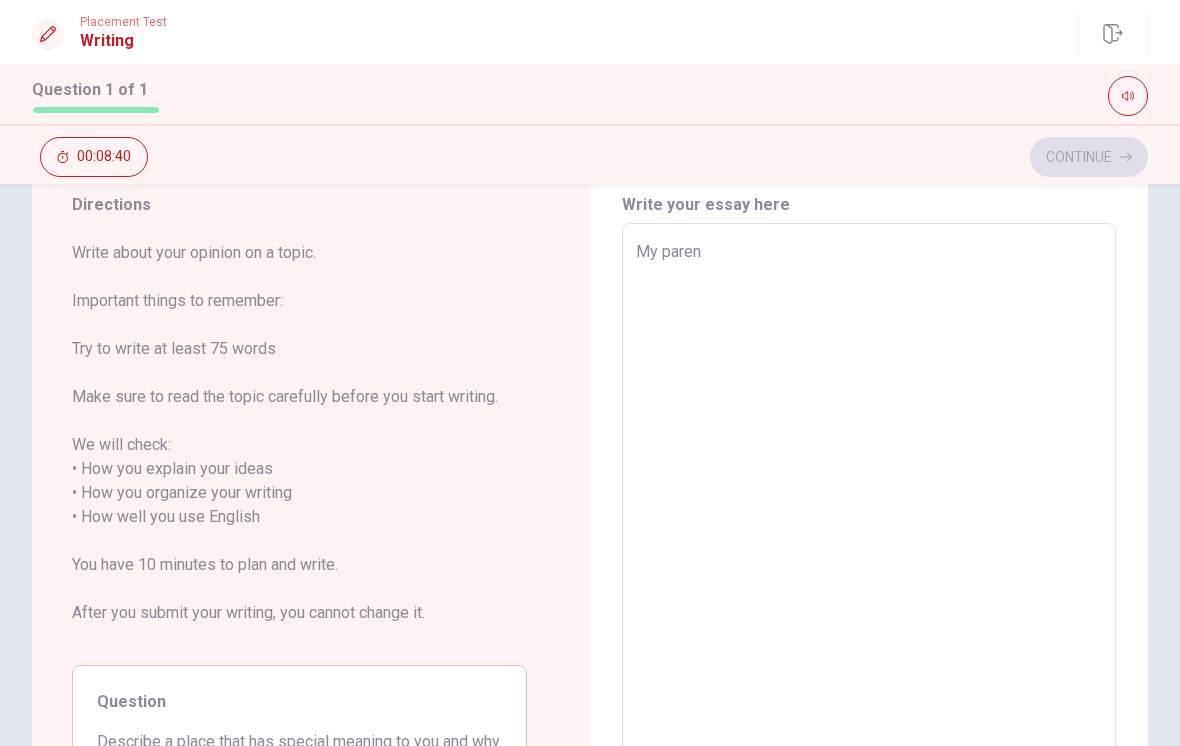type on "x" 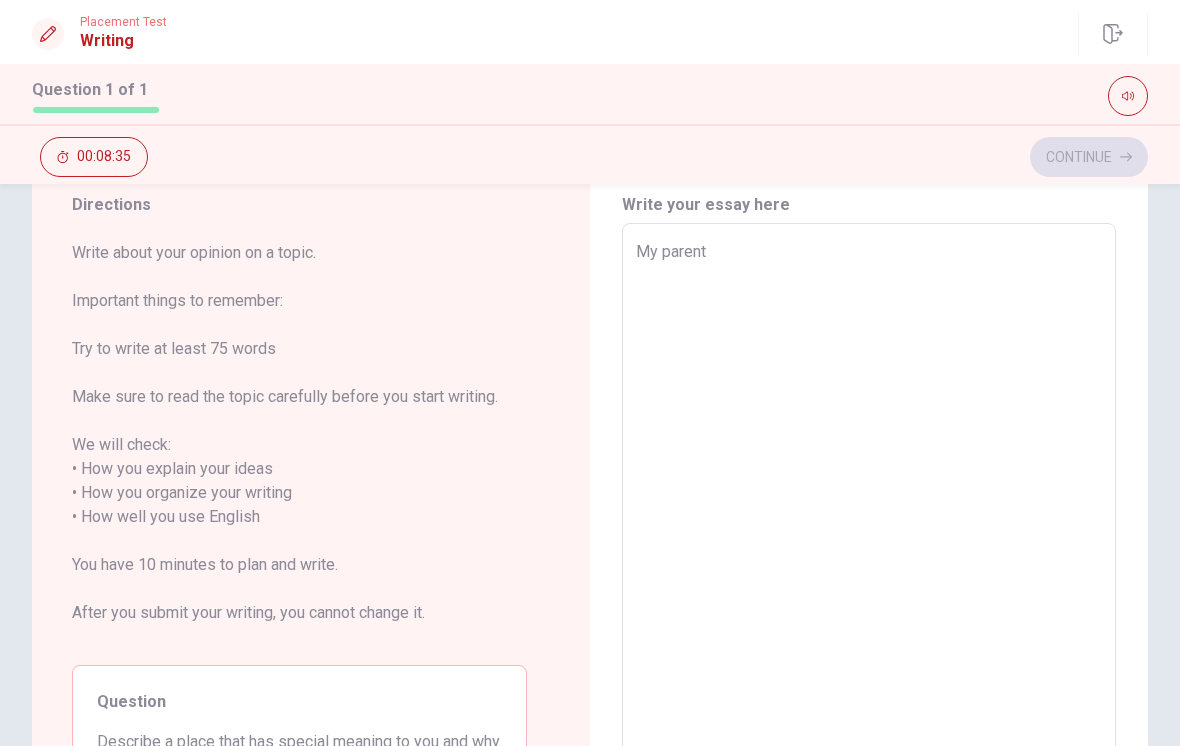 type on "x" 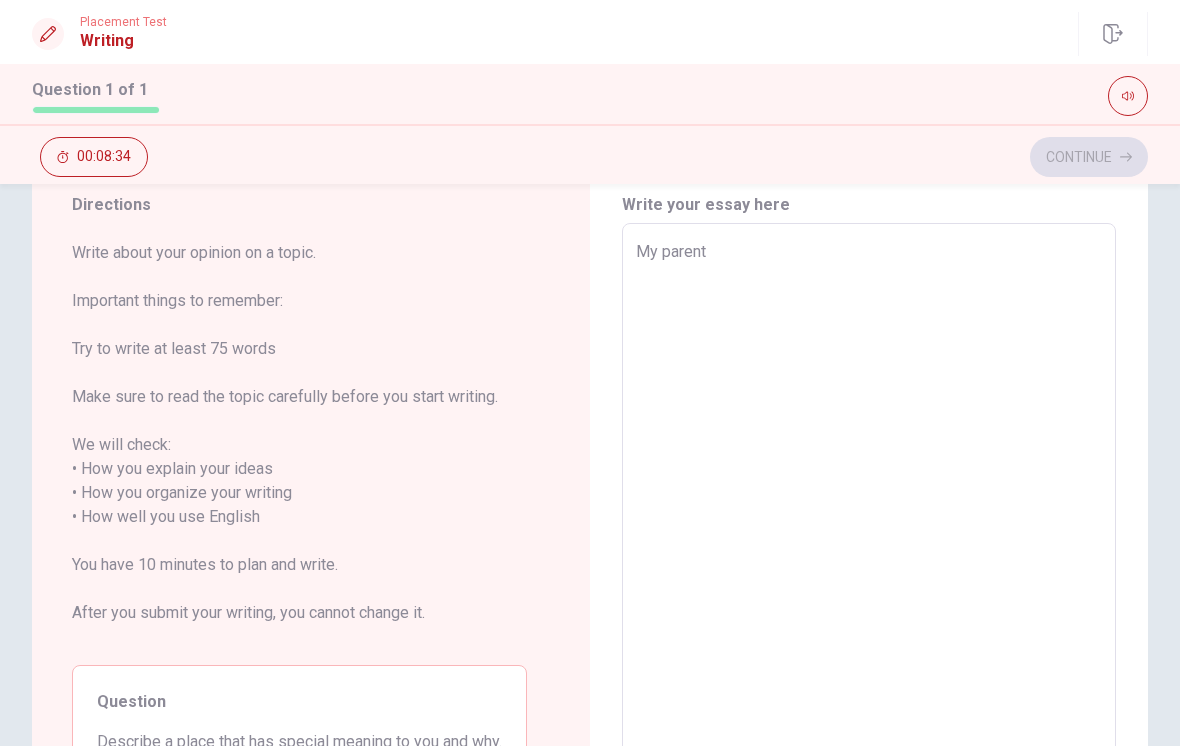 type on "My parent" 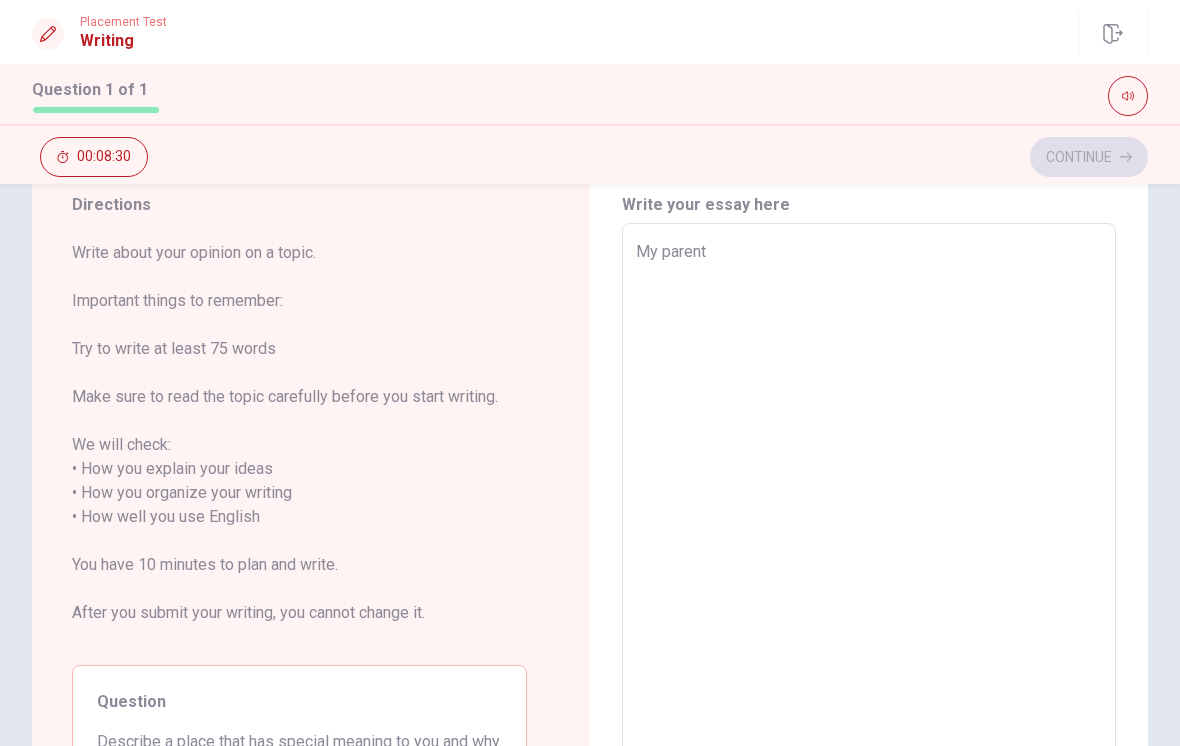type on "x" 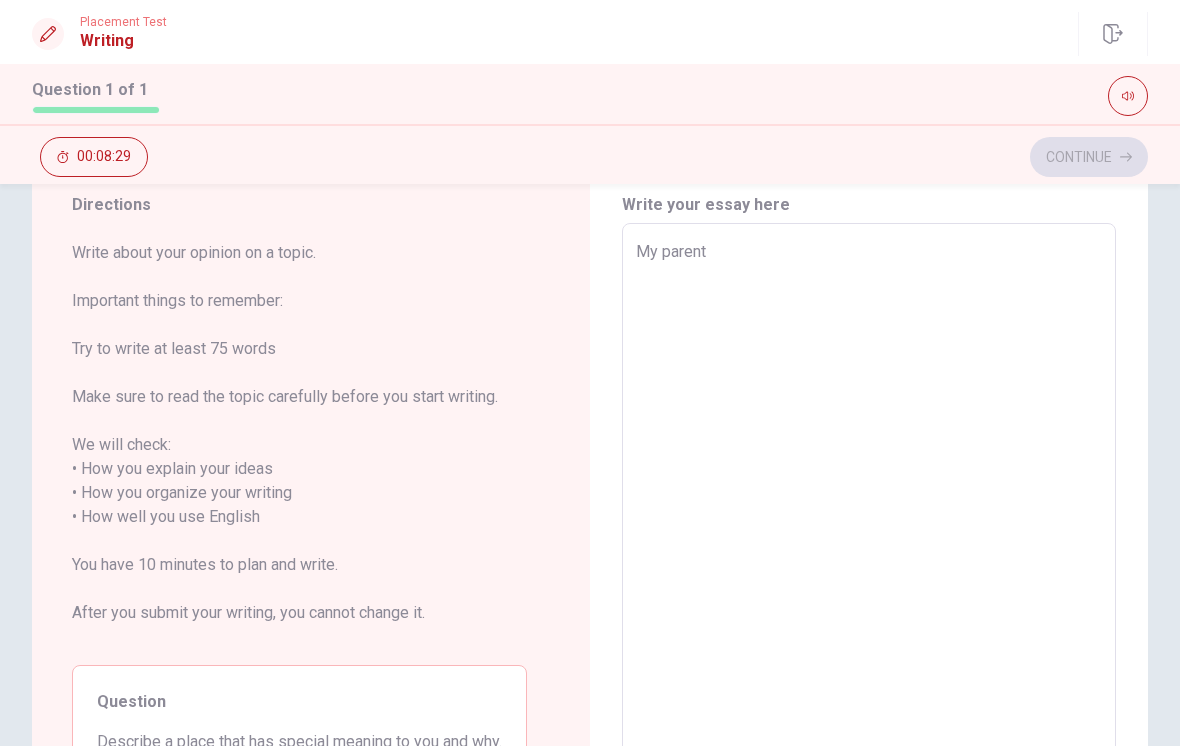 type on "My parent'" 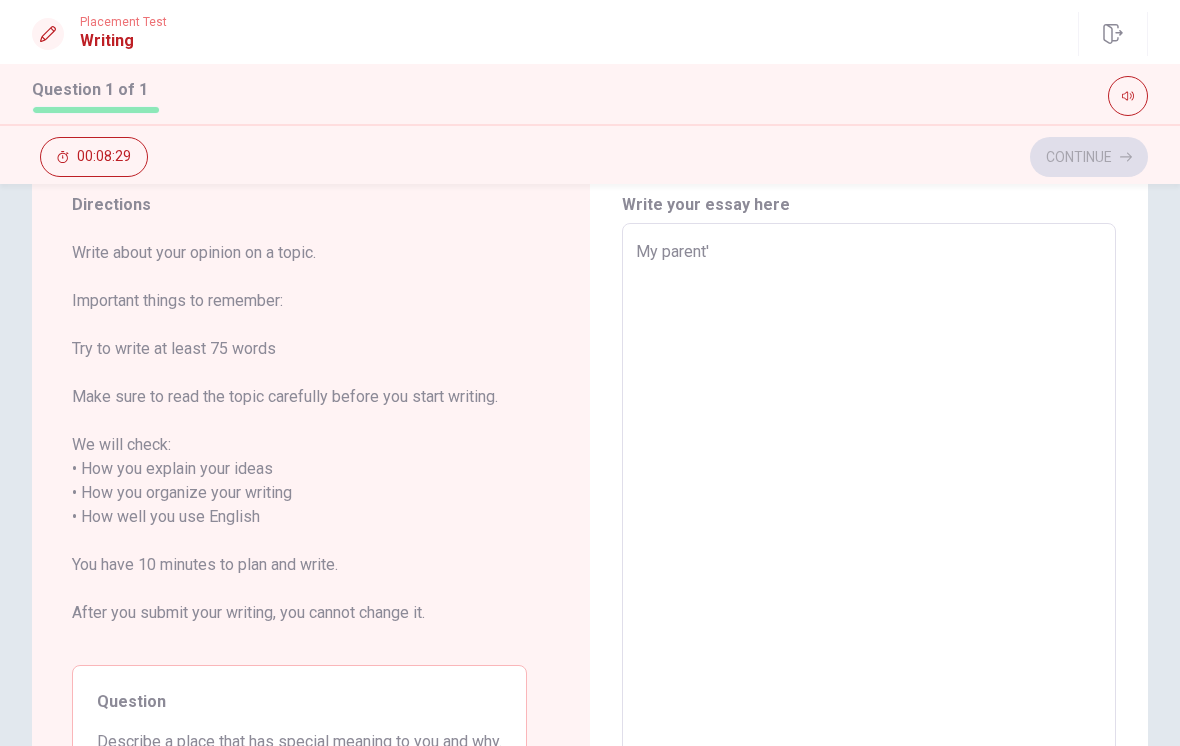 type on "x" 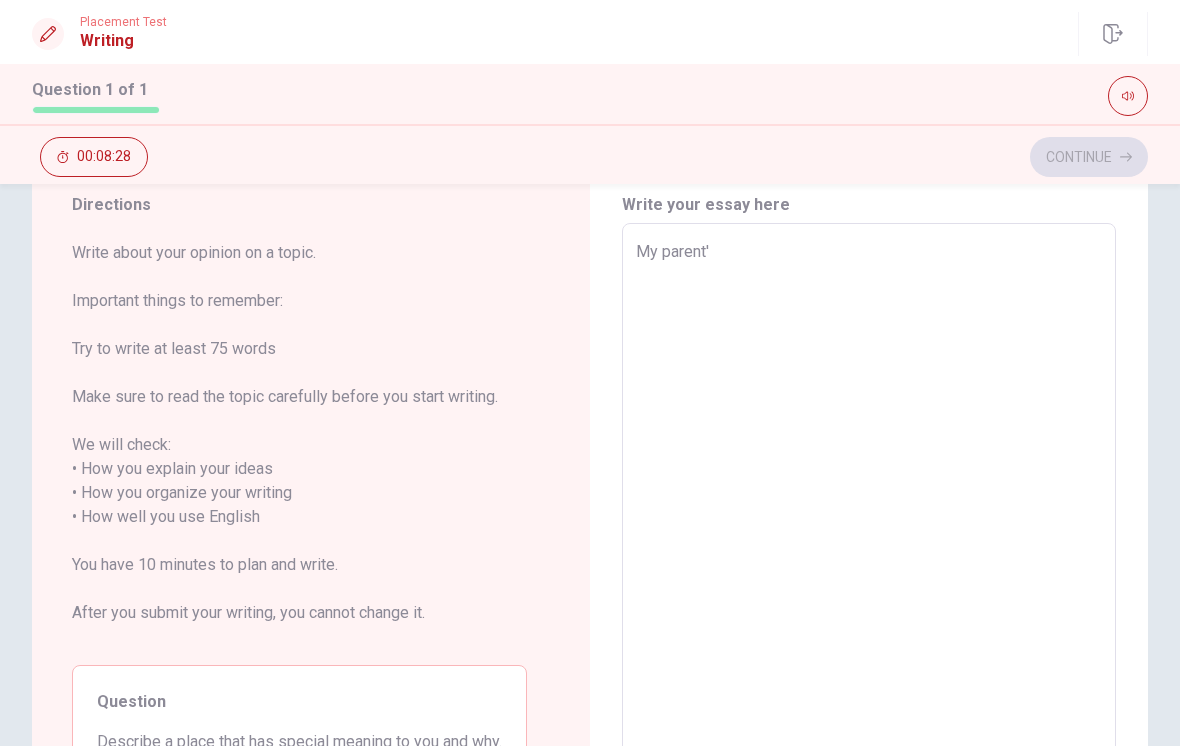 type on "My parent's" 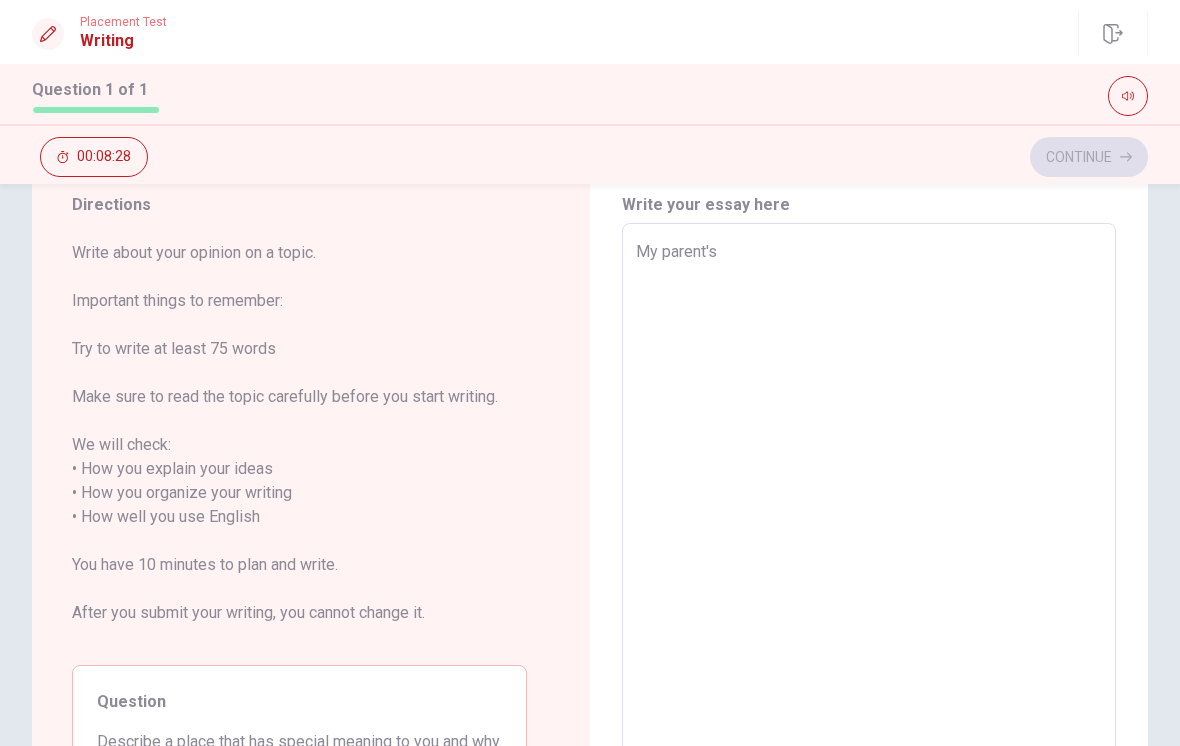 type on "x" 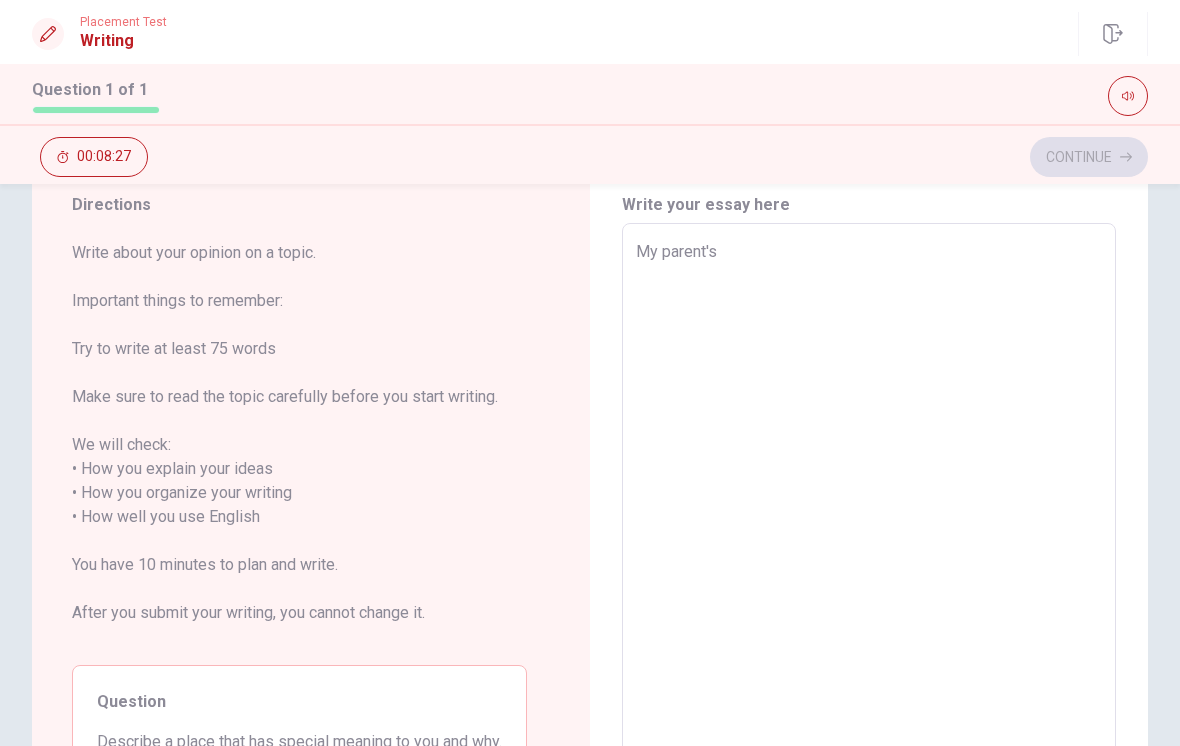 type on "My parent's h" 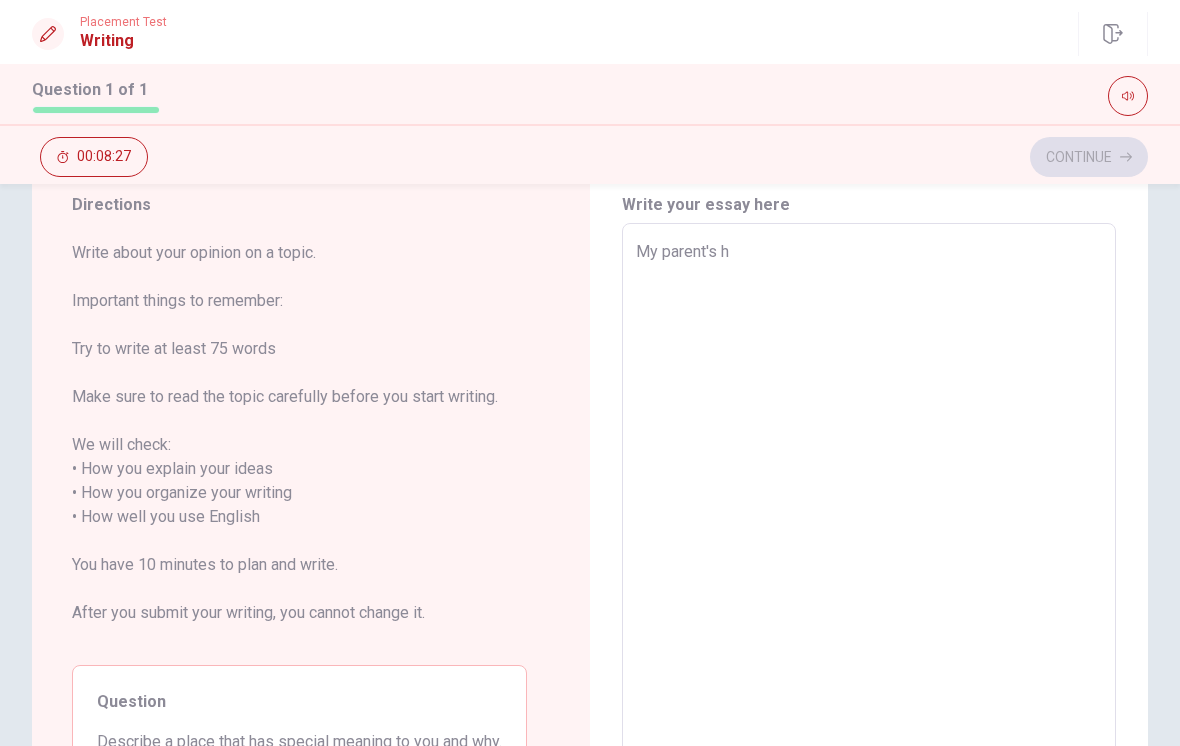 type on "x" 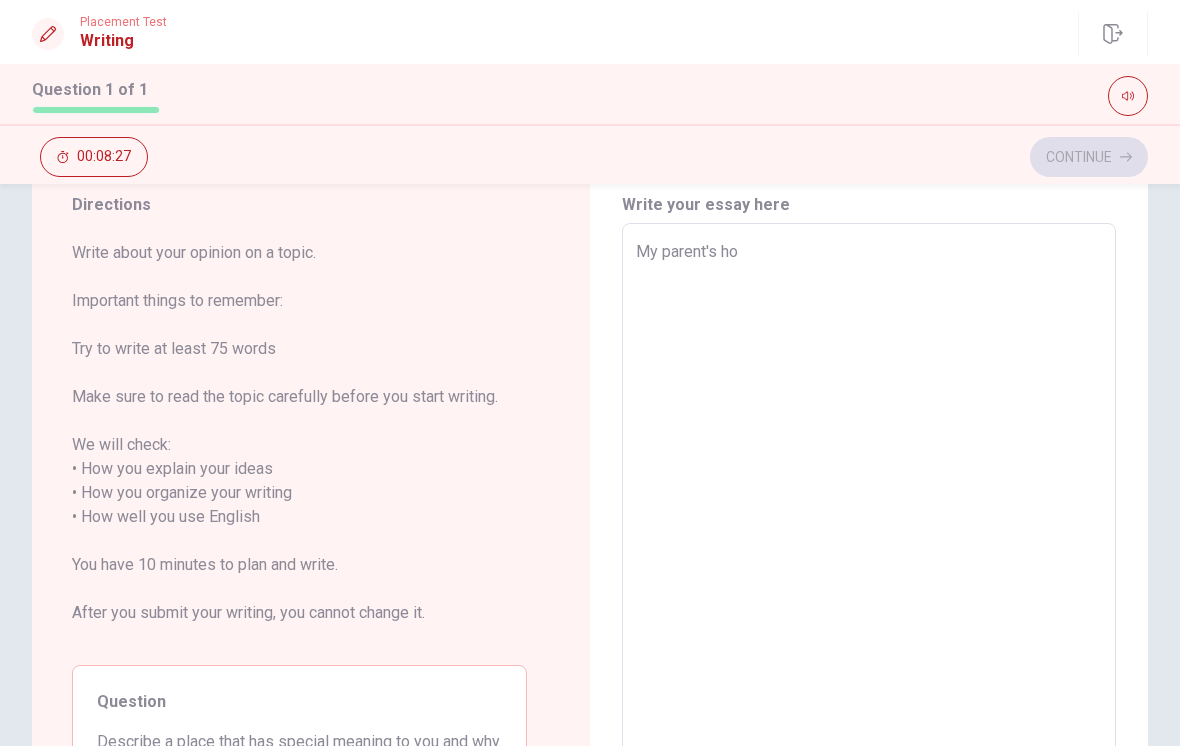 type on "x" 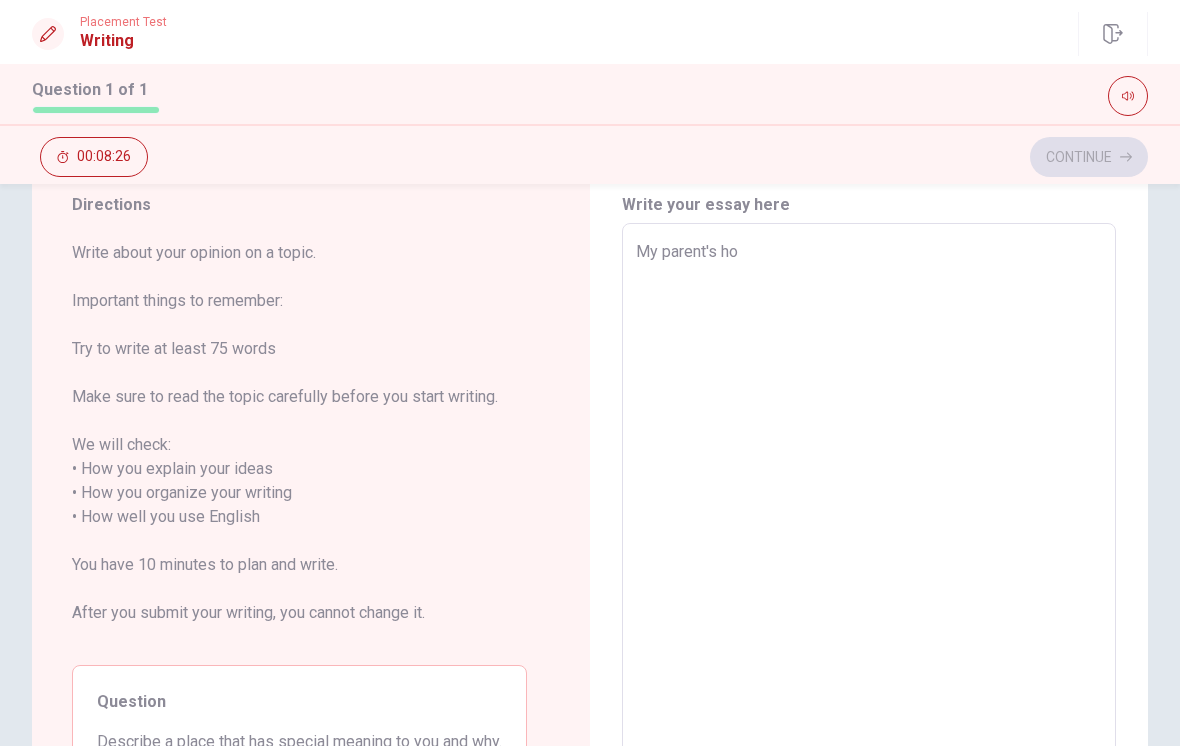 type on "My parent's hou" 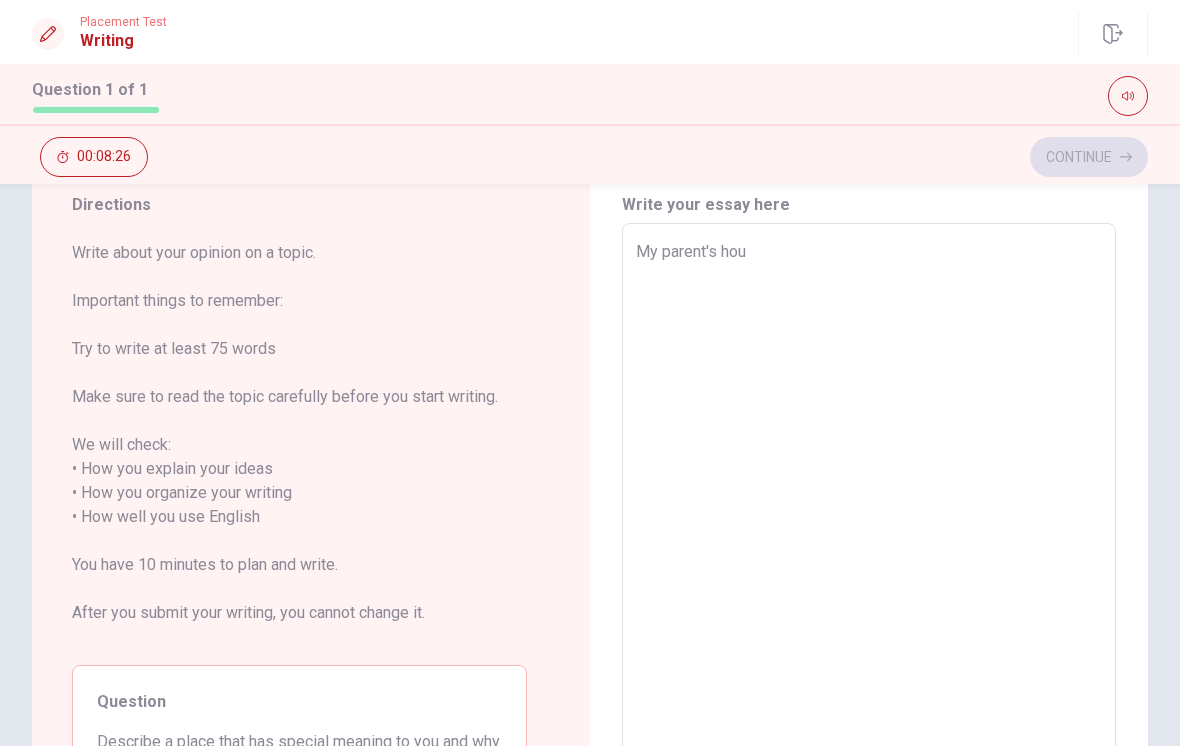 type on "x" 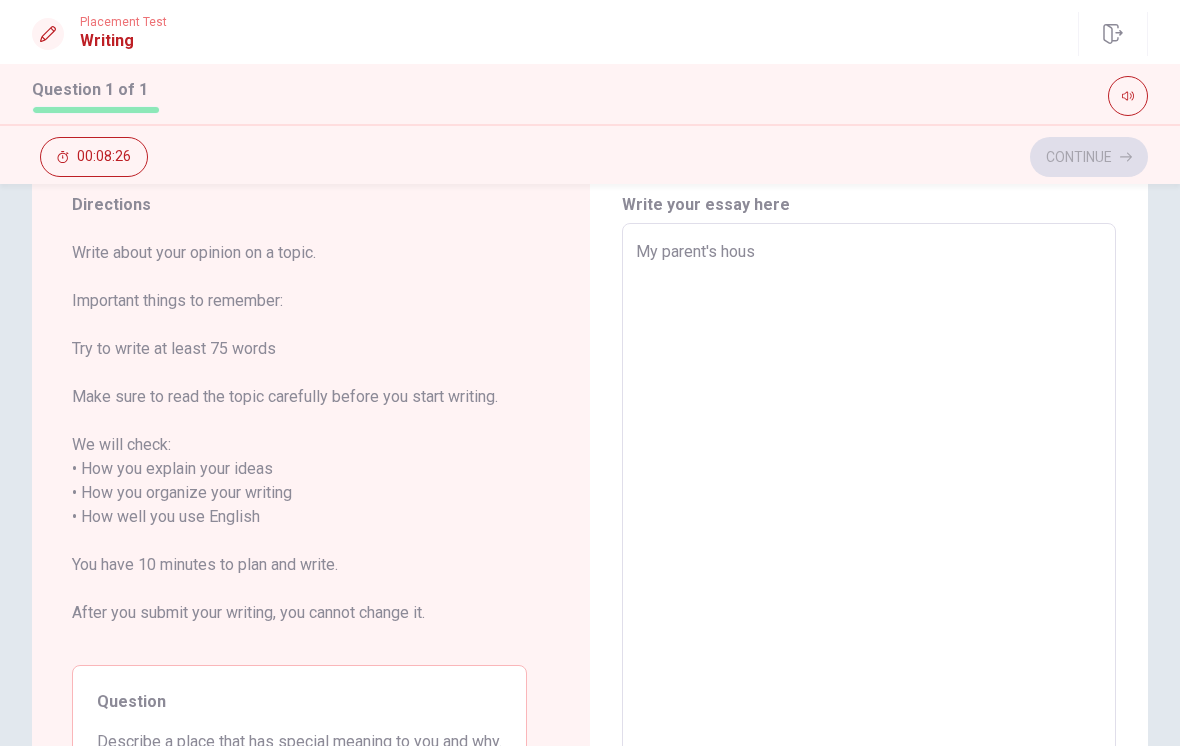 type on "x" 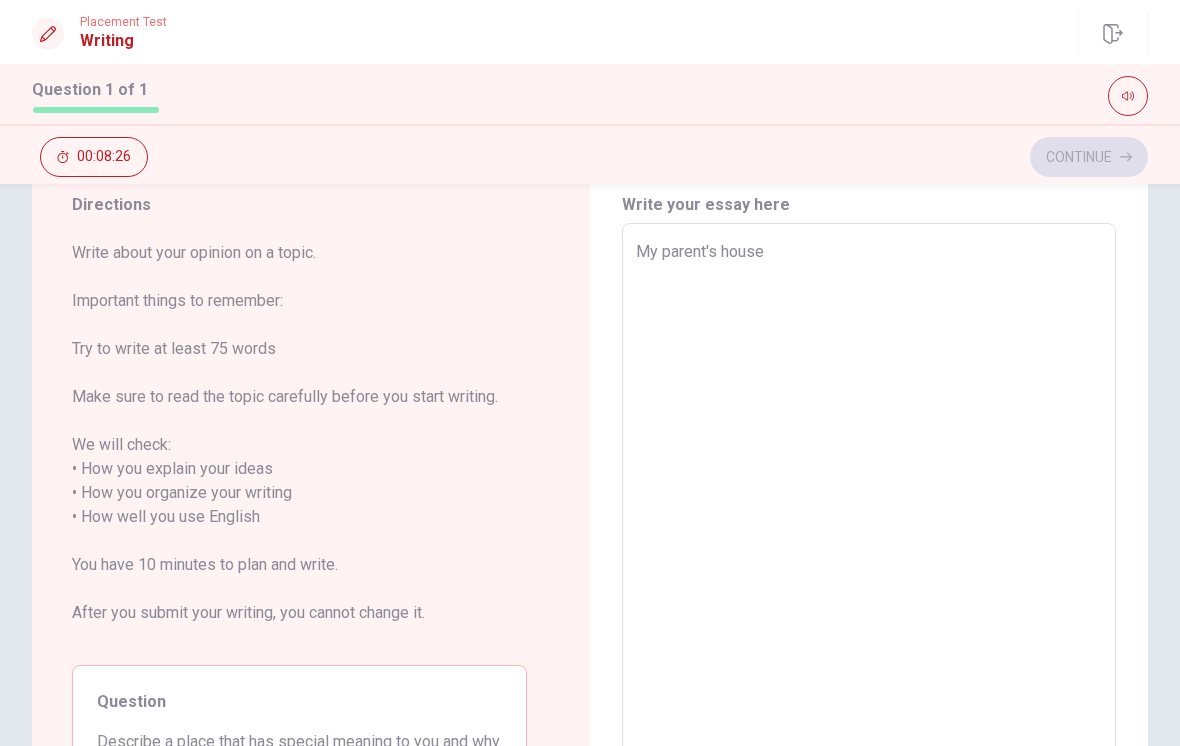type on "x" 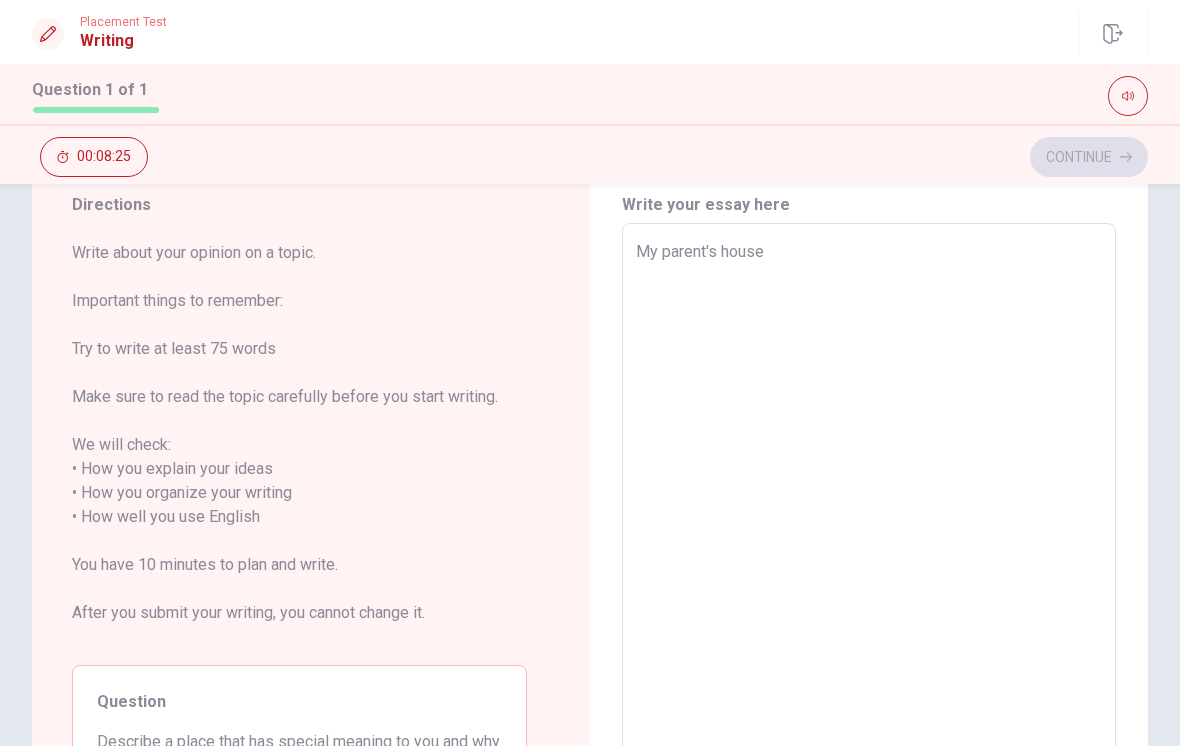 type on "My parent's house i" 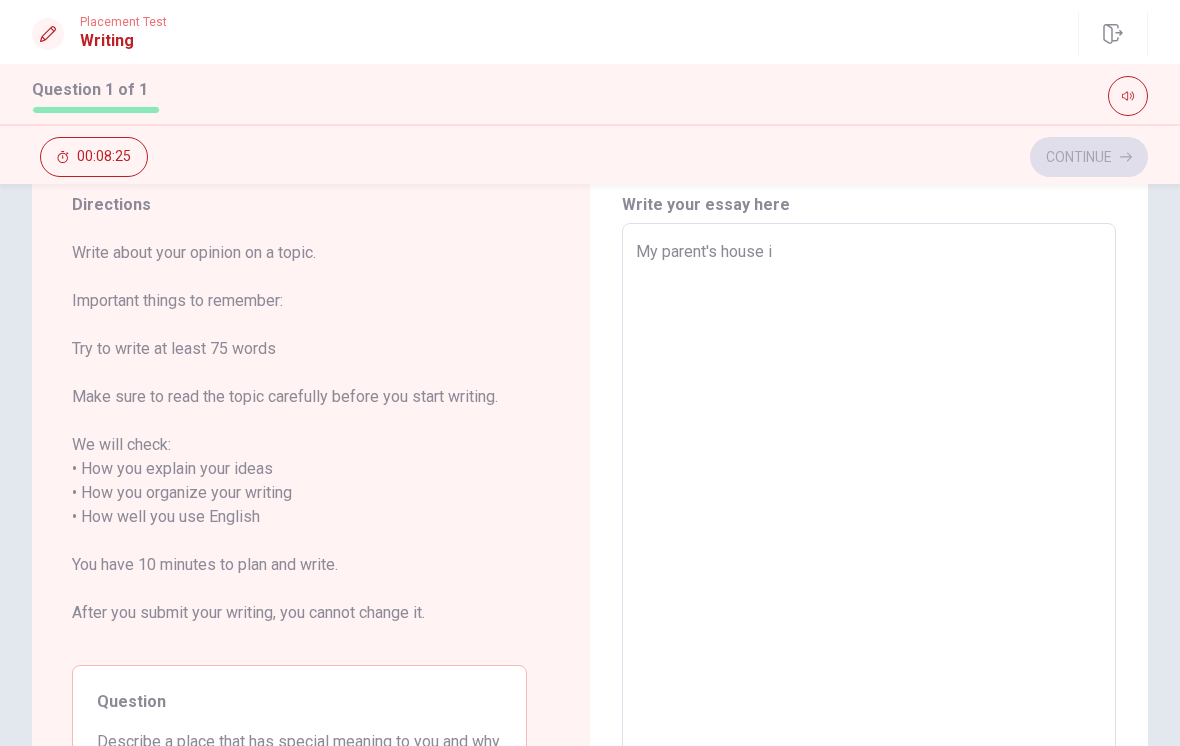 type on "x" 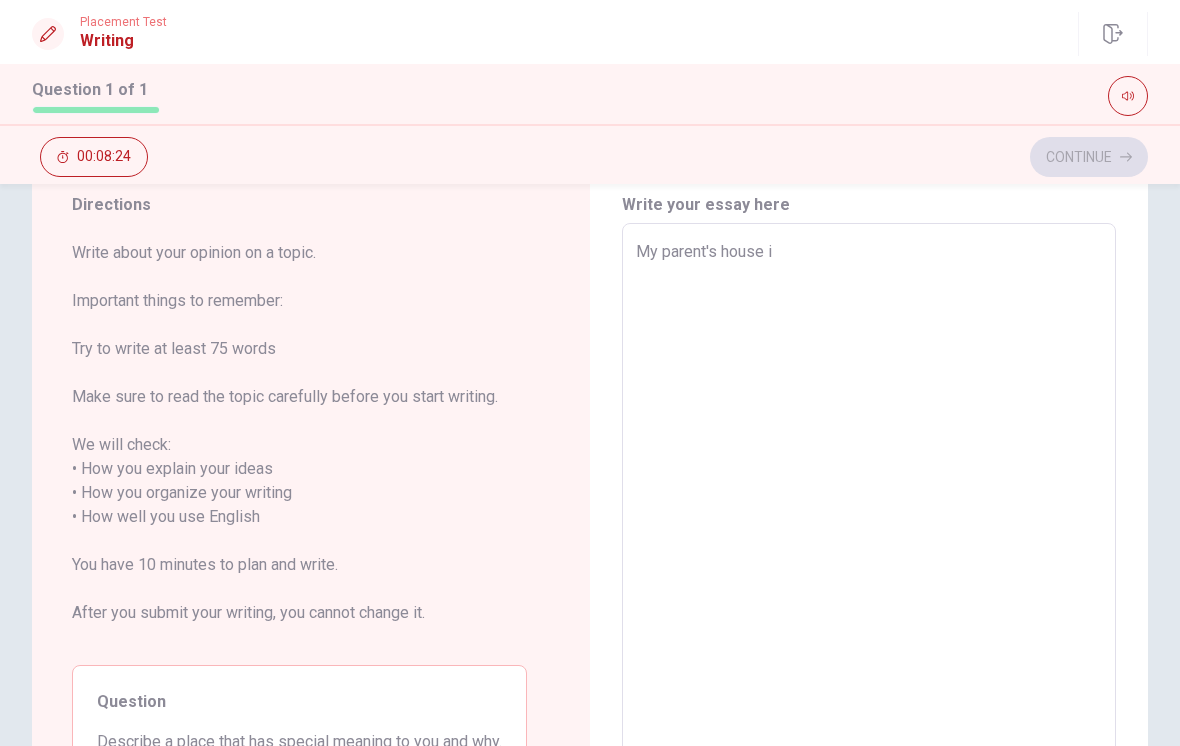type on "My parent's house is" 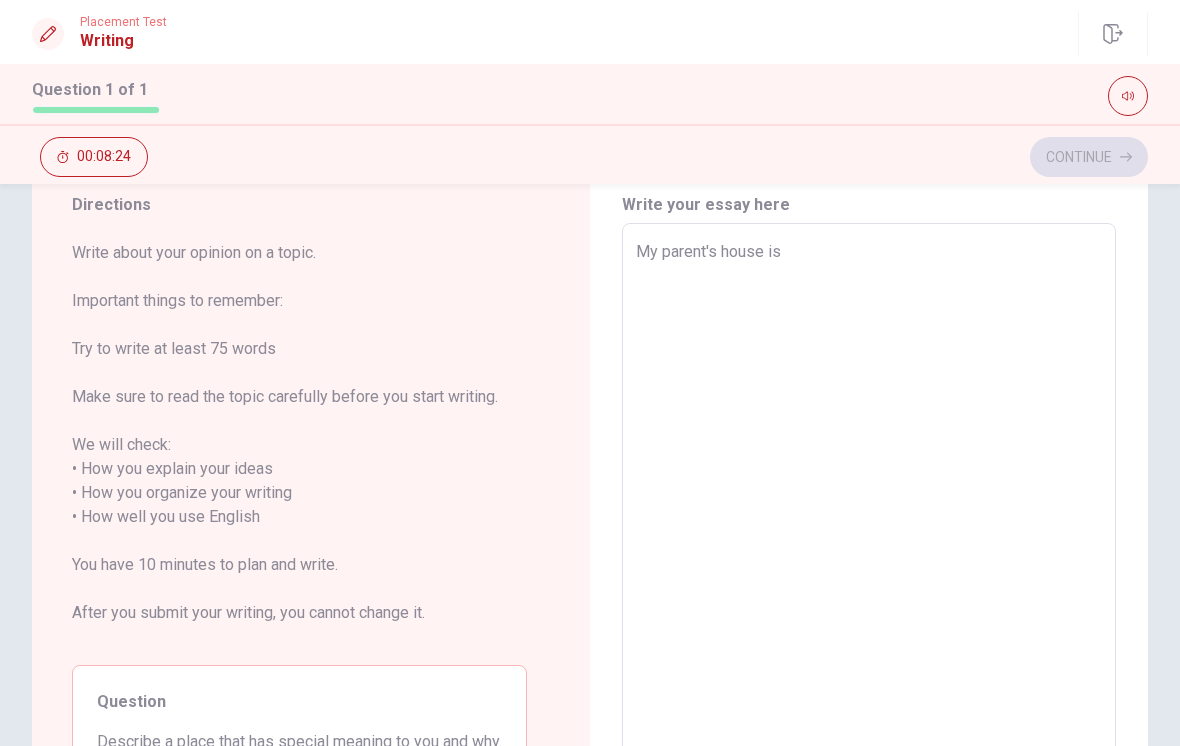 type on "x" 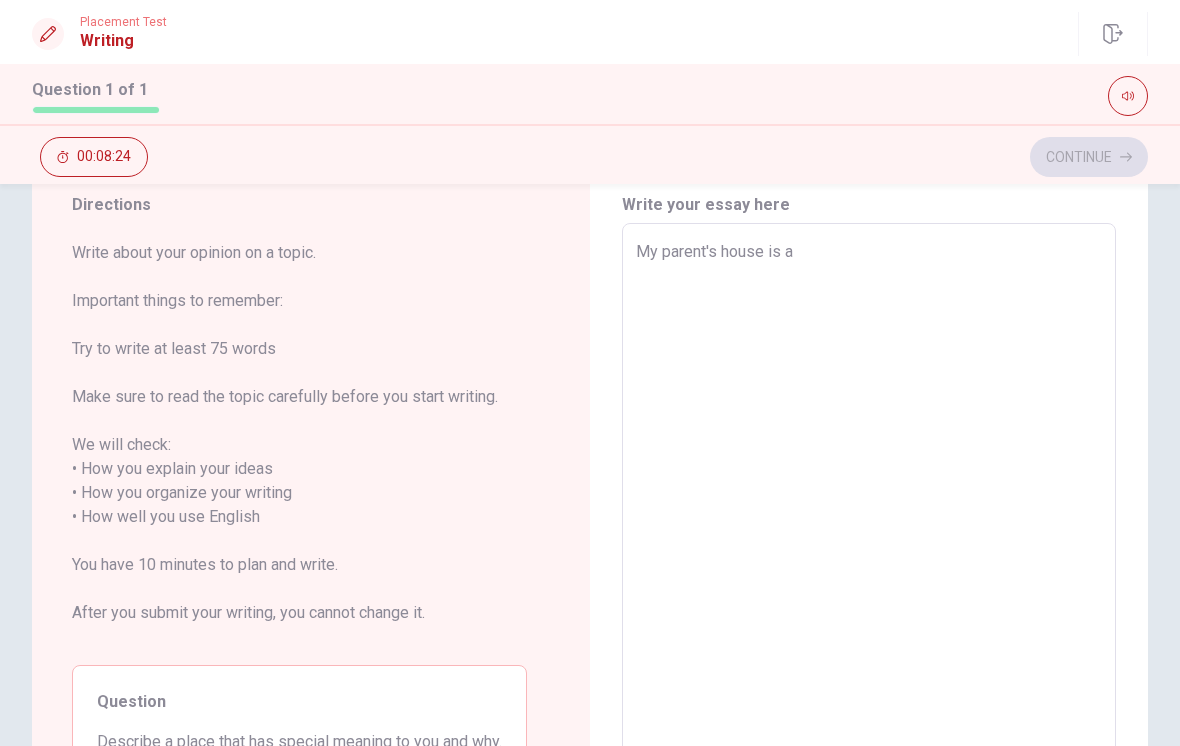 type on "x" 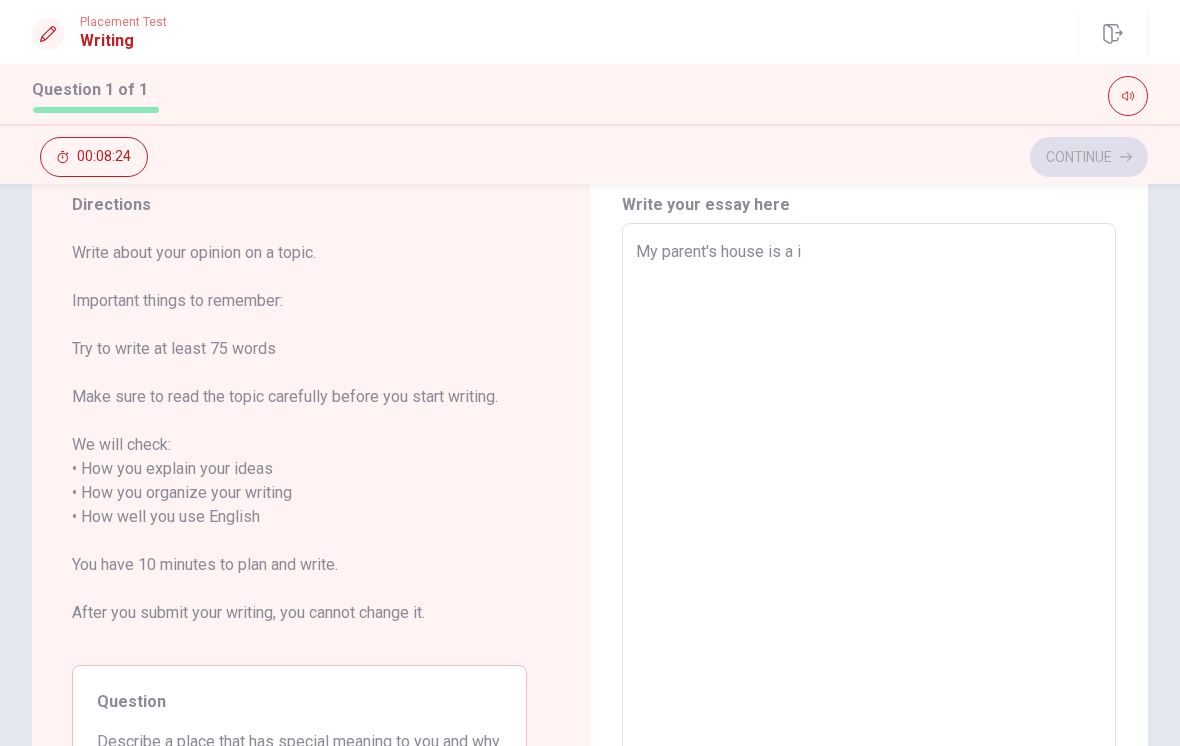 type on "x" 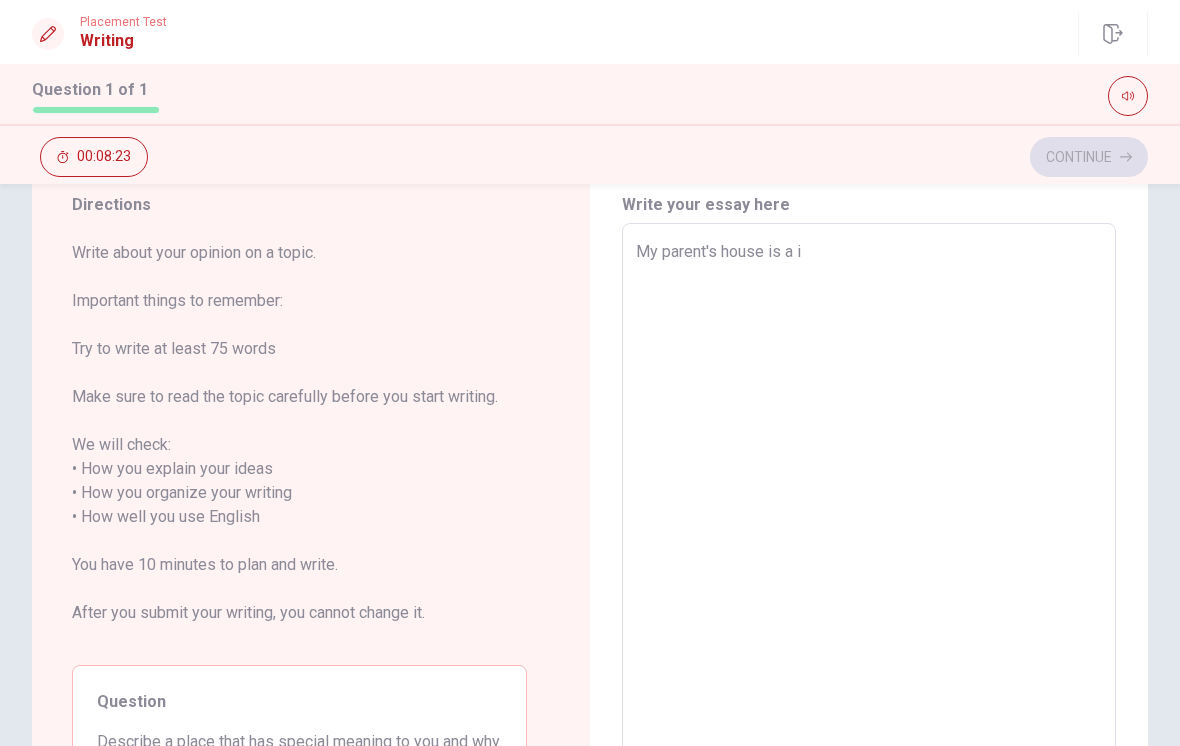 type on "My parent's house is a im" 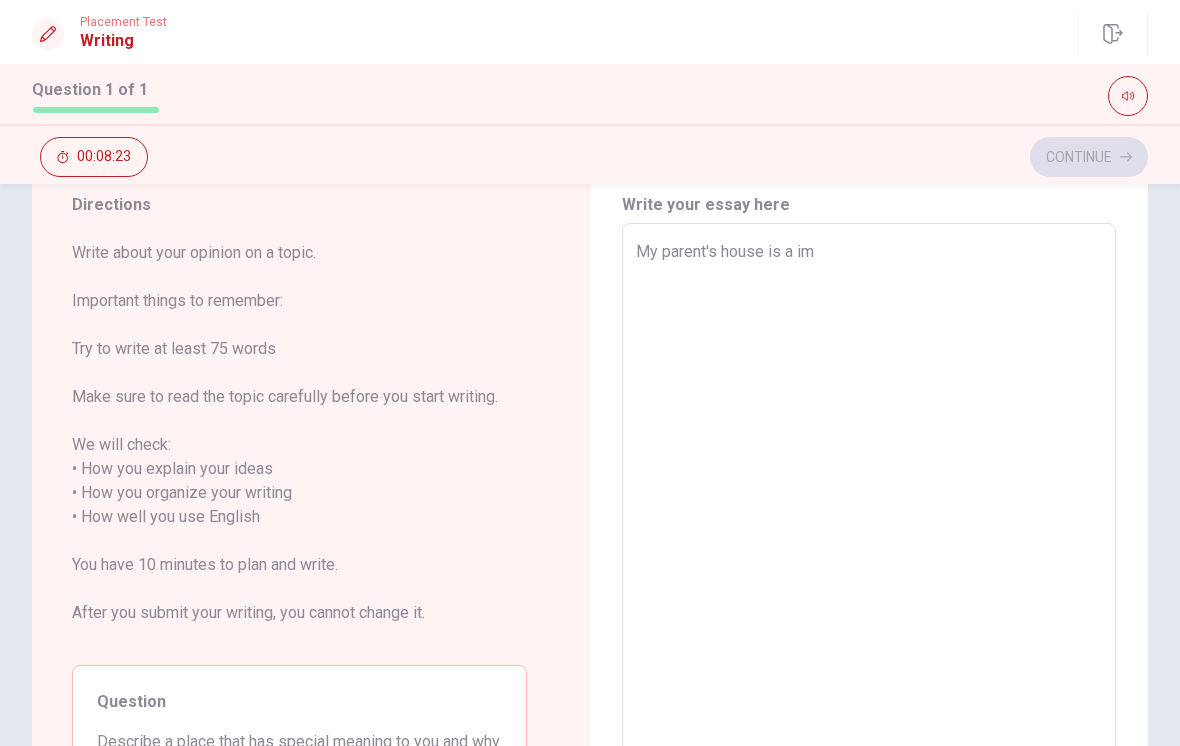 type on "x" 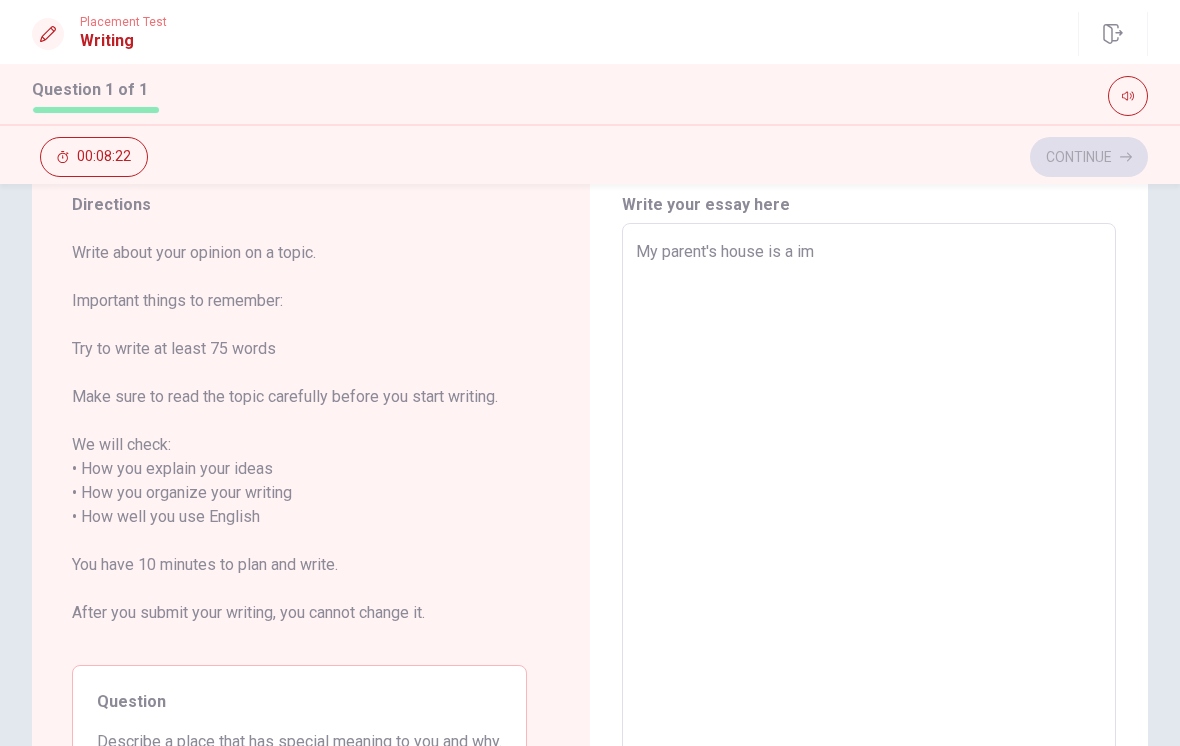 type on "My parent's house is a i" 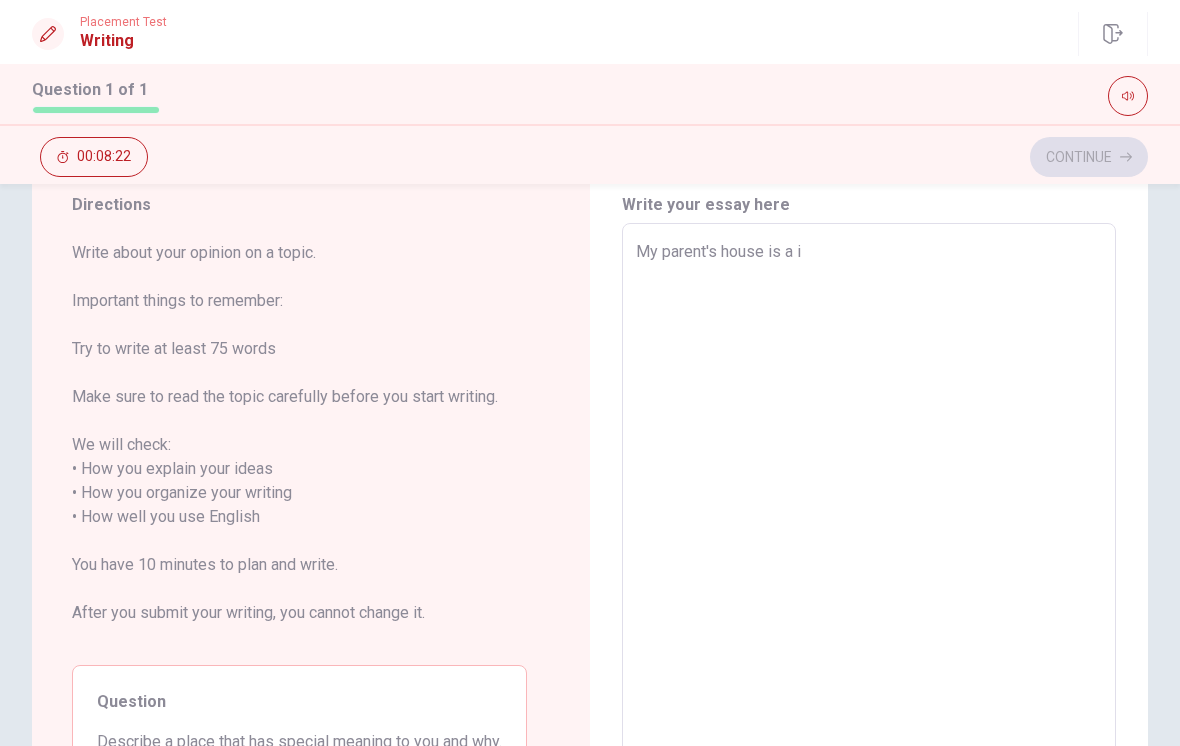 type on "x" 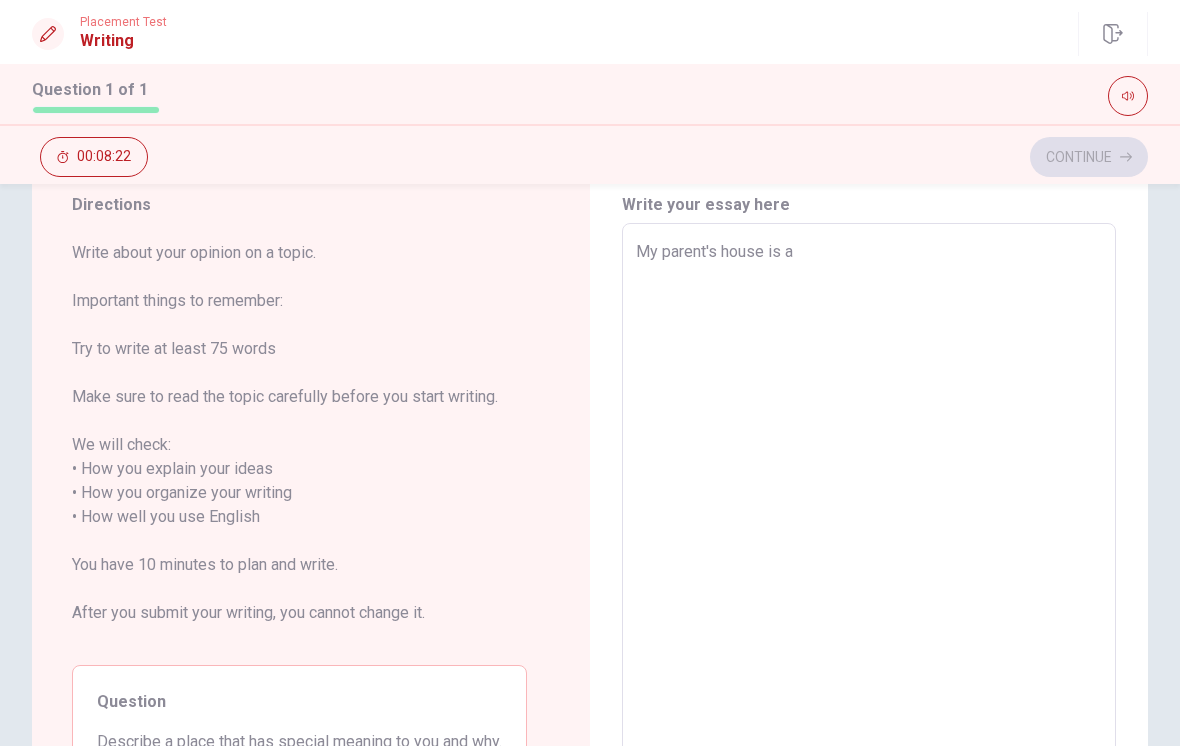type on "x" 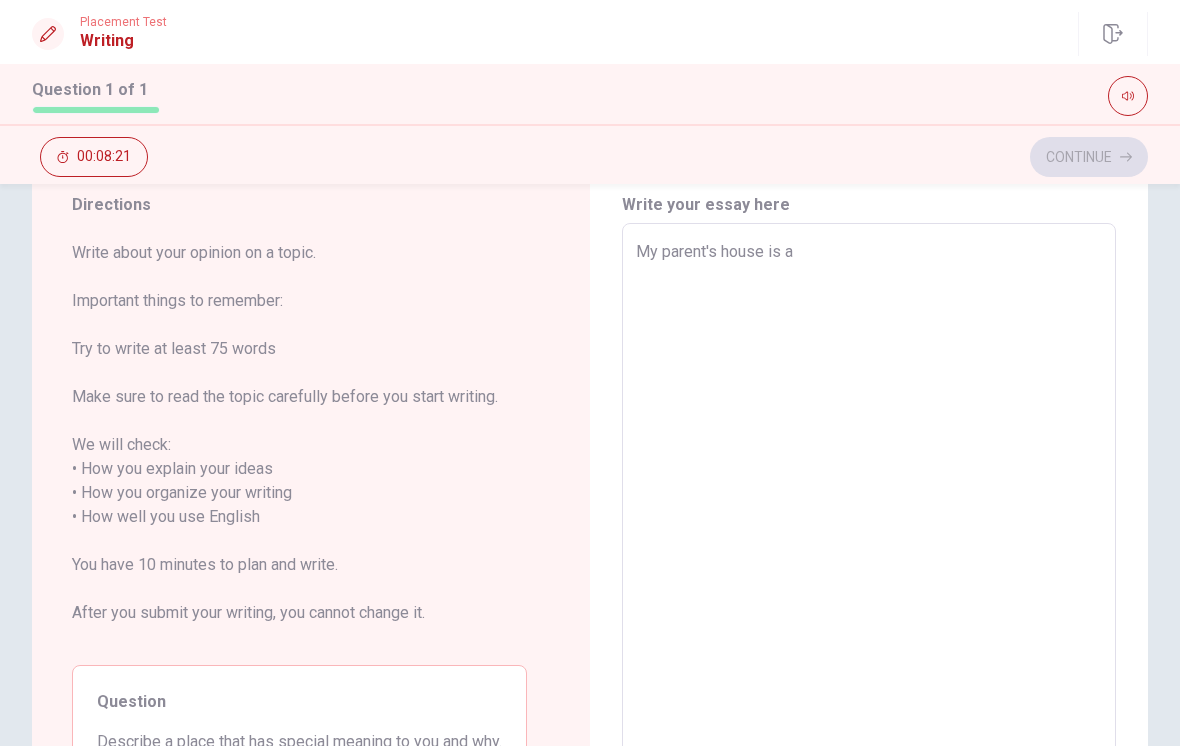 type on "My parent's house is a s" 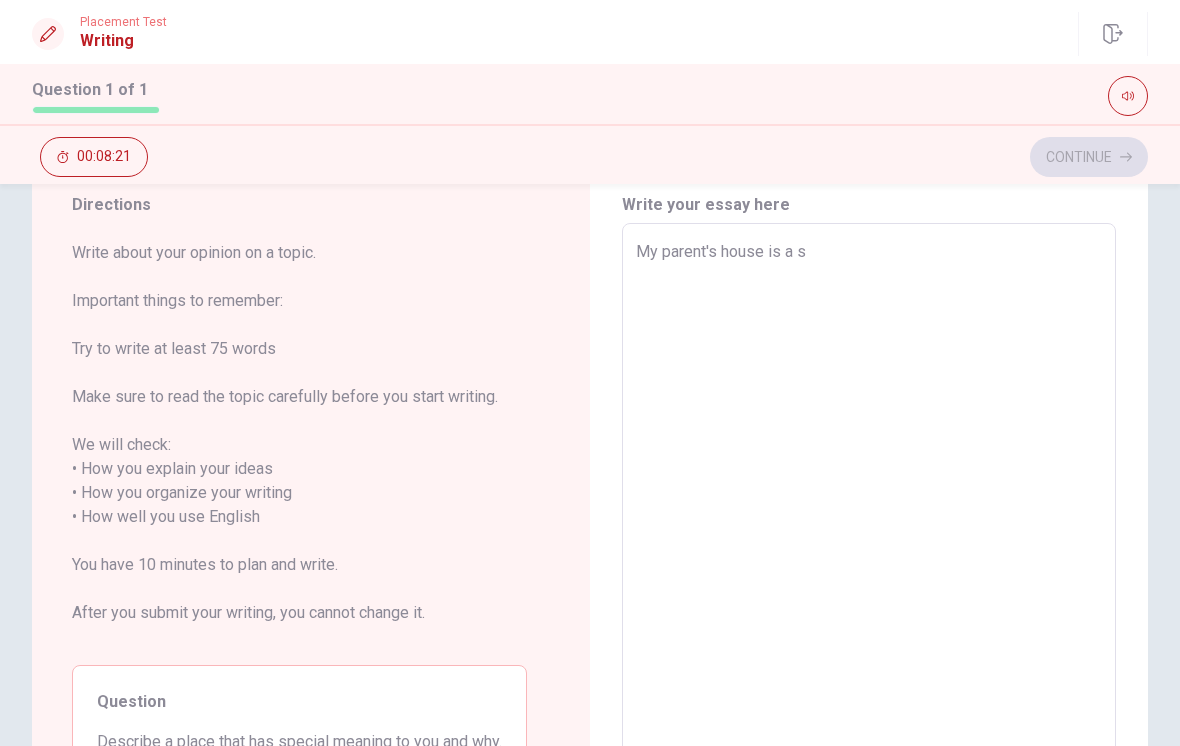 type on "x" 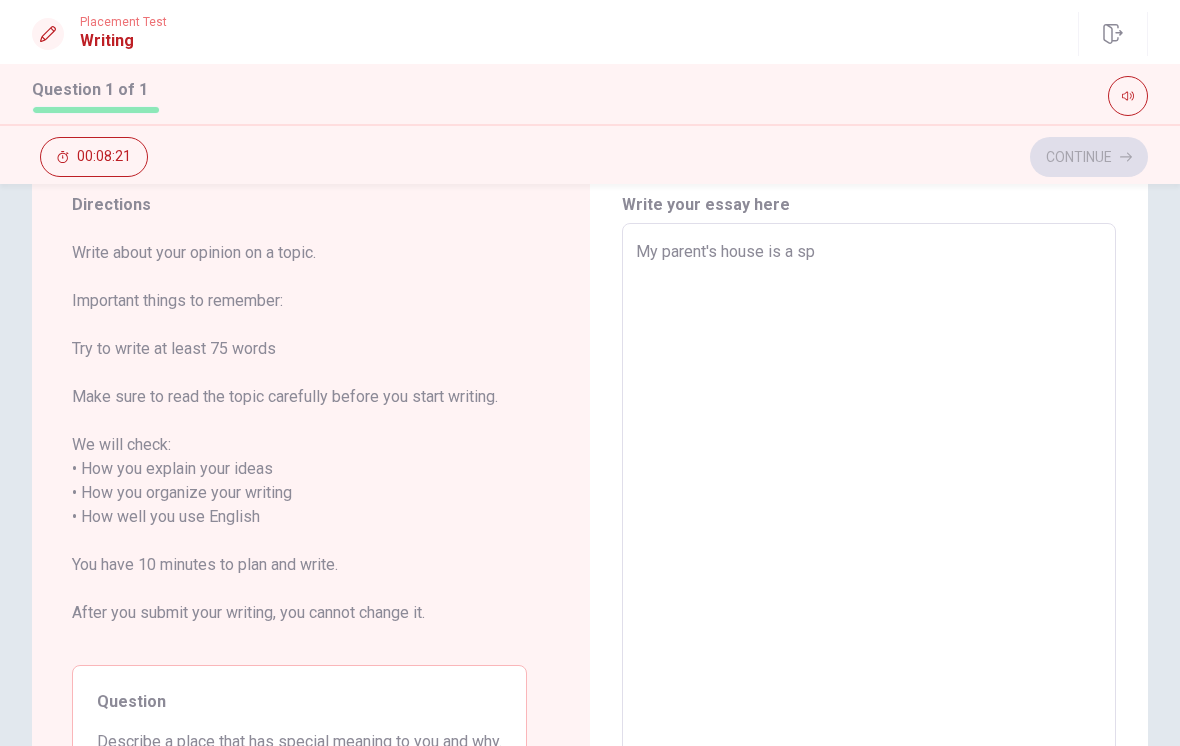 type on "x" 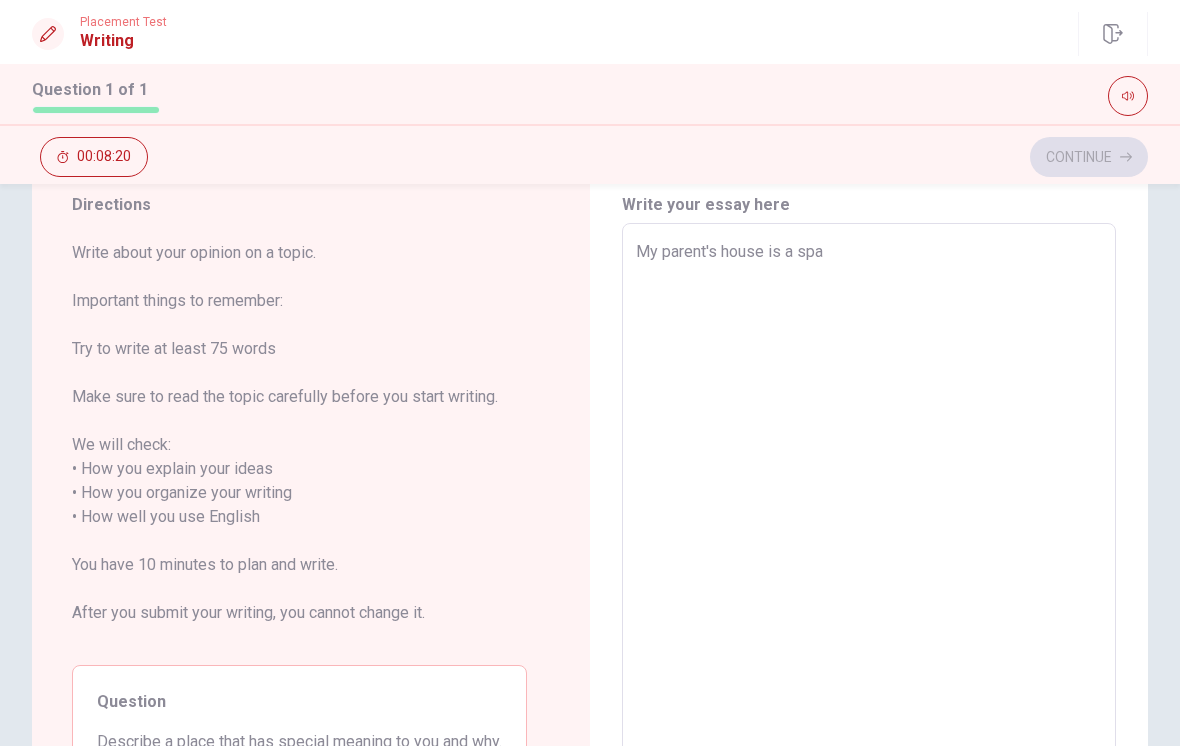 type on "x" 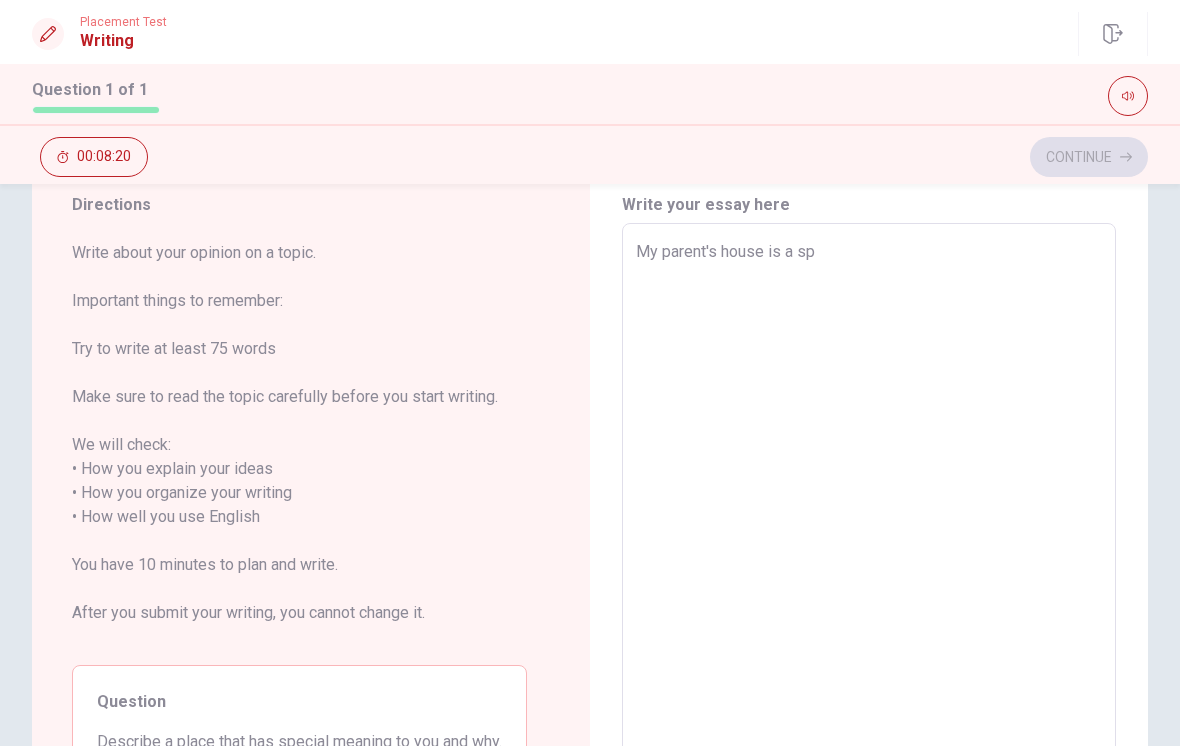 type on "x" 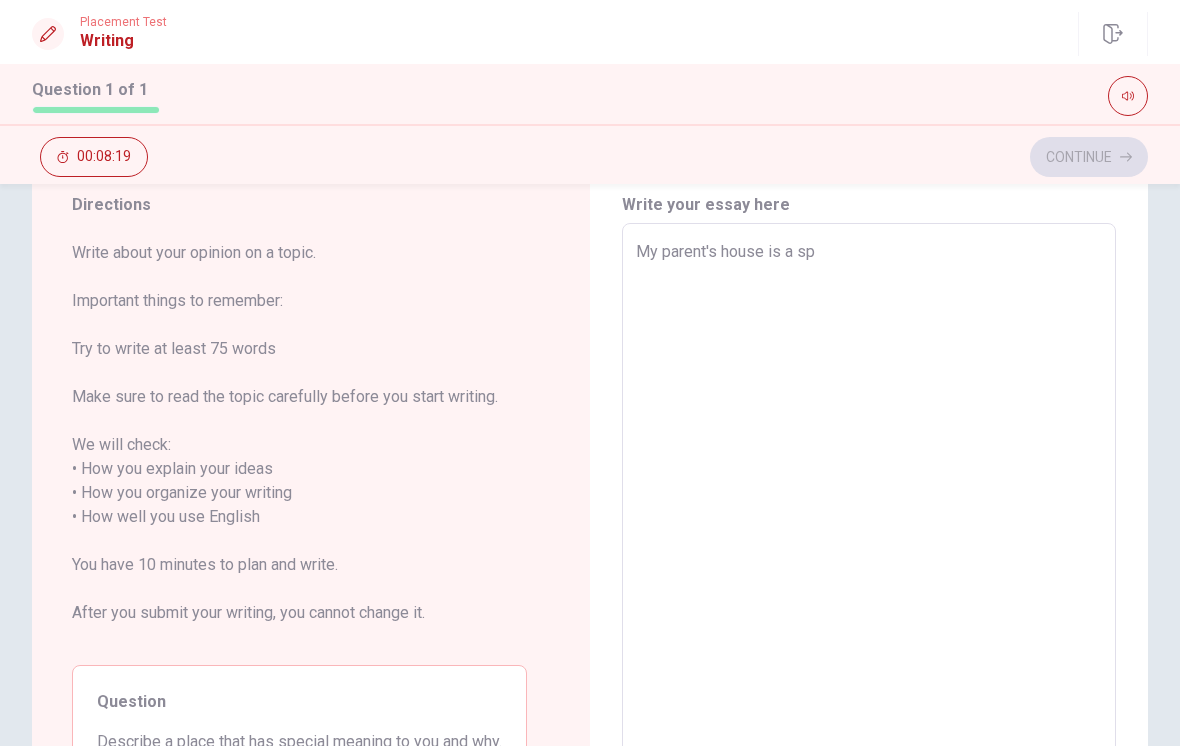 type on "My parent's house is a spe" 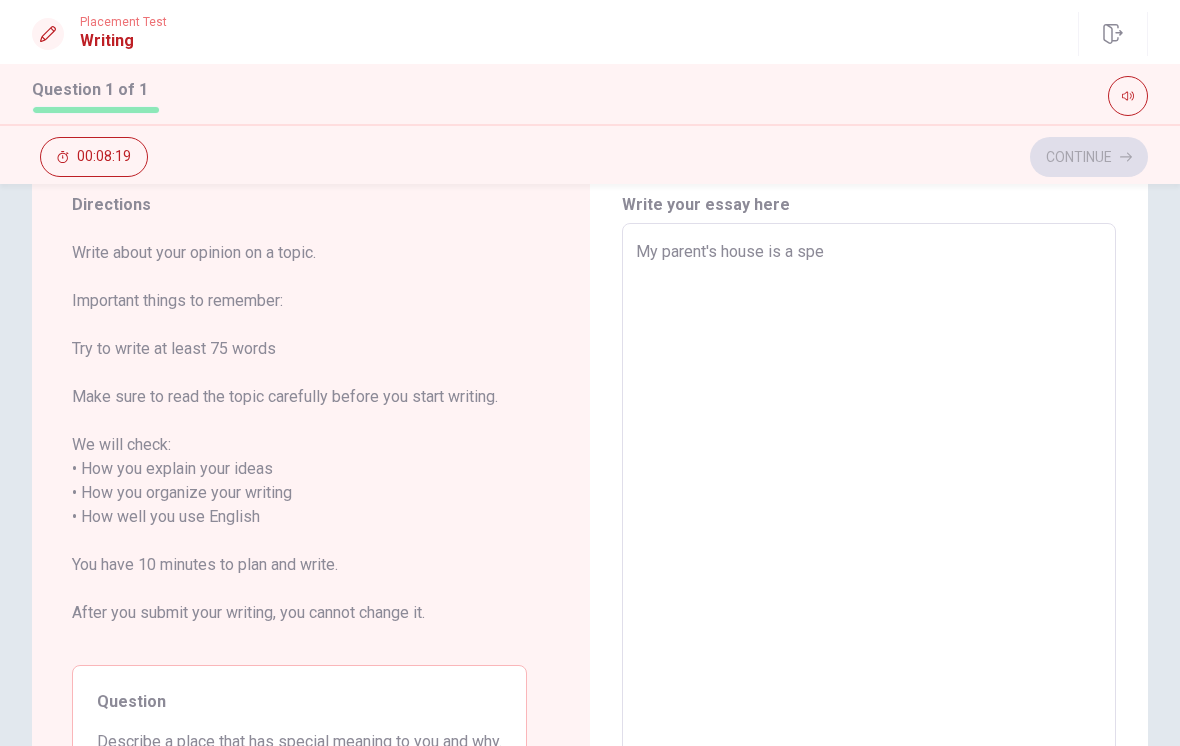 type on "x" 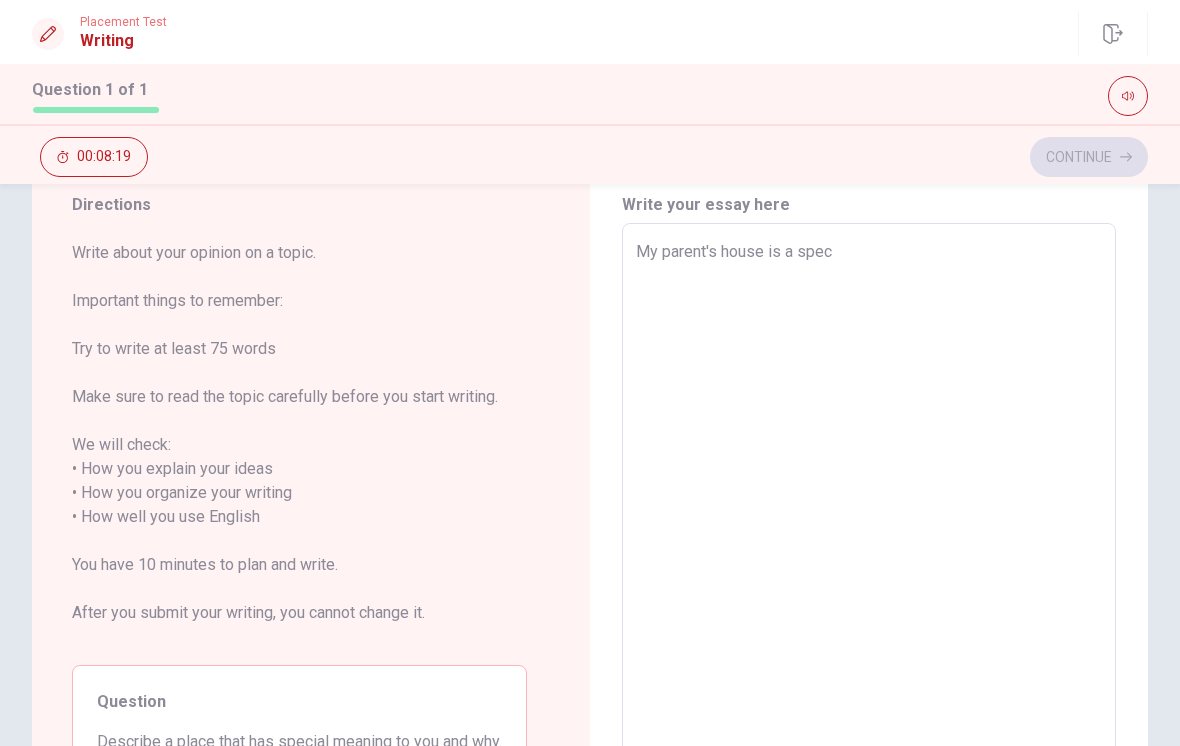 type on "x" 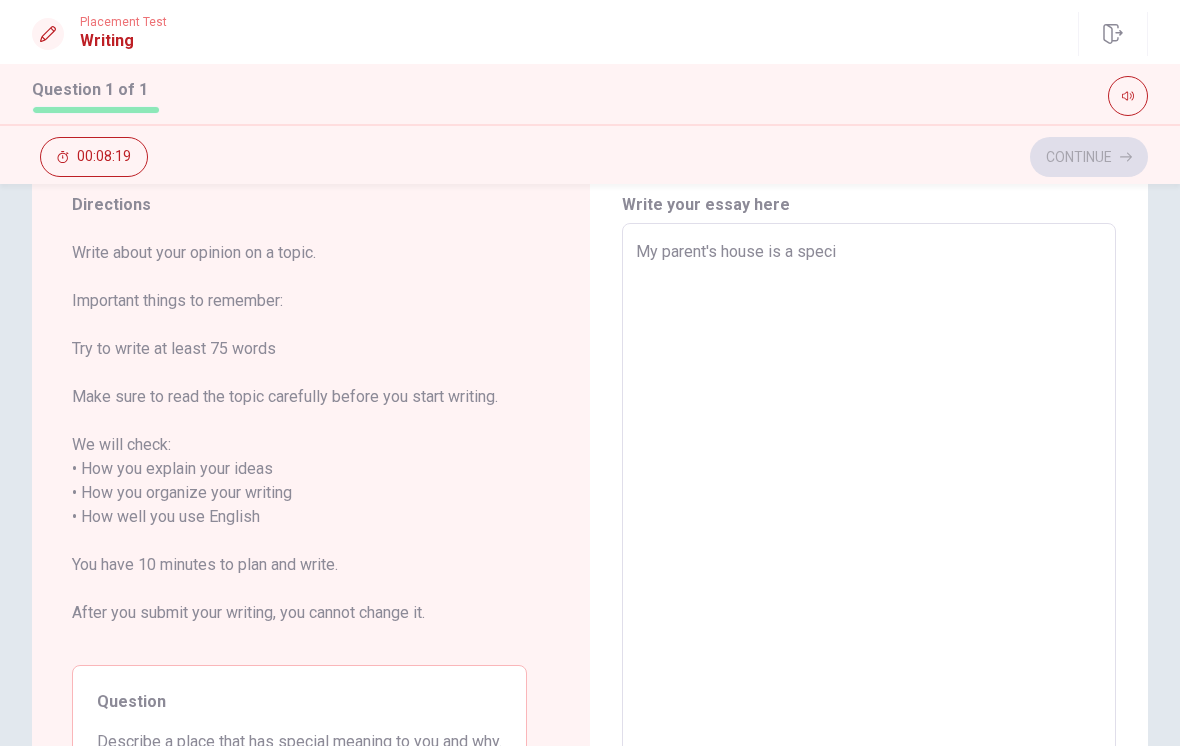 type on "x" 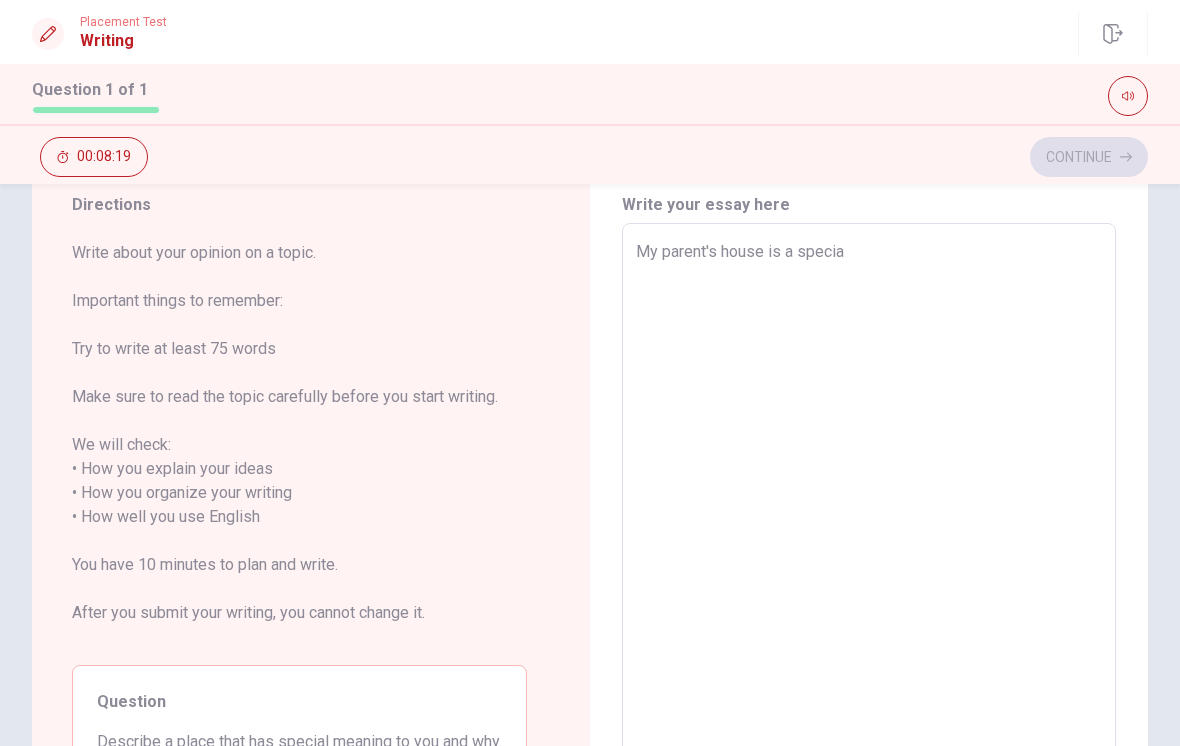 type on "x" 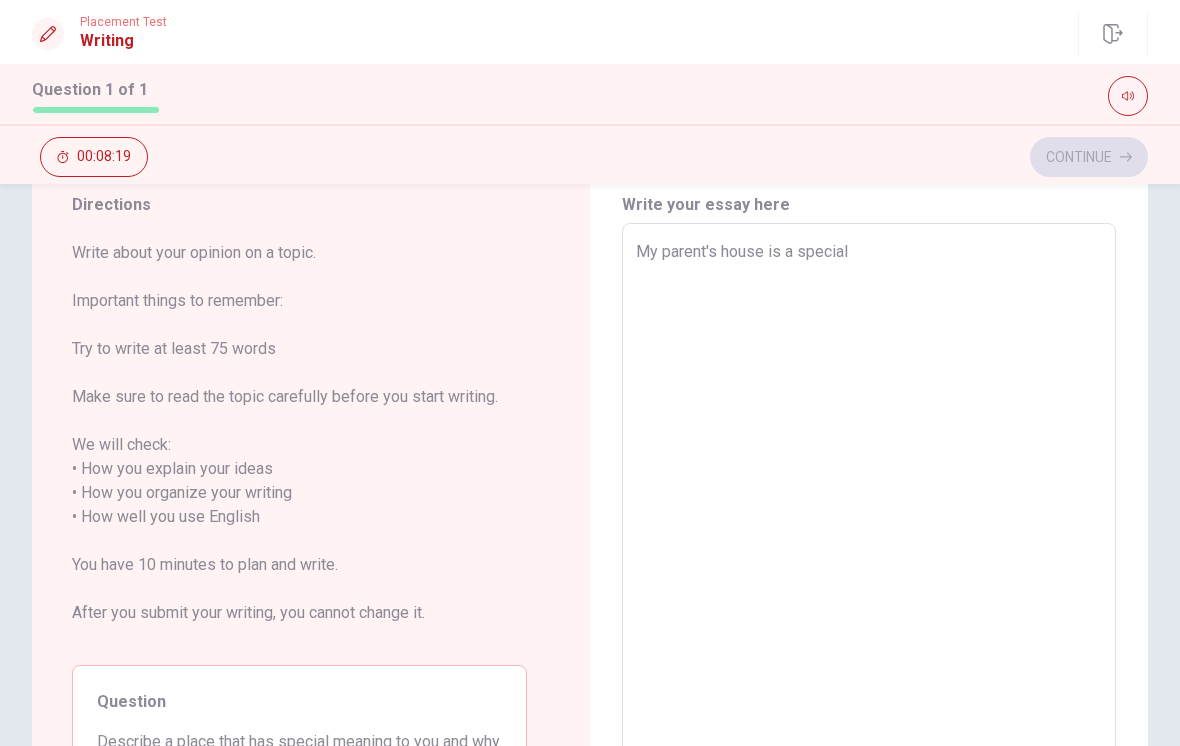 type on "x" 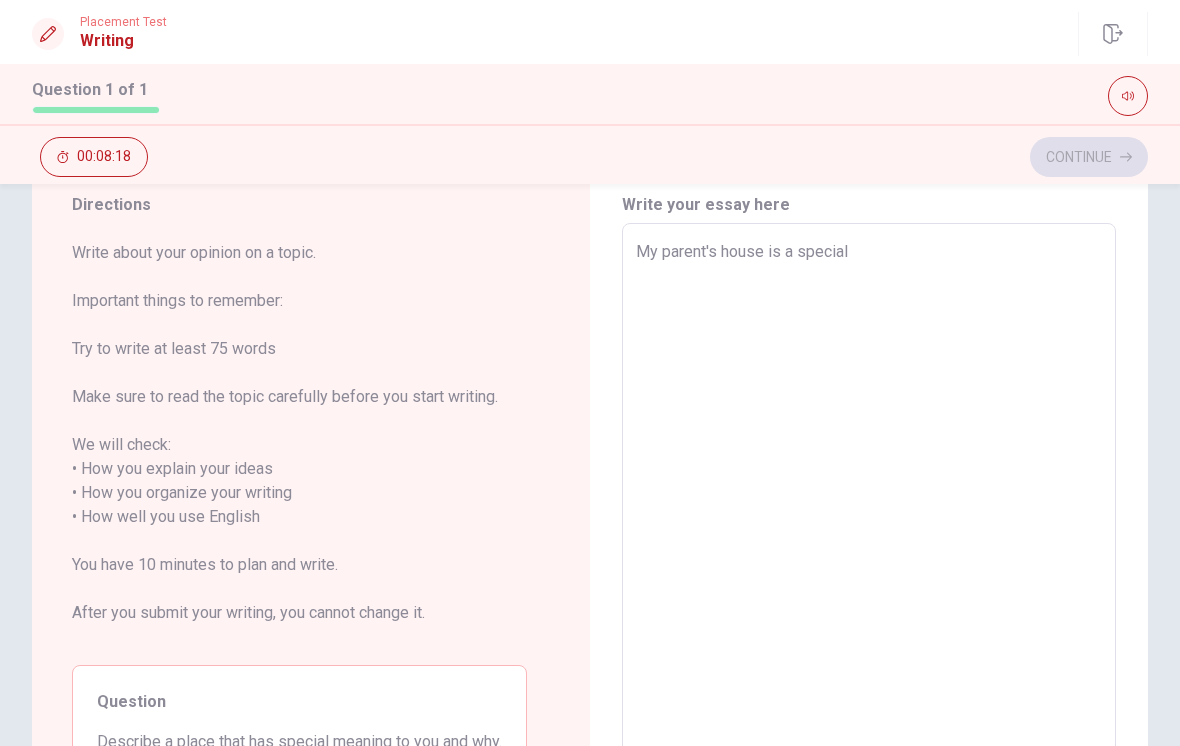 type on "My parent's house is a special" 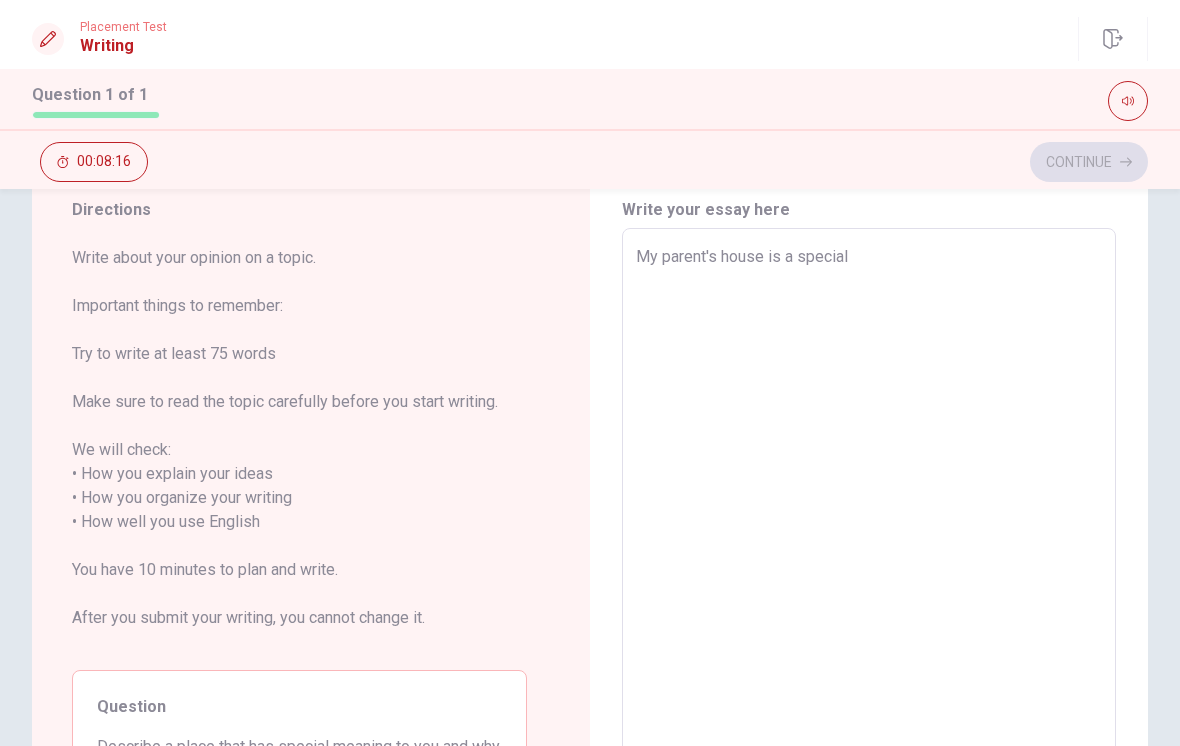 type on "x" 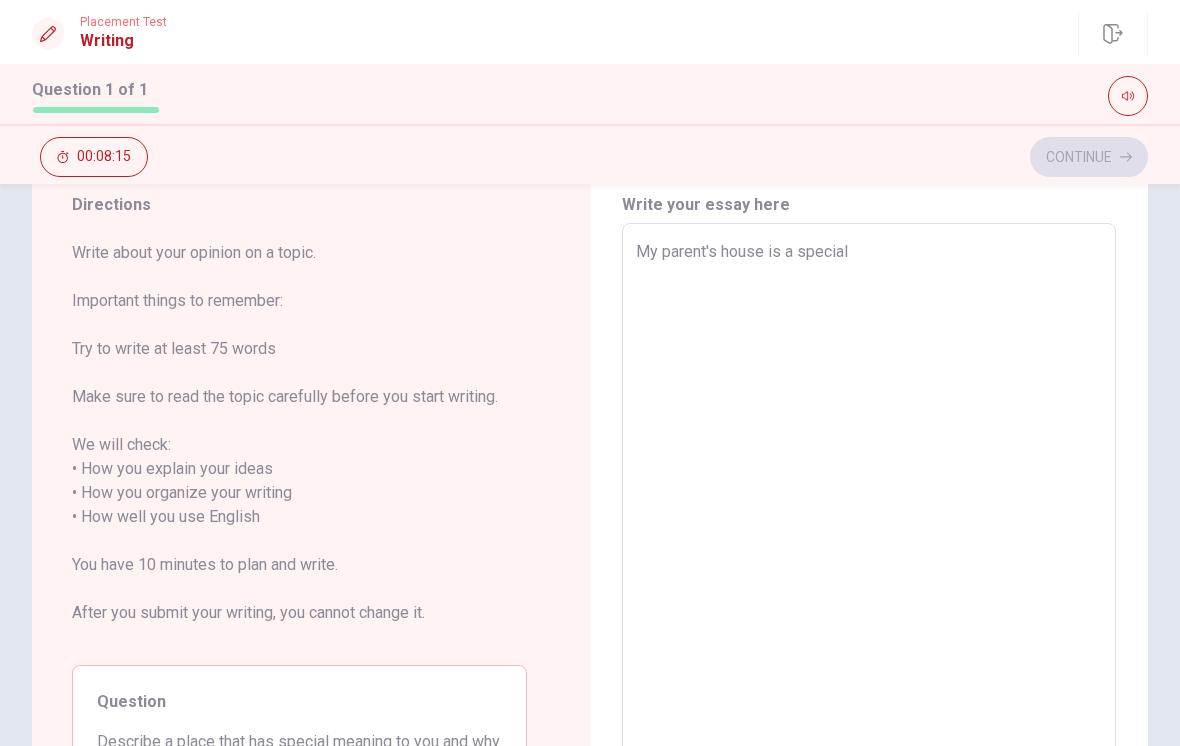 type on "My parent's house is a special p" 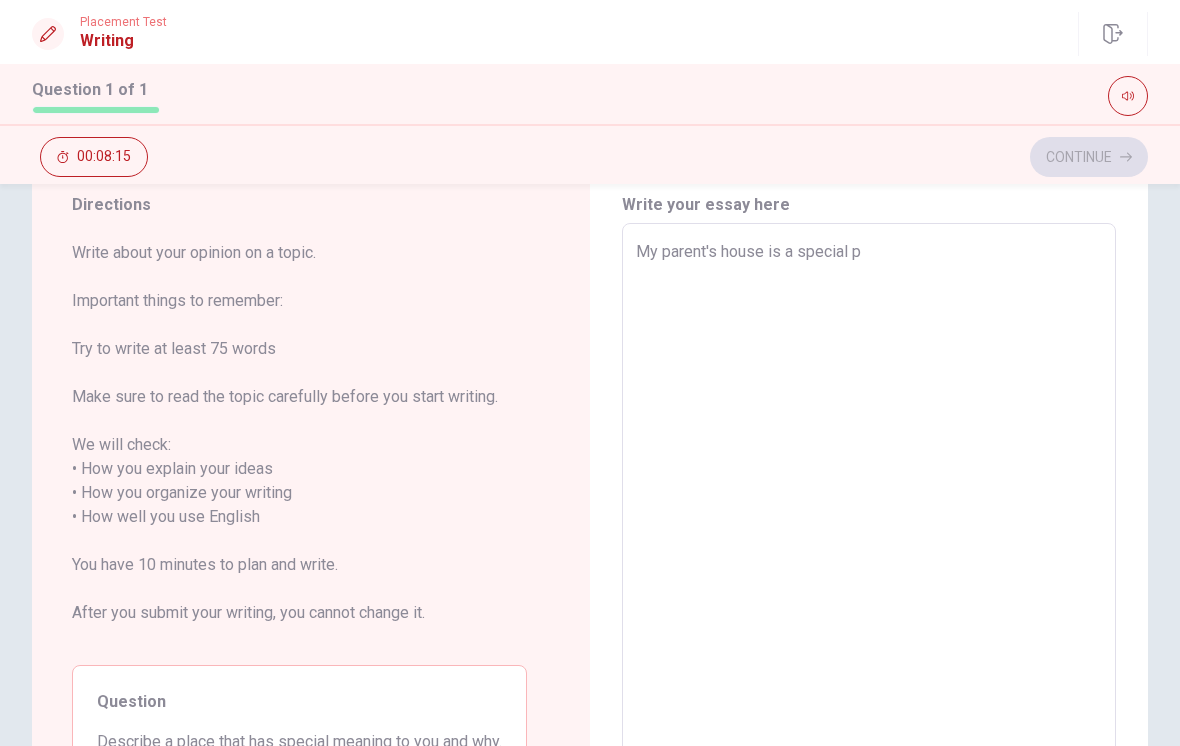 type on "x" 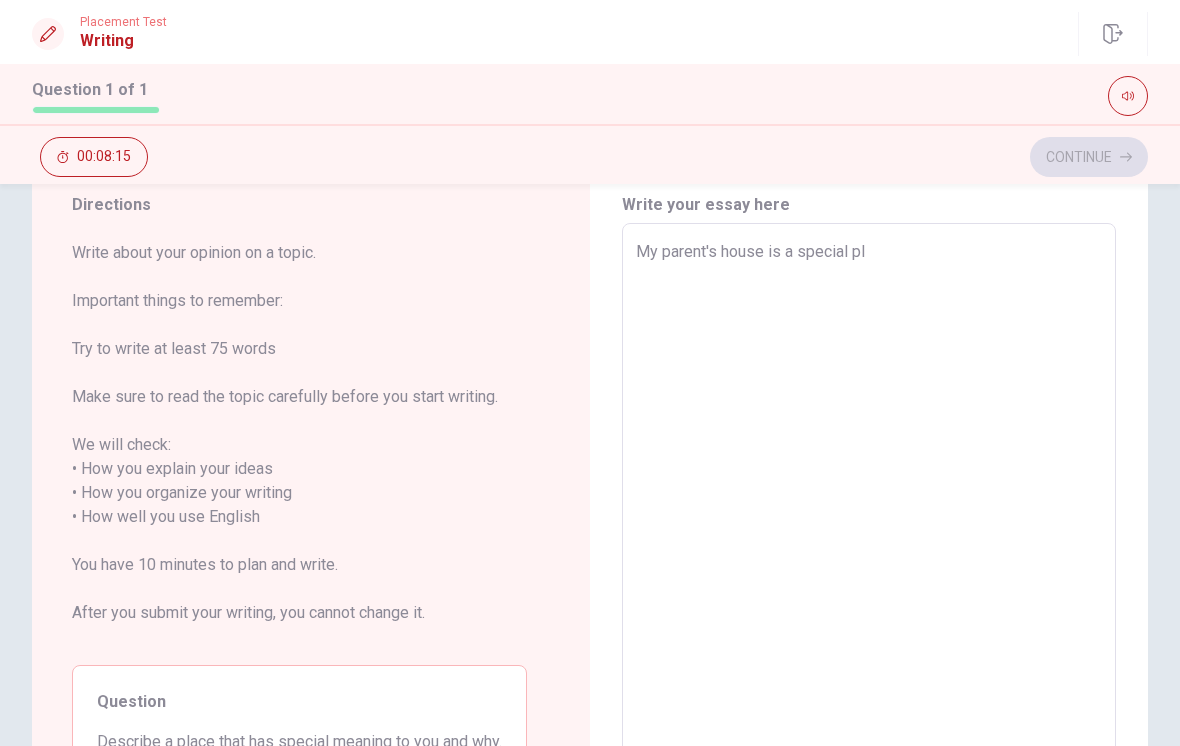 type on "x" 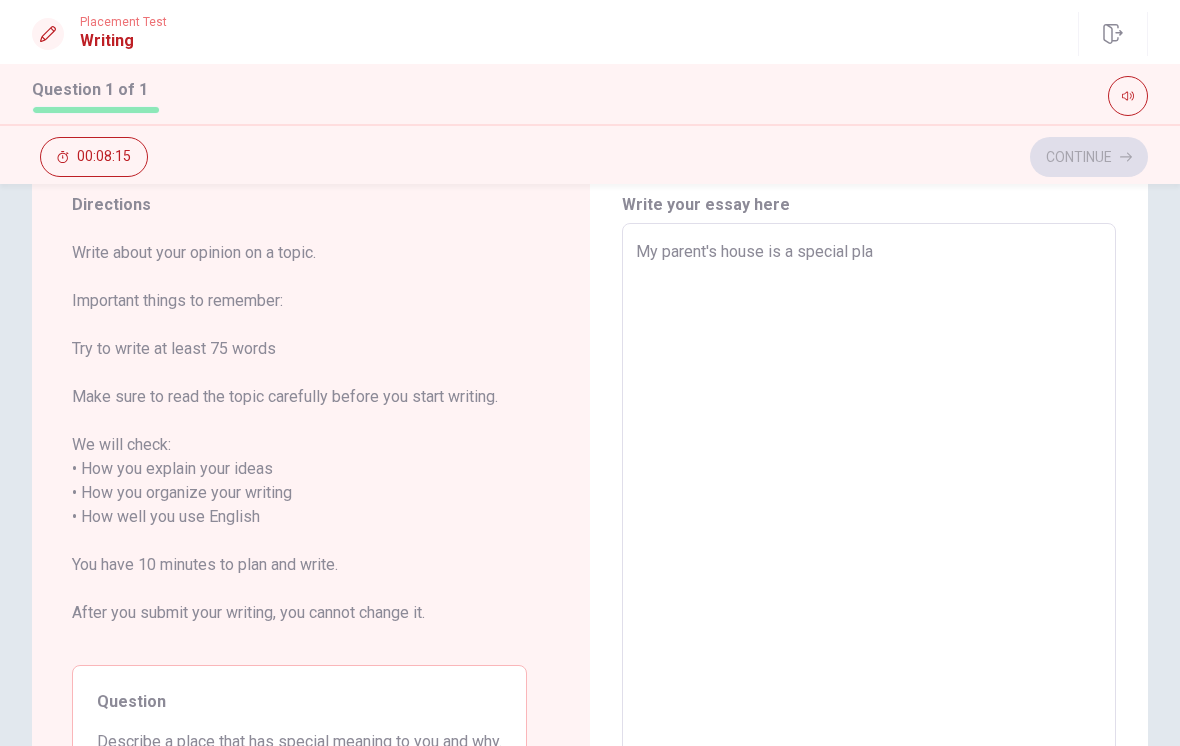 type on "x" 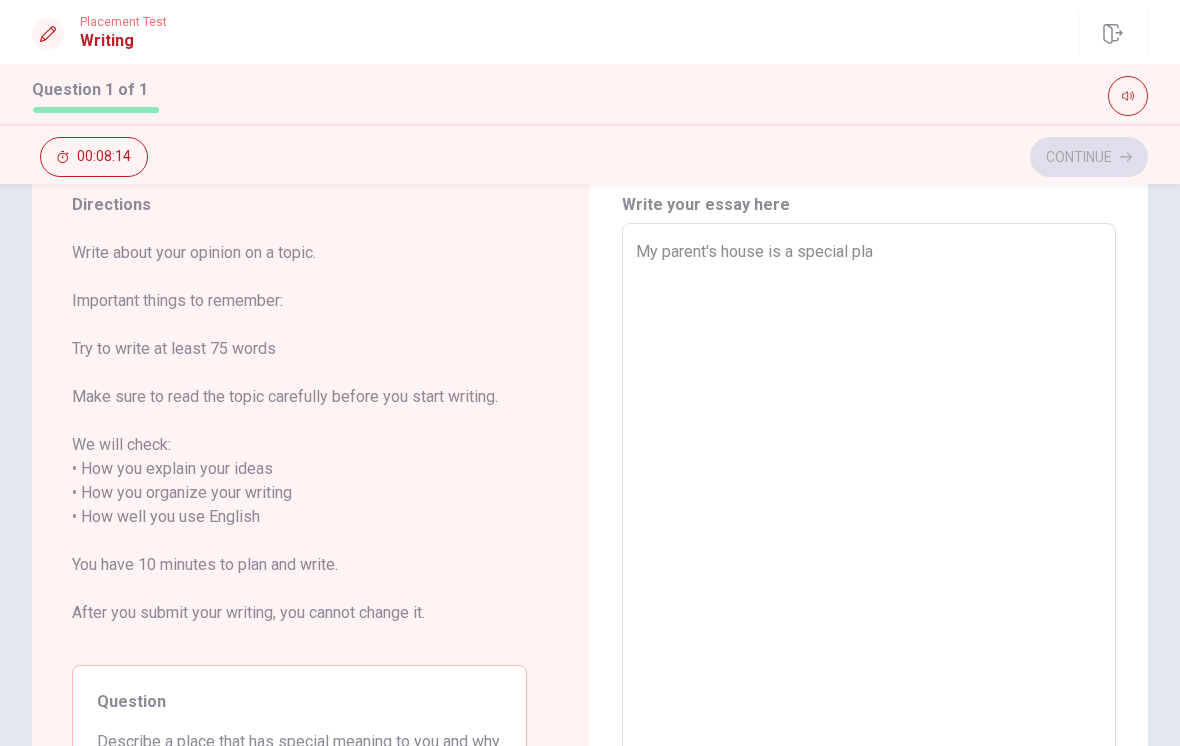 type on "My parent's house is a special plac" 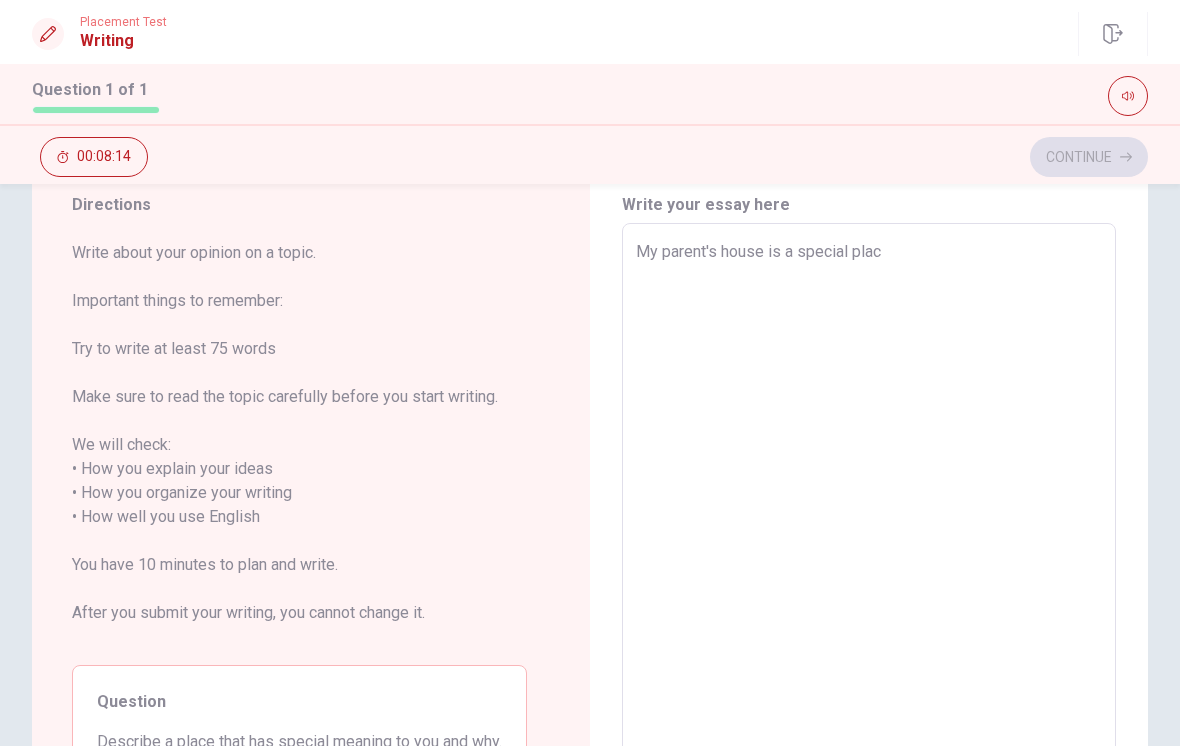 type on "x" 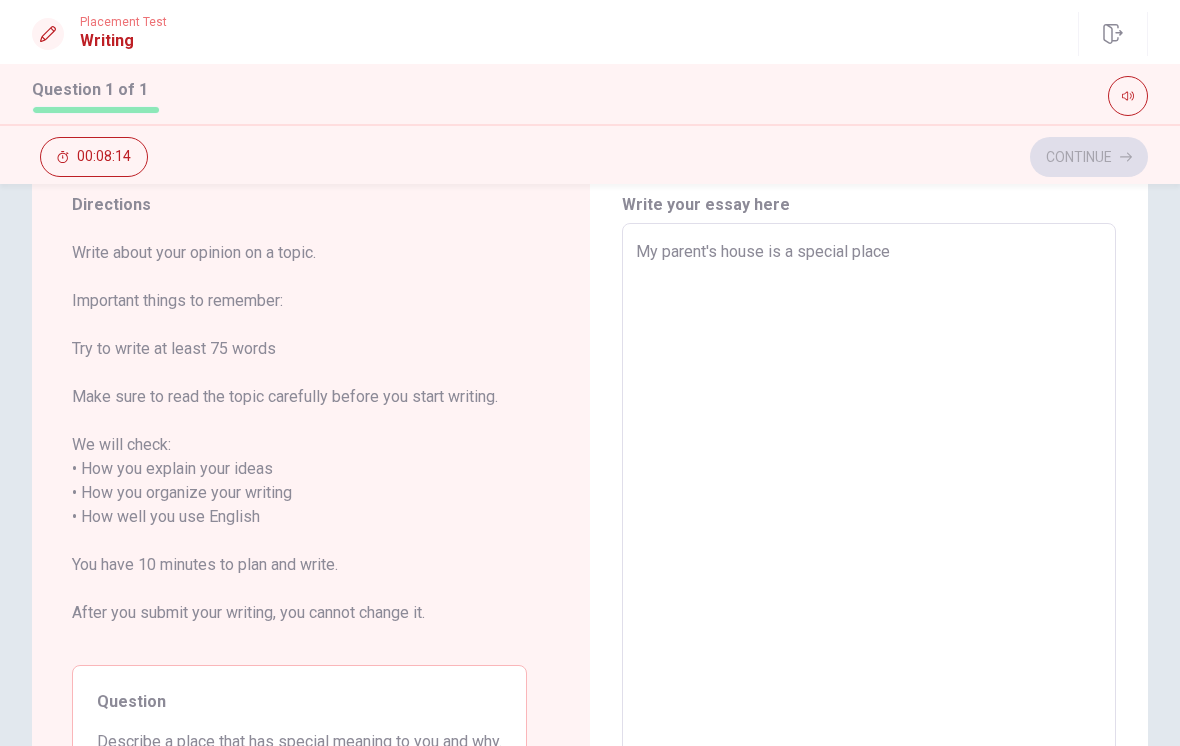 type on "x" 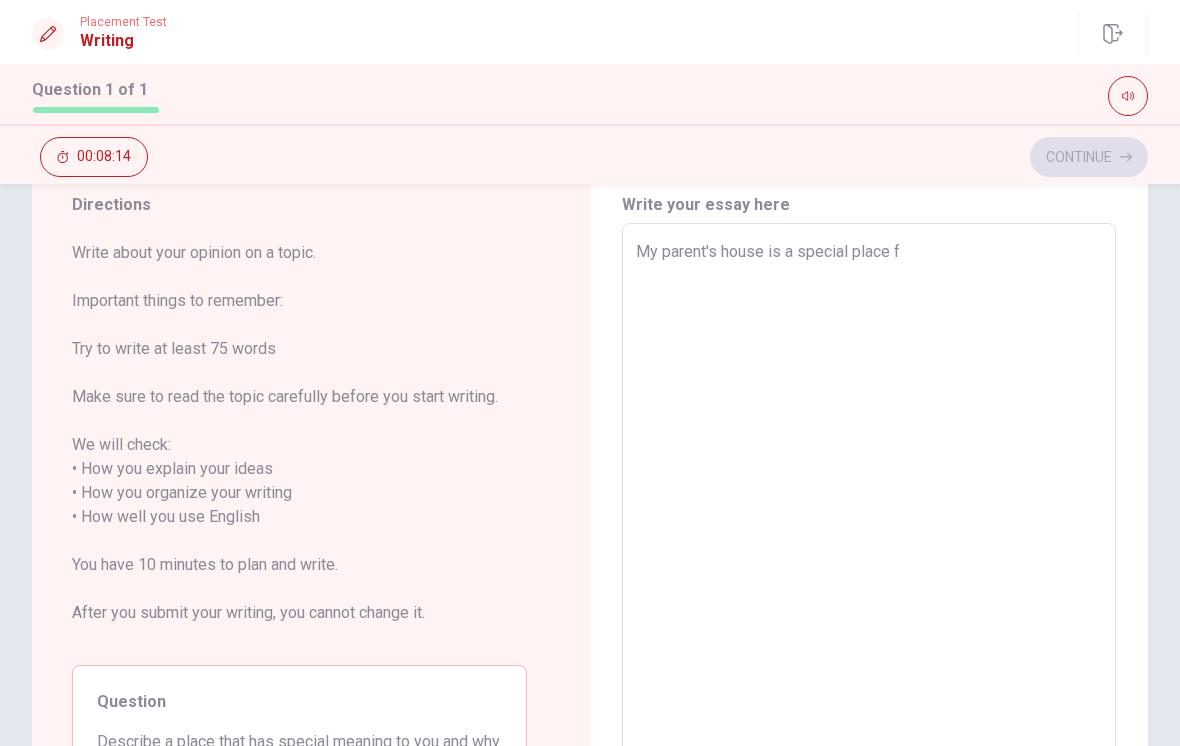 type on "x" 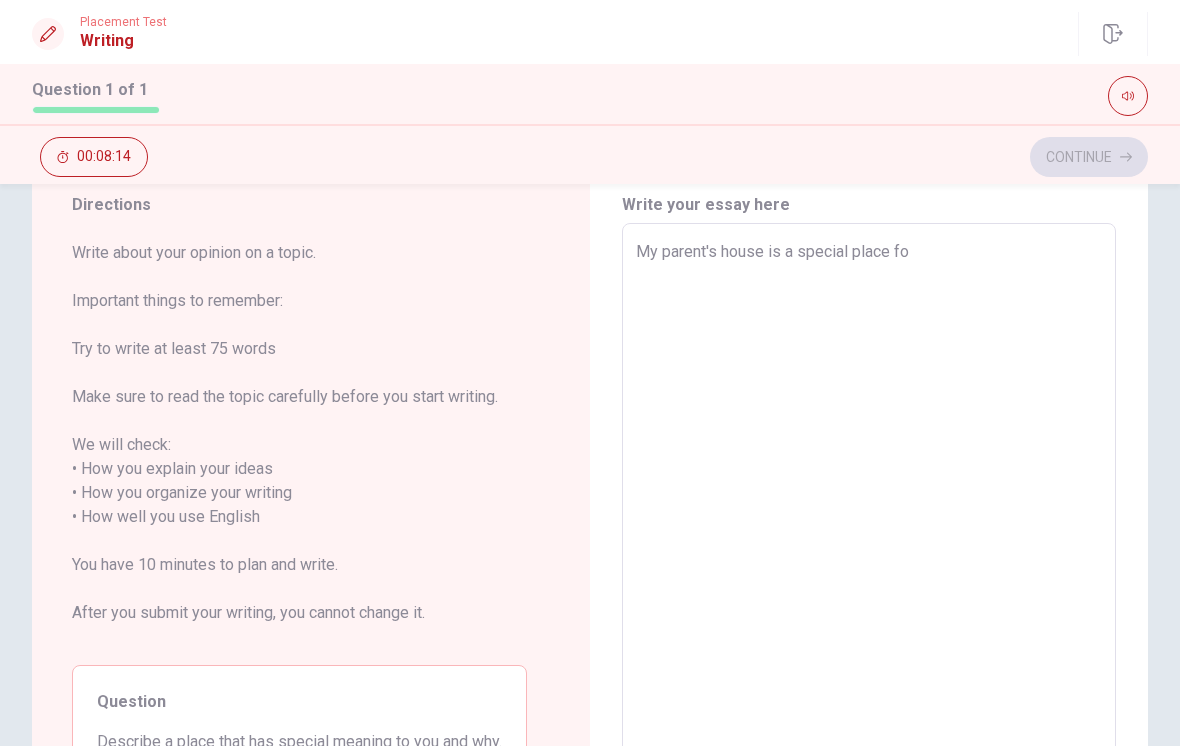 type on "x" 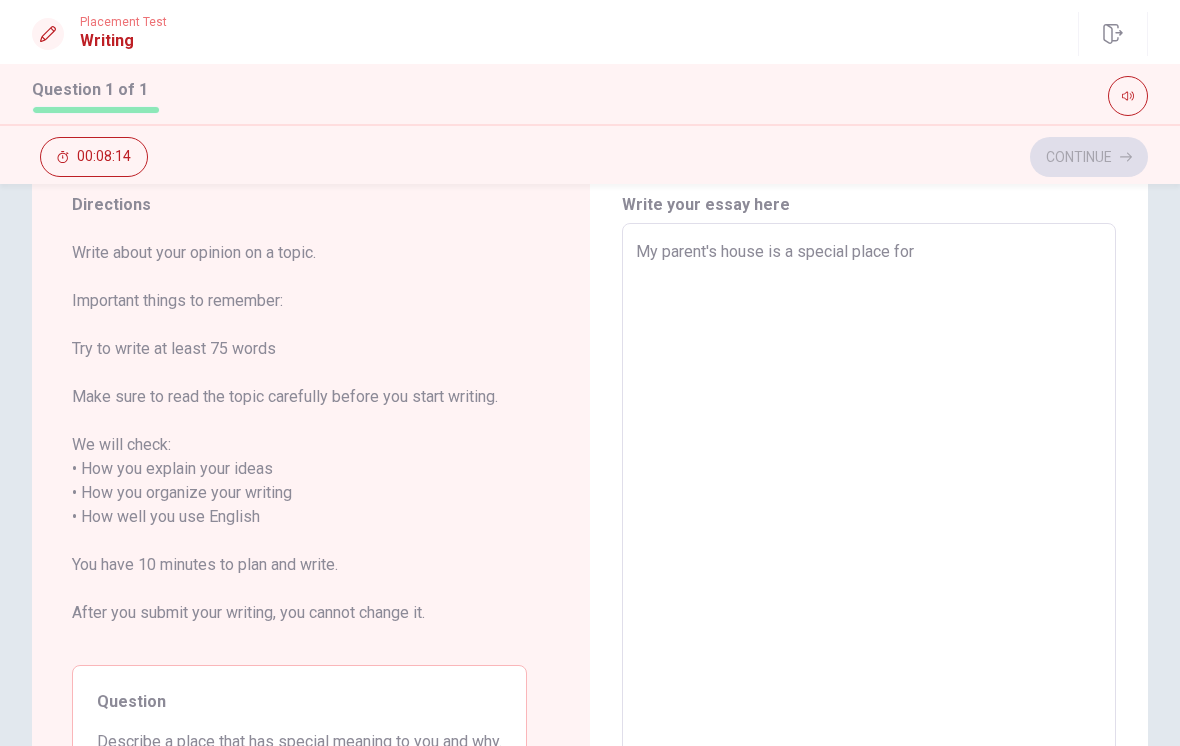 type on "x" 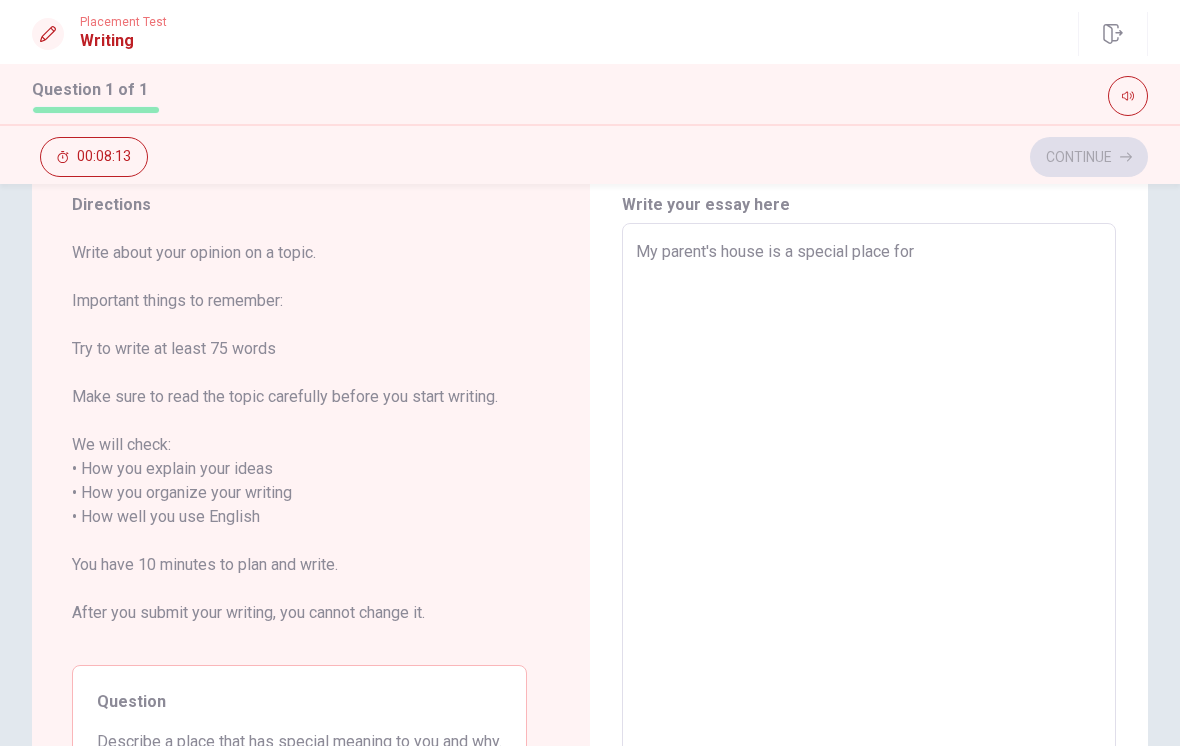 type on "x" 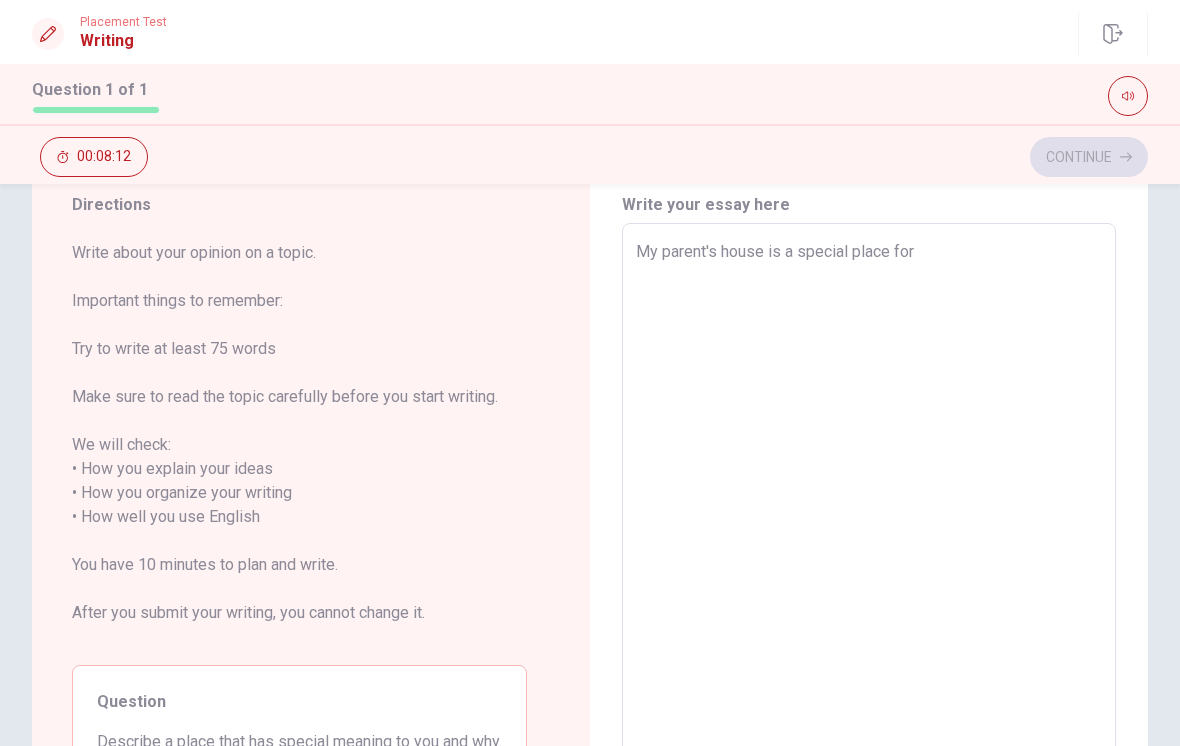 type on "My parent's house is a special place for M" 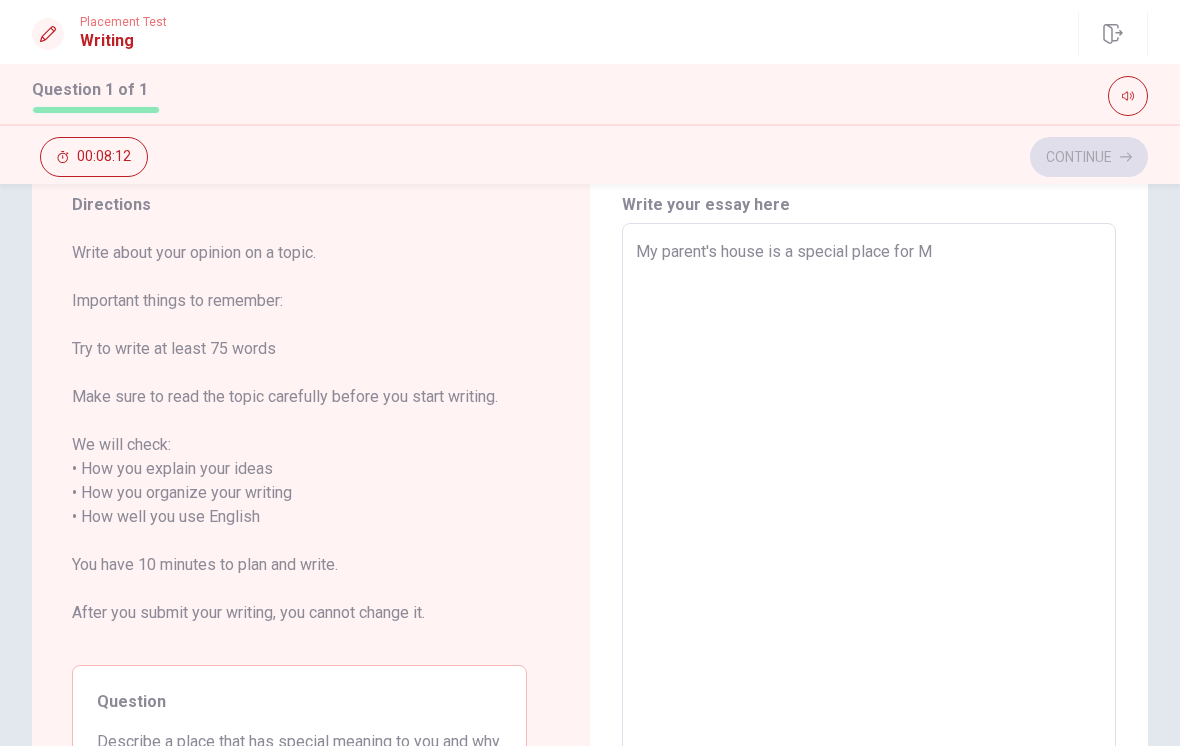 type on "x" 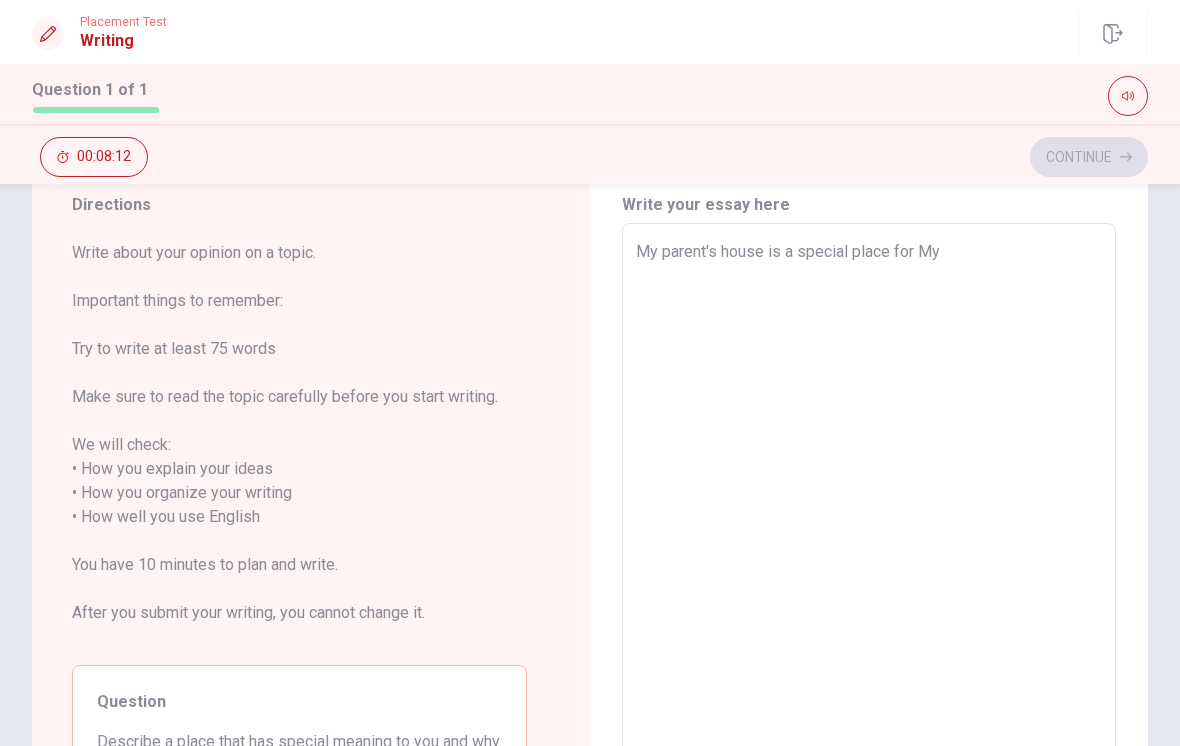 type on "x" 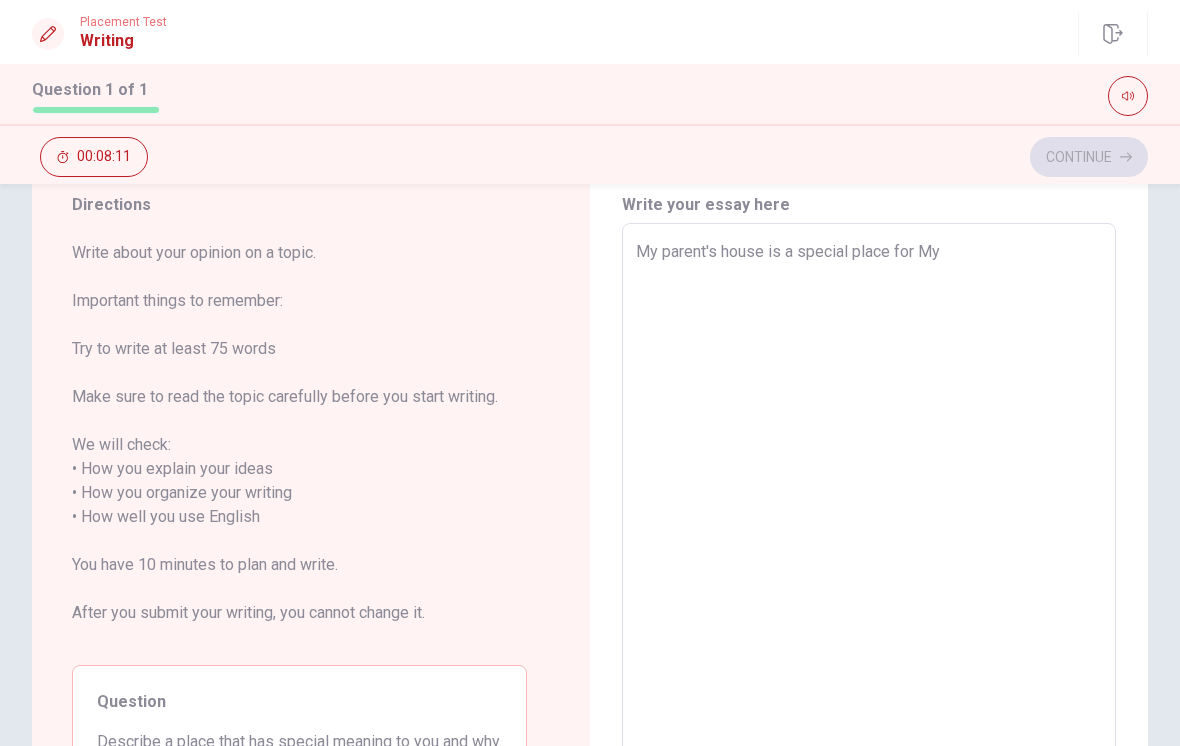type on "My parent's house is a special place for M" 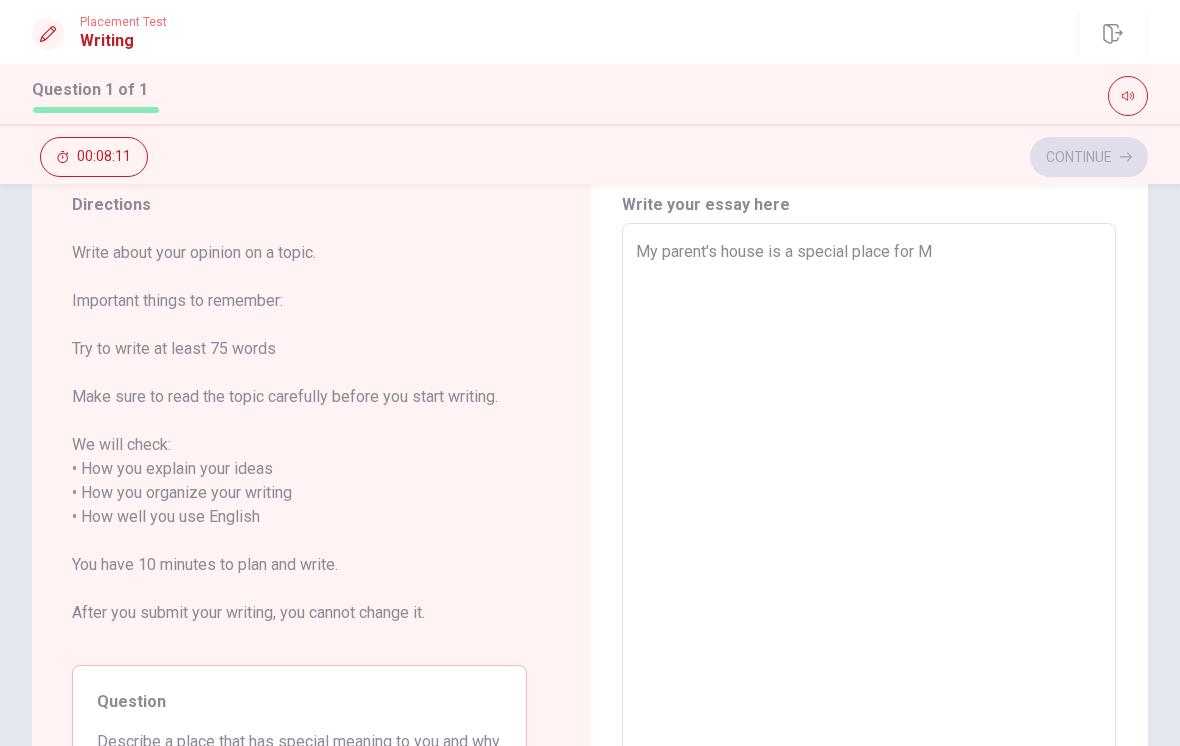 type on "x" 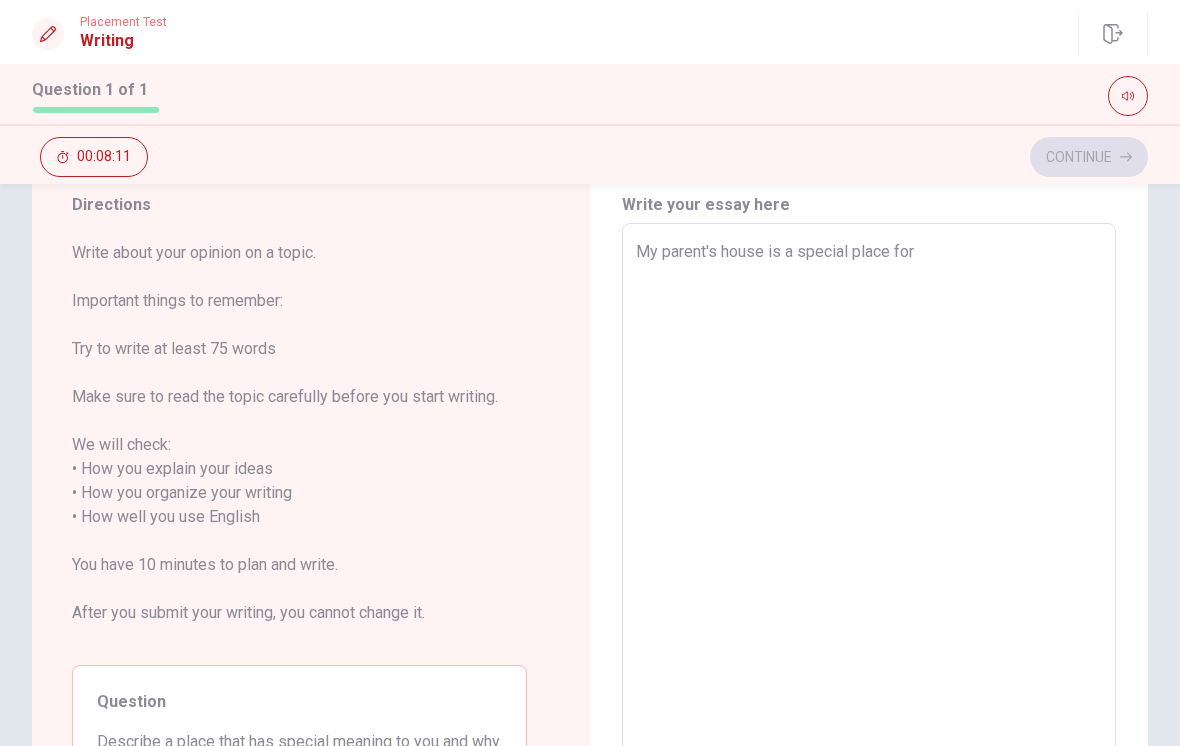 type on "x" 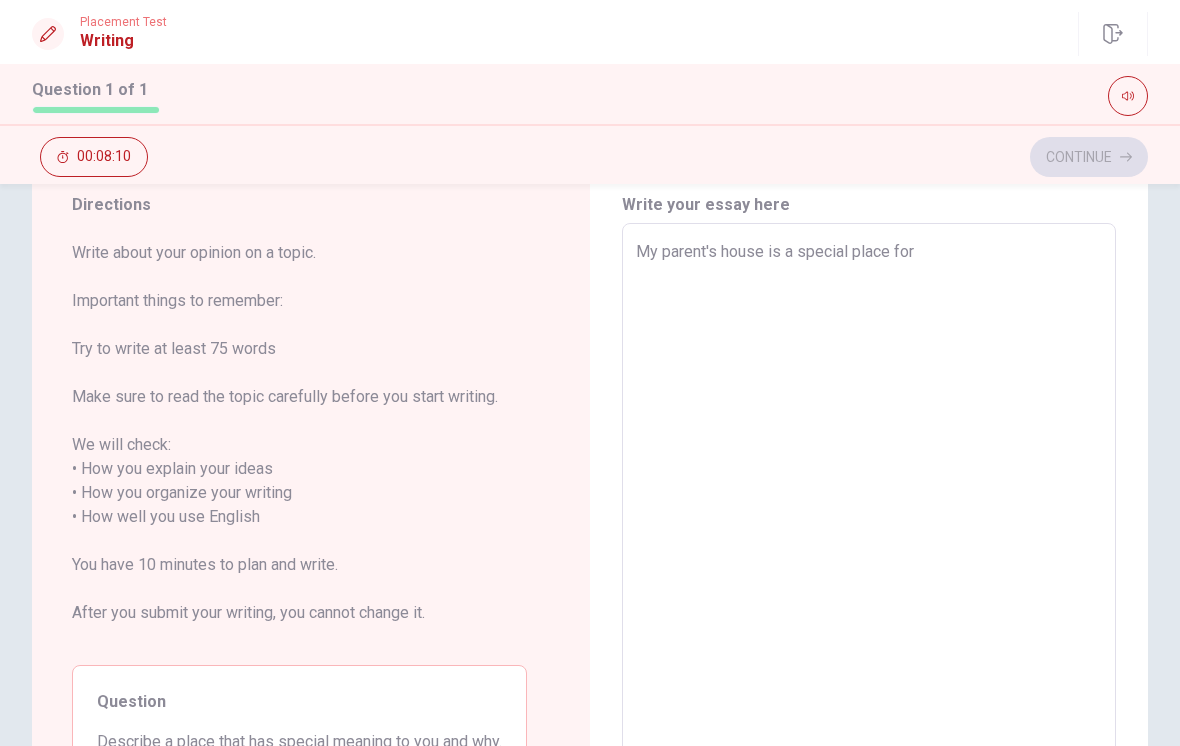 type on "My parent's house is a special place for m" 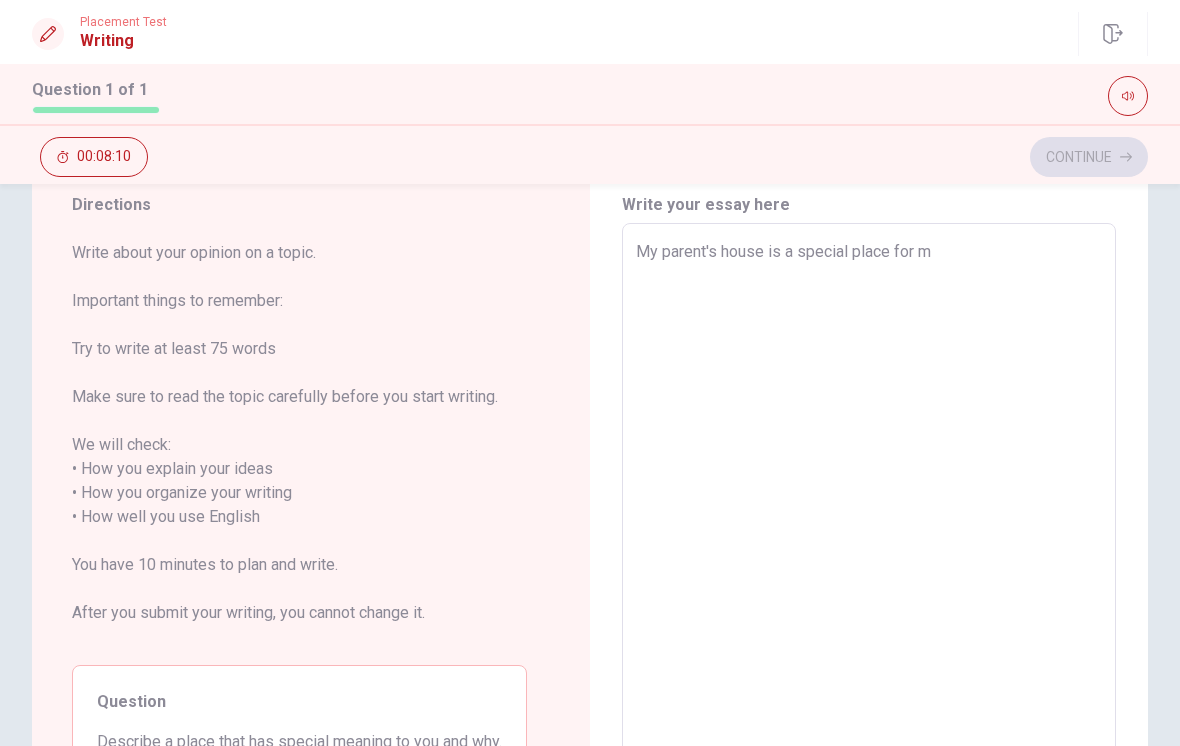 type on "x" 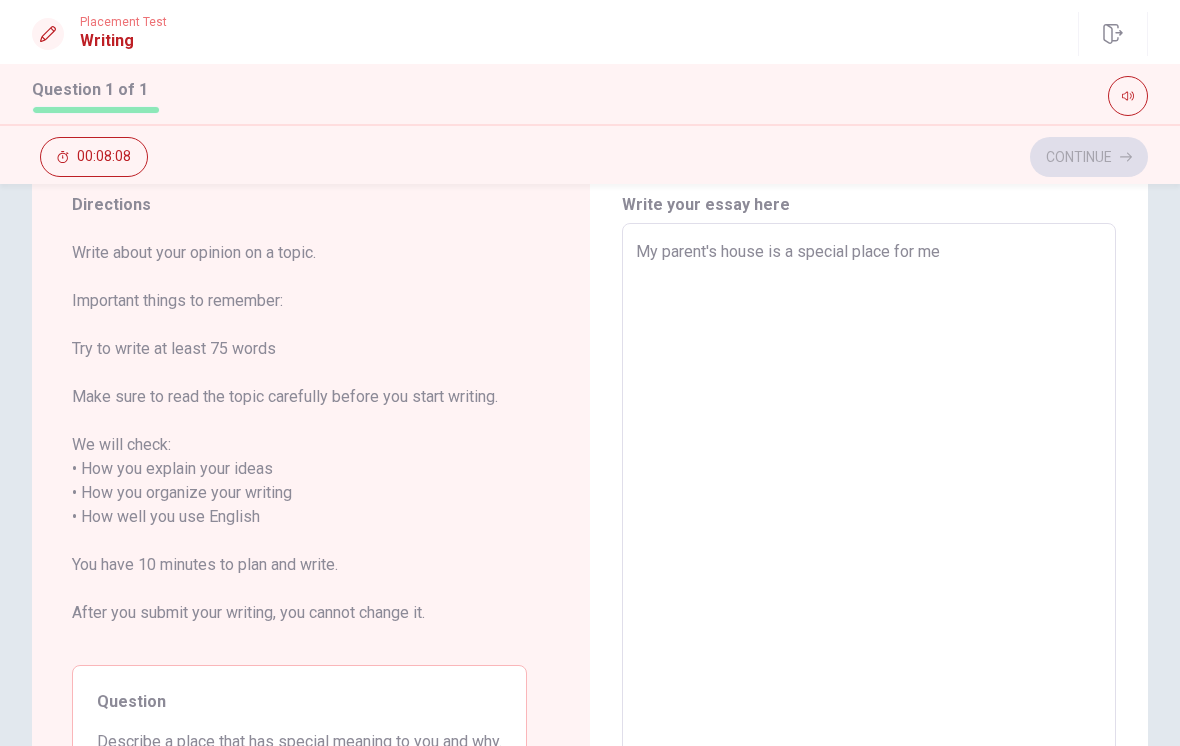 type on "x" 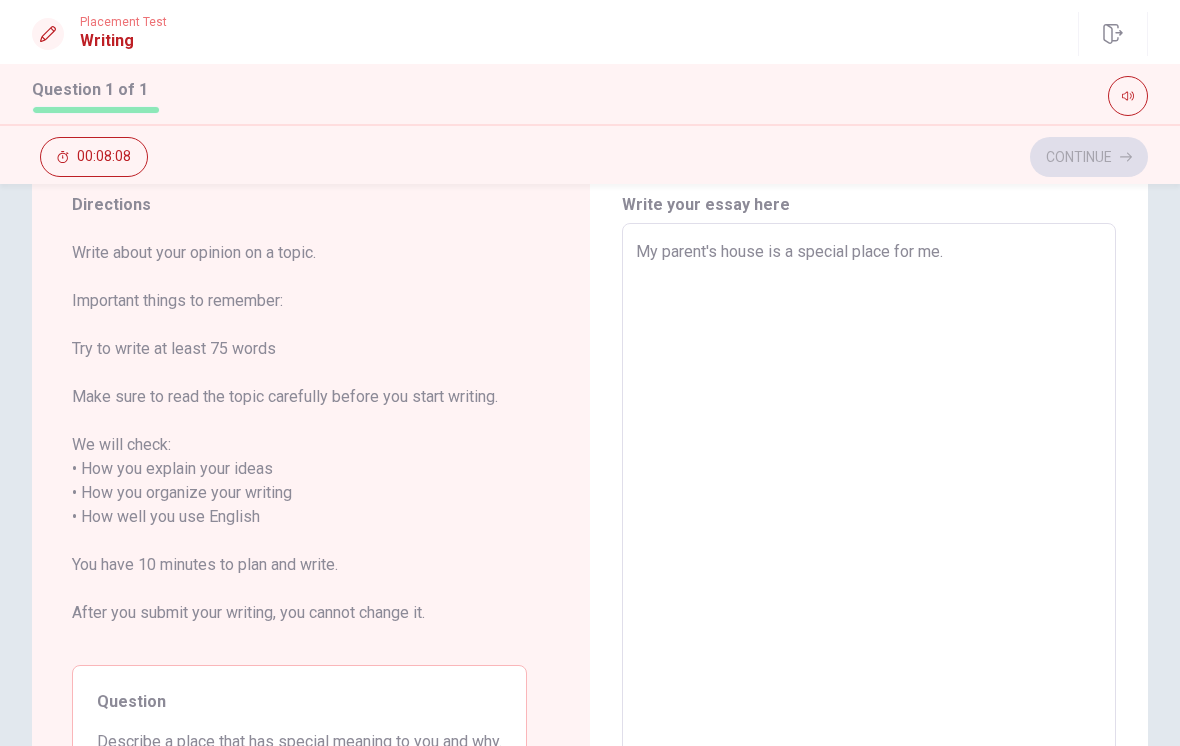 type on "x" 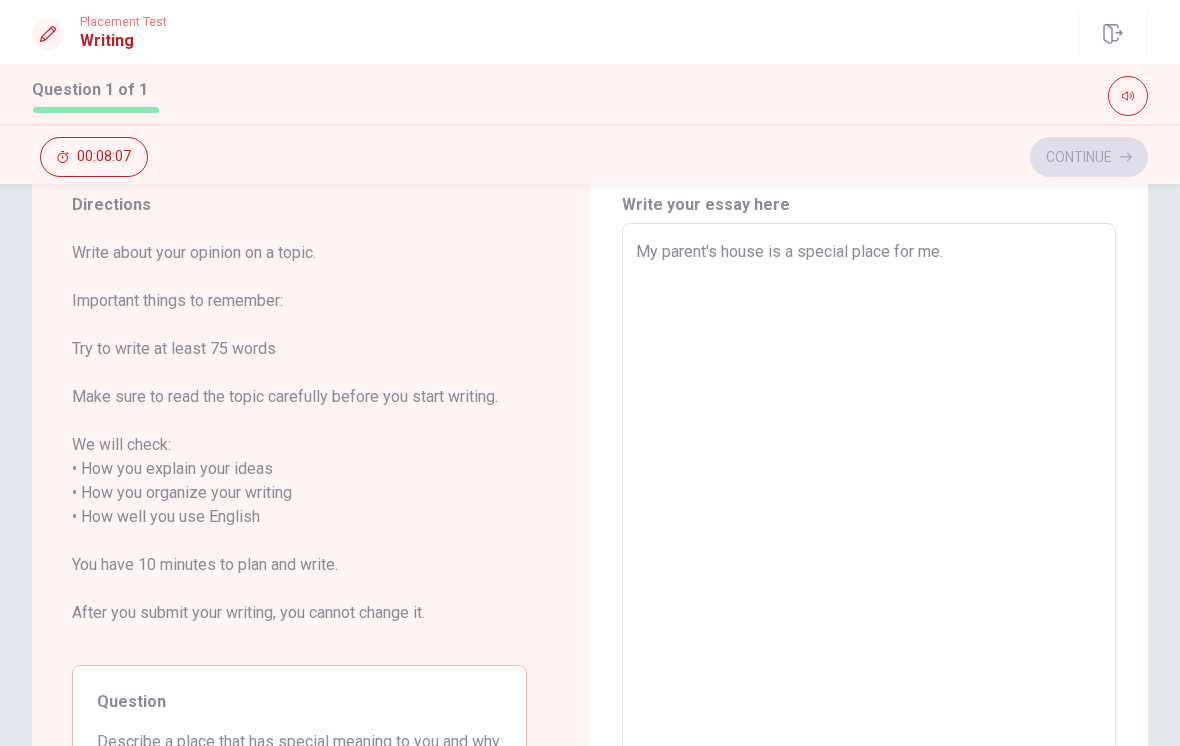 type on "My parent's house is a special place for me." 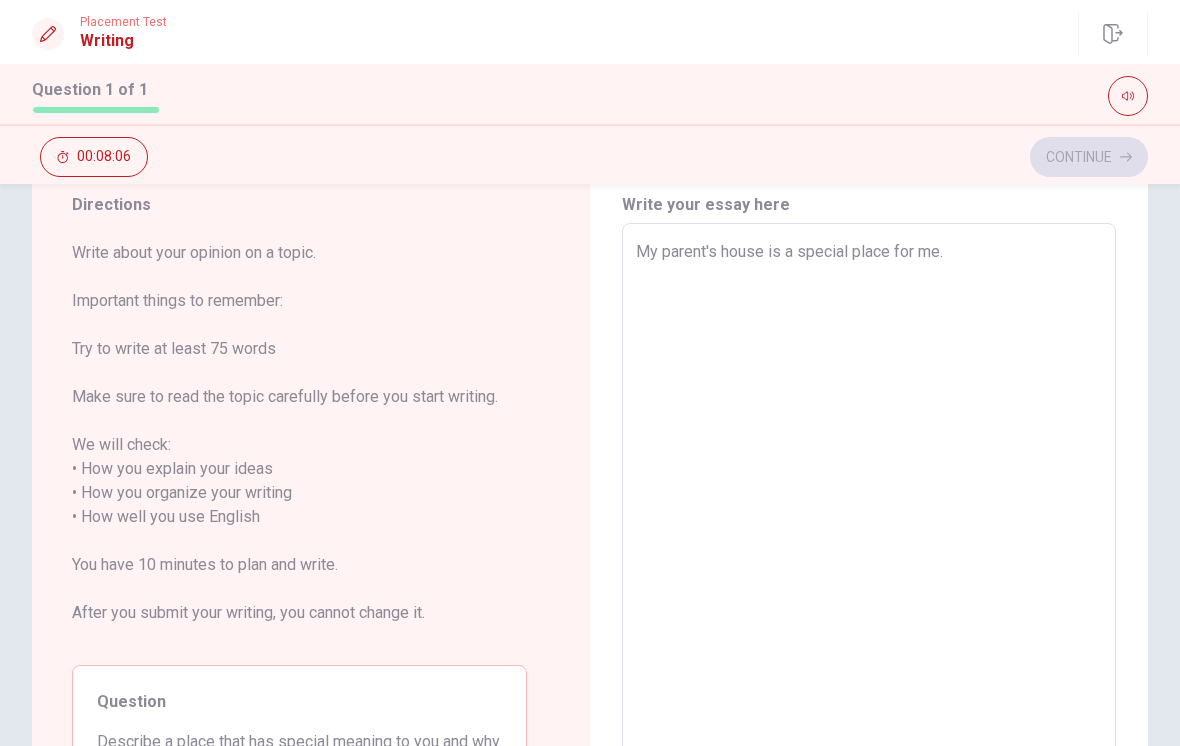 type on "My parent's house is a special place for me. I" 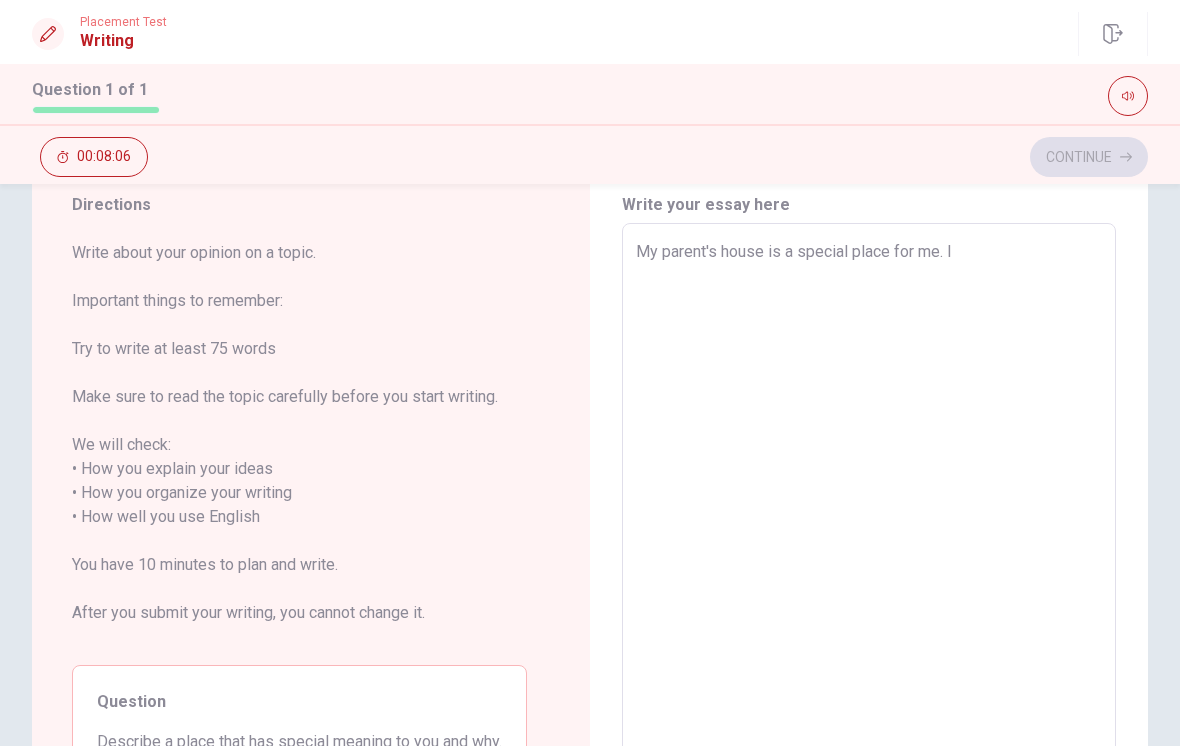 type on "x" 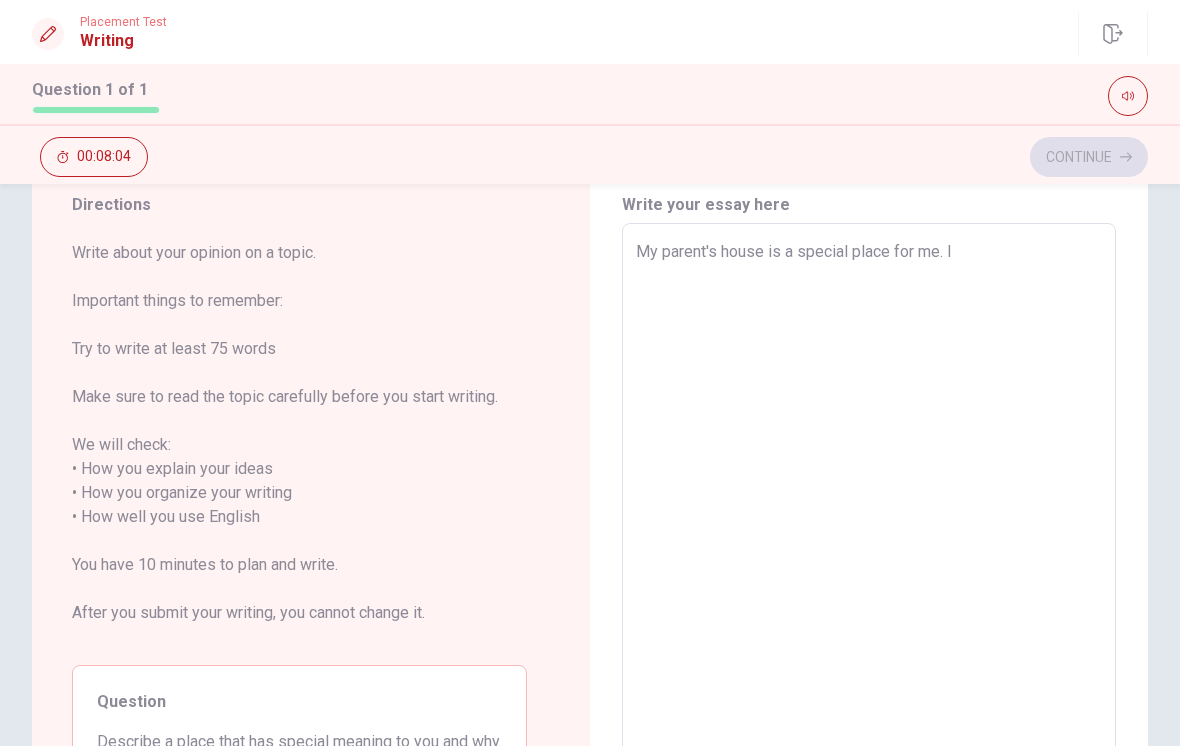 type on "x" 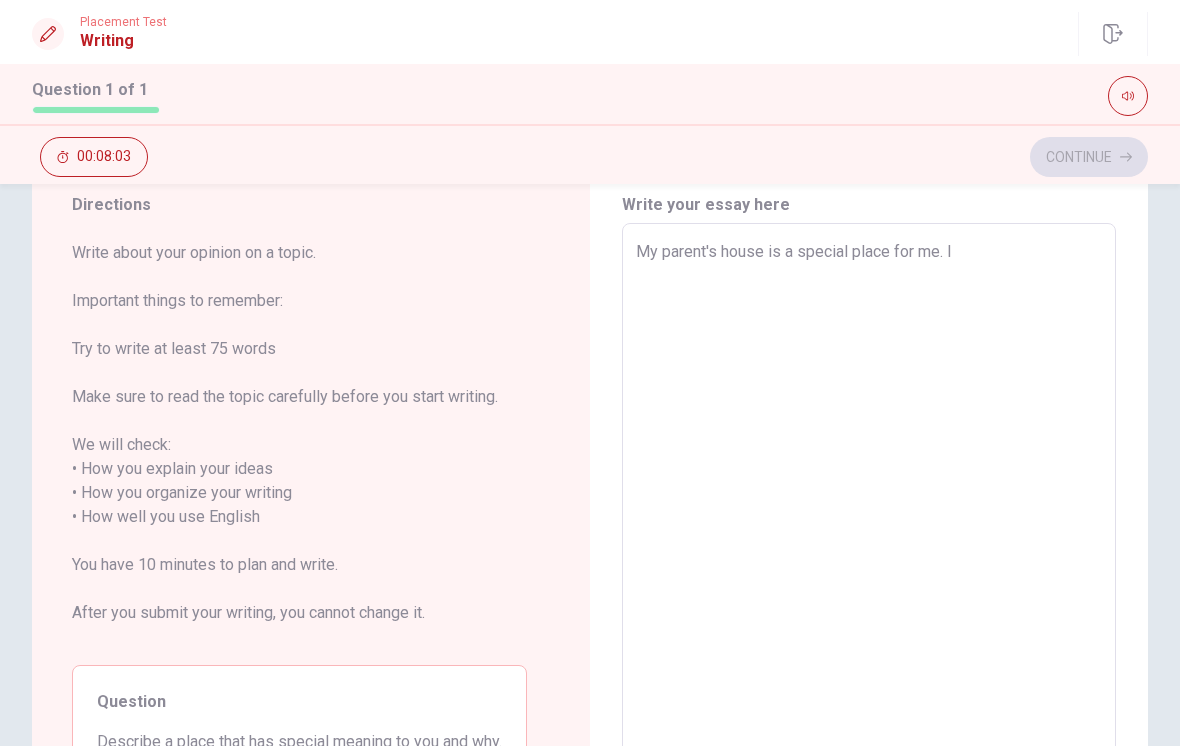 type on "My parent's house is a special place for me. I h" 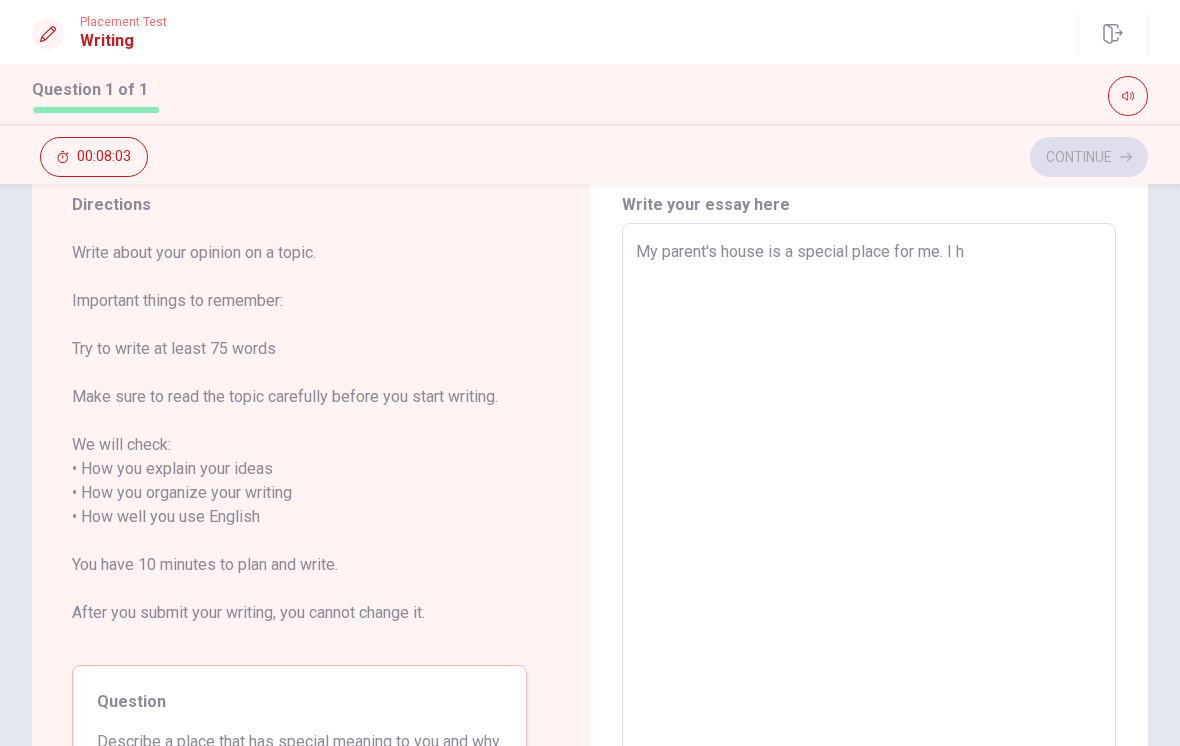 type on "x" 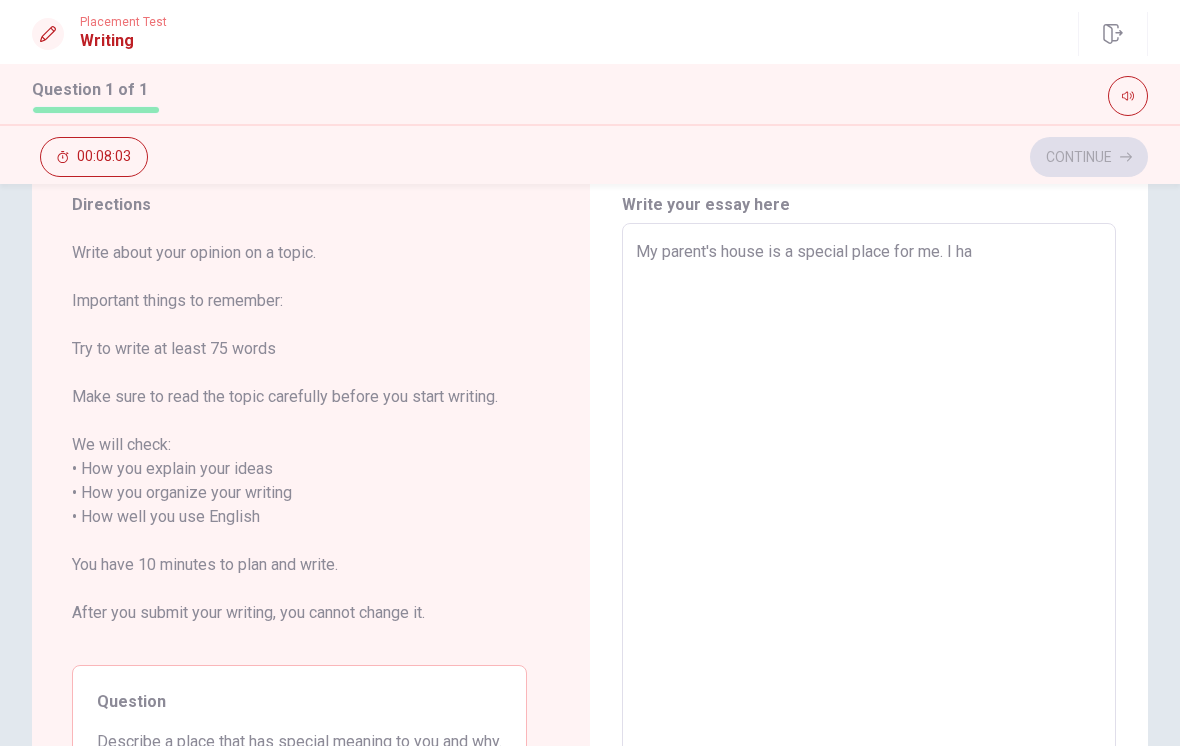 type on "x" 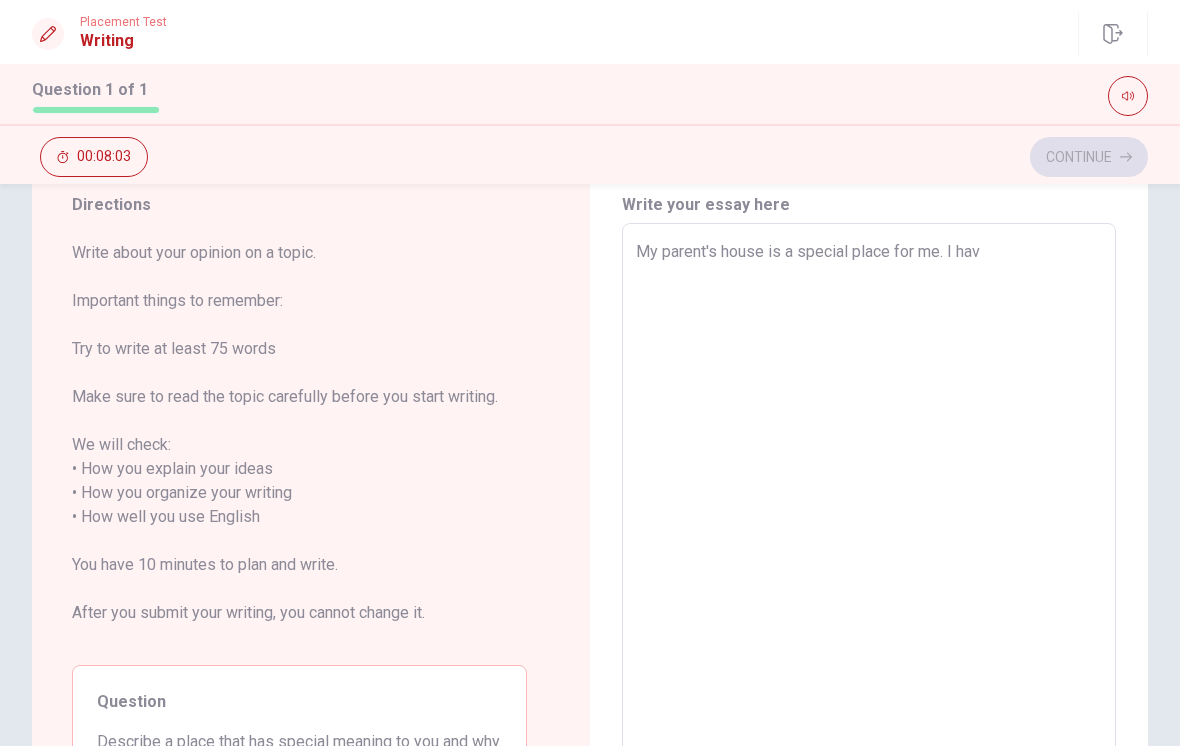 type on "x" 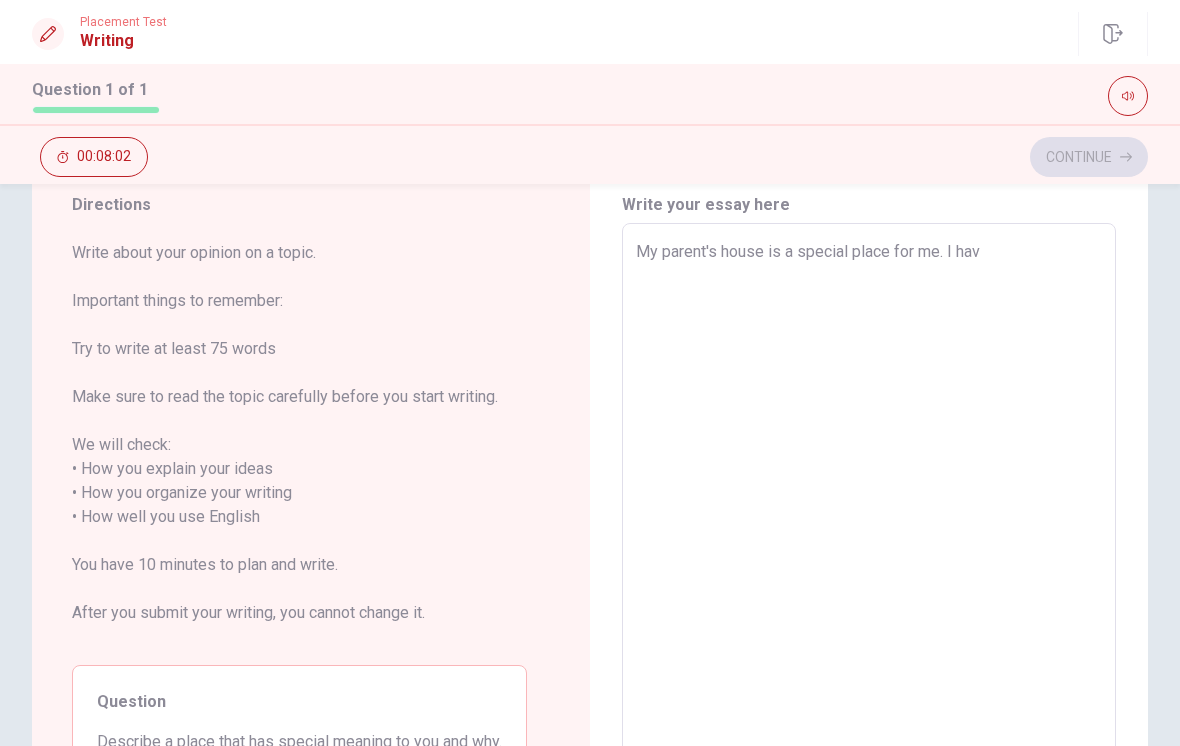 type on "My parent's house is a special place for me. I have" 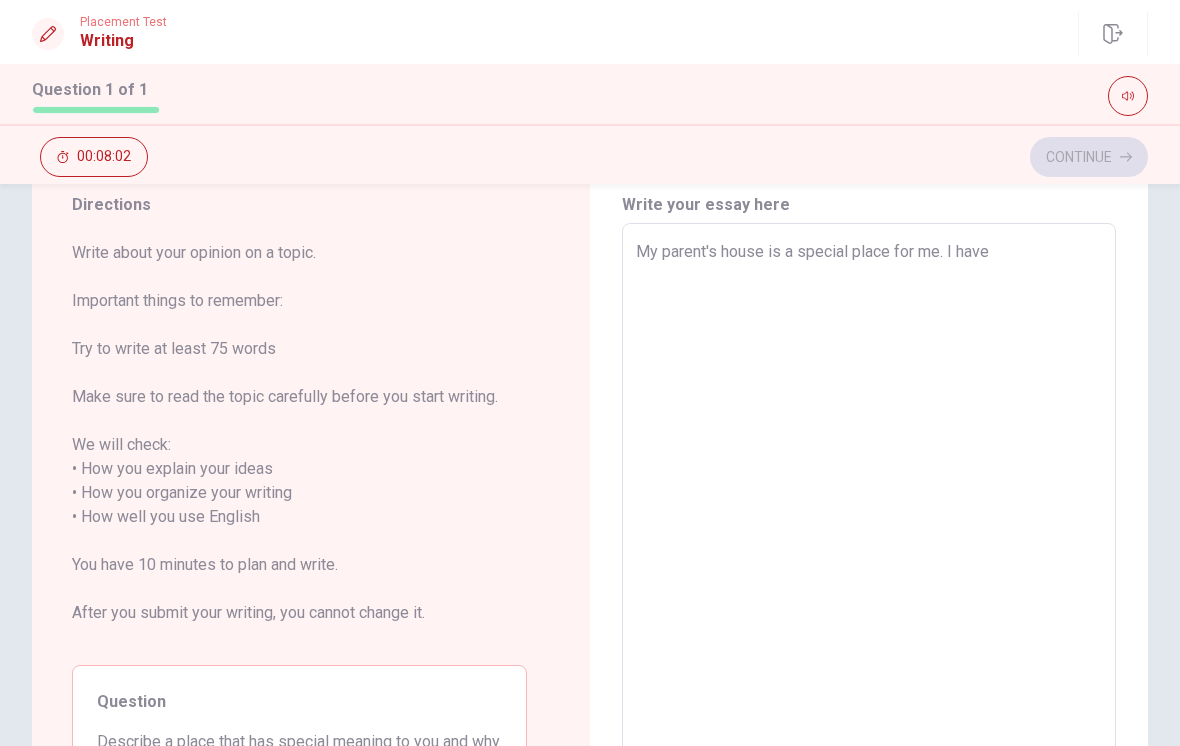 type on "x" 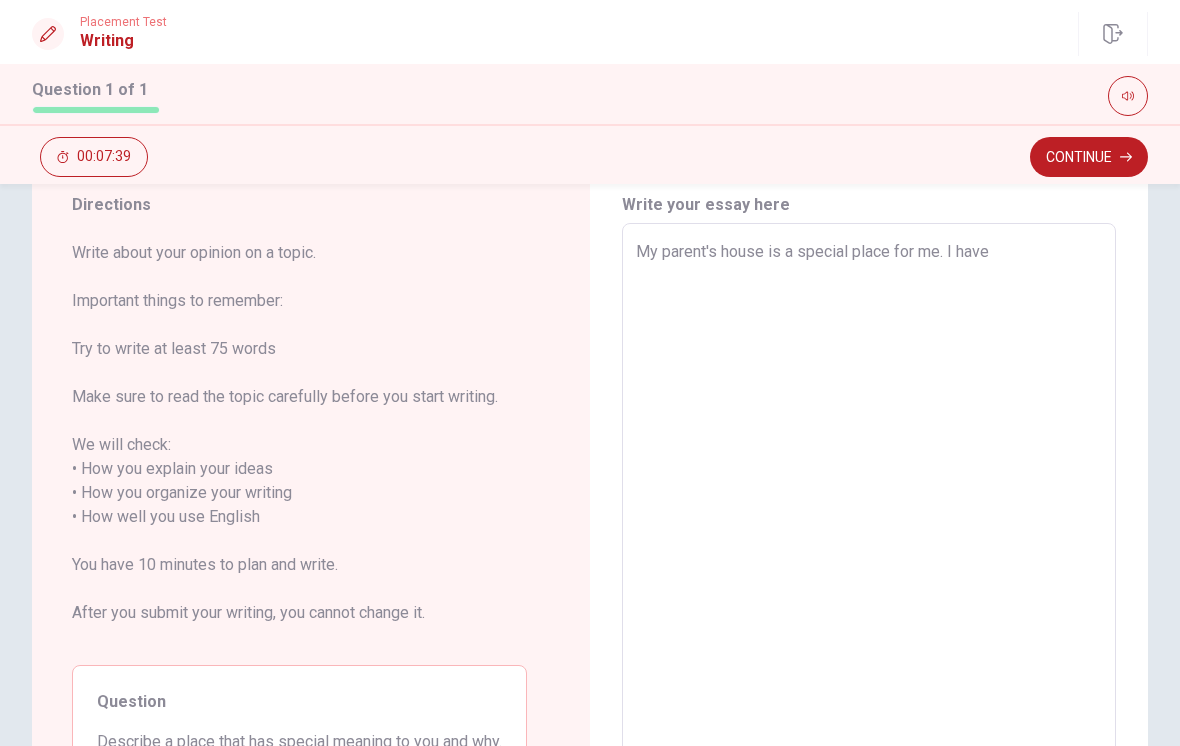 type on "x" 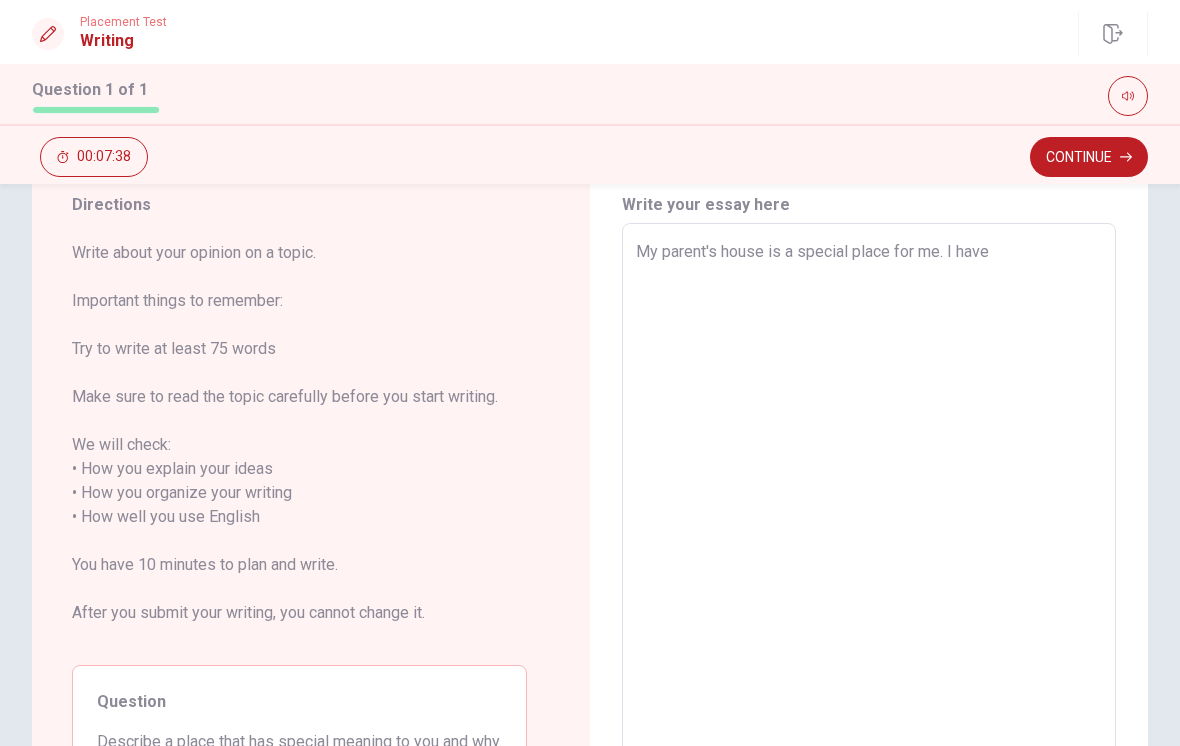 type on "My parent's house is a special place for me. I have l" 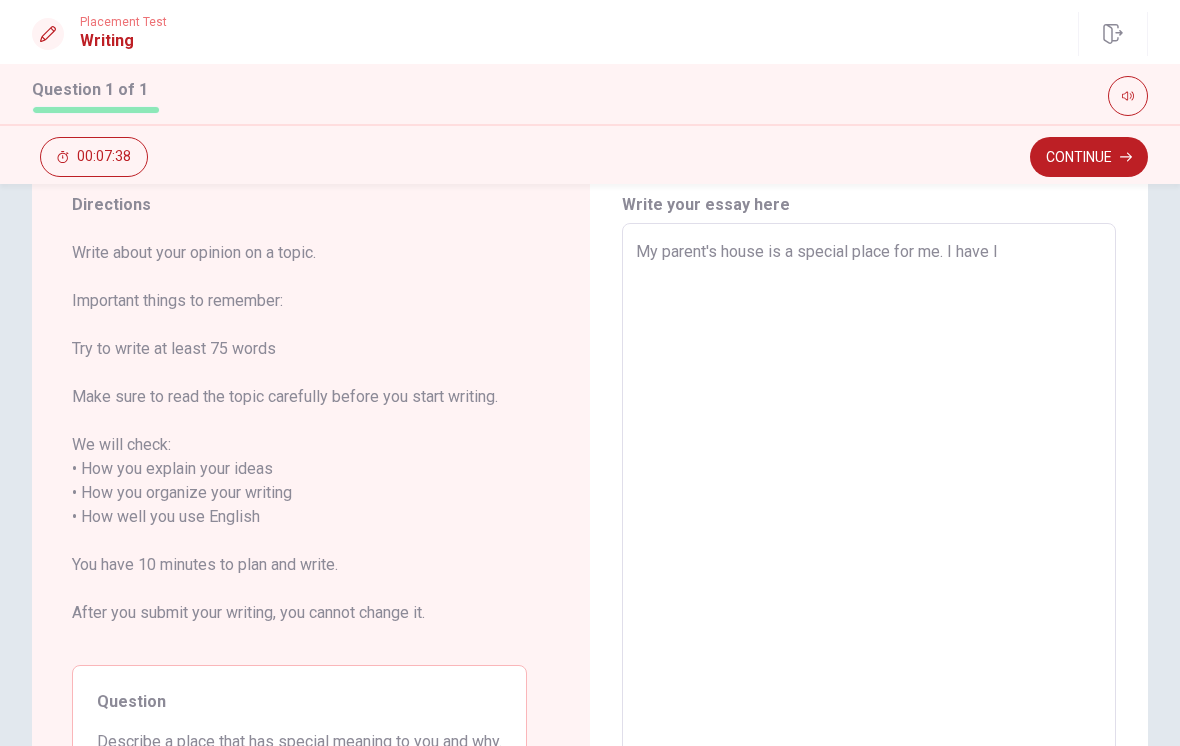 type on "x" 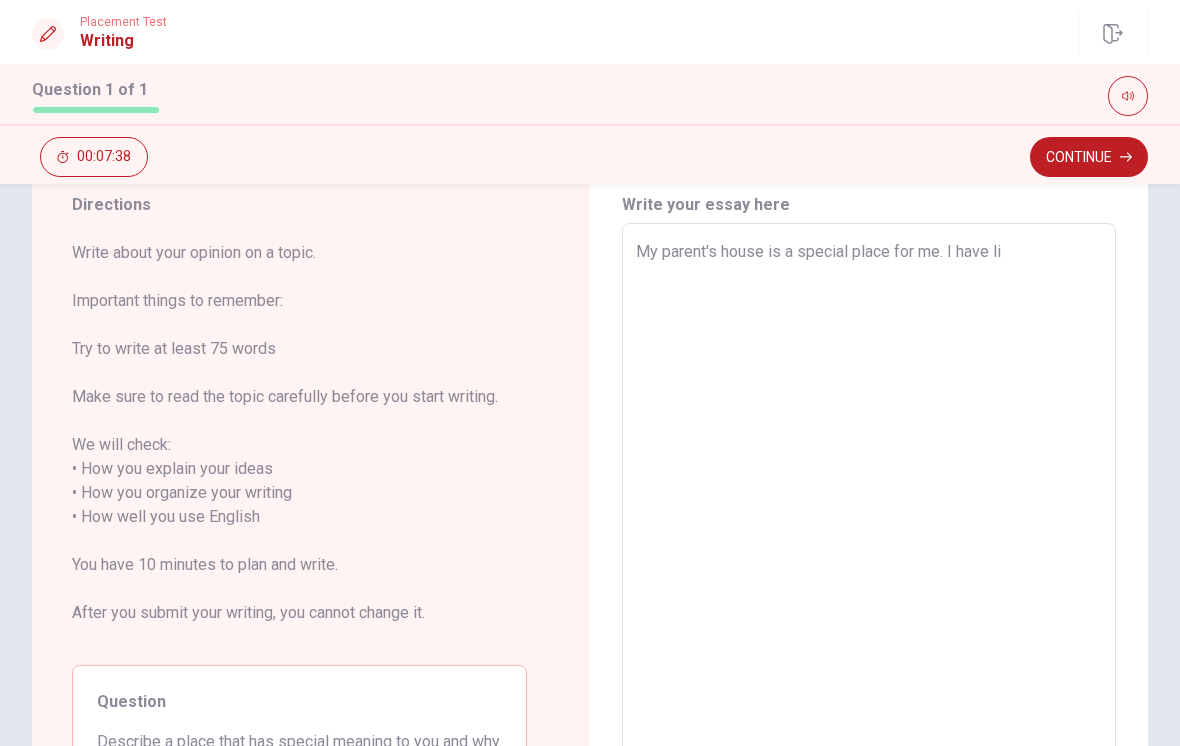 type on "x" 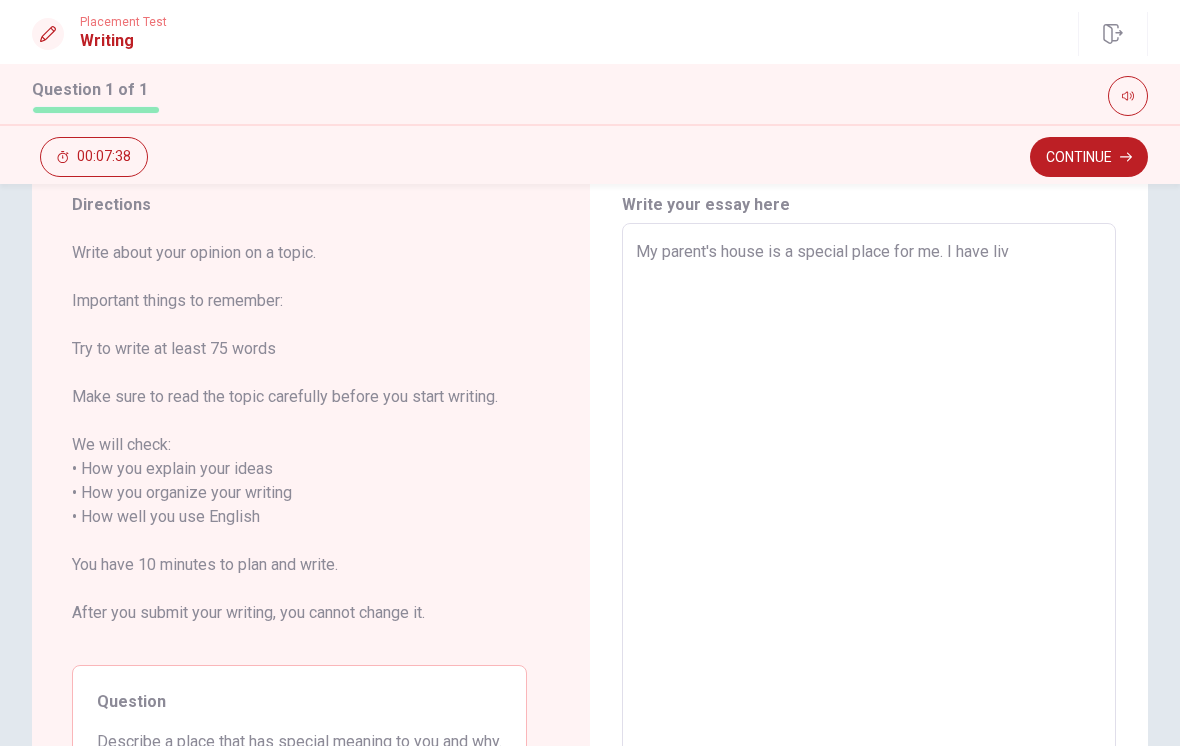 type on "x" 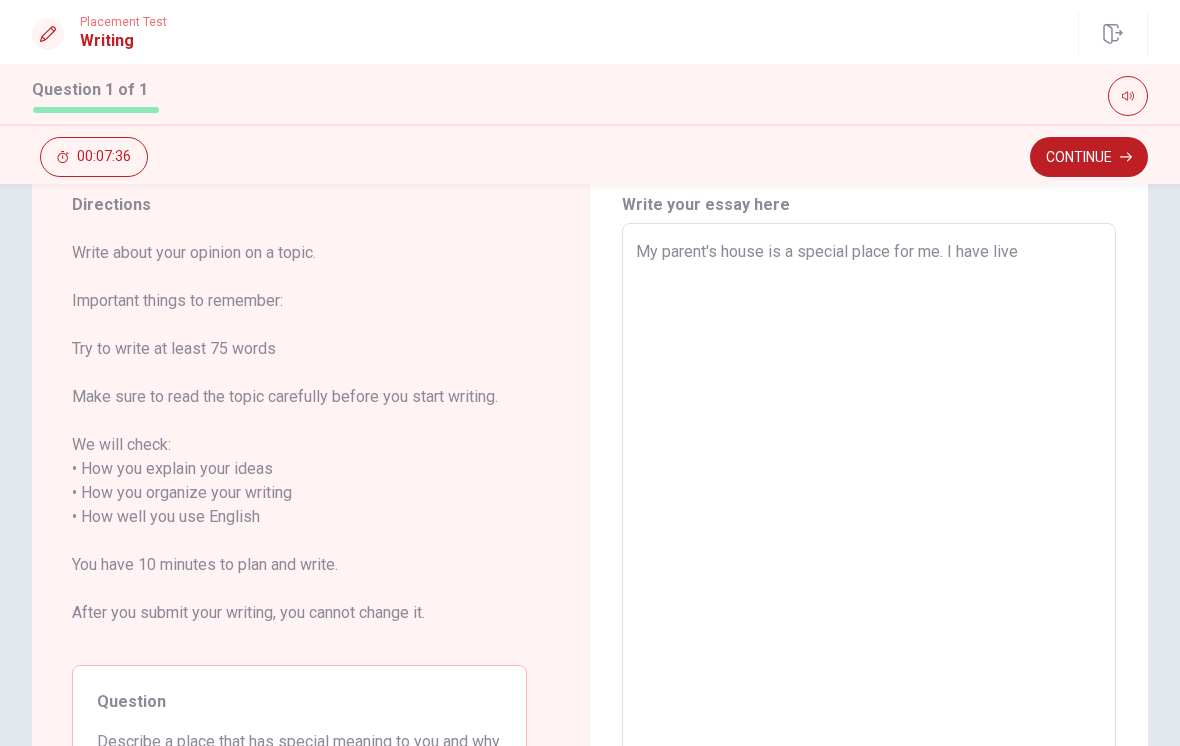 type on "x" 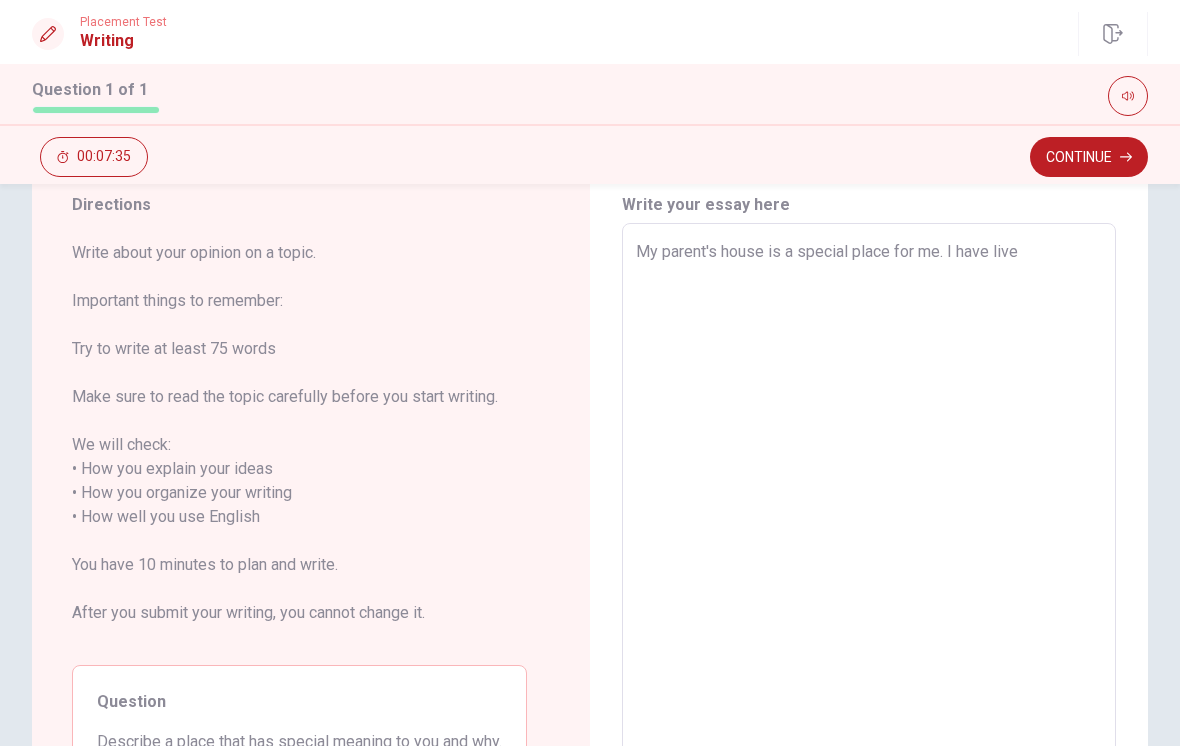 type on "My parent's house is a special place for me. I have lived" 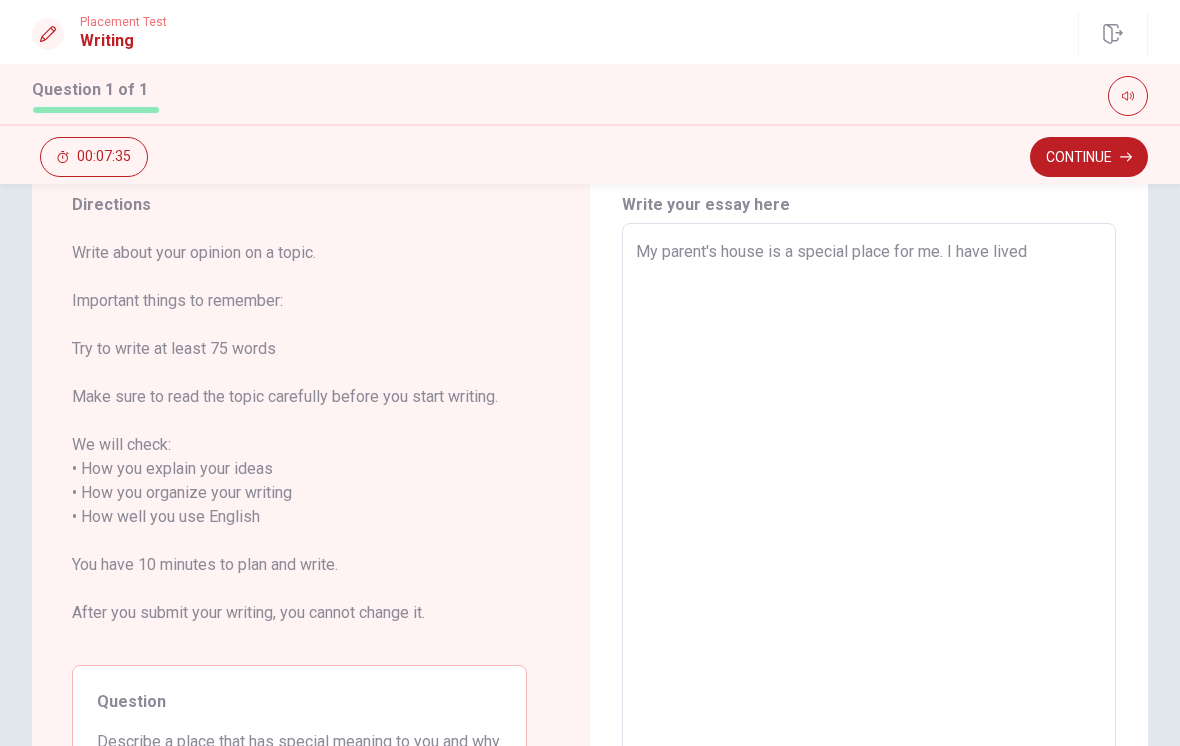 type on "x" 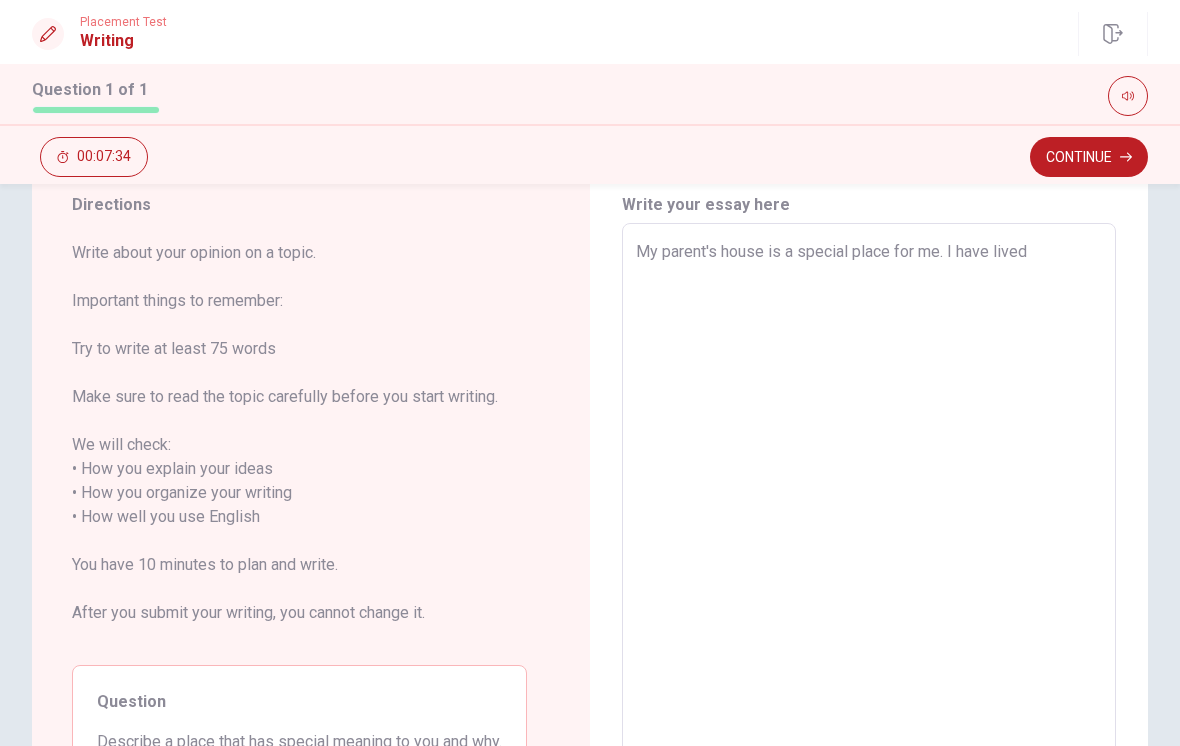 type on "My parent's house is a special place for me. I have lived s" 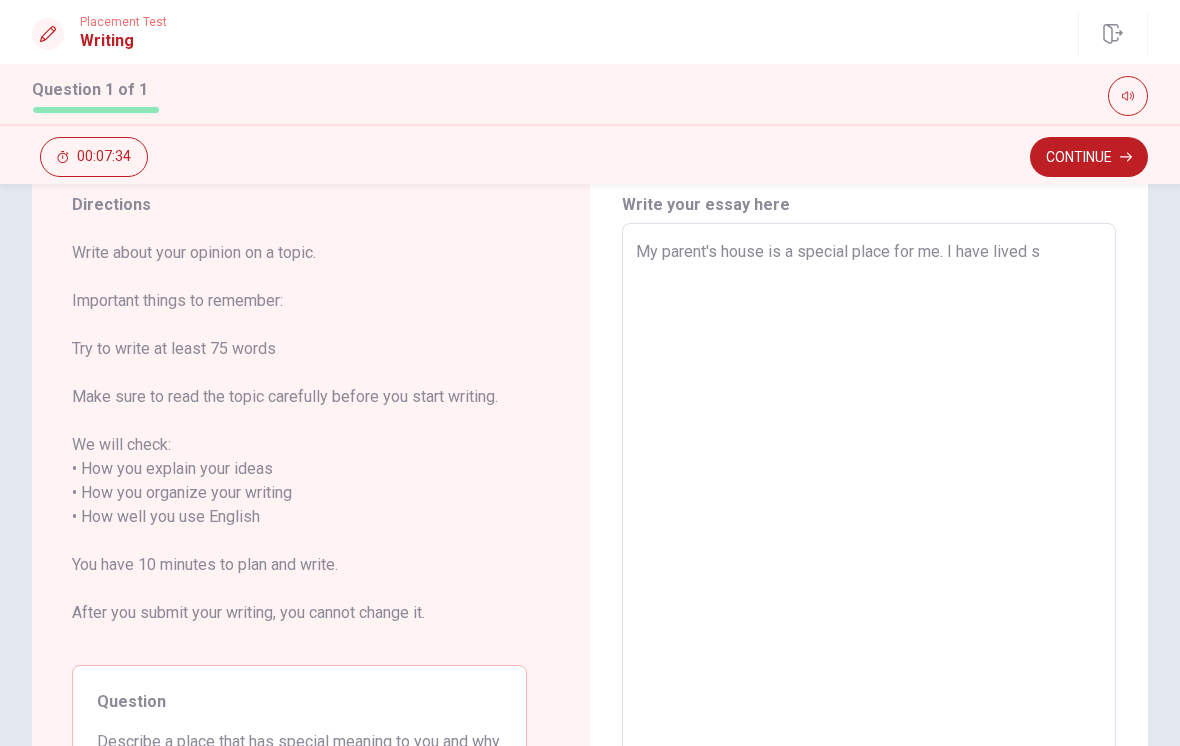 type on "x" 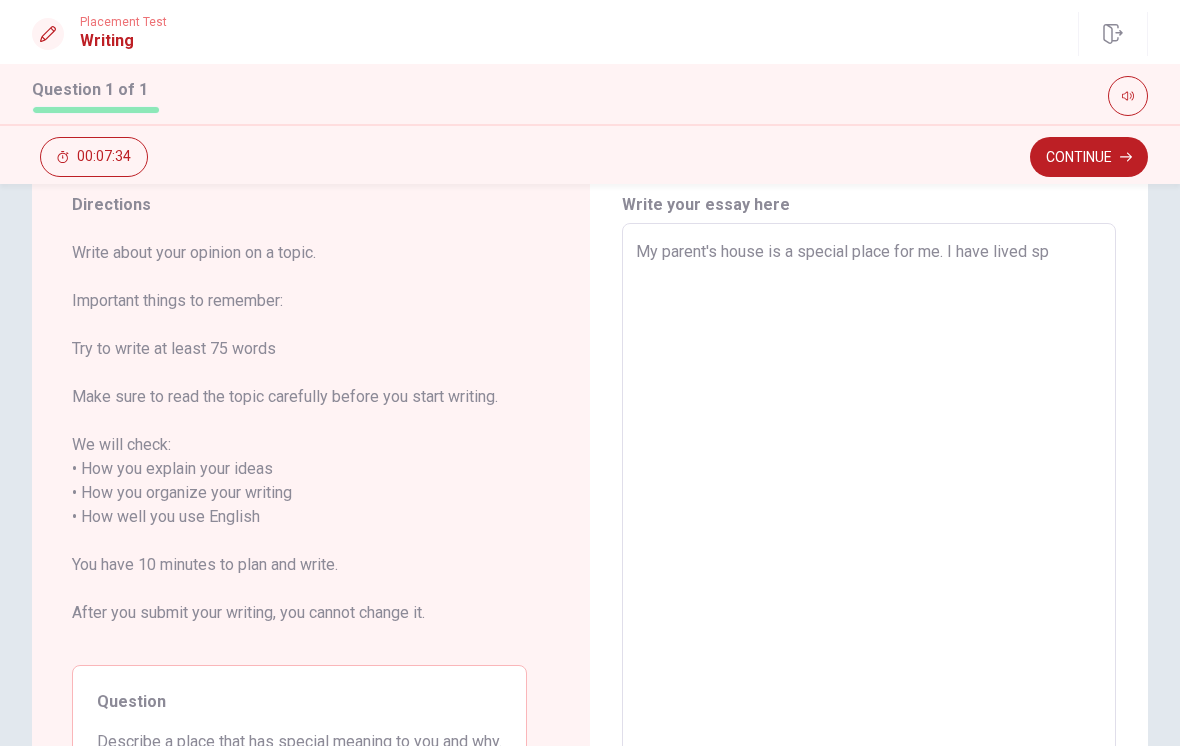type on "x" 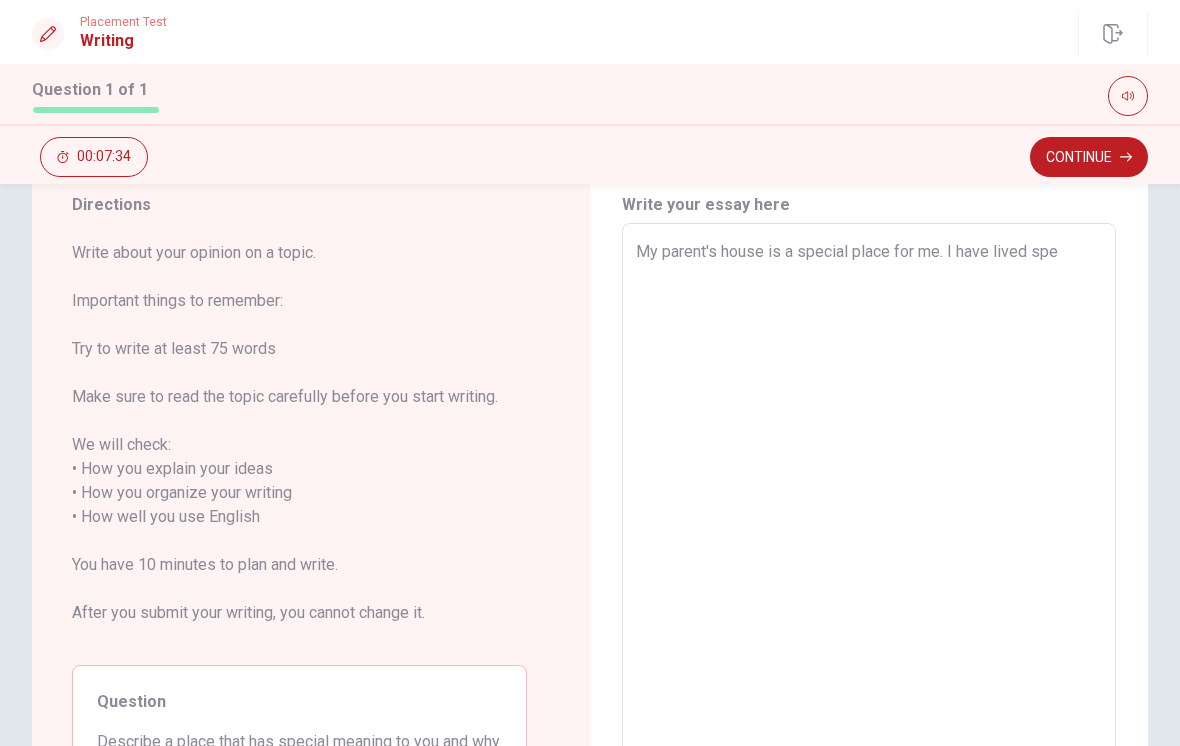 type on "x" 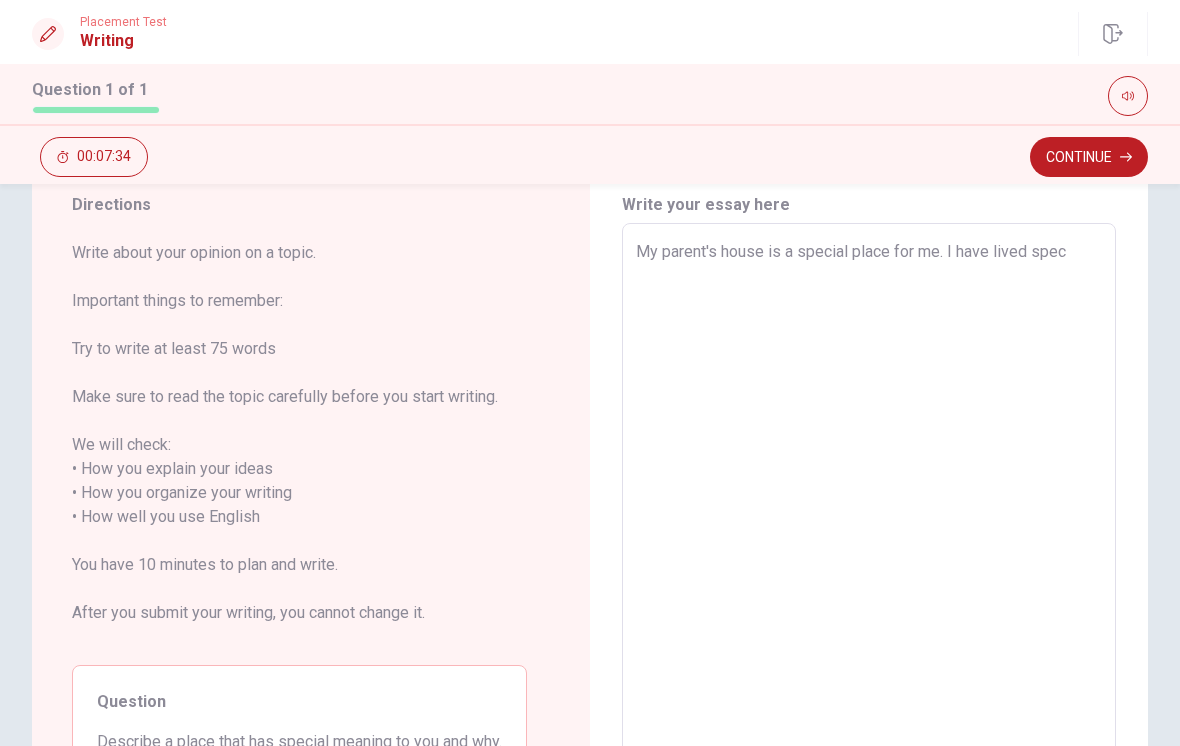 type on "x" 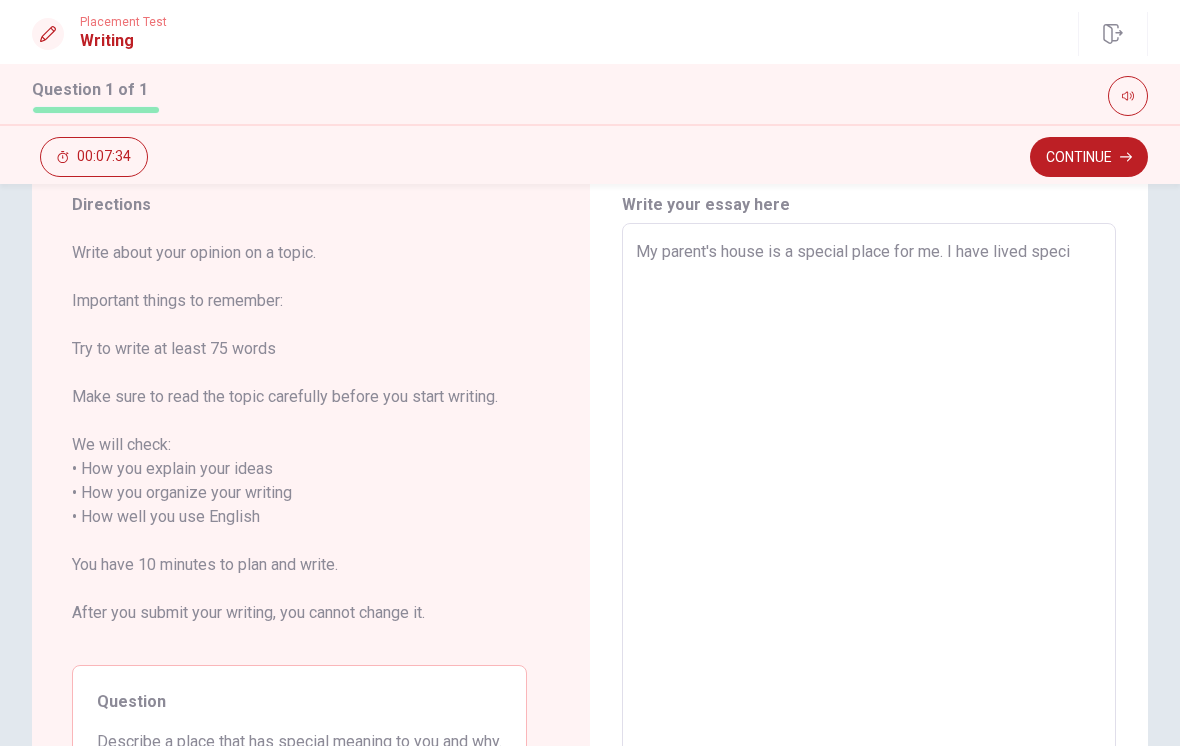 type on "x" 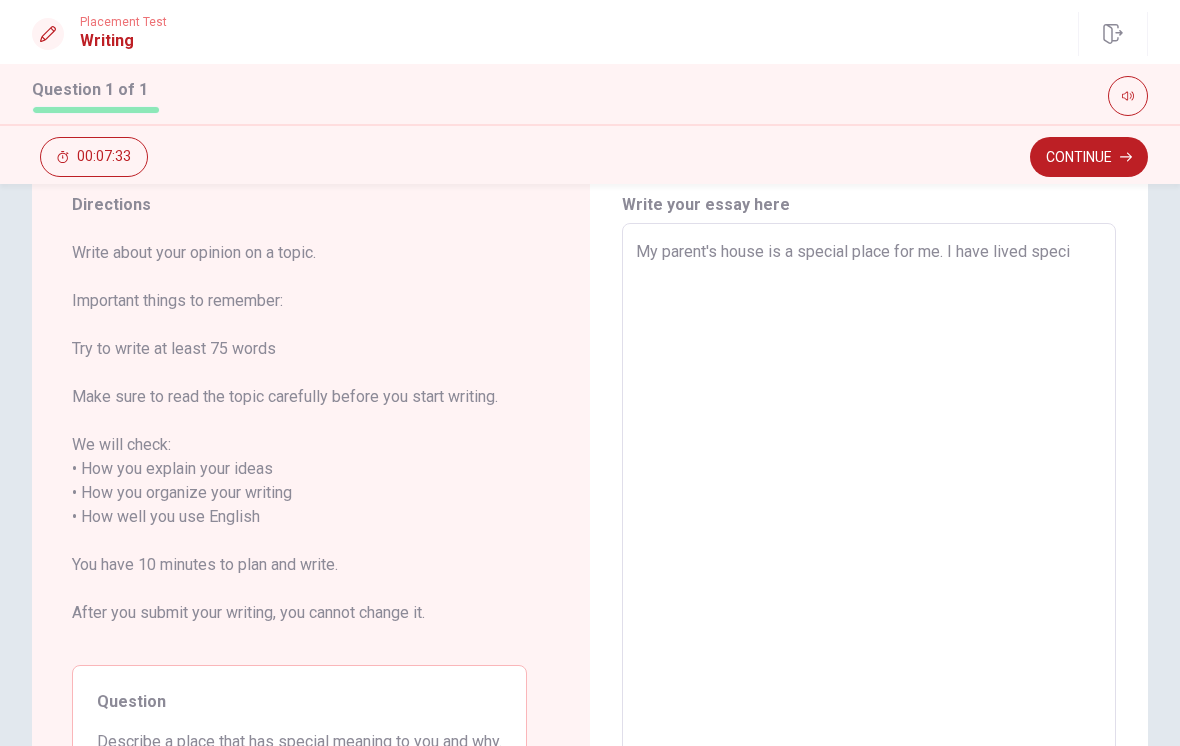 type on "My parent's house is a special place for me. I have lived specia" 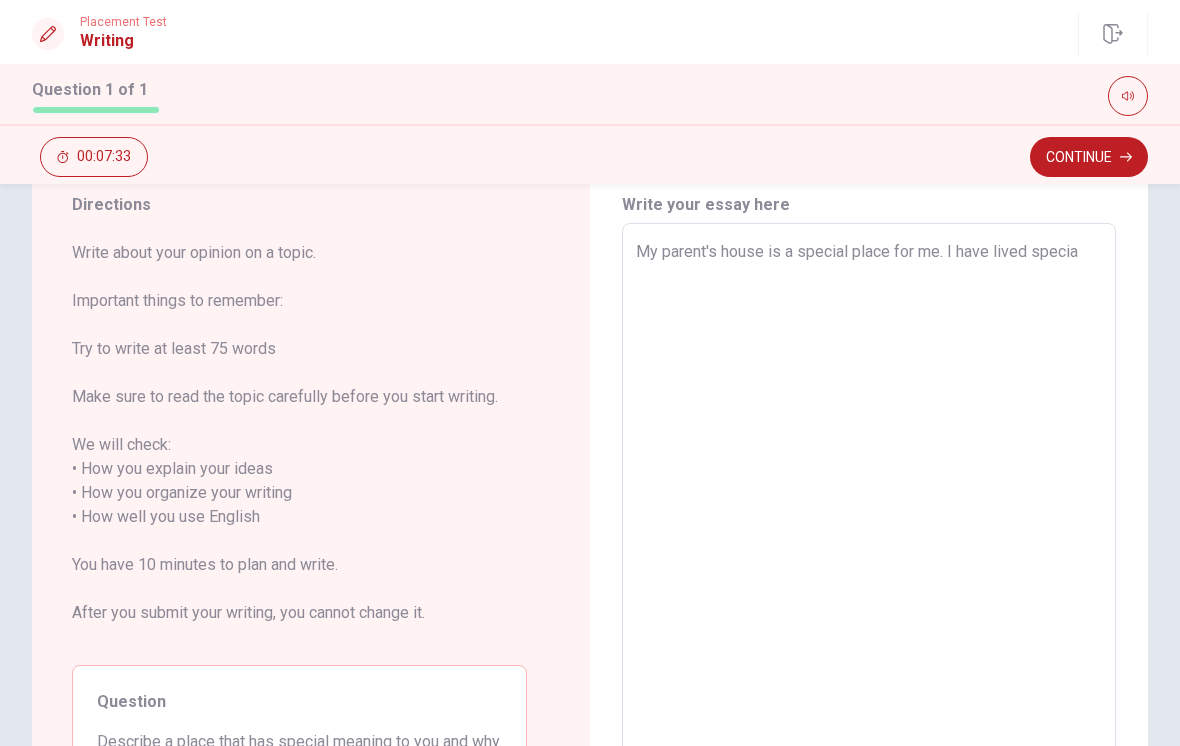 type on "x" 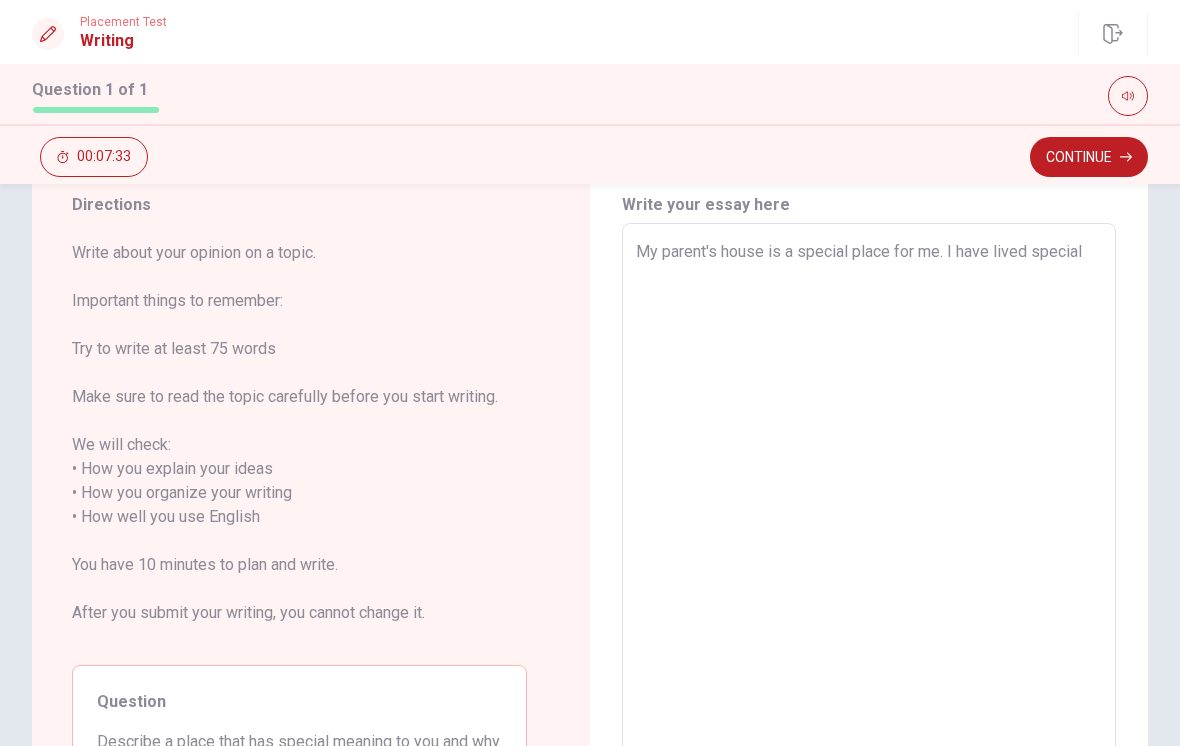 type on "x" 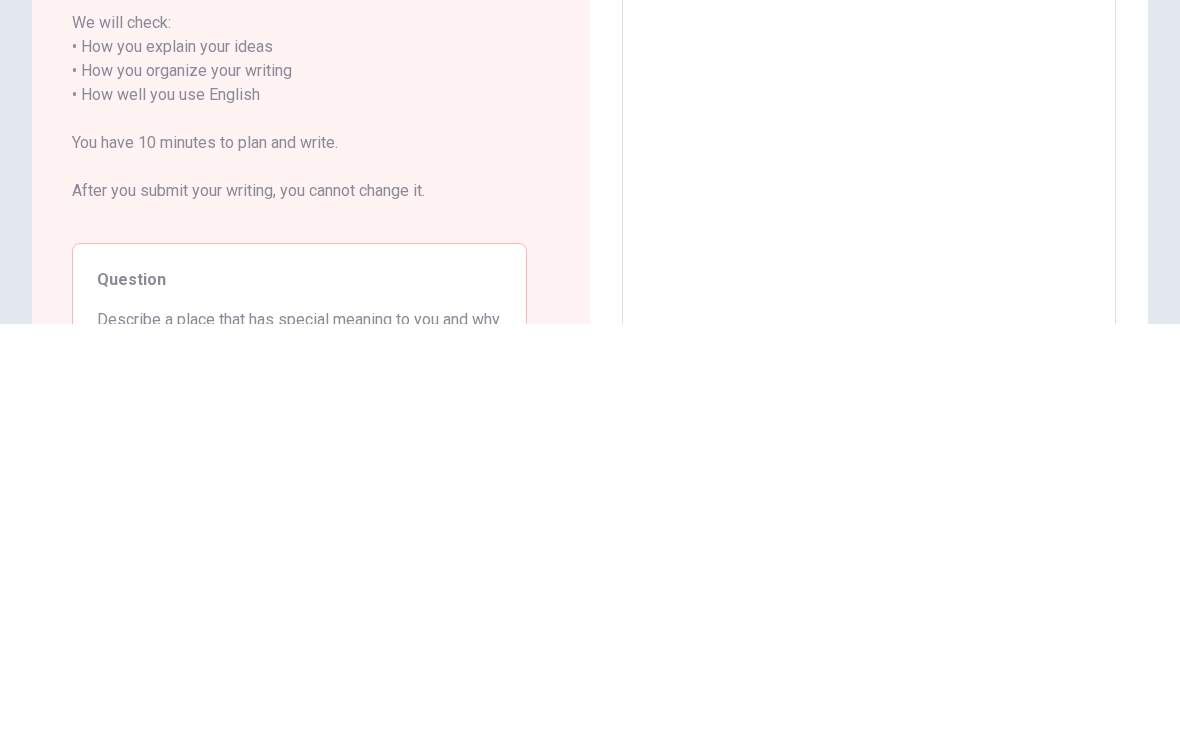 click on "My parent's house is a special place for me. I have lived special moments in this place" at bounding box center [869, 505] 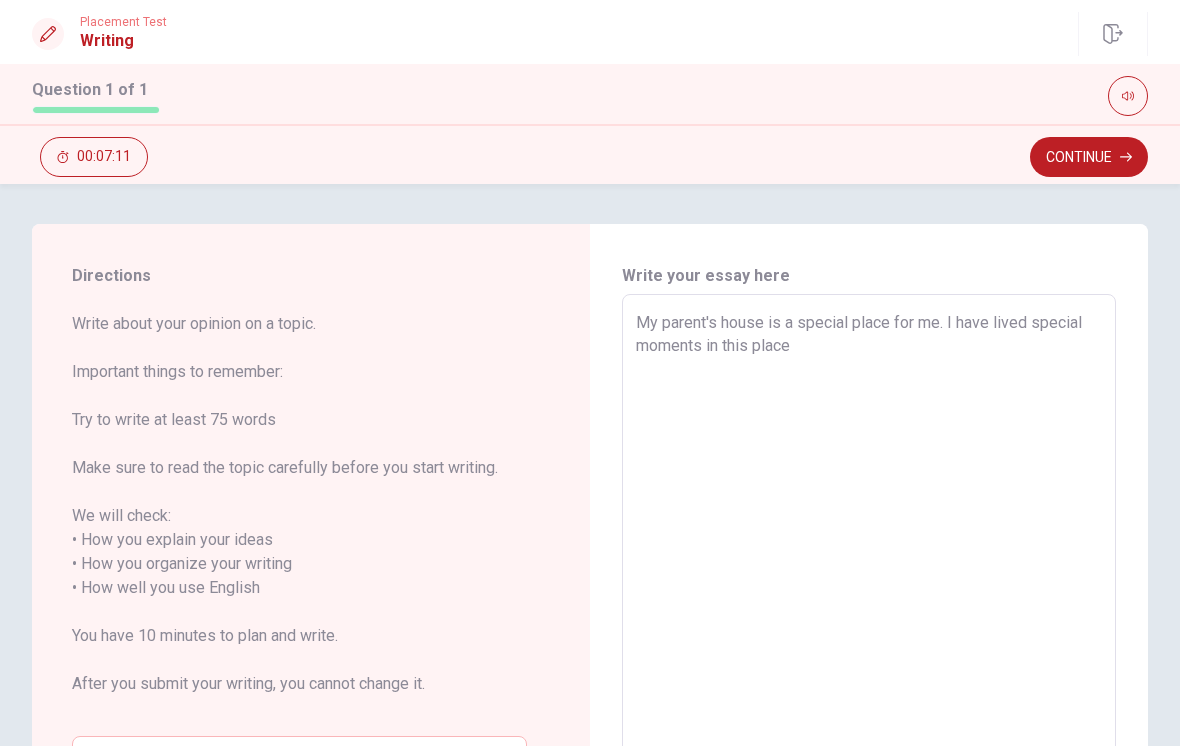 scroll, scrollTop: 0, scrollLeft: 0, axis: both 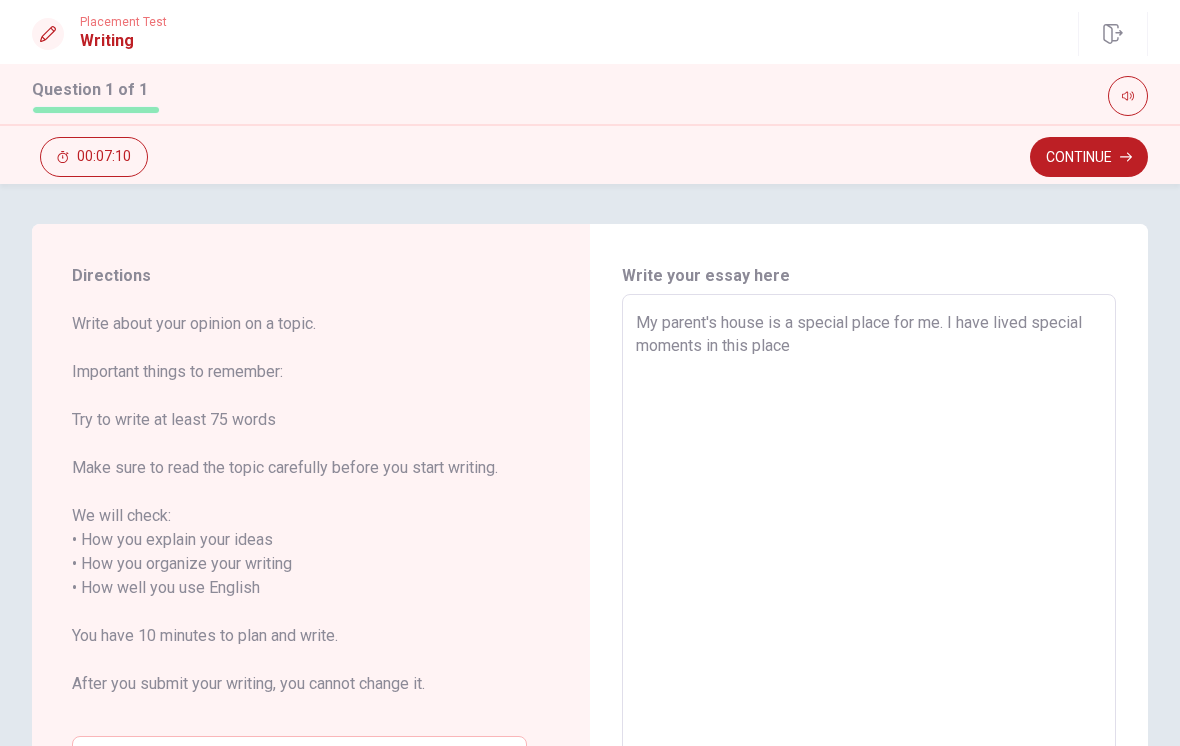 click on "My parent's house is a special place for me. I have lived special moments in this place" at bounding box center (869, 576) 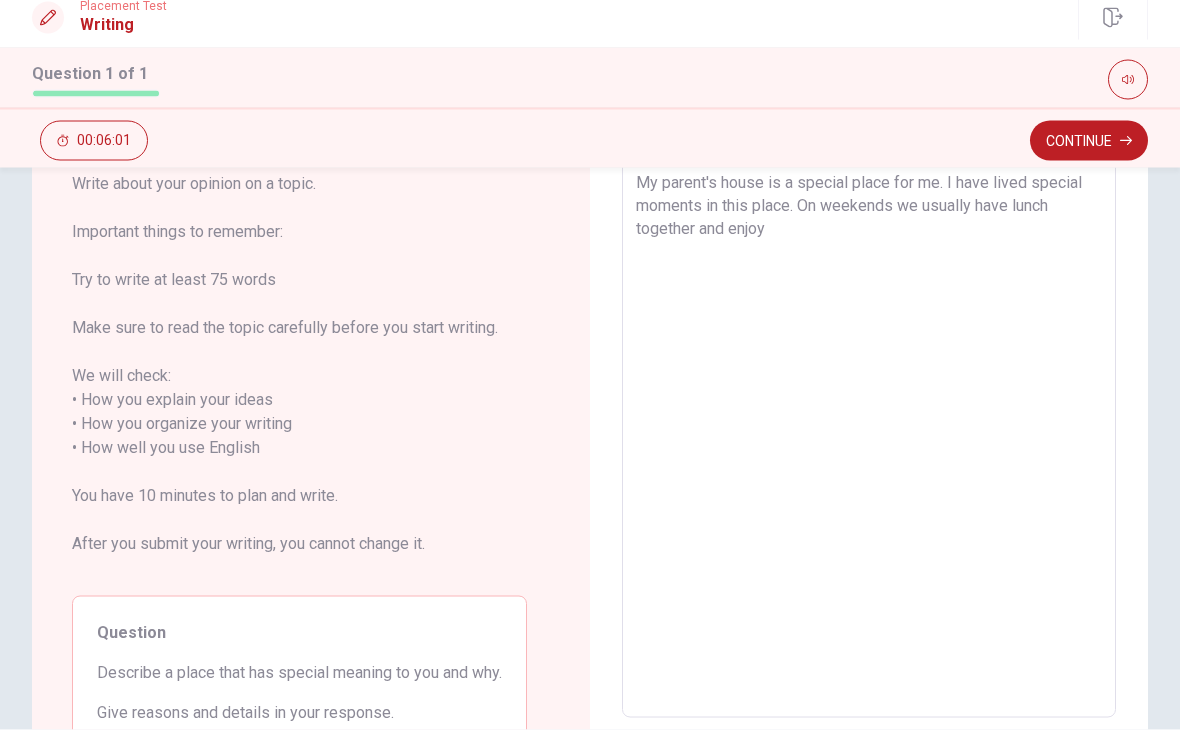 scroll, scrollTop: 130, scrollLeft: 0, axis: vertical 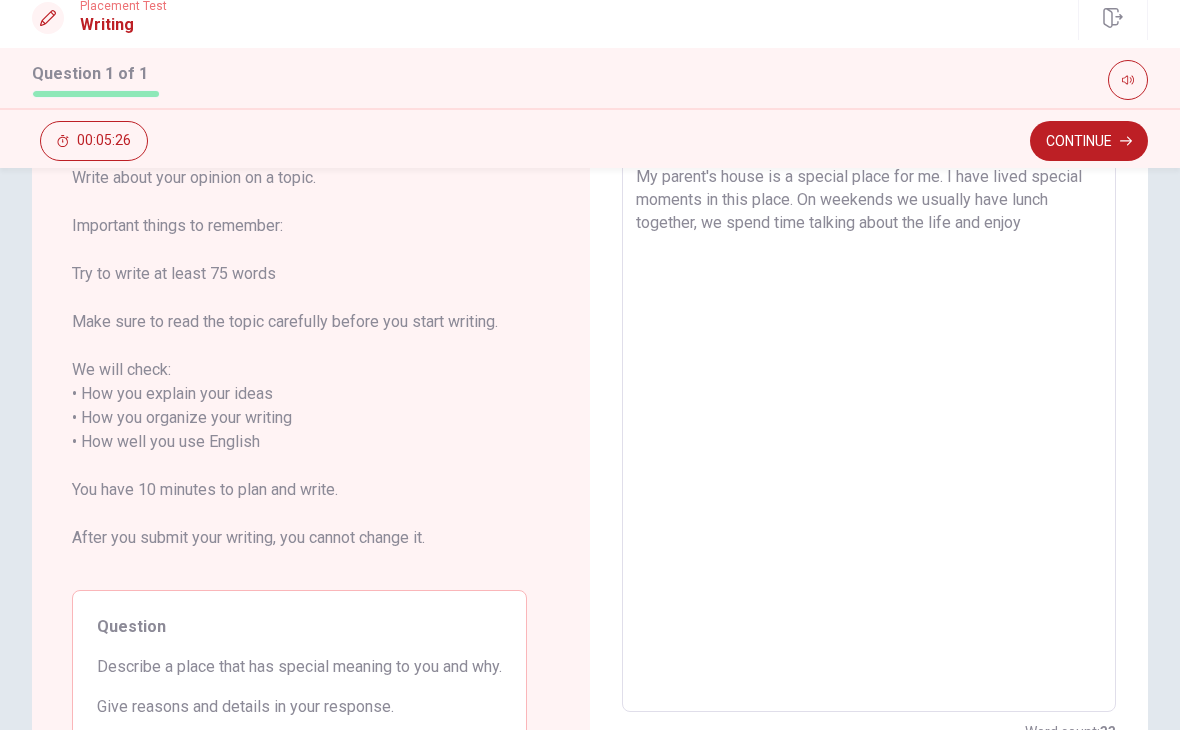click on "Directions Write about your opinion on a topic.
Important things to remember:
Try to write at least 75 words
Make sure to read the topic carefully before you start writing.
We will check:
• How you explain your ideas
• How you organize your writing
• How well you use English
You have 10 minutes to plan and write.
After you submit your writing, you cannot change it.  Question Describe a place that has special meaning to you and why. Give reasons and details in your response. Write your essay here My parent's house is a special place for me. I have lived special moments in this place. On weekends we usually have lunch together, we spend time talking about the life and enjoy  x ​ Word count :  33" at bounding box center (590, 447) 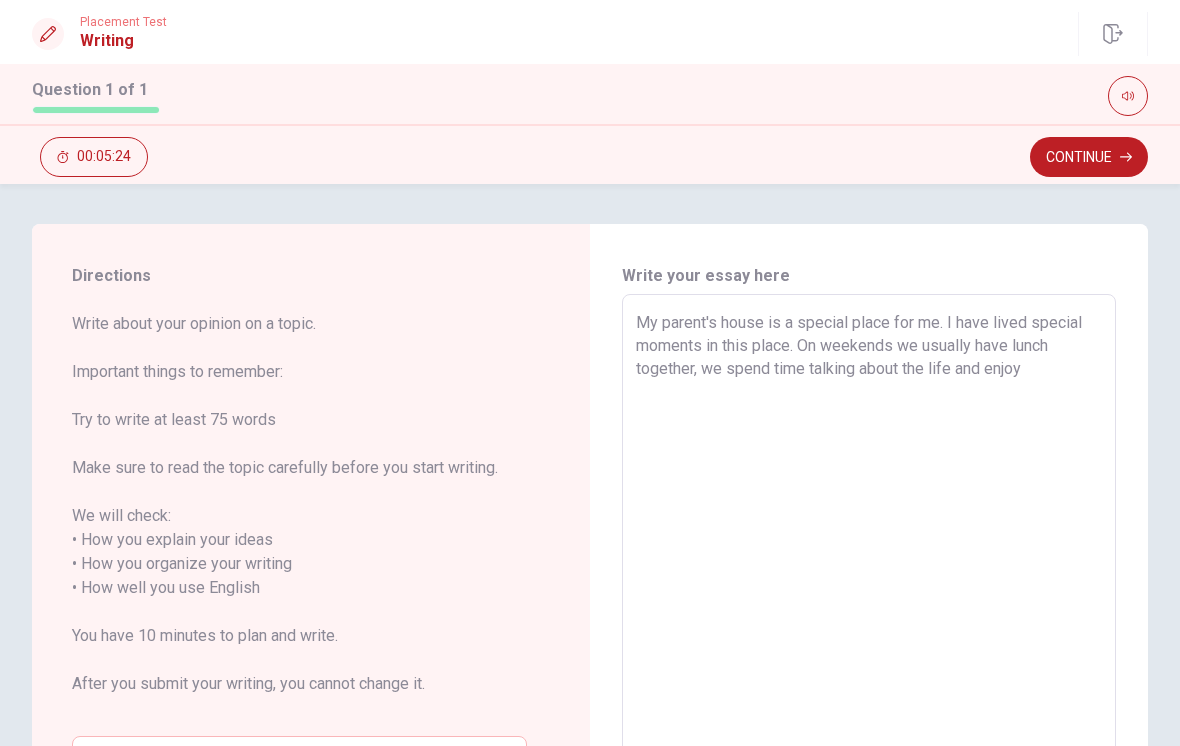 scroll, scrollTop: -2, scrollLeft: 0, axis: vertical 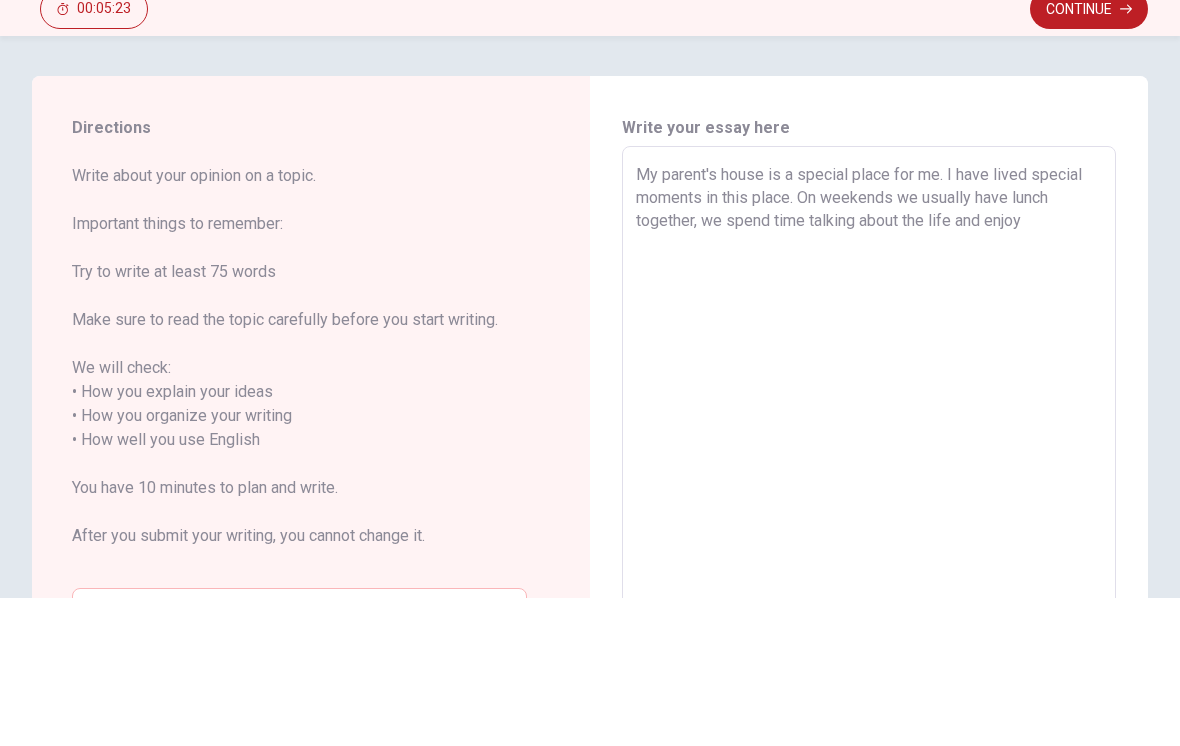 click on "My parent's house is a special place for me. I have lived special moments in this place. On weekends we usually have lunch together, we spend time talking about the life and enjoy" at bounding box center (869, 576) 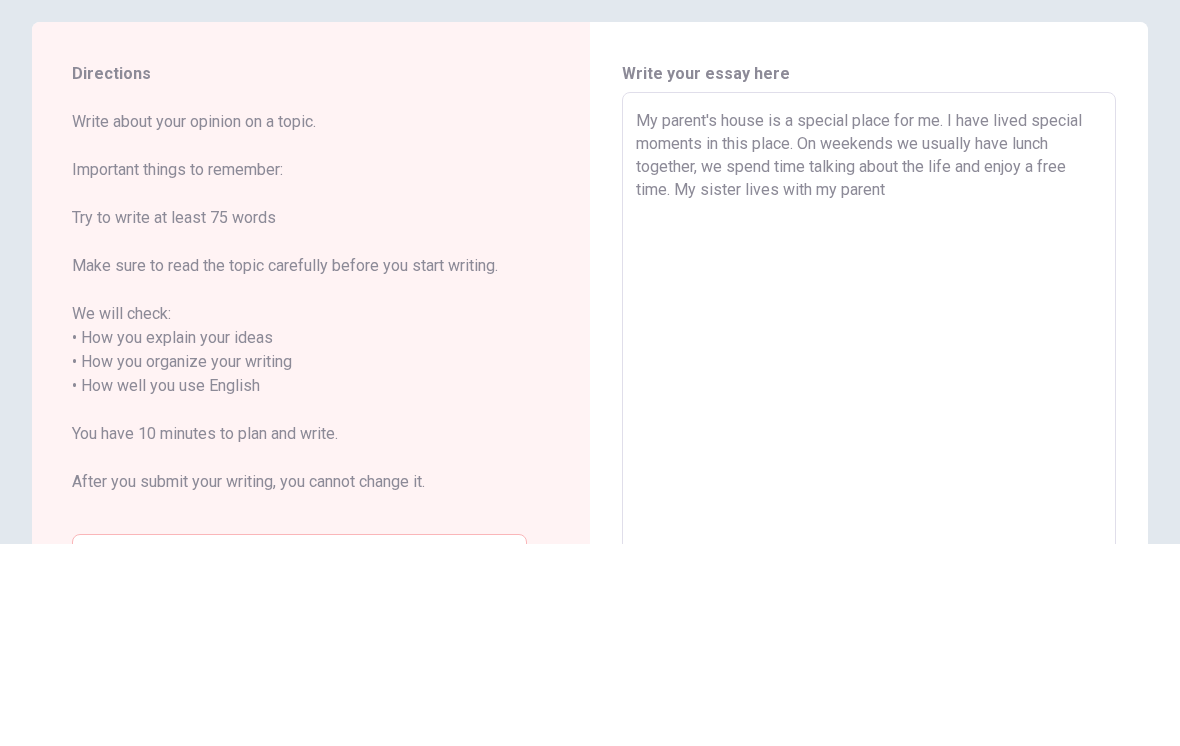 click on "My parent's house is a special place for me. I have lived special moments in this place. On weekends we usually have lunch together, we spend time talking about the life and enjoy a free time. My sister lives with my parent" at bounding box center [869, 576] 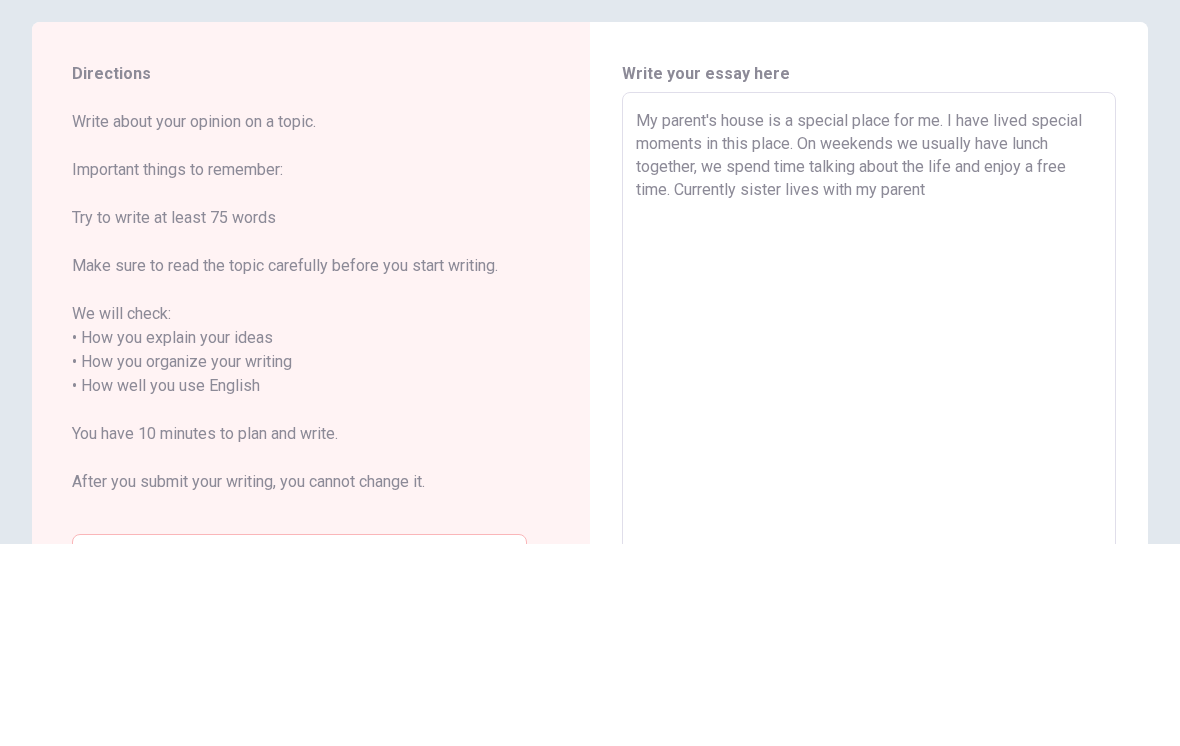 click on "My parent's house is a special place for me. I have lived special moments in this place. On weekends we usually have lunch together, we spend time talking about the life and enjoy a free time. Currently sister lives with my parent" at bounding box center [869, 576] 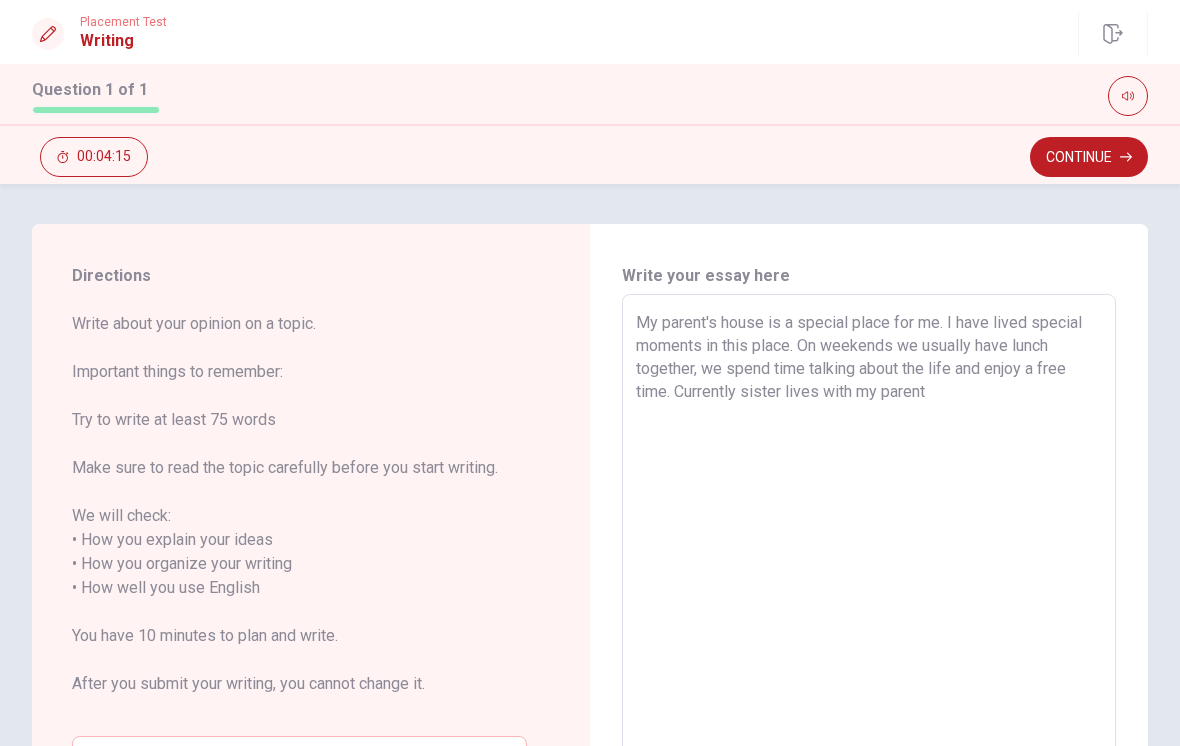 click on "My parent's house is a special place for me. I have lived special moments in this place. On weekends we usually have lunch together, we spend time talking about the life and enjoy a free time. Currently sister lives with my parent" at bounding box center [869, 576] 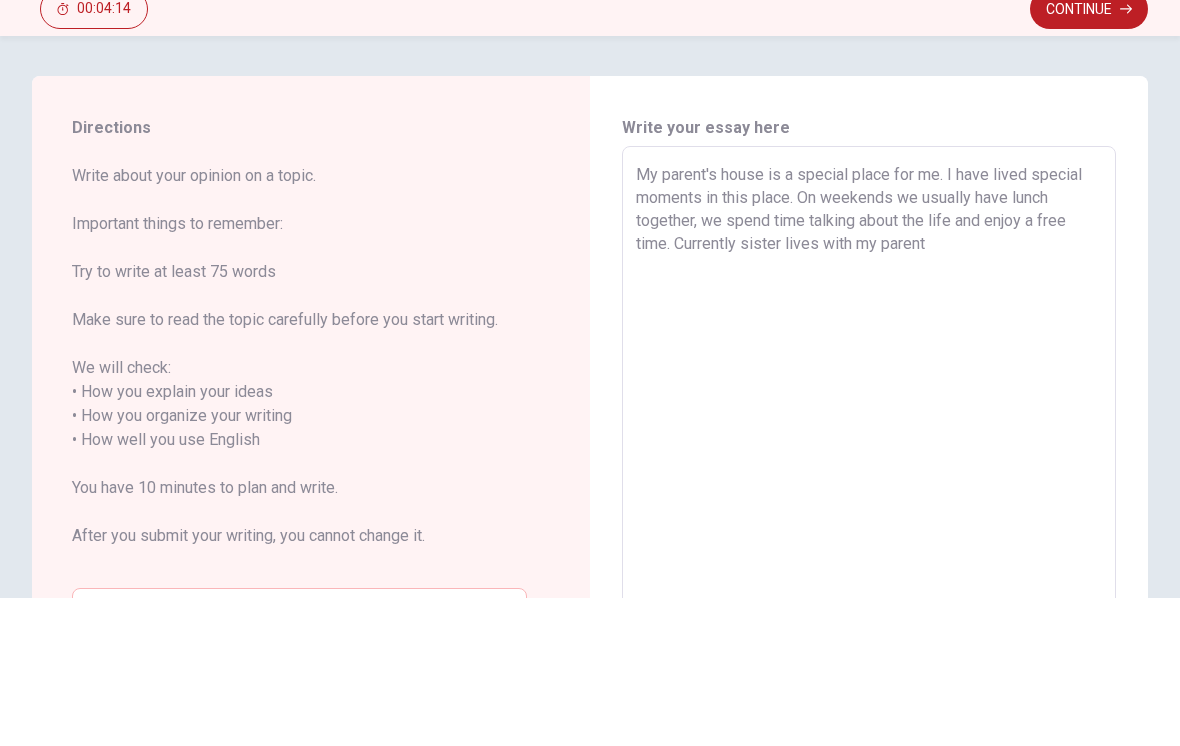 click on "My parent's house is a special place for me. I have lived special moments in this place. On weekends we usually have lunch together, we spend time talking about the life and enjoy a free time. Currently sister lives with my parent" at bounding box center (869, 576) 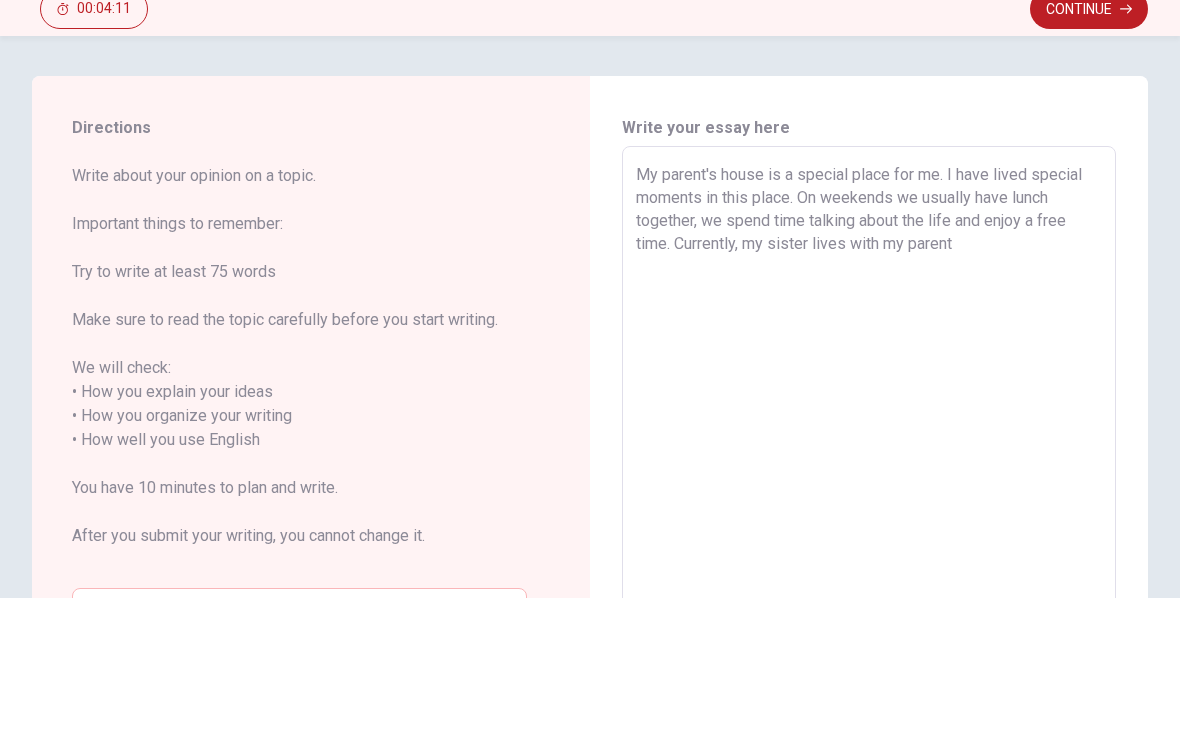 click on "My parent's house is a special place for me. I have lived special moments in this place. On weekends we usually have lunch together, we spend time talking about the life and enjoy a free time. Currently, my sister lives with my parent" at bounding box center [869, 576] 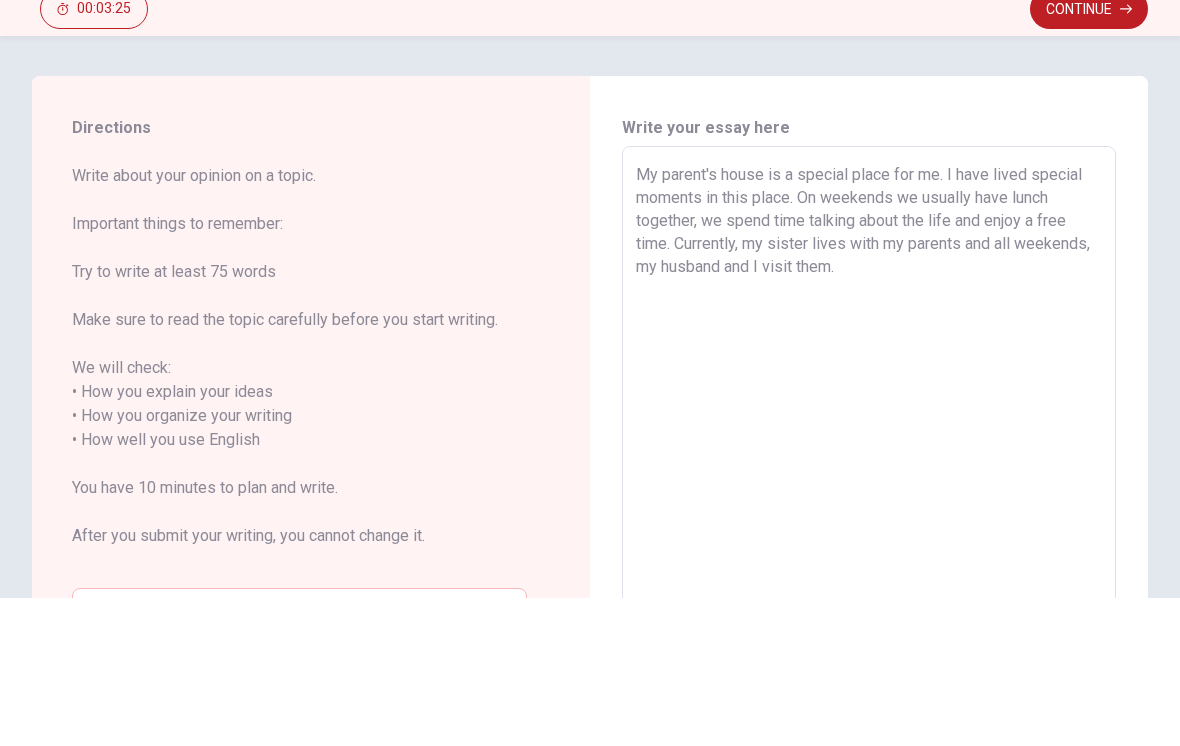 click on "My parent's house is a special place for me. I have lived special moments in this place. On weekends we usually have lunch together, we spend time talking about the life and enjoy a free time. Currently, my sister lives with my parents and all weekends, my husband and I visit them." at bounding box center (869, 576) 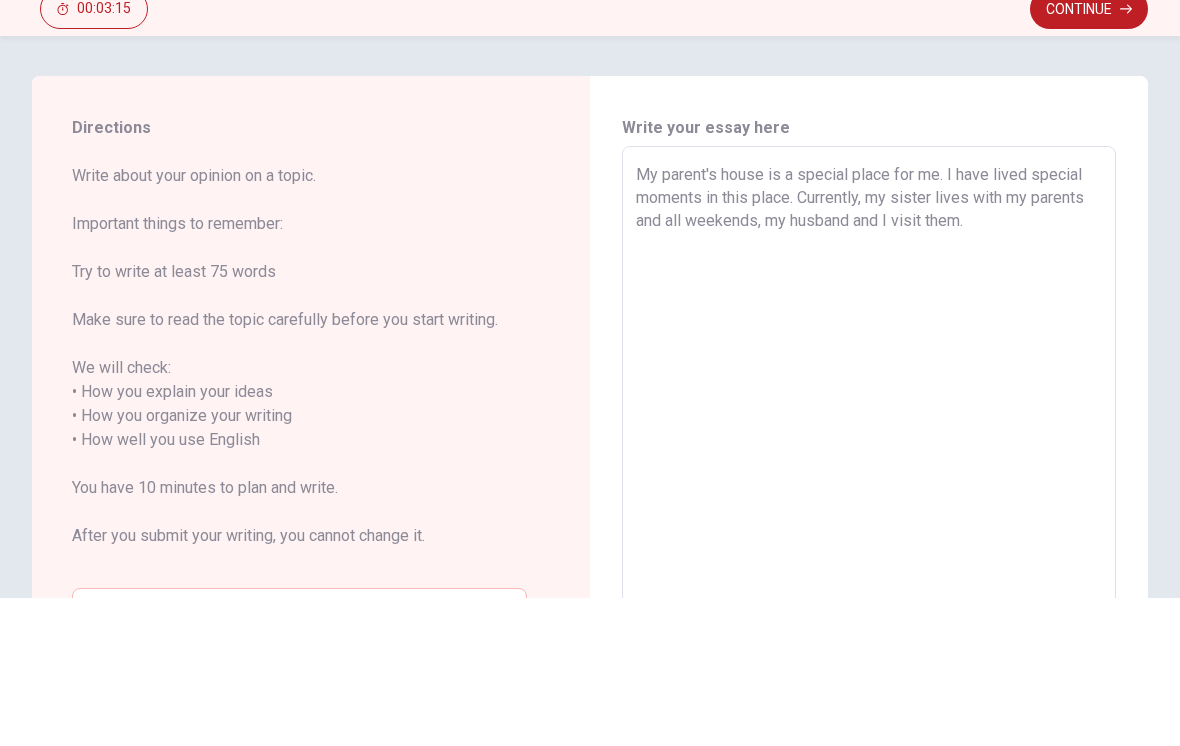 click on "My parent's house is a special place for me. I have lived special moments in this place. Currently, my sister lives with my parents and all weekends, my husband and I visit them." at bounding box center [869, 576] 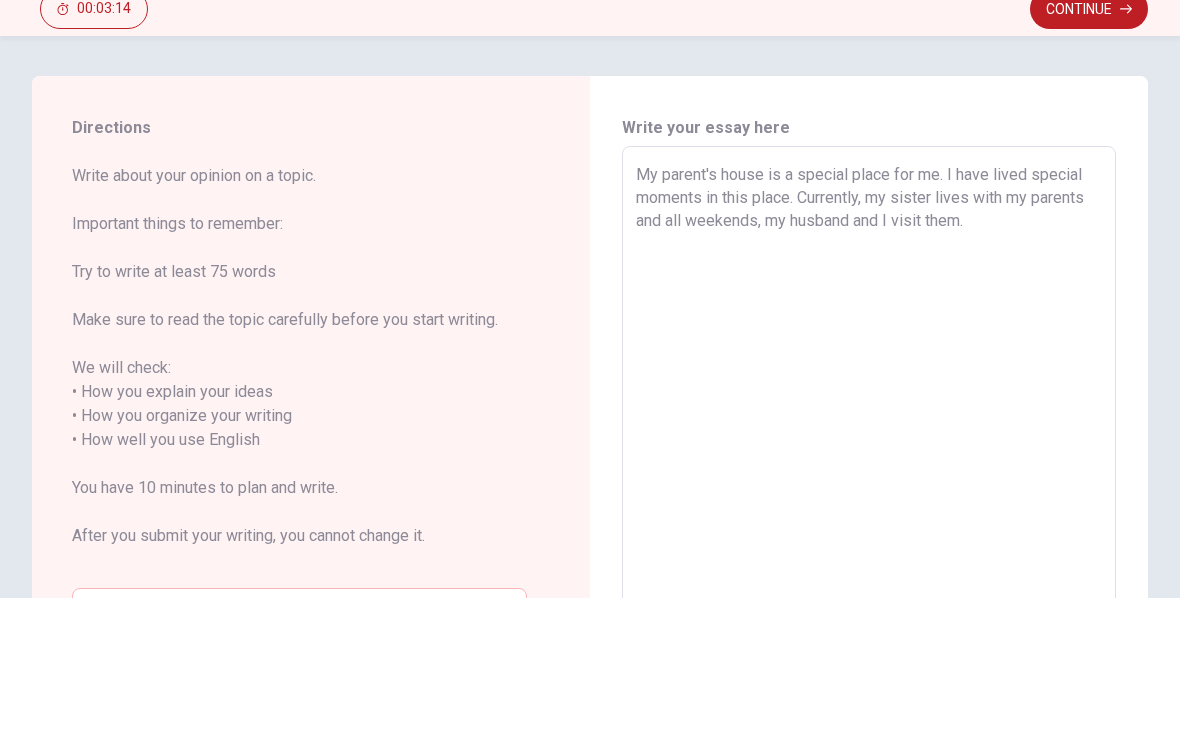 click on "My parent's house is a special place for me. I have lived special moments in this place. Currently, my sister lives with my parents and all weekends, my husband and I visit them." at bounding box center [869, 576] 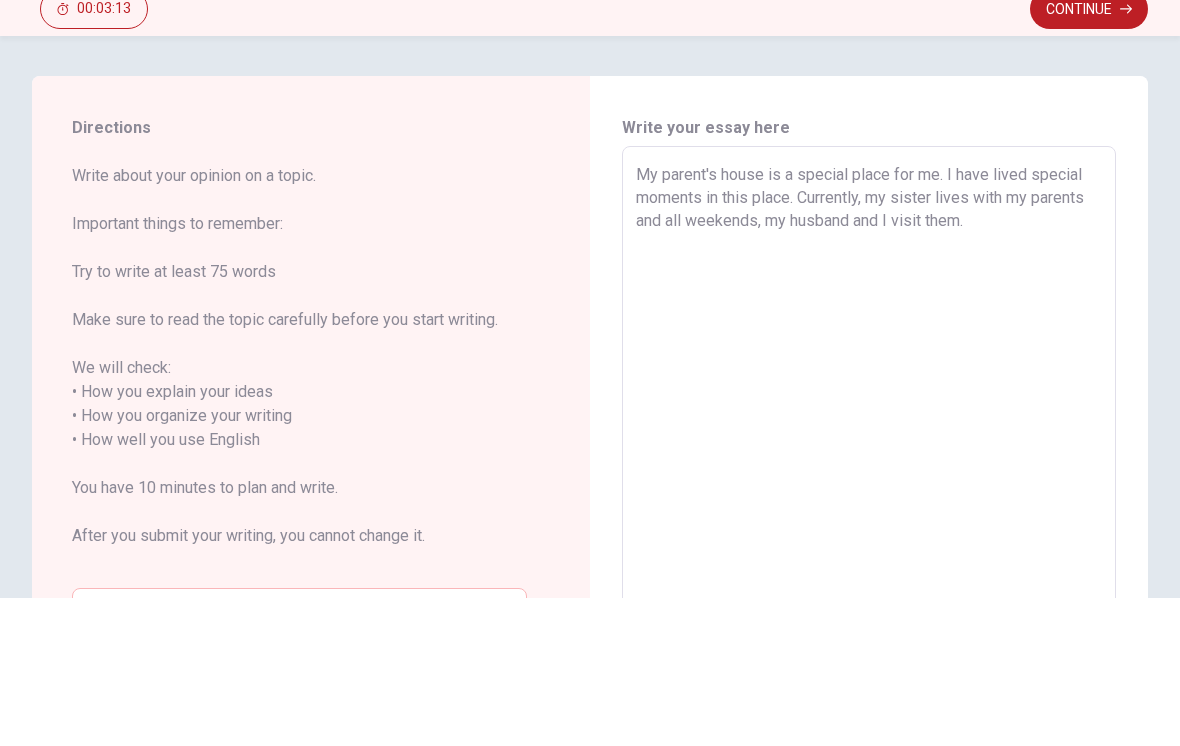 click on "My parent's house is a special place for me. I have lived special moments in this place. Currently, my sister lives with my parents and all weekends, my husband and I visit them." at bounding box center [869, 576] 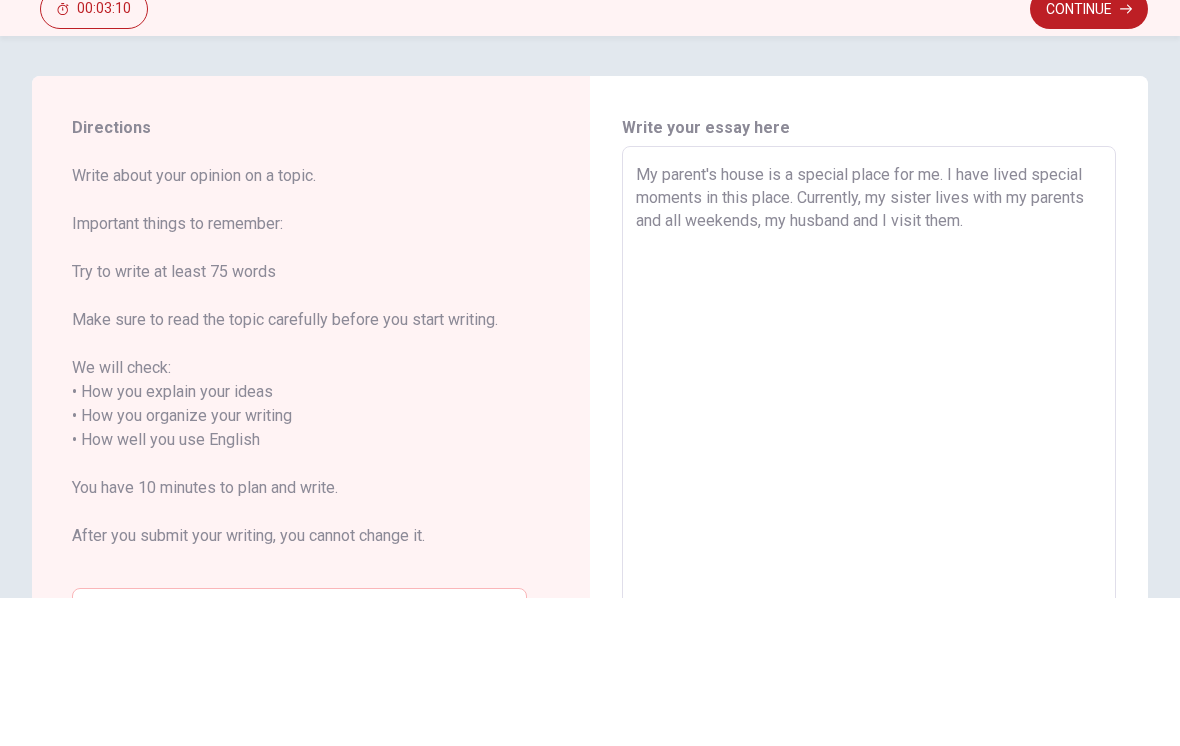 click on "My parent's house is a special place for me. I have lived special moments in this place. Currently, my sister lives with my parents and all weekends, my husband and I visit them." at bounding box center [869, 576] 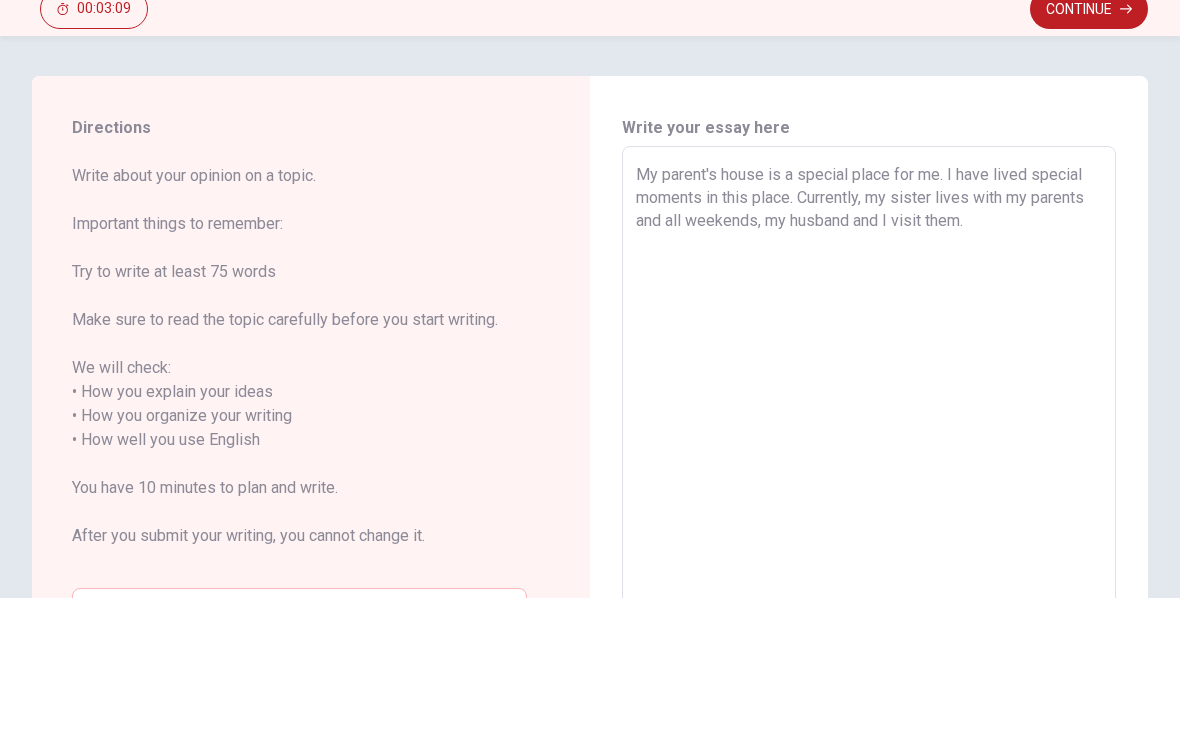click on "My parent's house is a special place for me. I have lived special moments in this place. Currently, my sister lives with my parents and all weekends, my husband and I visit them." at bounding box center (869, 576) 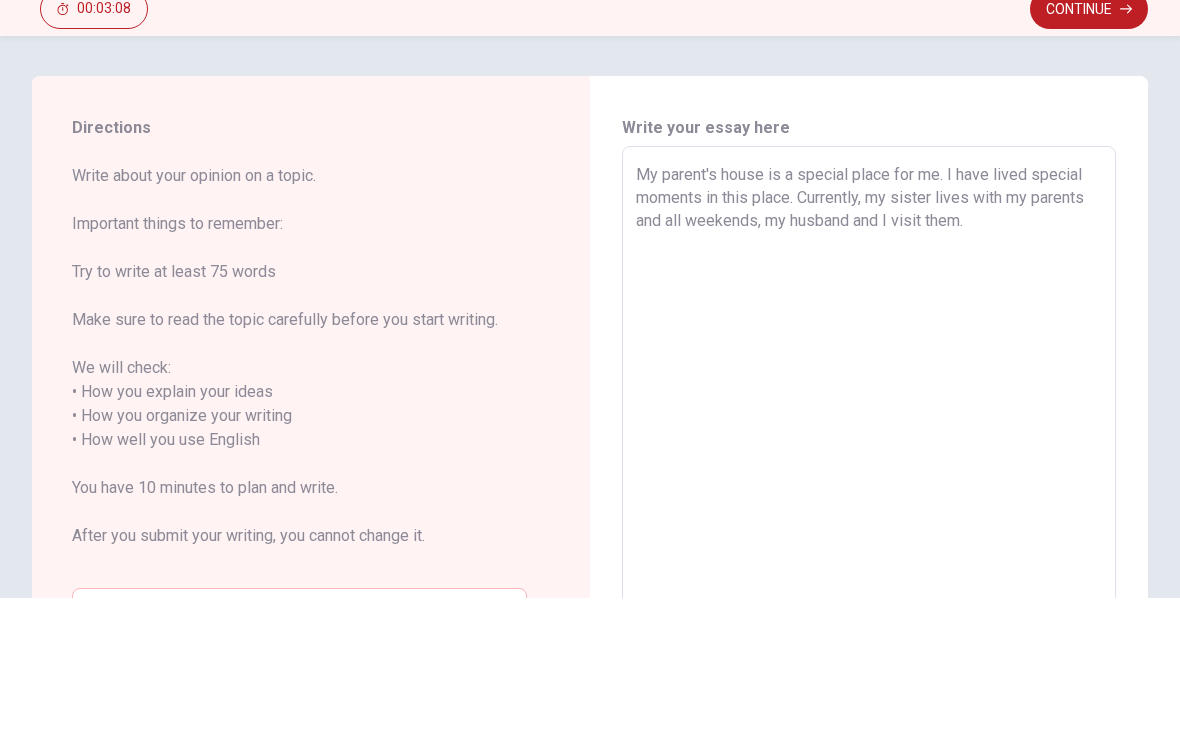 click on "My parent's house is a special place for me. I have lived special moments in this place. Currently, my sister lives with my parents and all weekends, my husband and I visit them." at bounding box center [869, 576] 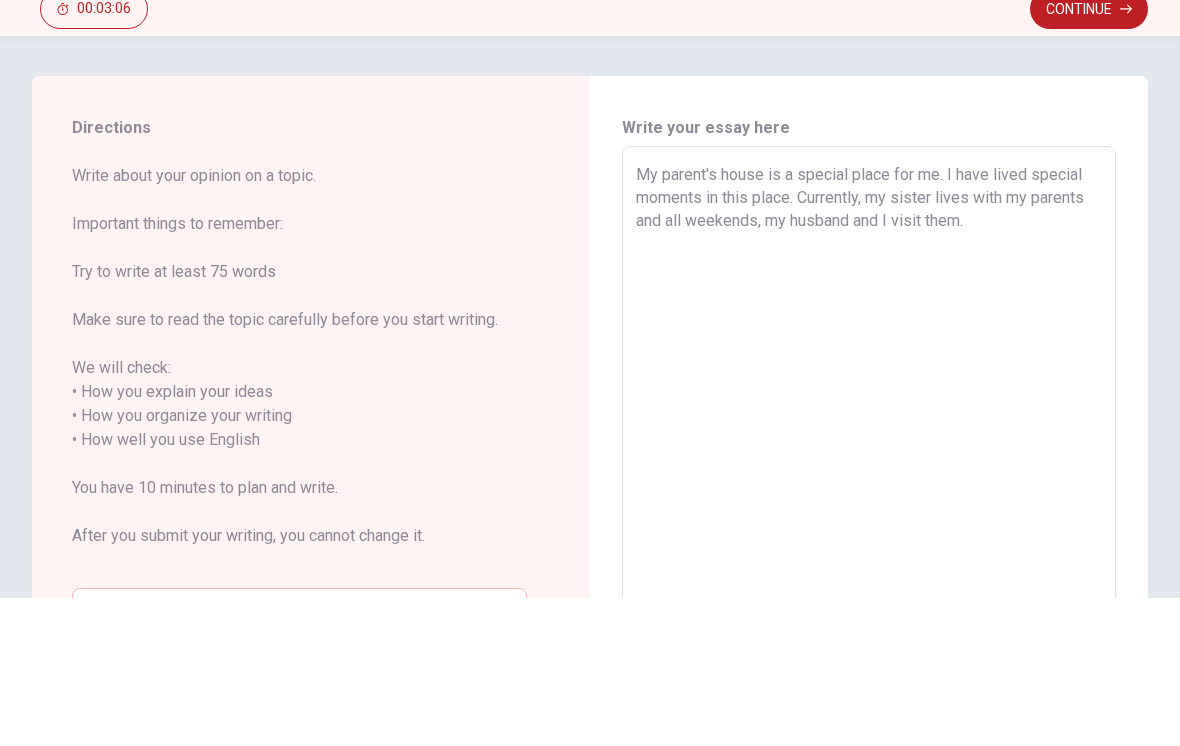click on "My parent's house is a special place for me. I have lived special moments in this place. Currently, my sister lives with my parents and all weekends, my husband and I visit them." at bounding box center (869, 576) 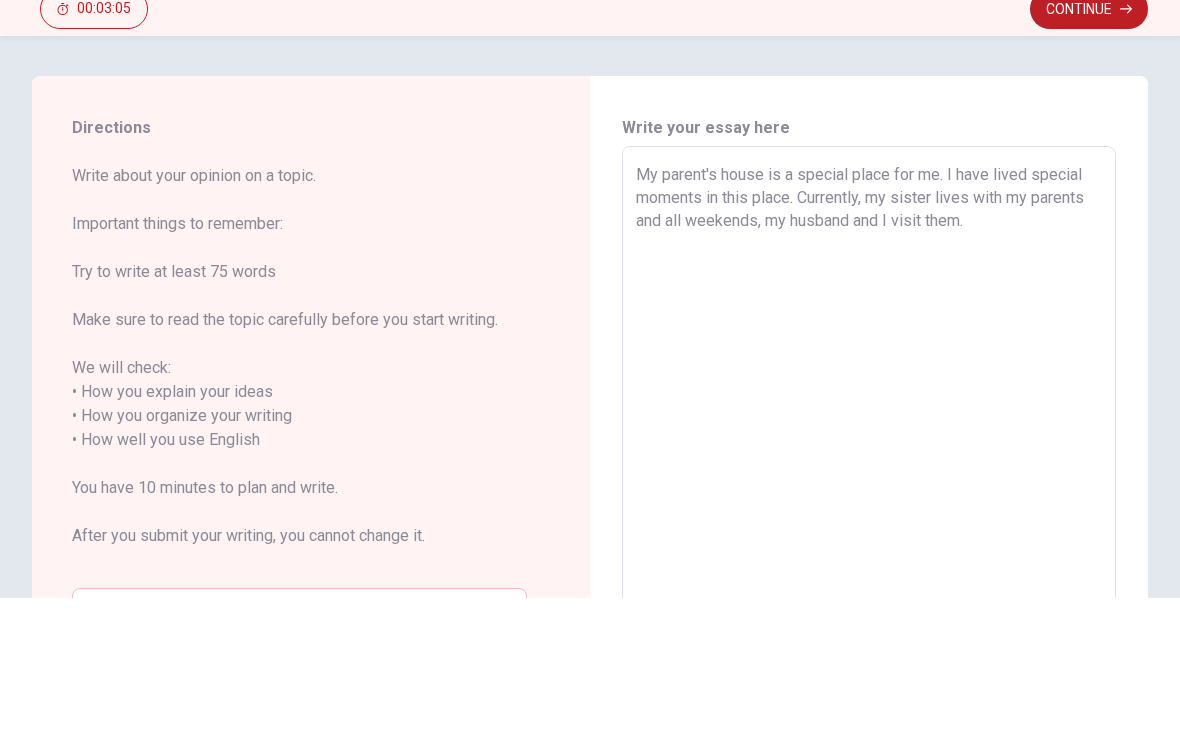 click on "My parent's house is a special place for me. I have lived special moments in this place. Currently, my sister lives with my parents and all weekends, my husband and I visit them." at bounding box center [869, 576] 